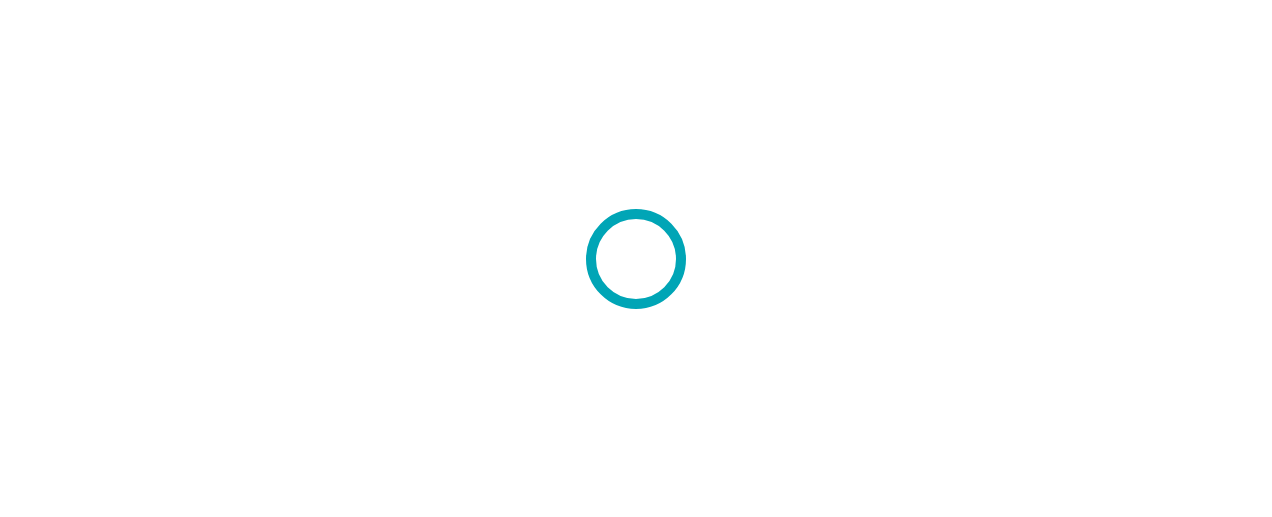 scroll, scrollTop: 0, scrollLeft: 0, axis: both 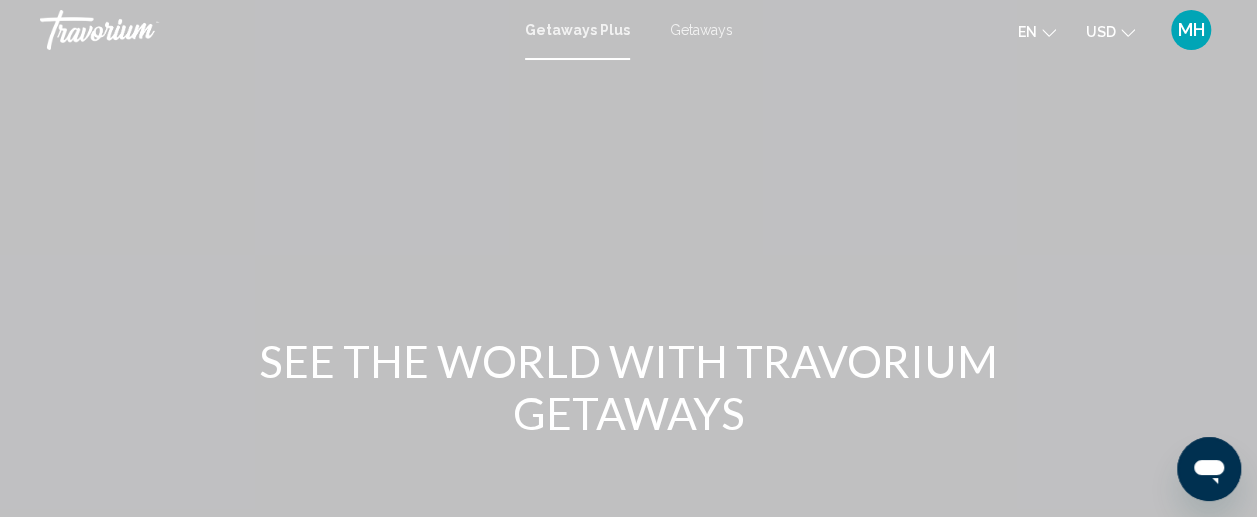 click on "USD
USD ($) MXN (Mex$) CAD (Can$) GBP (£) EUR (€) AUD (A$) NZD (NZ$) CNY (CN¥)" 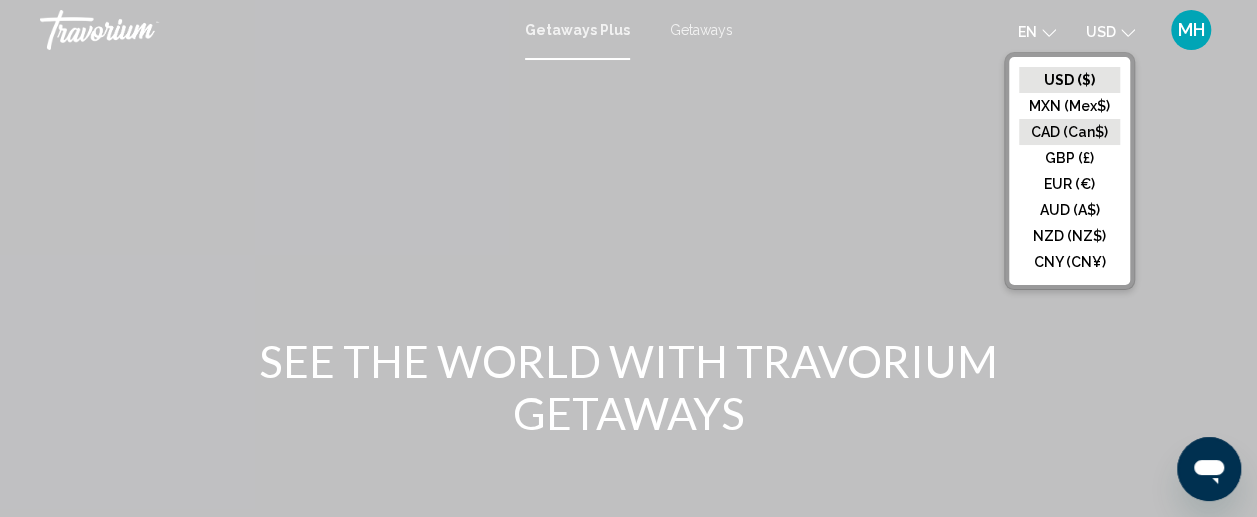 click on "CAD (Can$)" 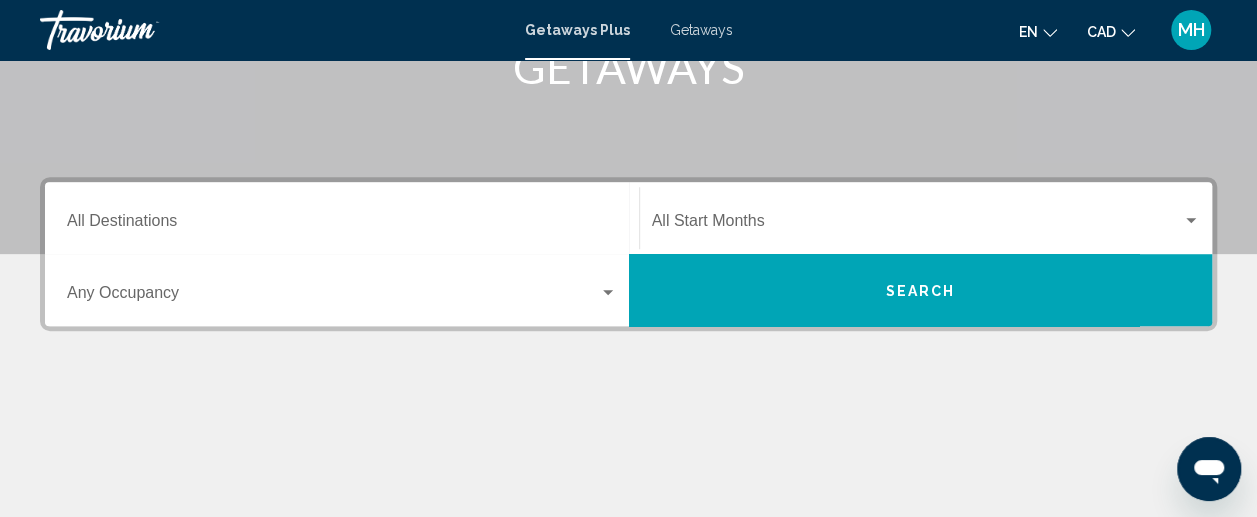 scroll, scrollTop: 368, scrollLeft: 0, axis: vertical 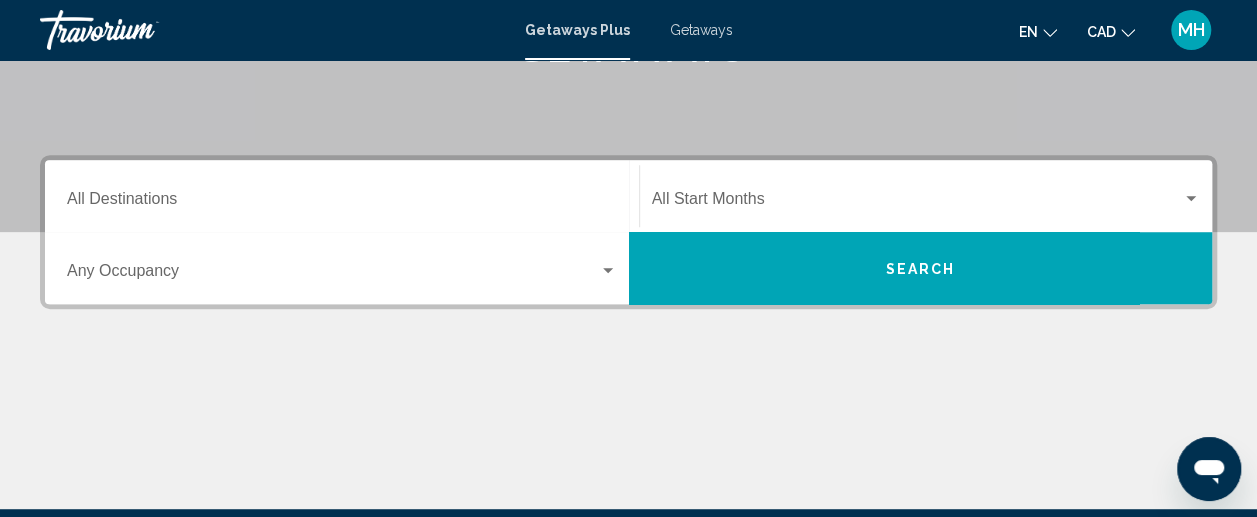 click on "Start Month All Start Months" 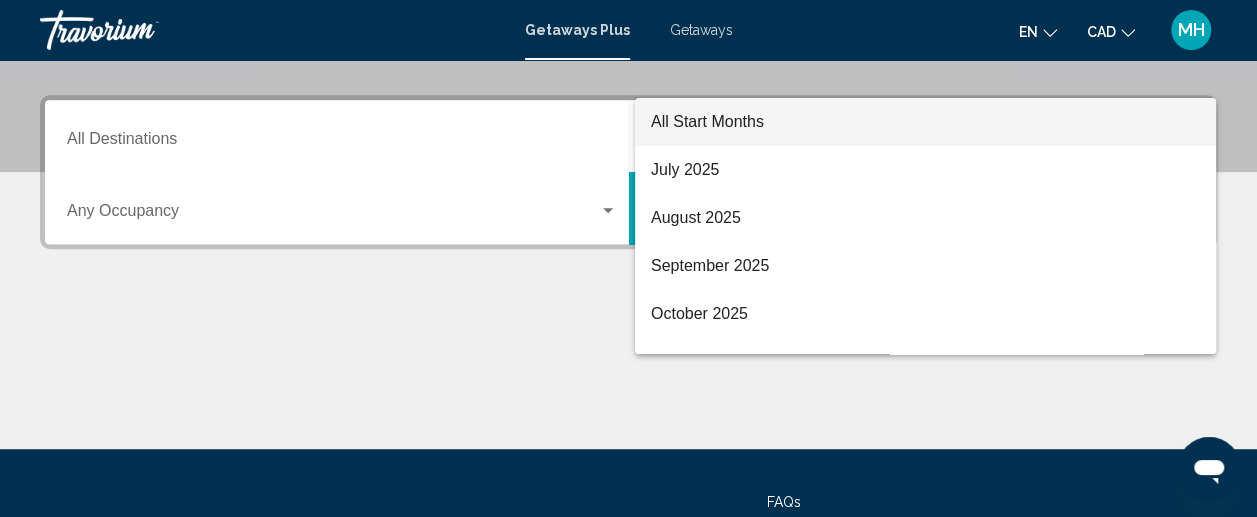 scroll, scrollTop: 458, scrollLeft: 0, axis: vertical 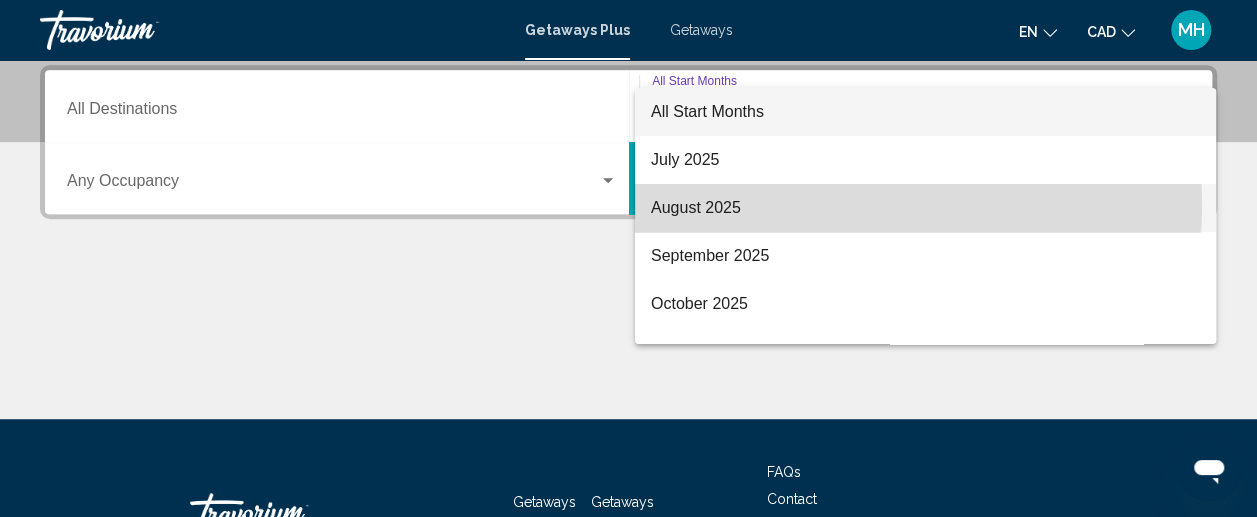 click on "August 2025" at bounding box center [925, 208] 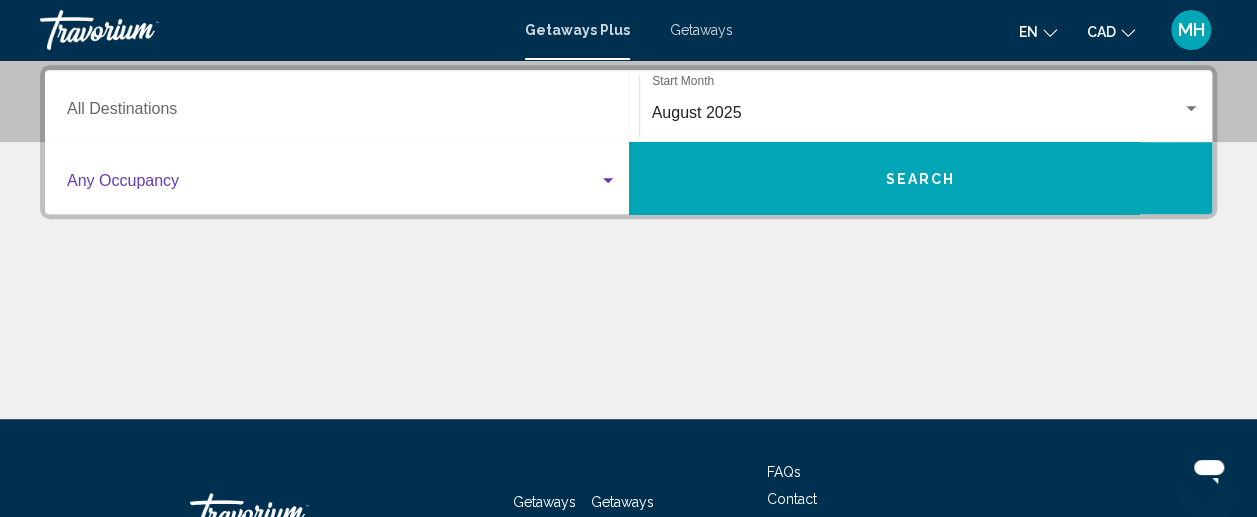 click at bounding box center [333, 185] 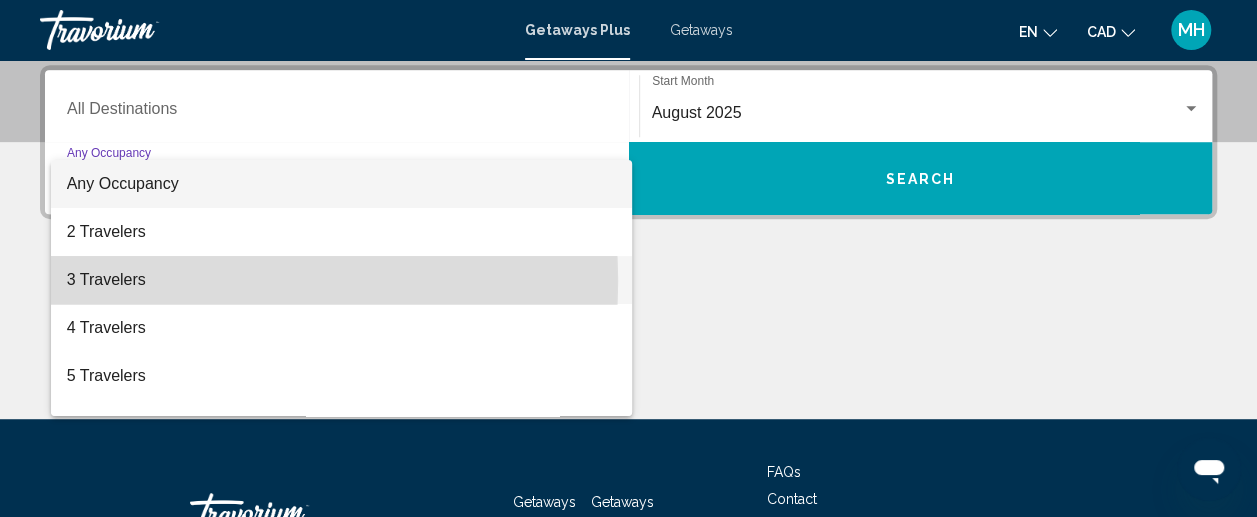click on "3 Travelers" at bounding box center (342, 280) 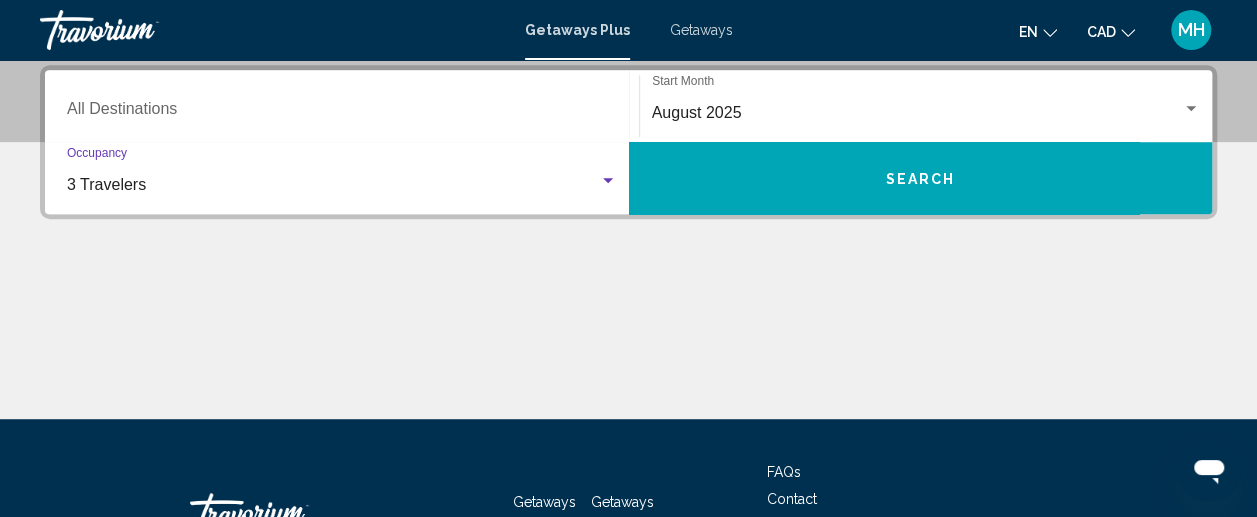 click on "Destination All Destinations" at bounding box center [342, 113] 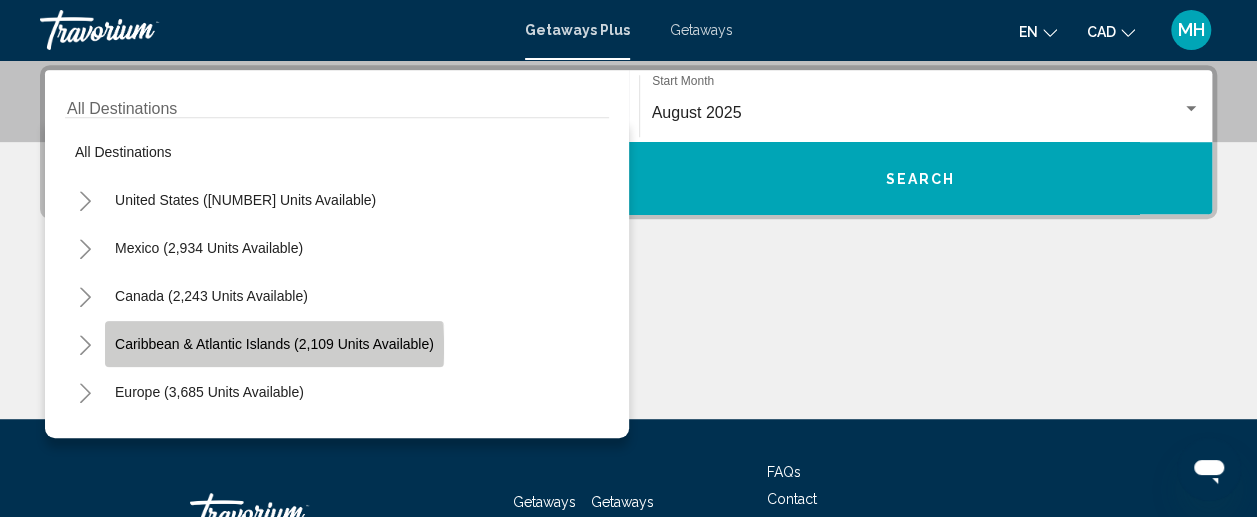 click on "Caribbean & Atlantic Islands (2,109 units available)" 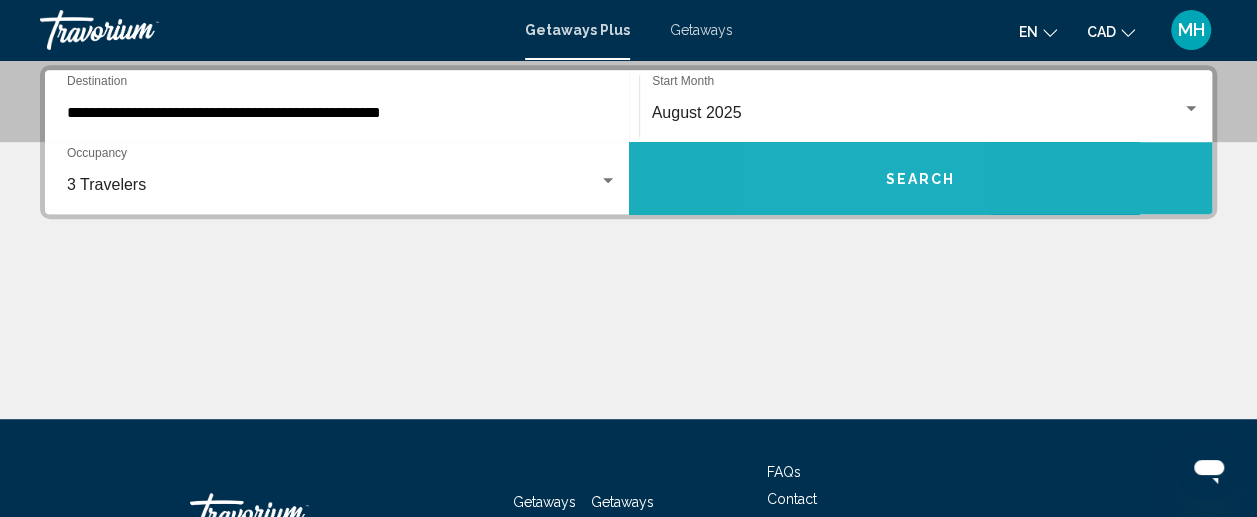 click on "Search" at bounding box center (921, 178) 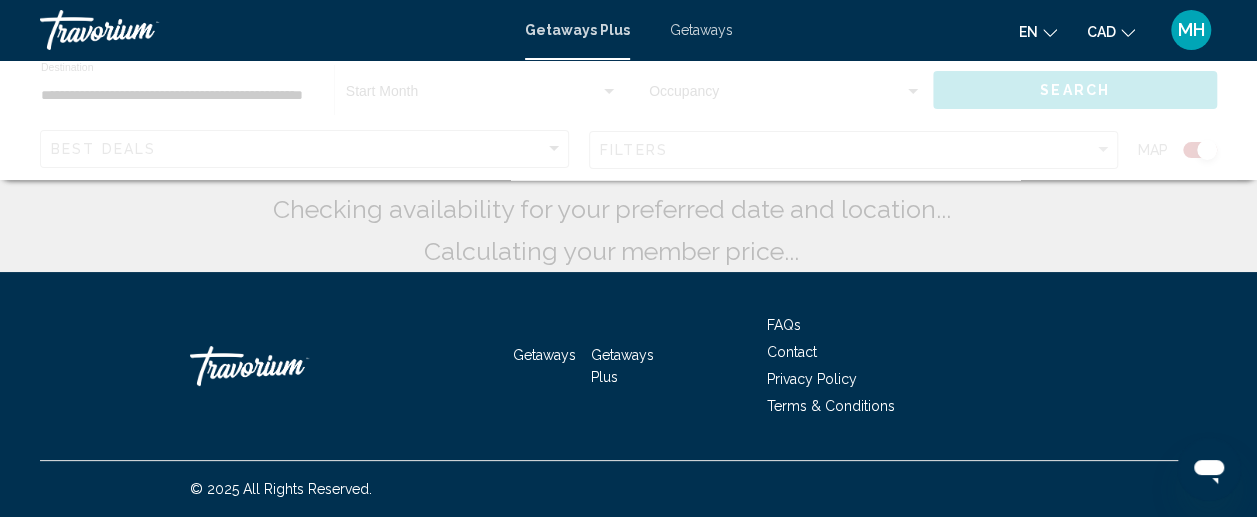 scroll, scrollTop: 0, scrollLeft: 0, axis: both 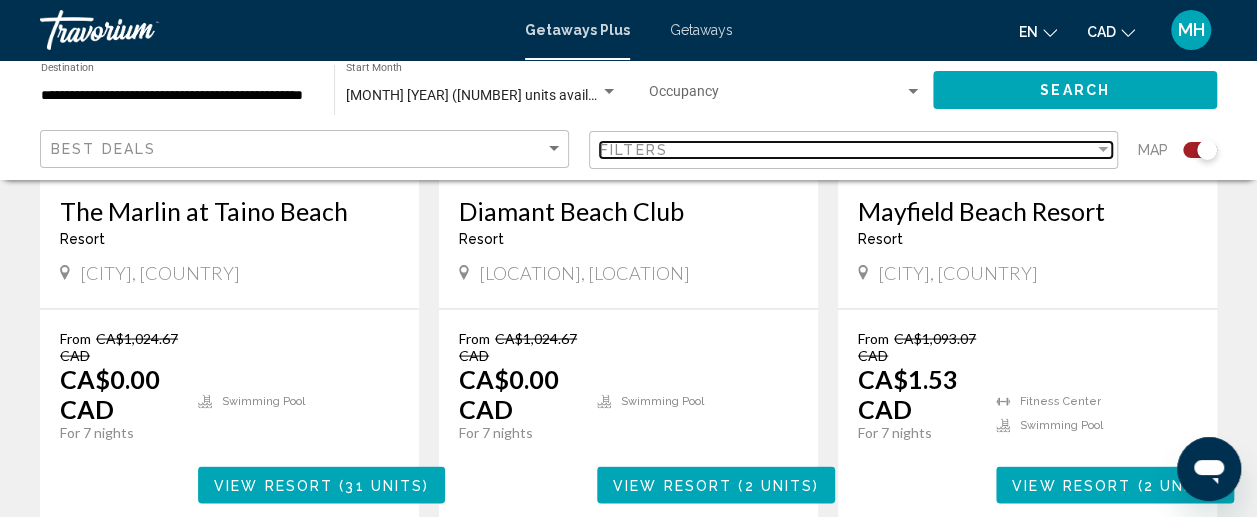 click on "Filters" at bounding box center [847, 150] 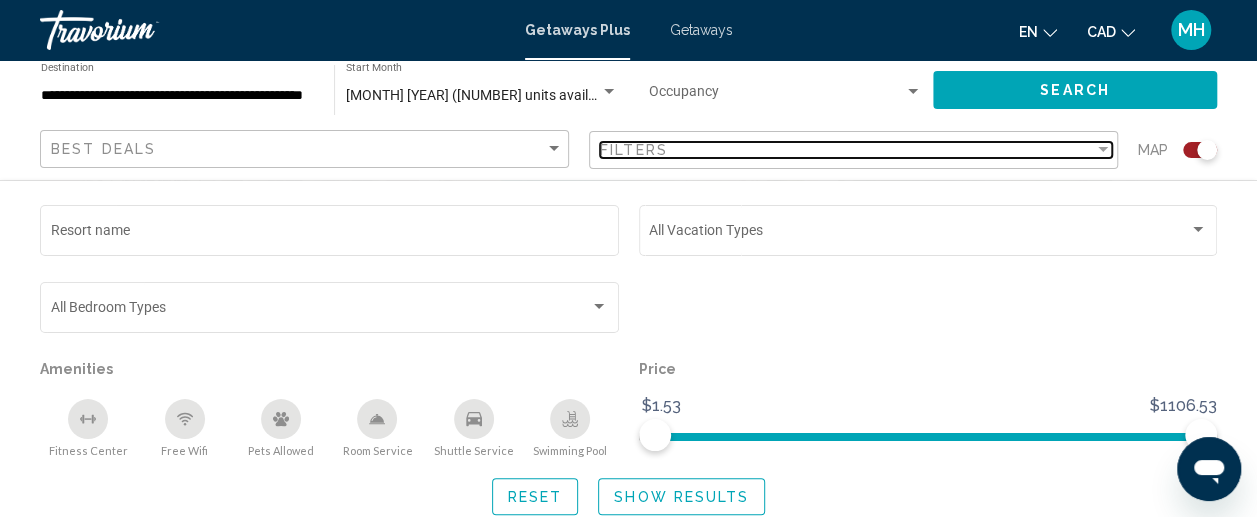scroll, scrollTop: 885, scrollLeft: 0, axis: vertical 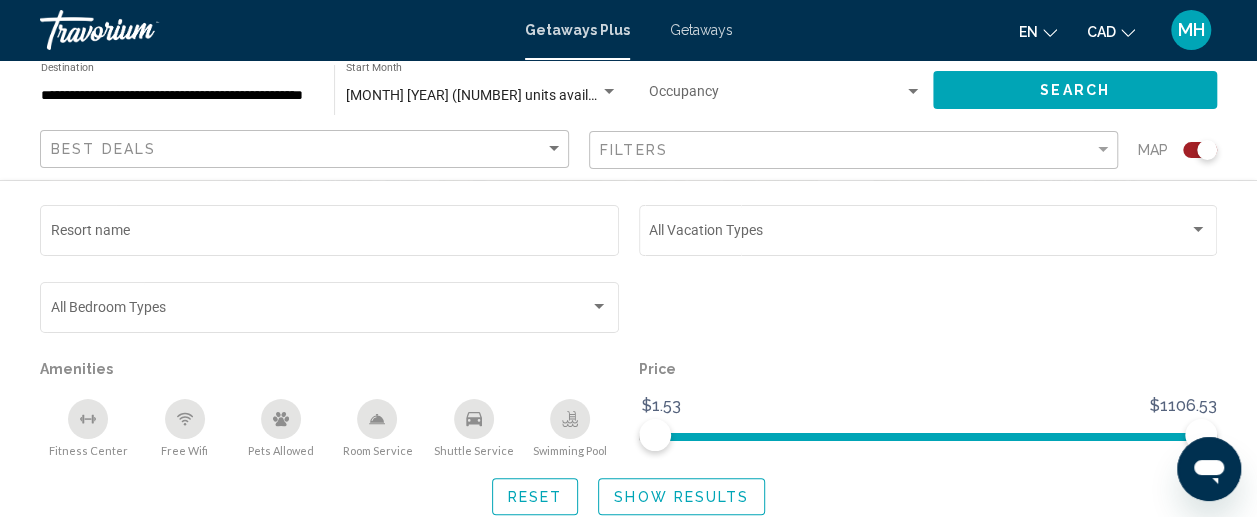 click on "Search" 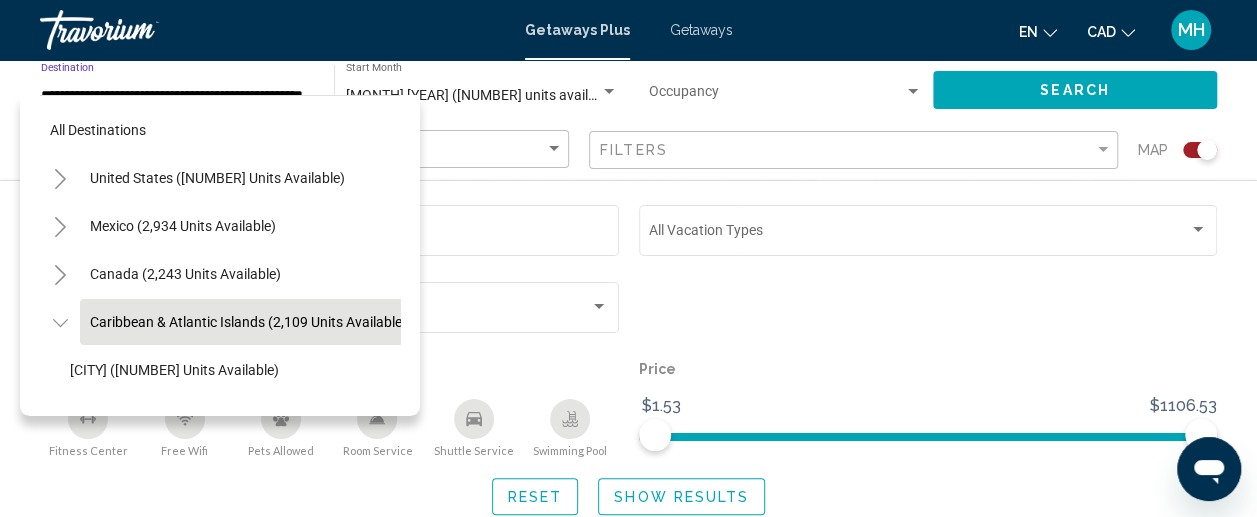 scroll, scrollTop: 78, scrollLeft: 32, axis: both 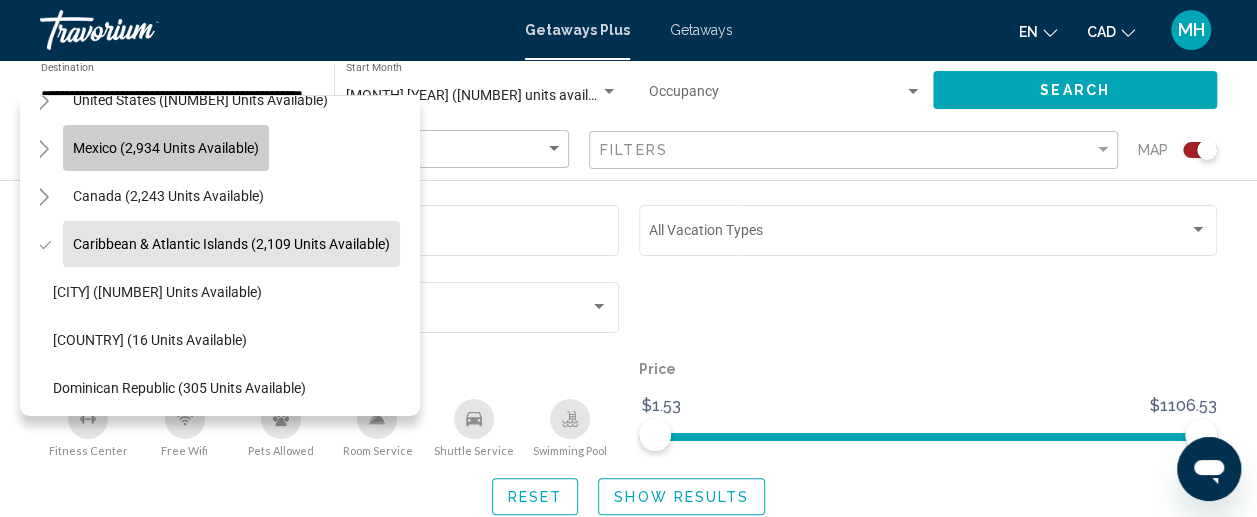 click on "Mexico (2,934 units available)" 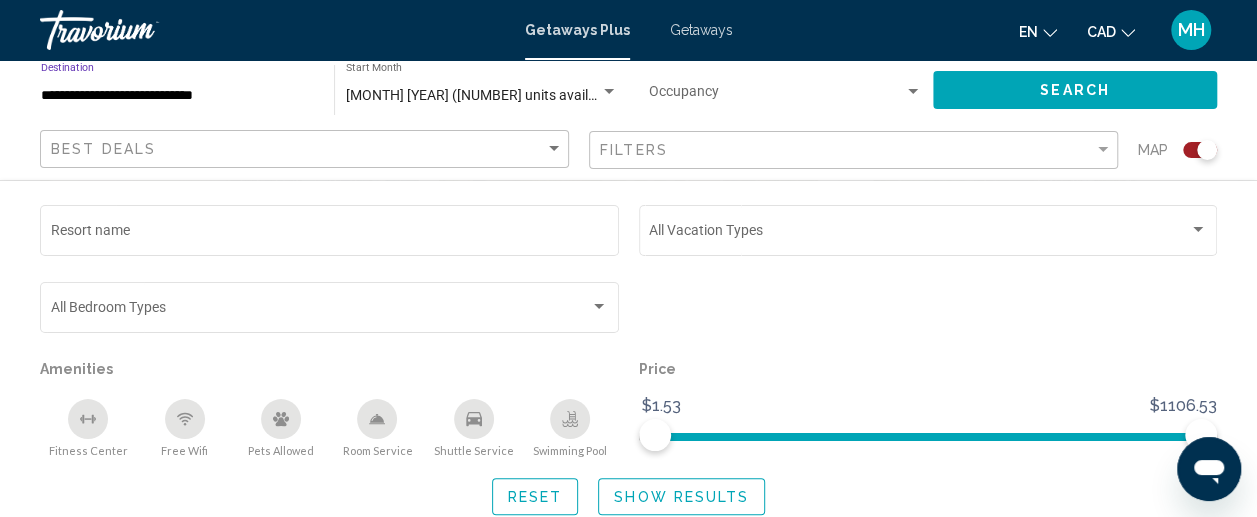 click on "Occupancy Any Occupancy" 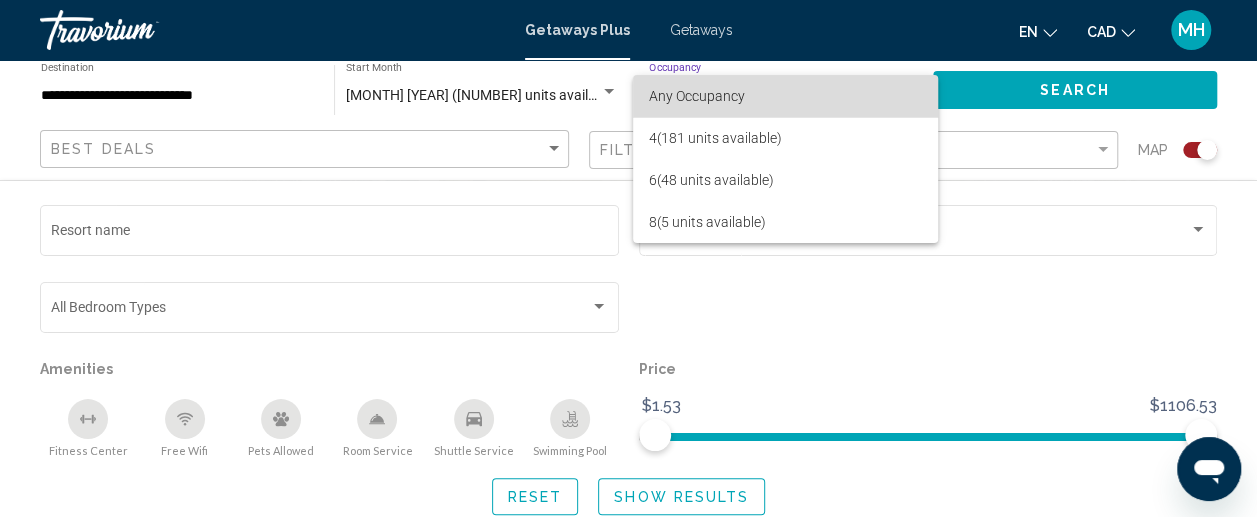 drag, startPoint x: 792, startPoint y: 109, endPoint x: 848, endPoint y: 91, distance: 58.821766 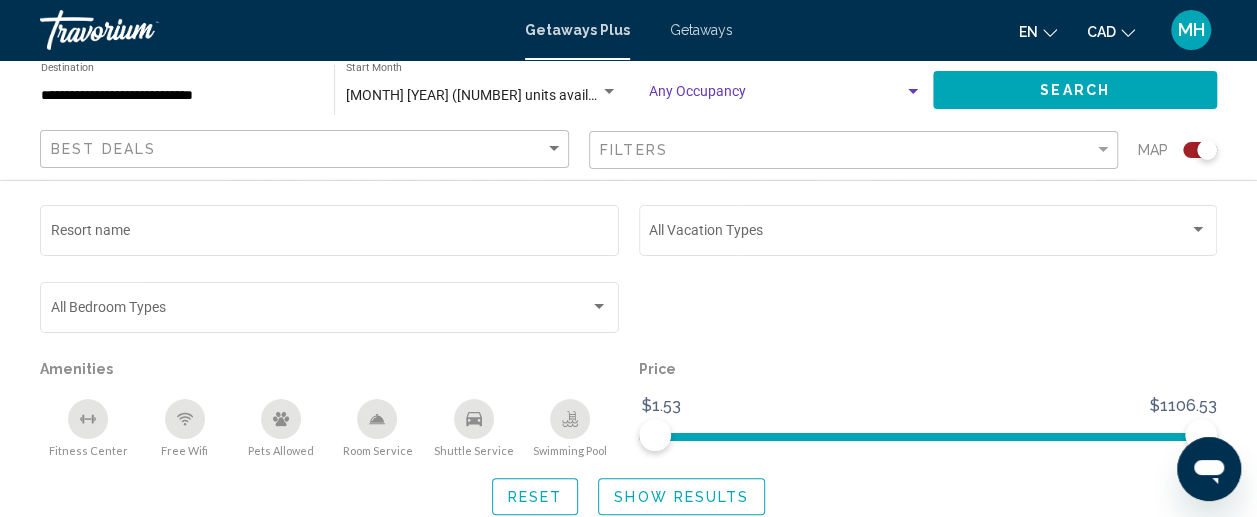 click at bounding box center (776, 96) 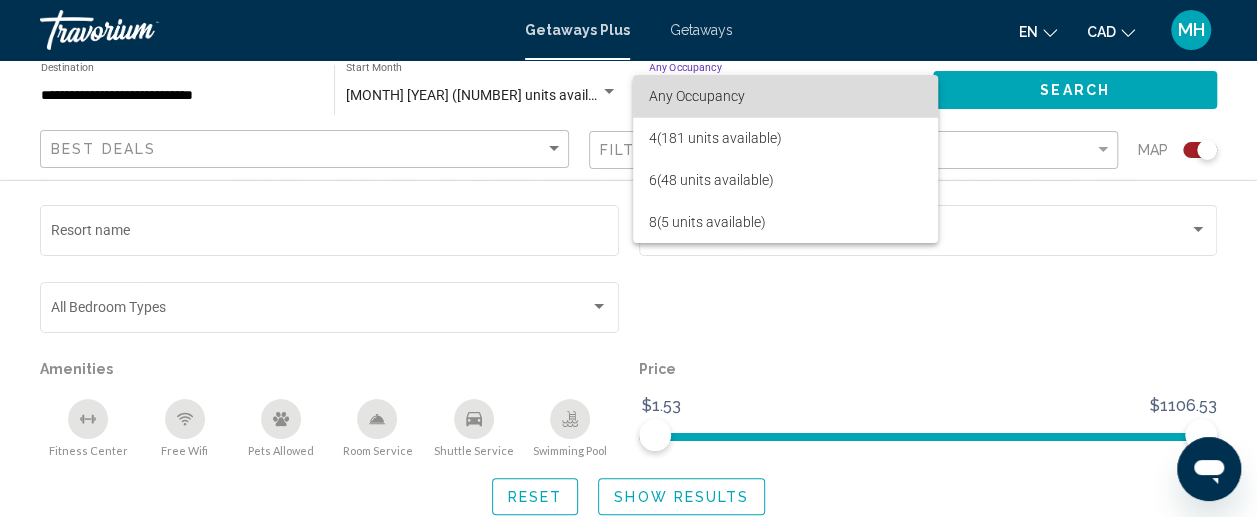 click on "Any Occupancy" at bounding box center (785, 96) 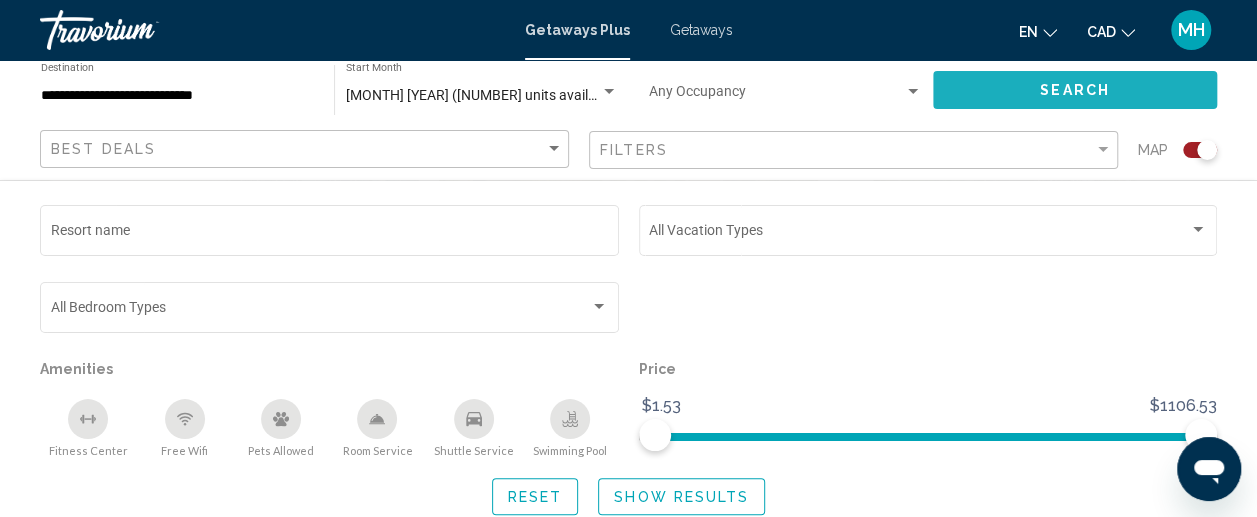 click on "Search" 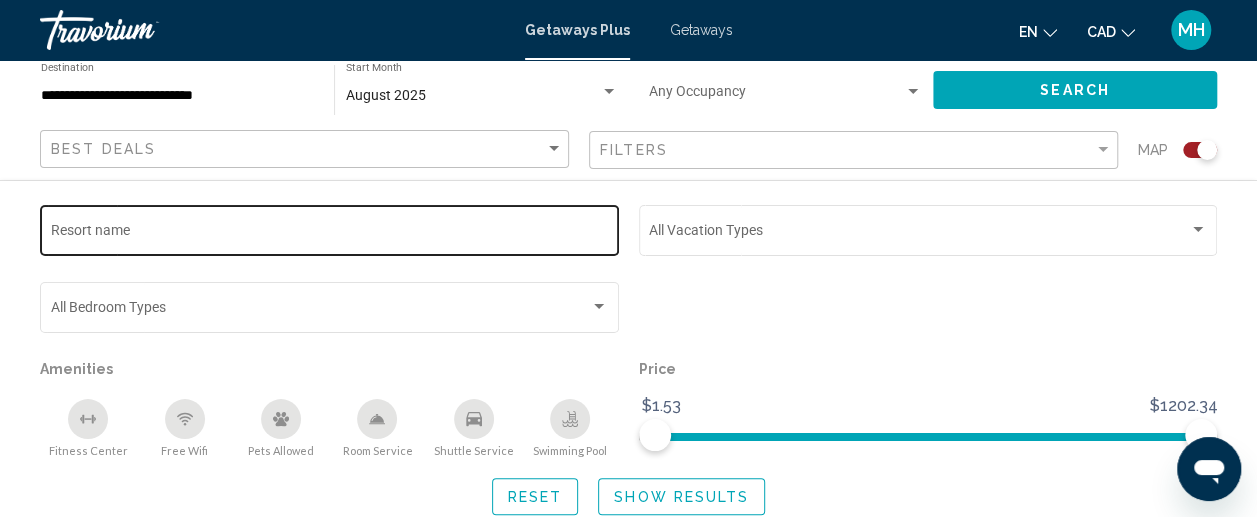 click on "Resort name" 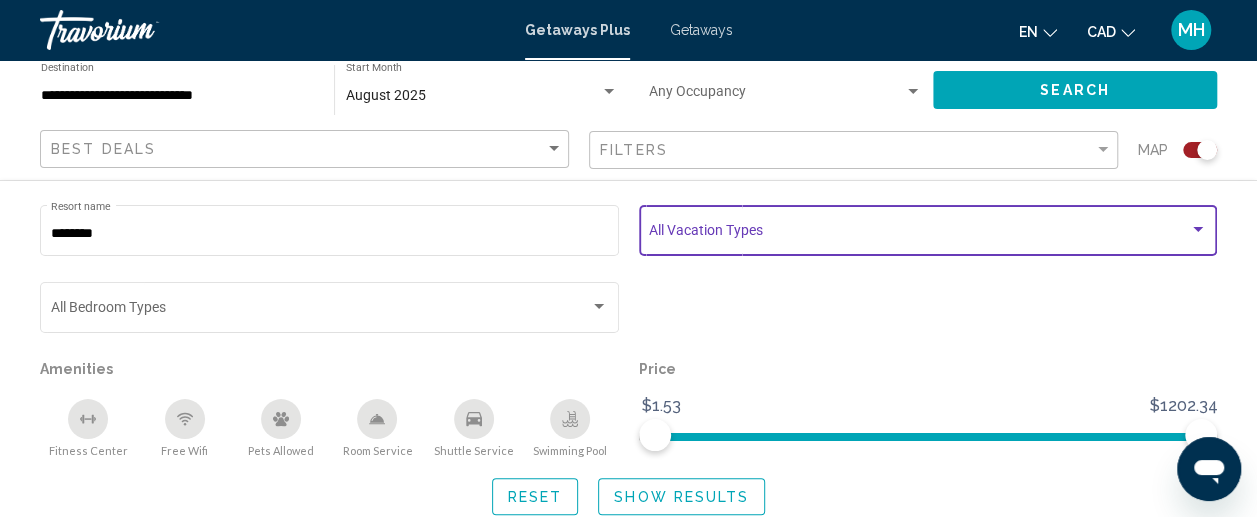 click at bounding box center (919, 234) 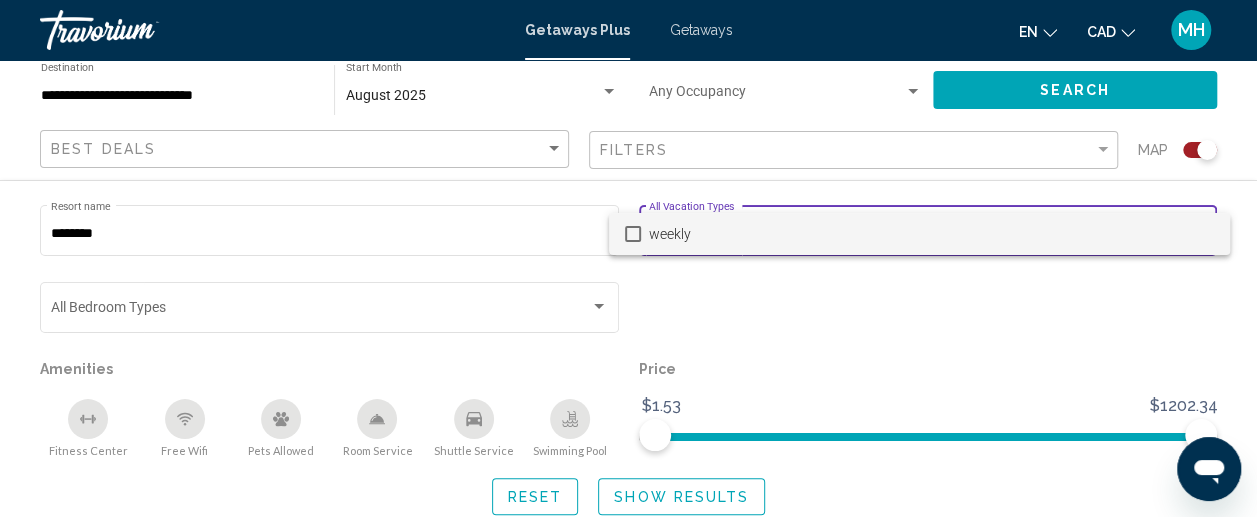click at bounding box center [628, 258] 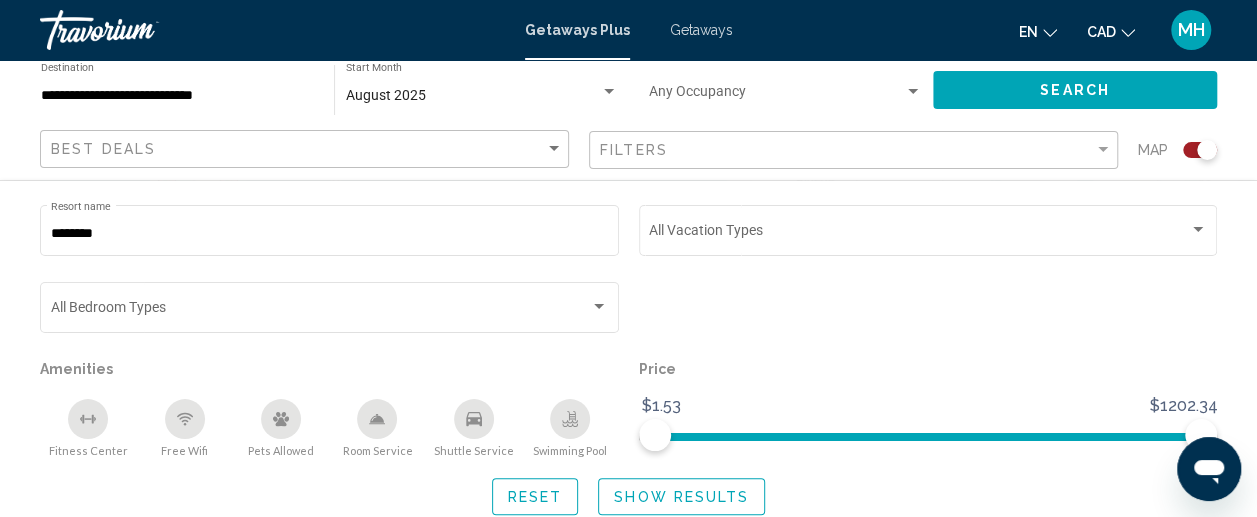 scroll, scrollTop: 374, scrollLeft: 0, axis: vertical 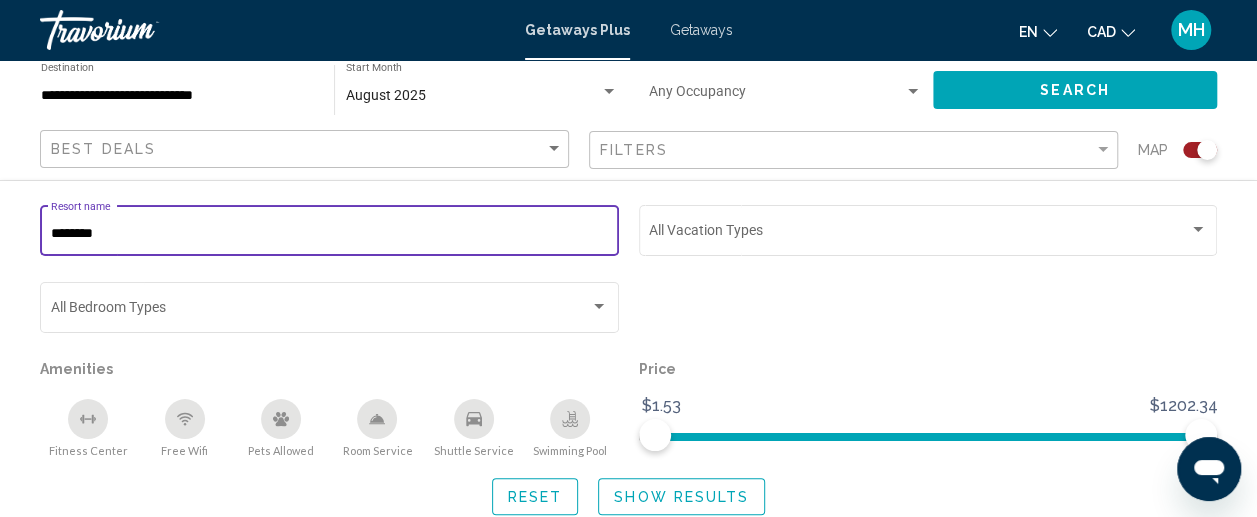 click on "********" at bounding box center [330, 234] 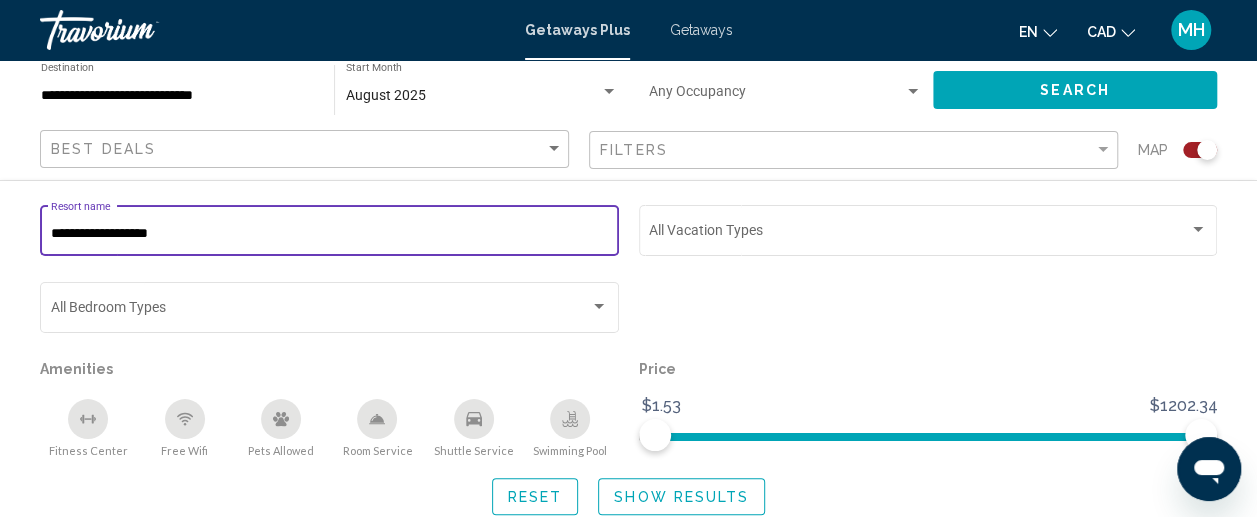 click on "**********" at bounding box center (330, 234) 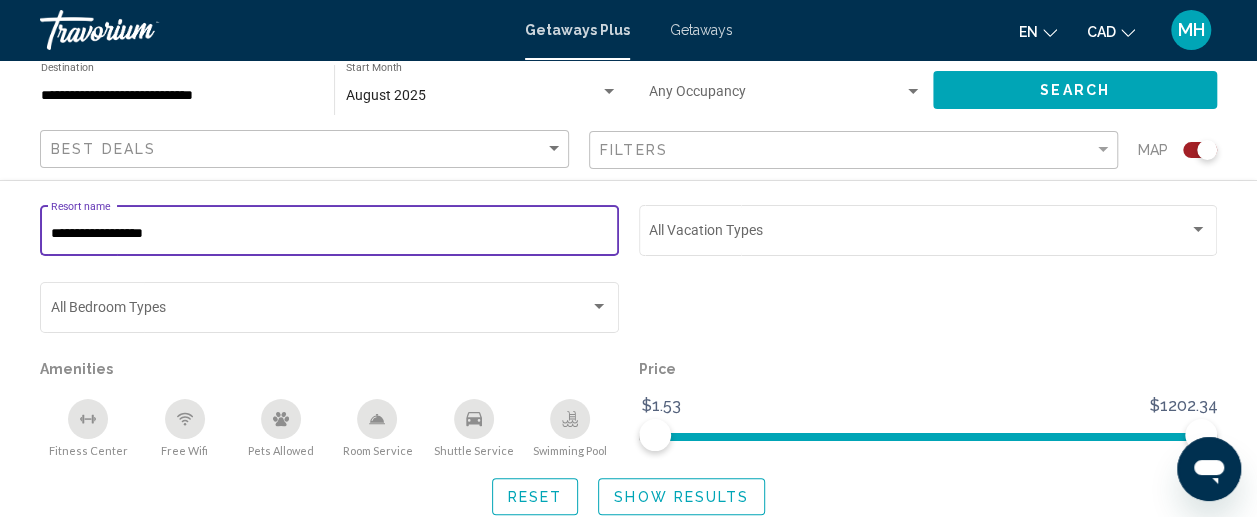 scroll, scrollTop: 1288, scrollLeft: 0, axis: vertical 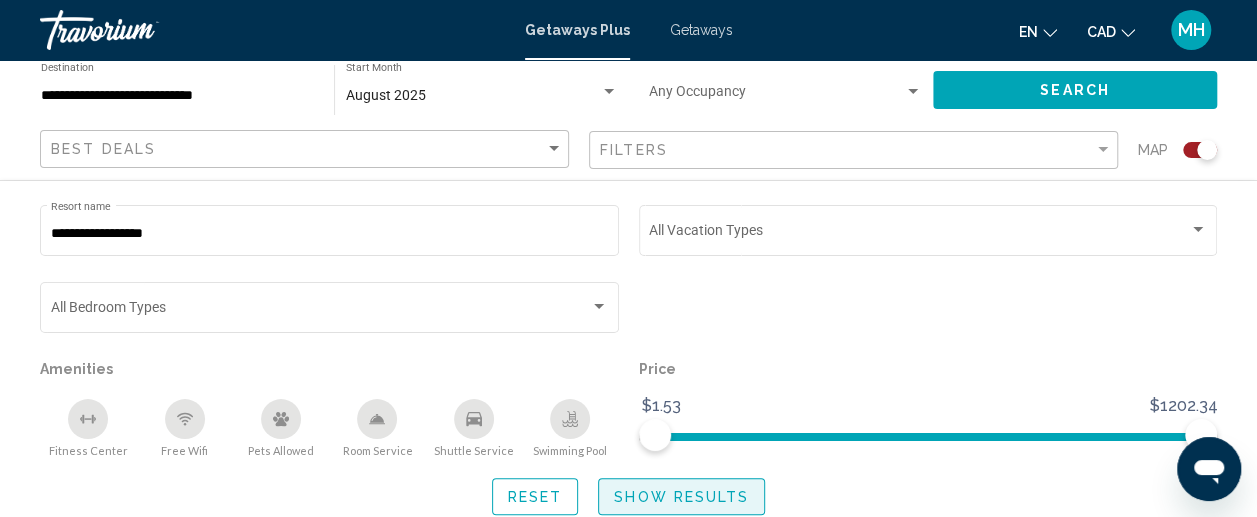 click on "Show Results" 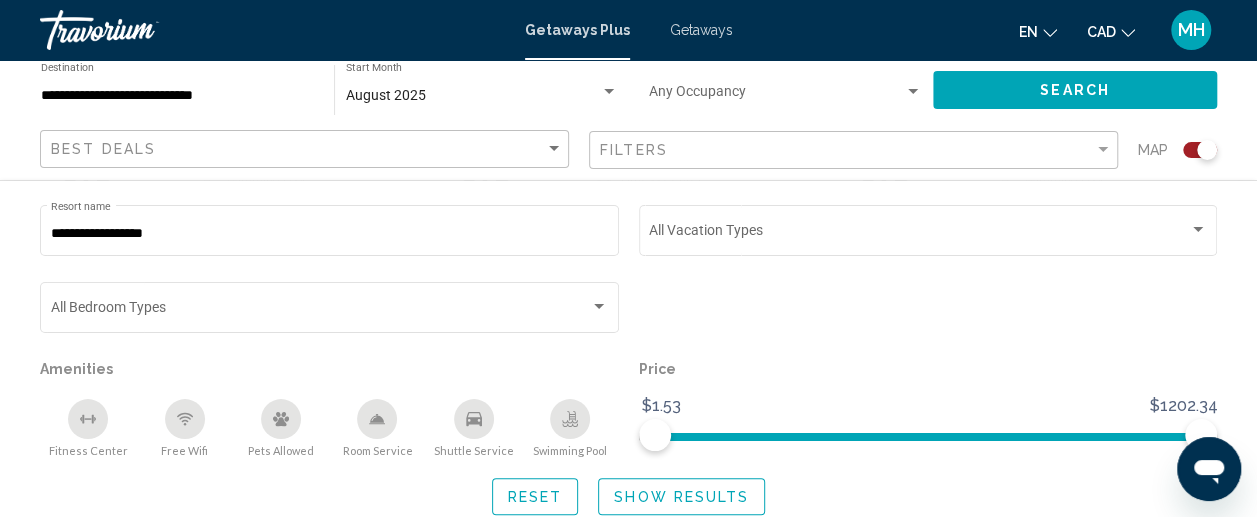 scroll, scrollTop: 3606, scrollLeft: 0, axis: vertical 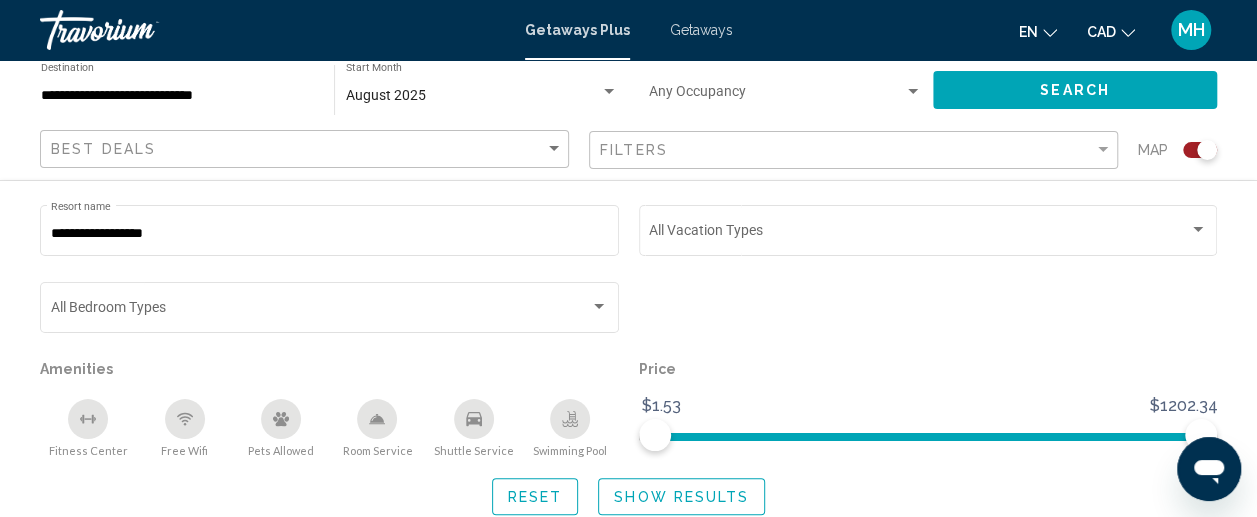 click 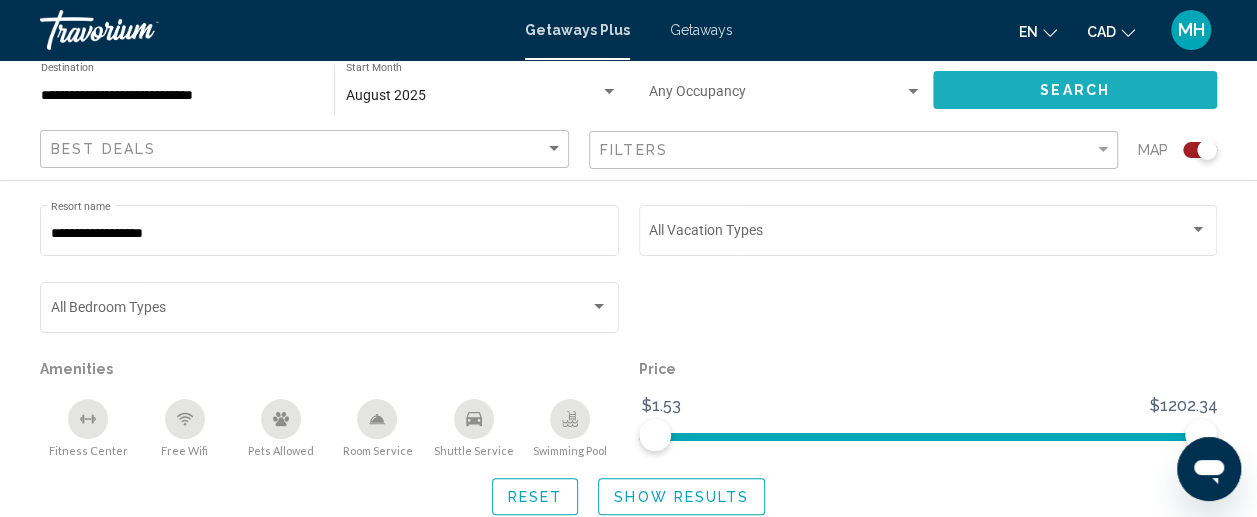 click on "Search" 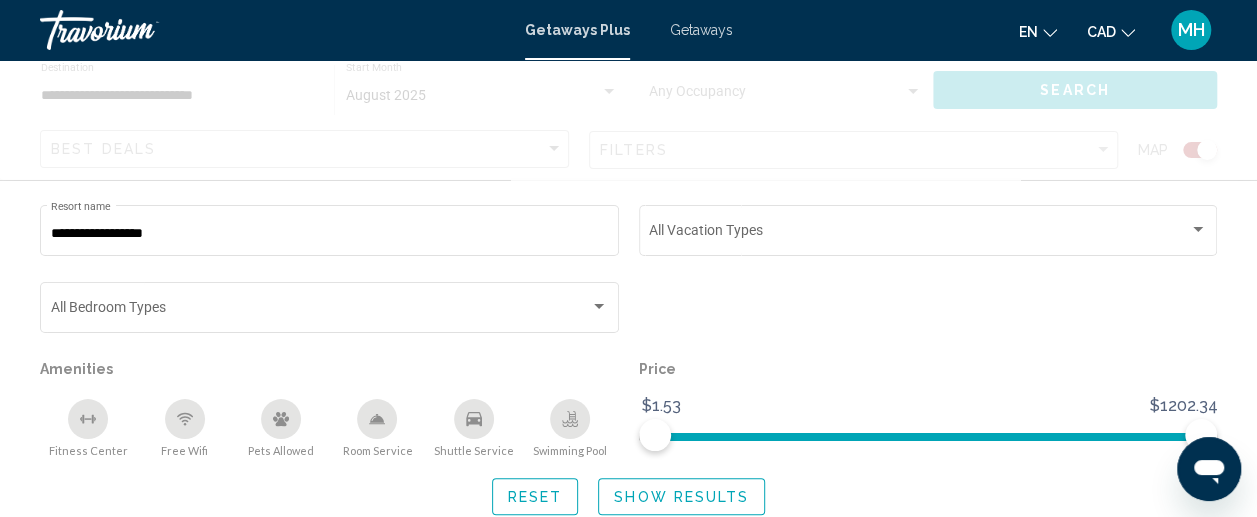 scroll, scrollTop: 0, scrollLeft: 0, axis: both 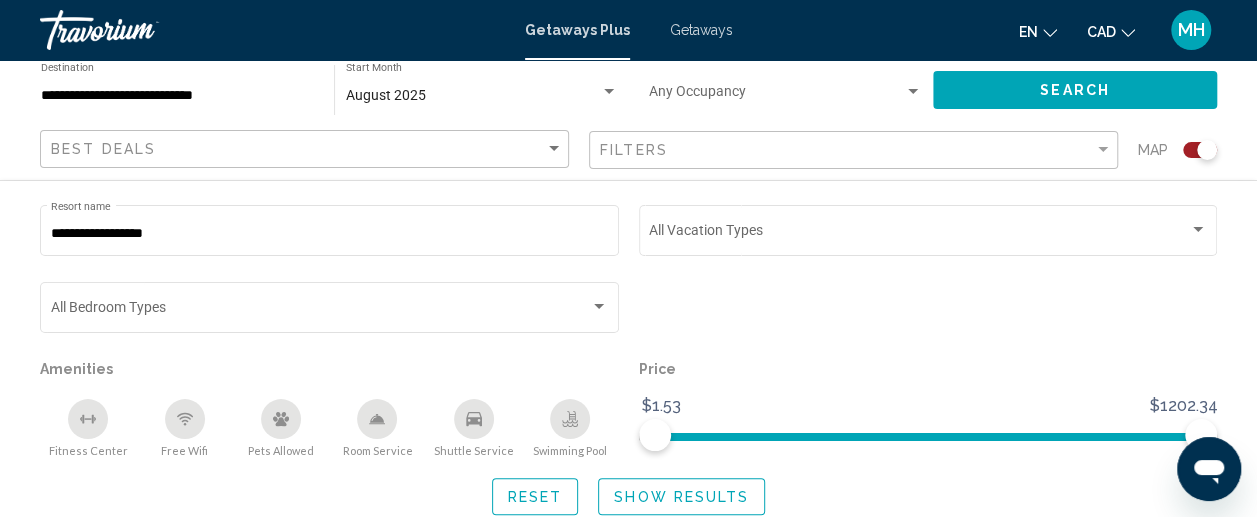 click on "Reset Show Results" 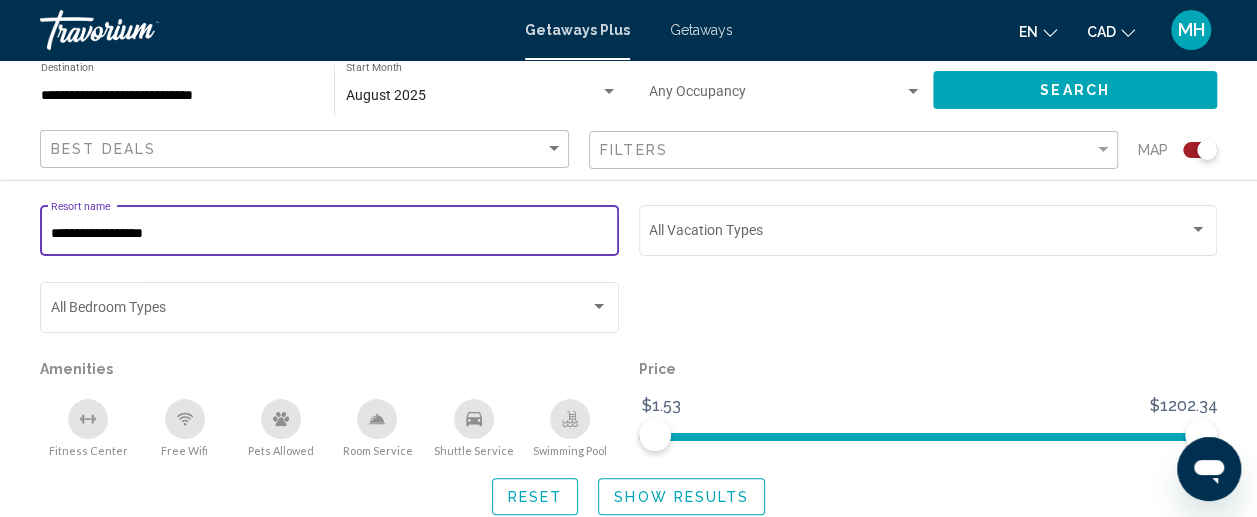 drag, startPoint x: 175, startPoint y: 229, endPoint x: 23, endPoint y: 225, distance: 152.05263 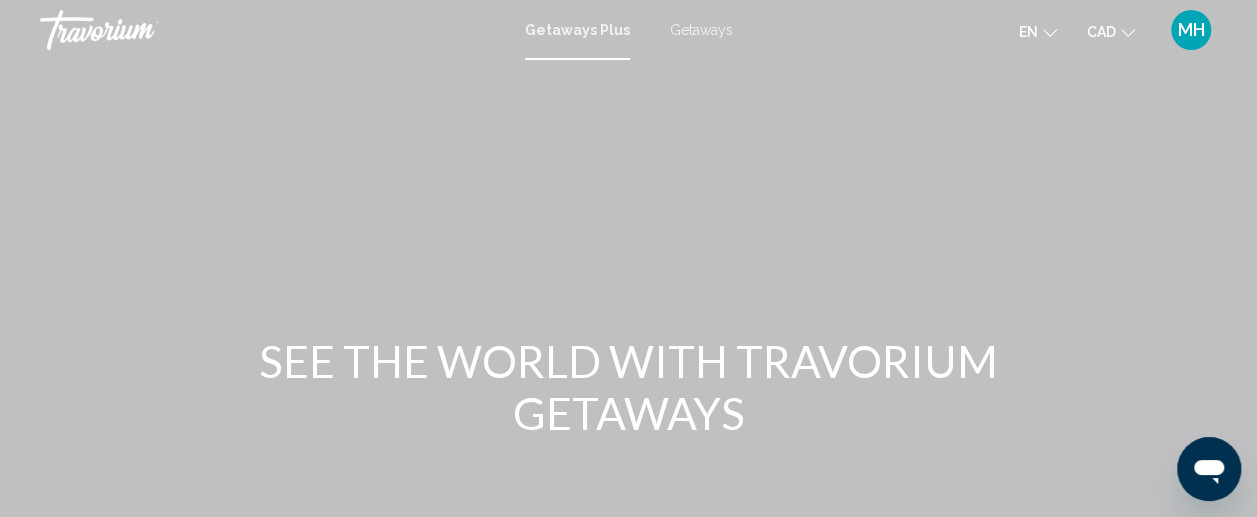 click on "Getaways Plus" at bounding box center [577, 30] 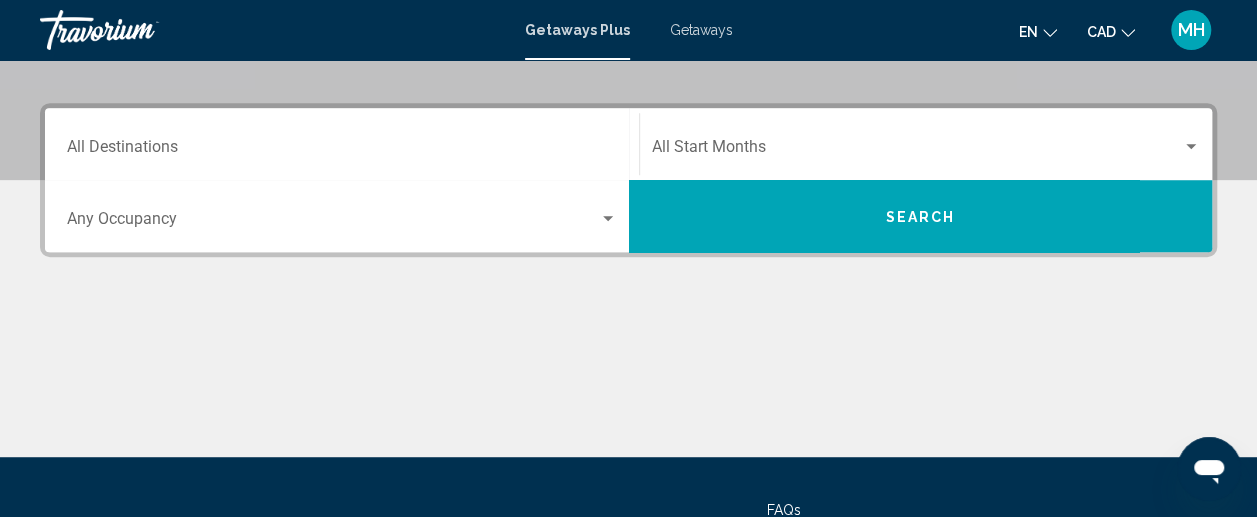 scroll, scrollTop: 402, scrollLeft: 0, axis: vertical 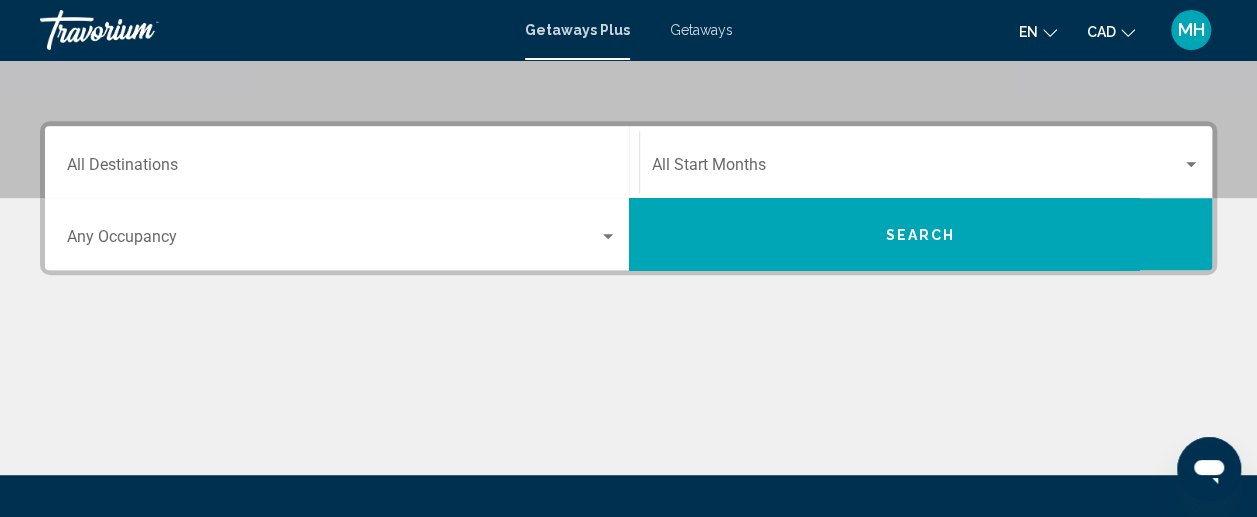 click on "Destination All Destinations" at bounding box center (342, 162) 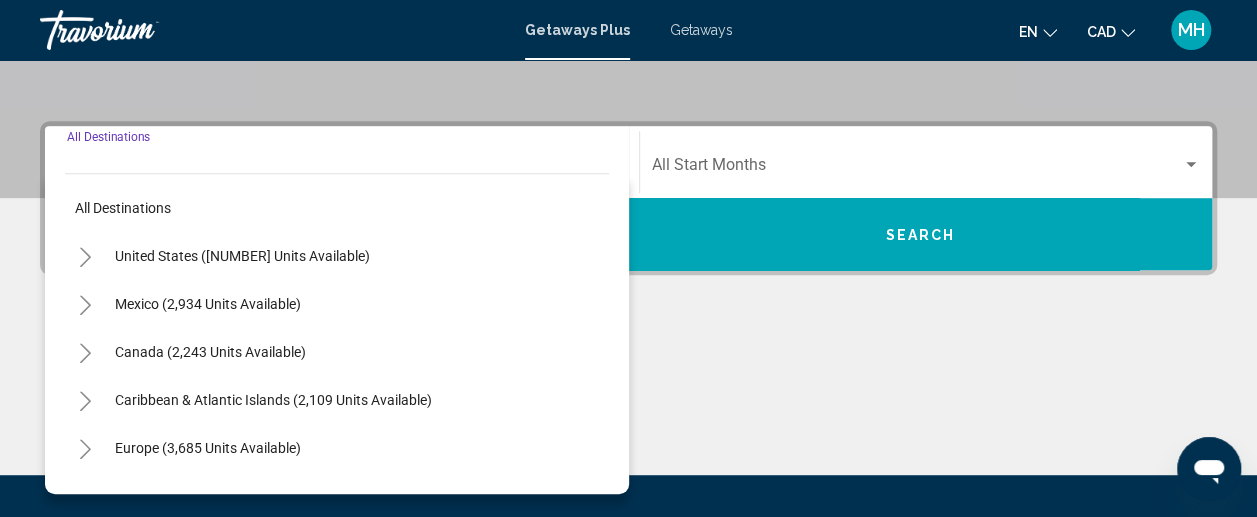 scroll, scrollTop: 458, scrollLeft: 0, axis: vertical 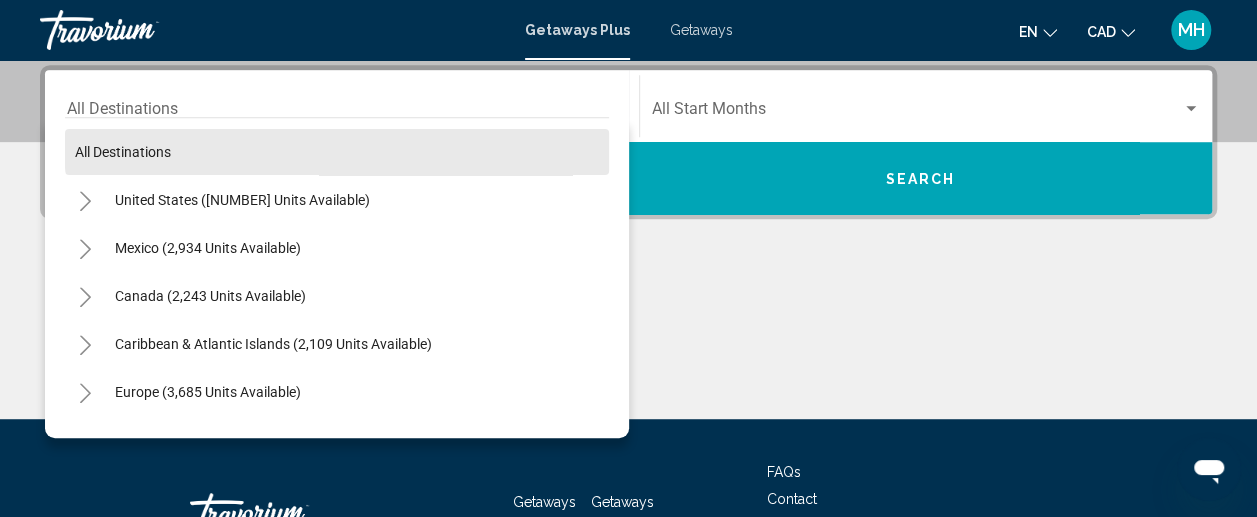 click on "All destinations" at bounding box center [337, 152] 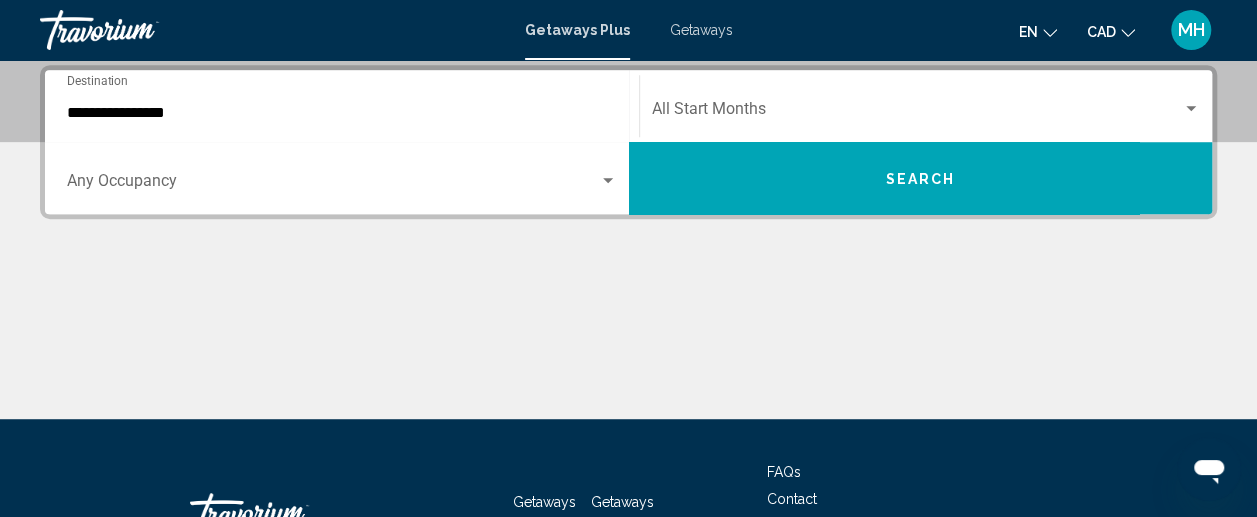 click on "Occupancy Any Occupancy" at bounding box center (342, 178) 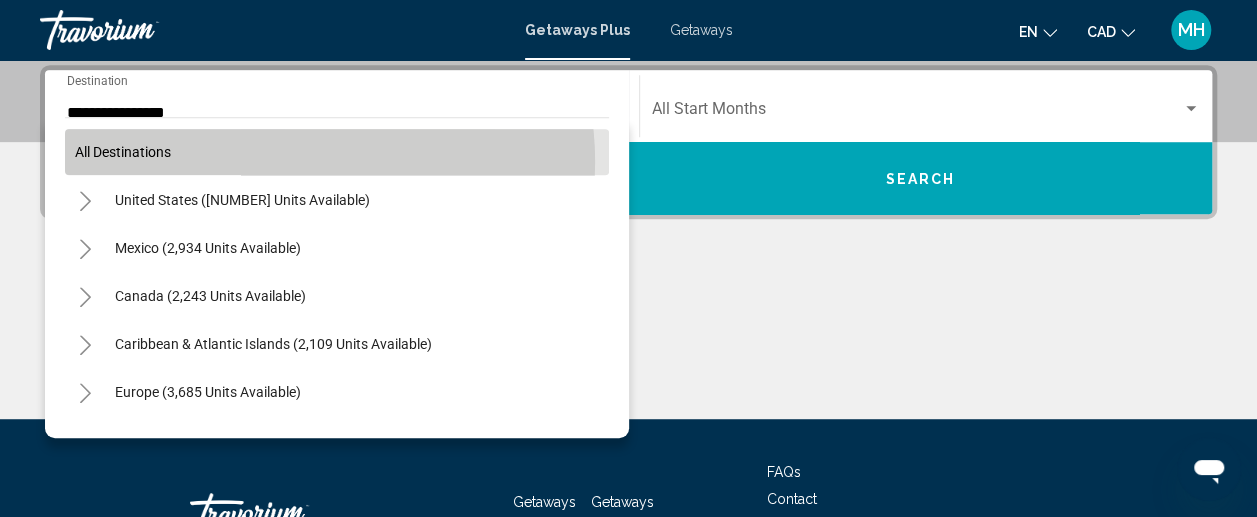click on "All destinations" at bounding box center (337, 152) 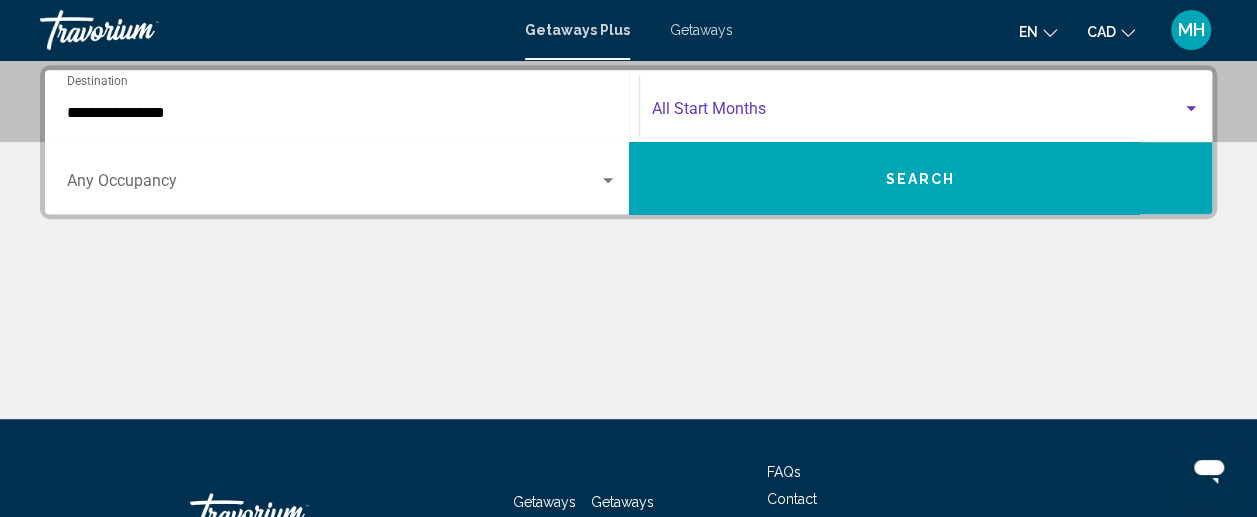 click at bounding box center (917, 113) 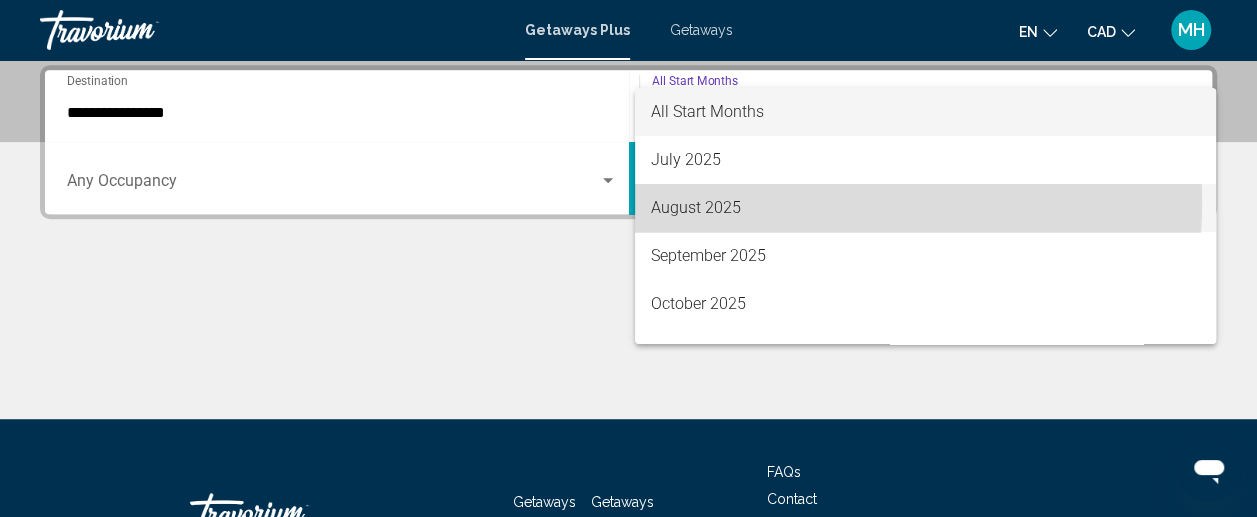 click on "August 2025" at bounding box center [925, 208] 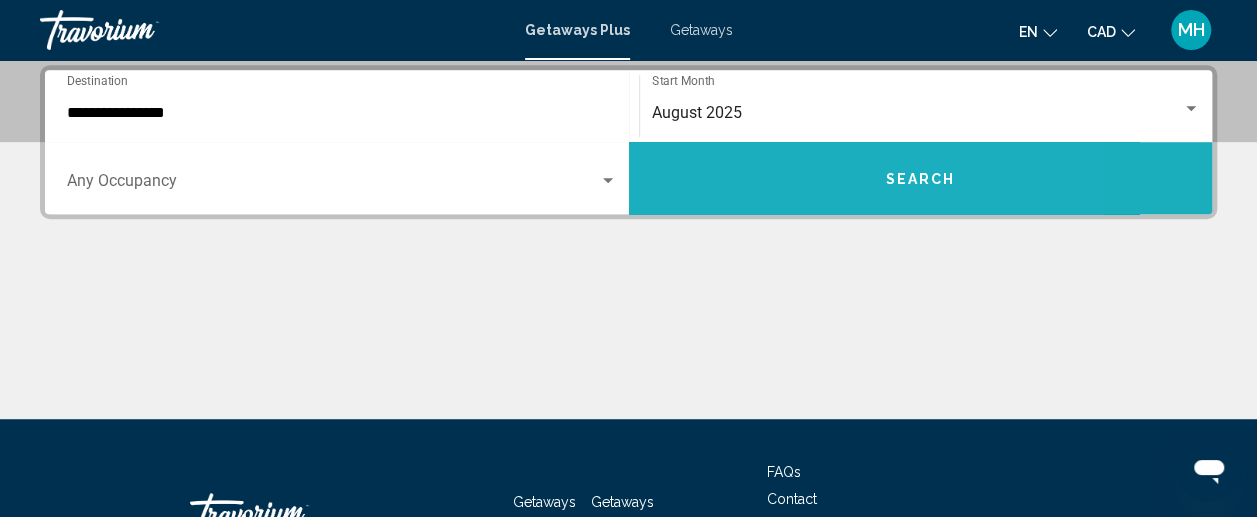click on "Search" at bounding box center (921, 178) 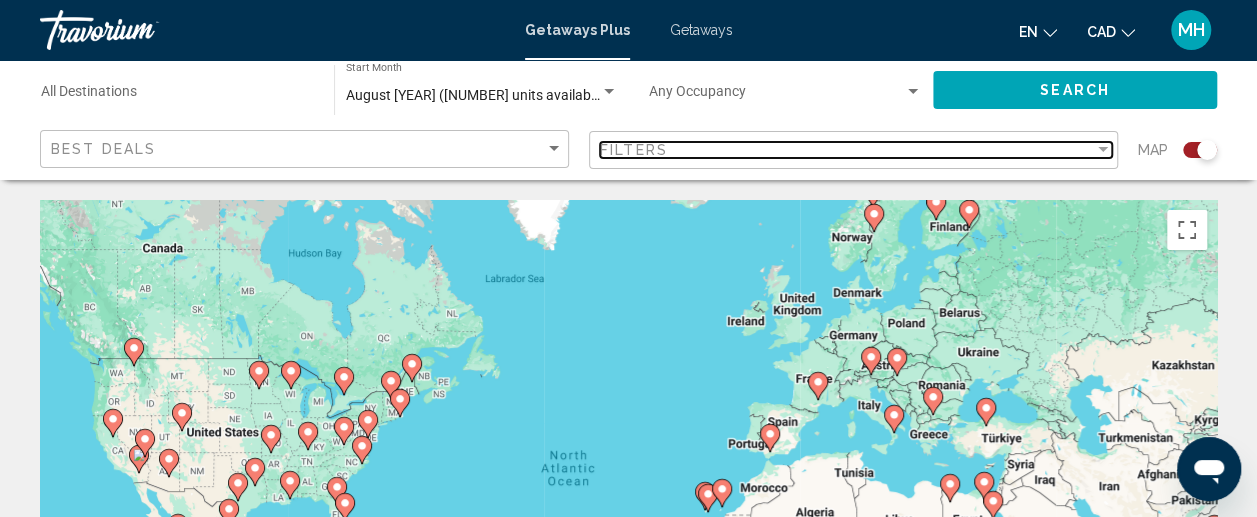 click on "Filters" at bounding box center (847, 150) 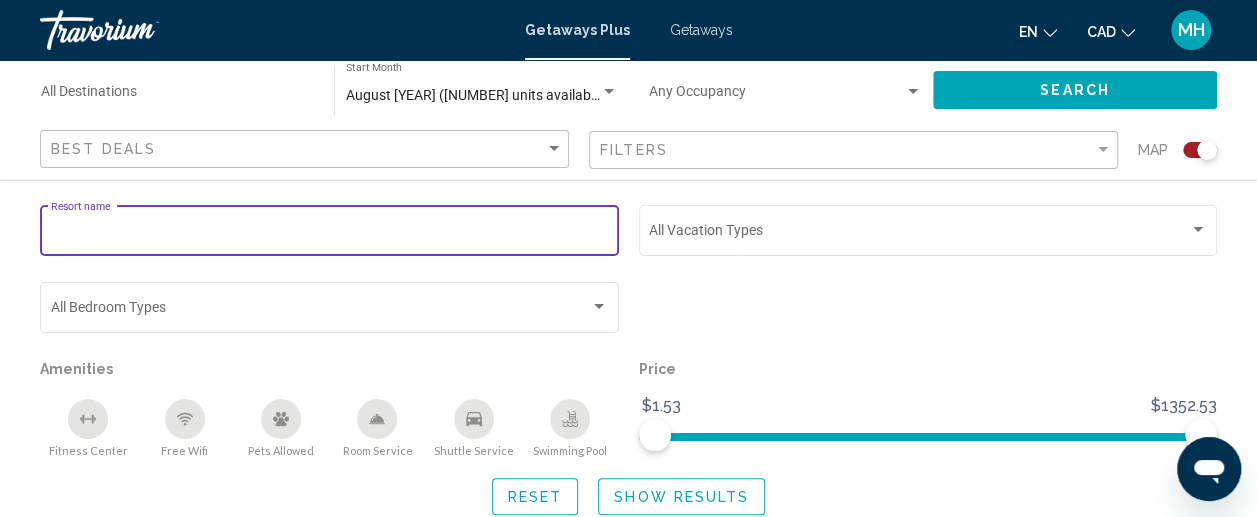 click on "Resort name" at bounding box center (330, 234) 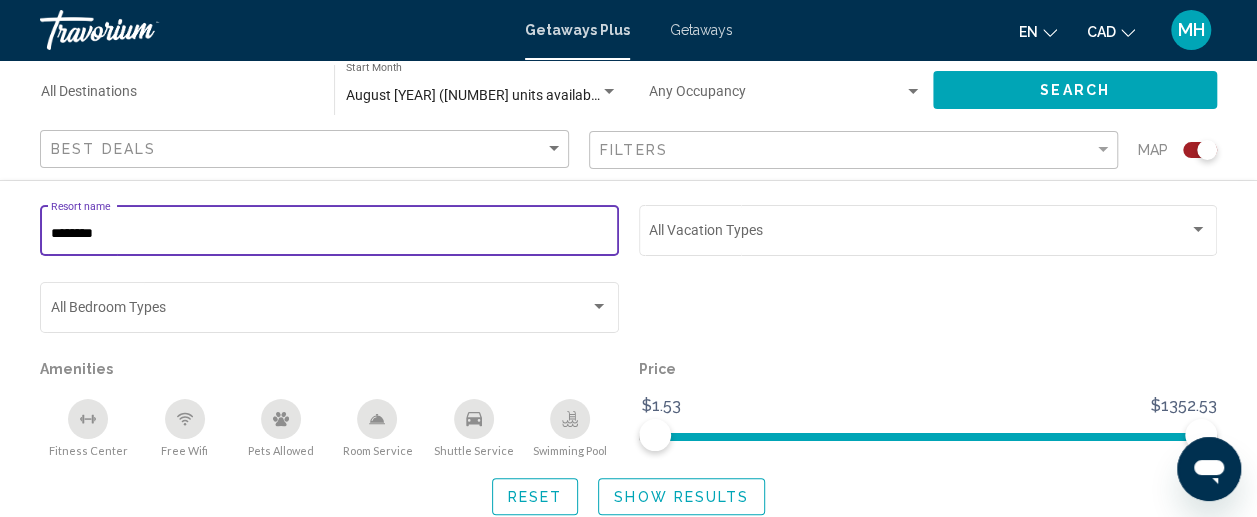 type on "********" 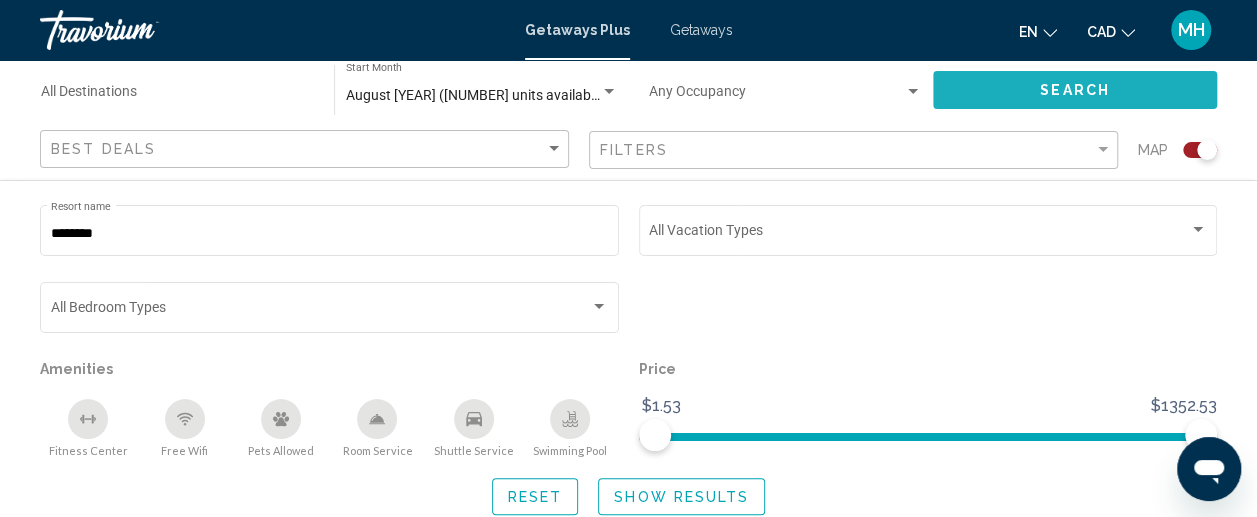 click on "Search" 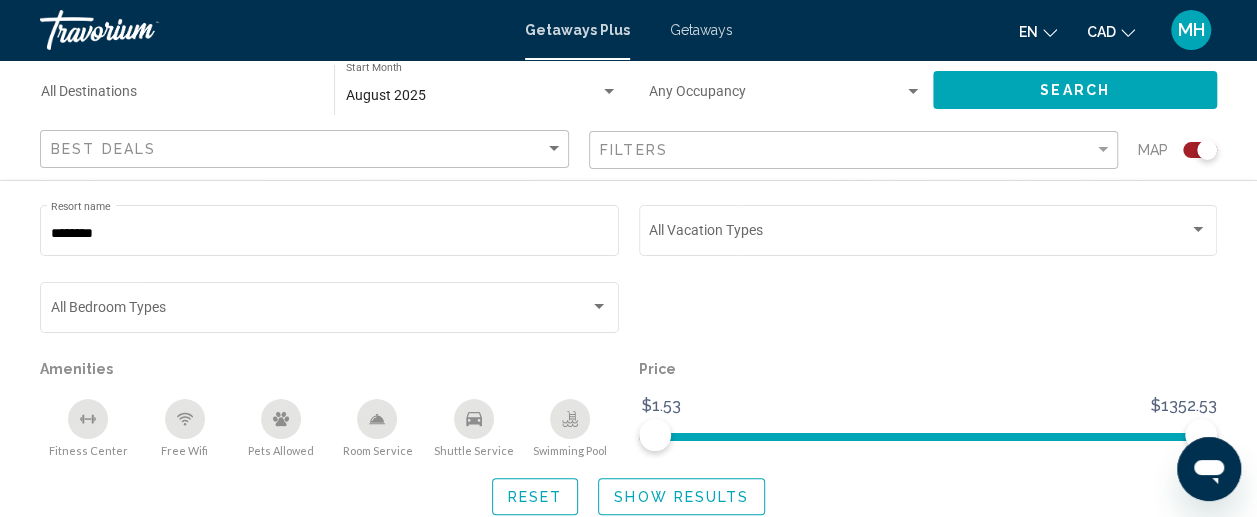 scroll, scrollTop: 0, scrollLeft: 0, axis: both 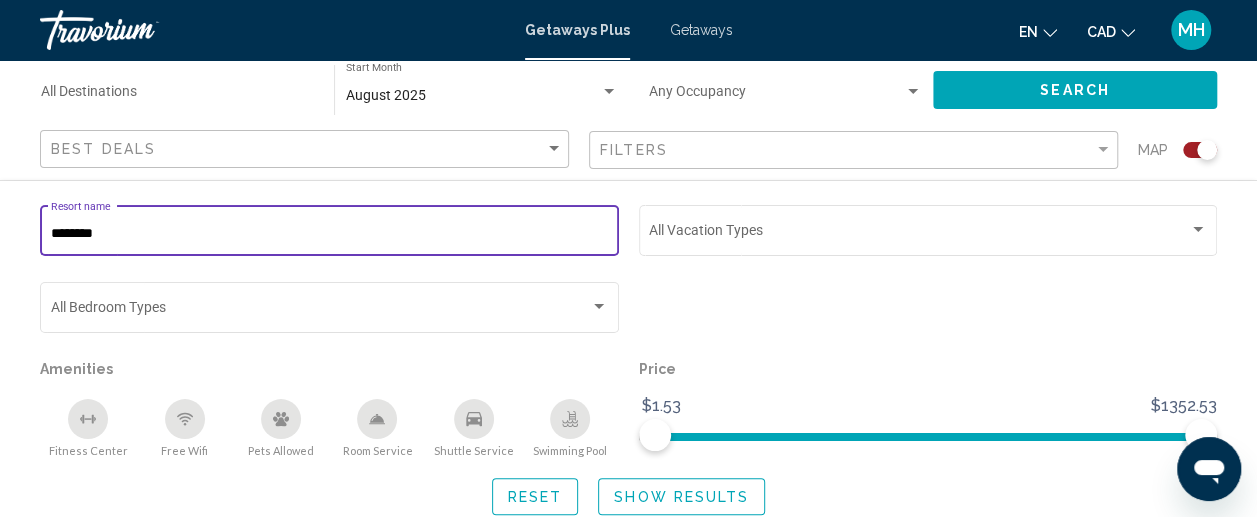 click on "********" at bounding box center [330, 234] 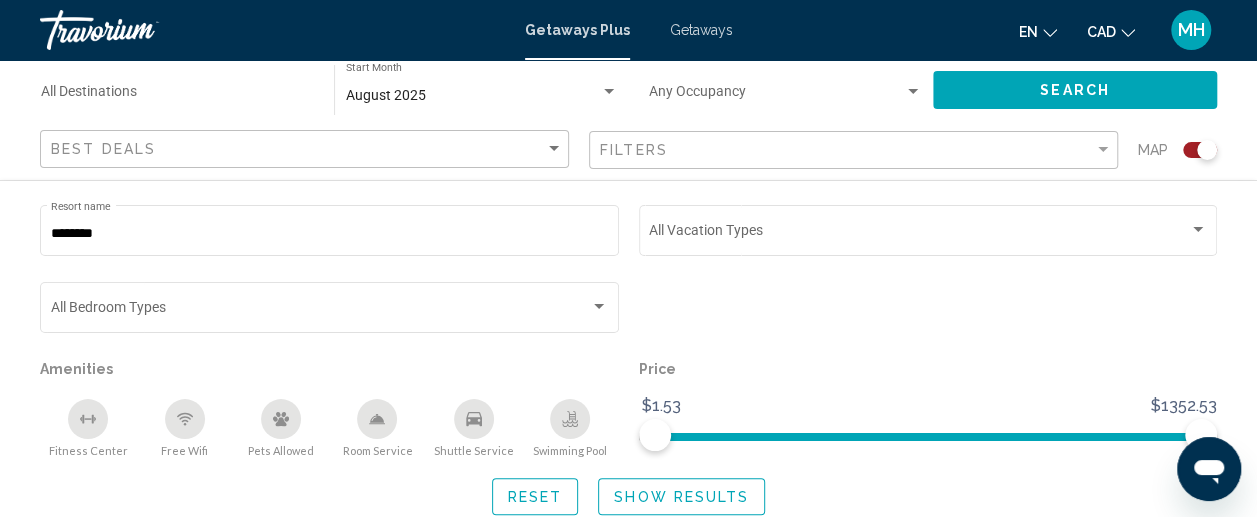 click on "August [YEAR] Start Month All Start Months" 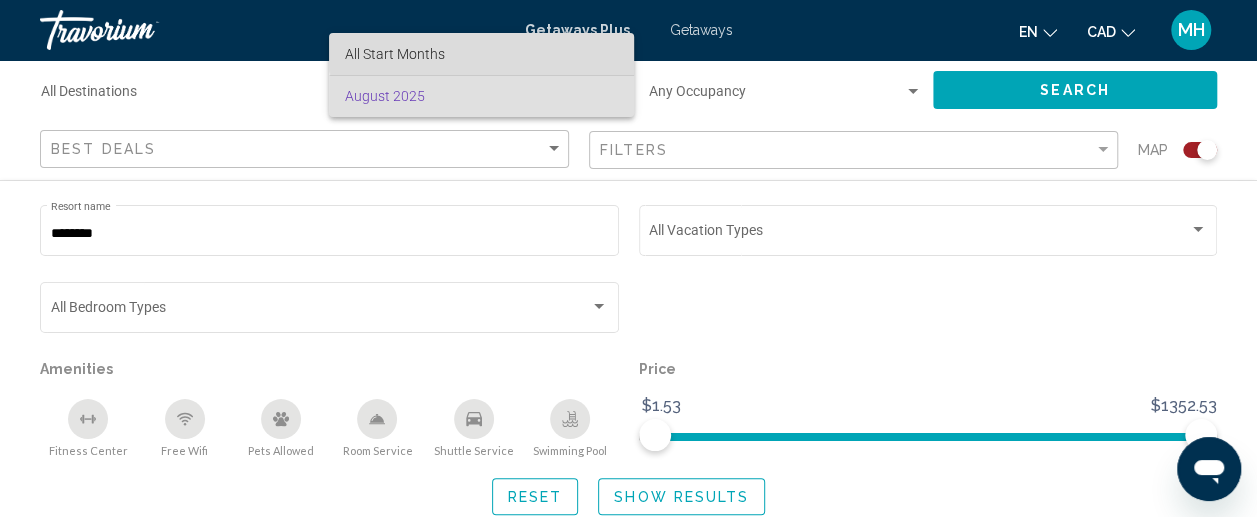 click on "All Start Months" at bounding box center [481, 54] 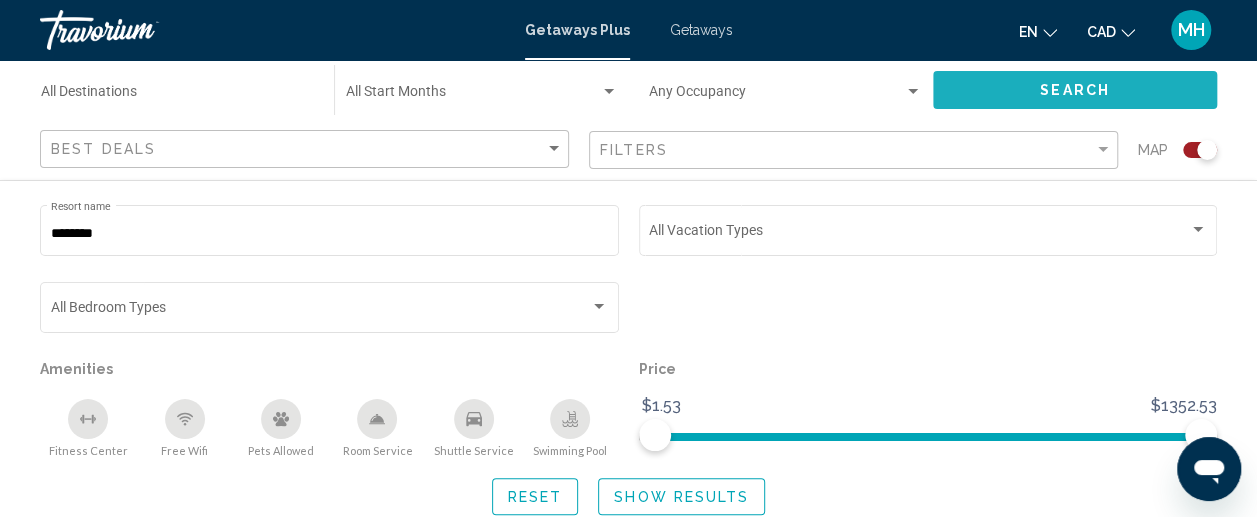 click on "Search" 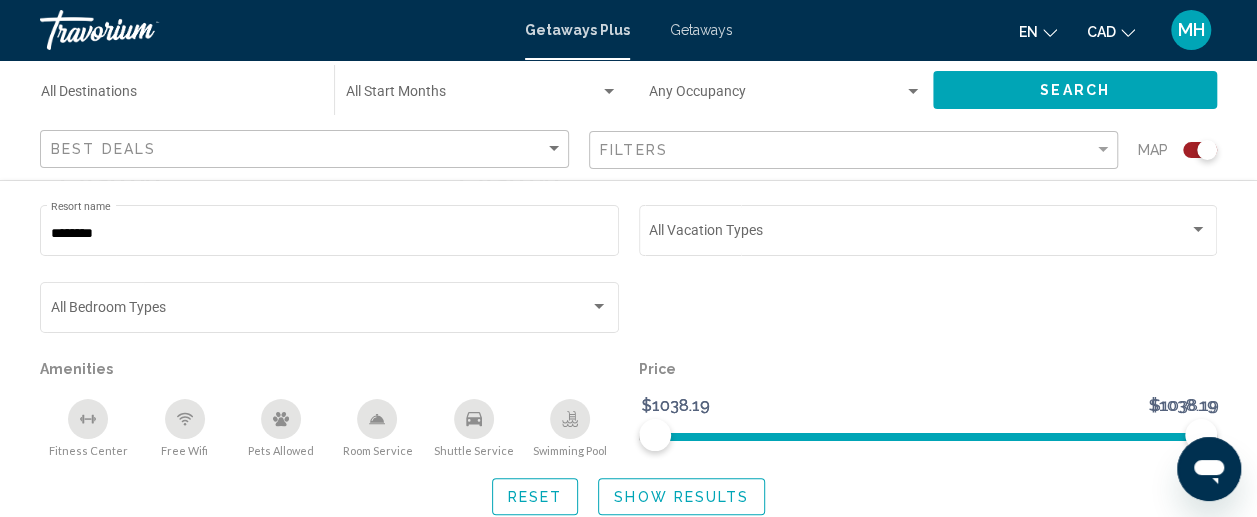 scroll, scrollTop: 1419, scrollLeft: 0, axis: vertical 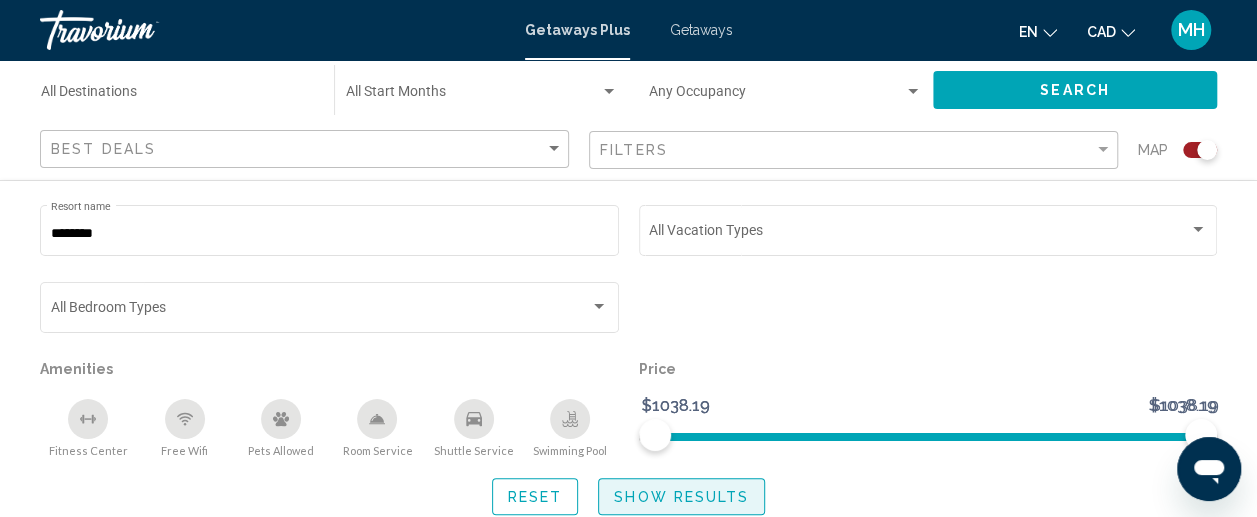 click on "Show Results" 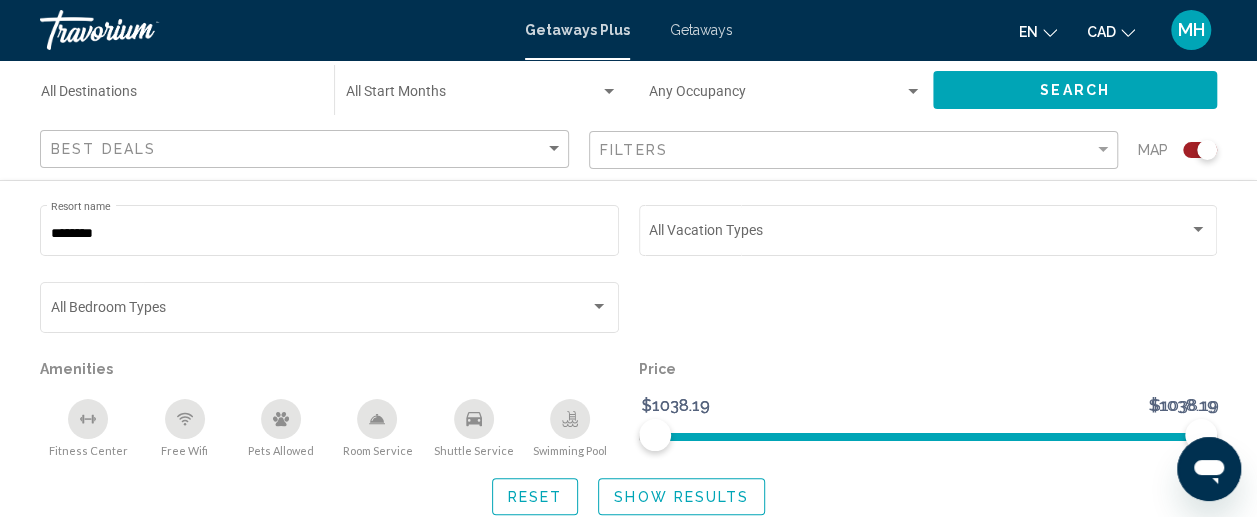 click on "Reset" 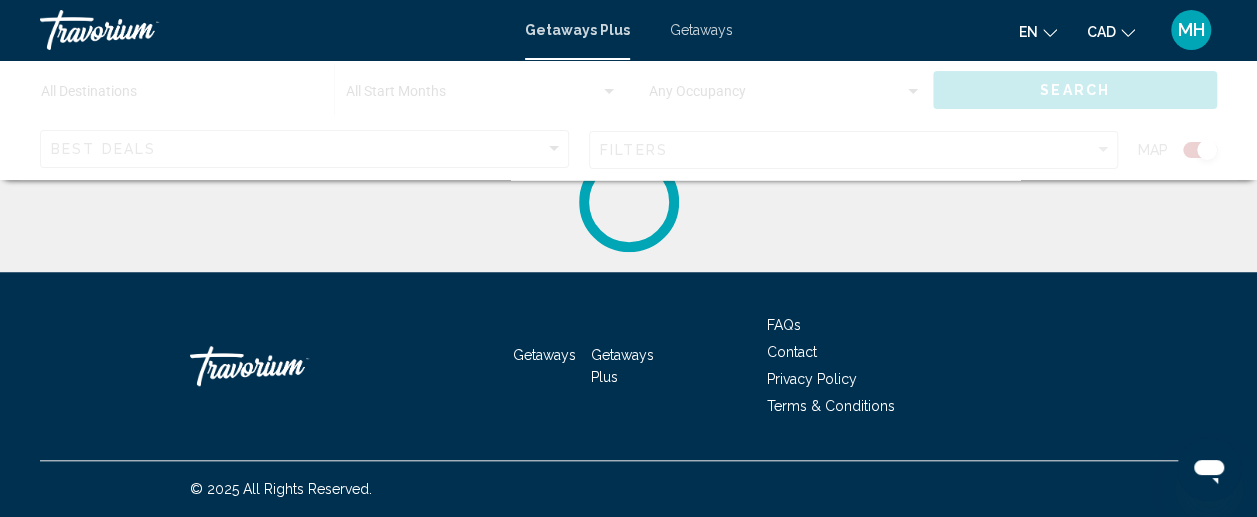 scroll, scrollTop: 0, scrollLeft: 0, axis: both 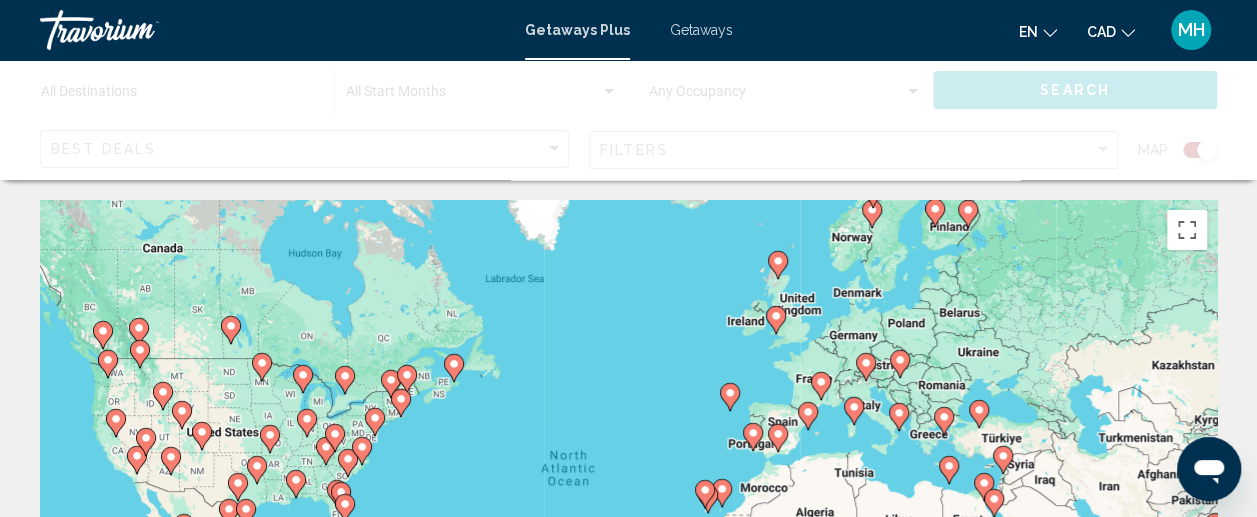 click 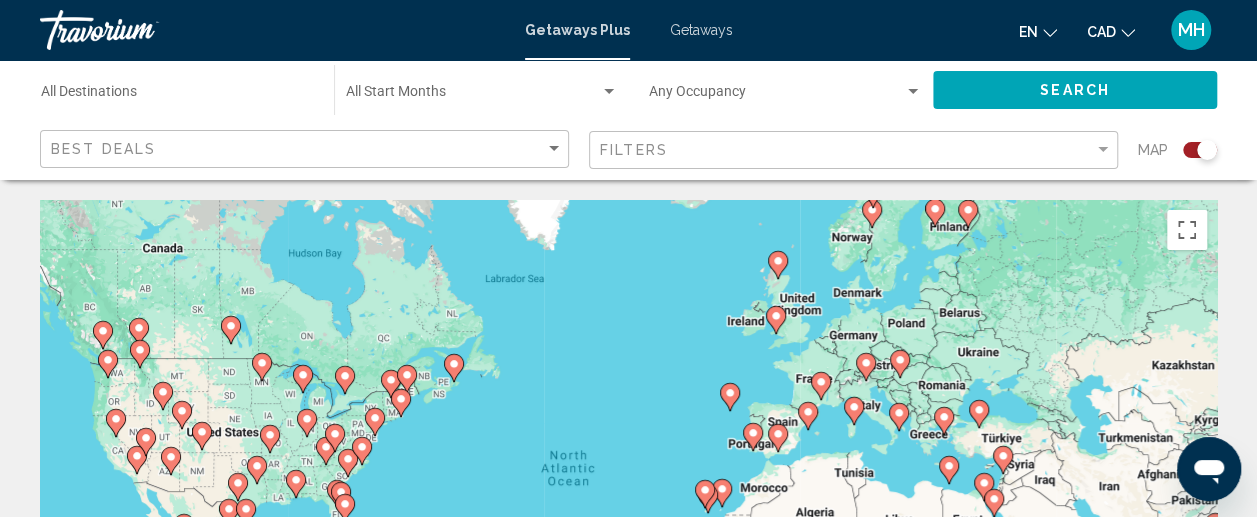 click on "Start Month All Start Months" 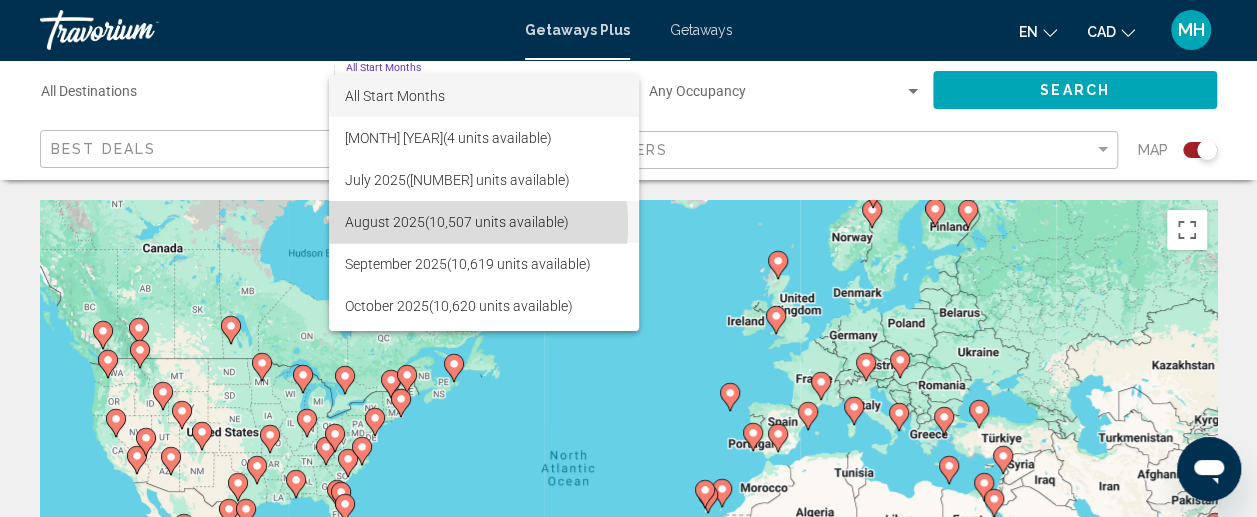 click on "August [YEAR] ([NUMBER] units available)" at bounding box center (484, 222) 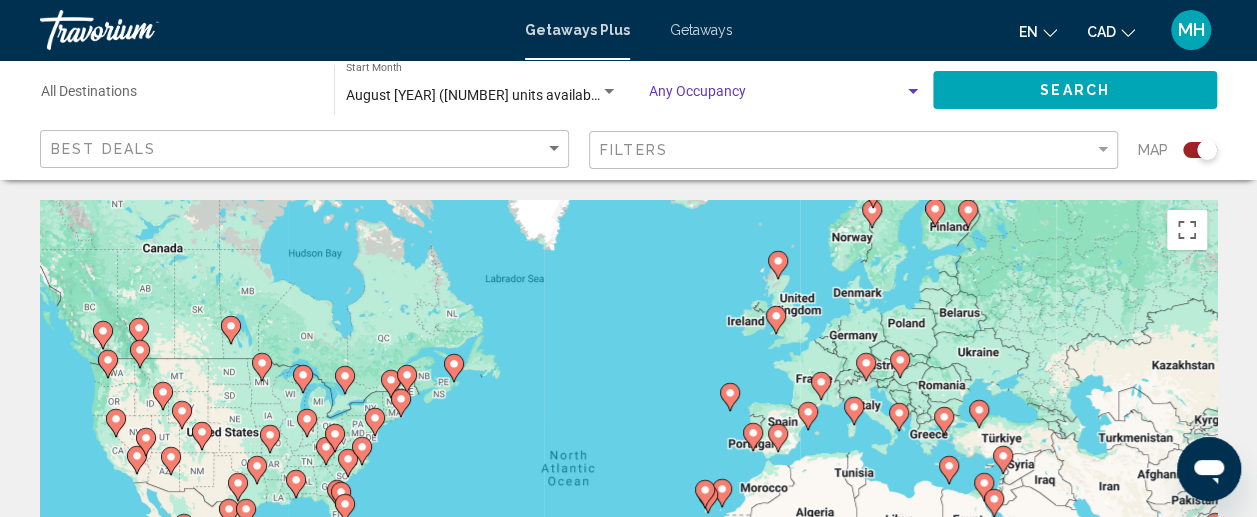 click at bounding box center (776, 96) 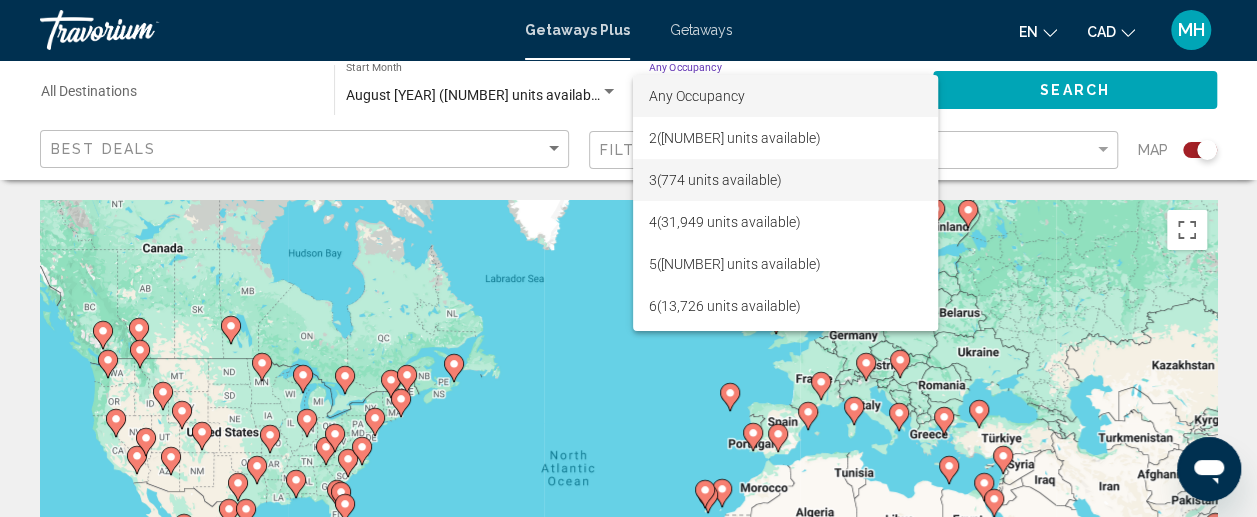 click on "3  (774 units available)" at bounding box center [785, 180] 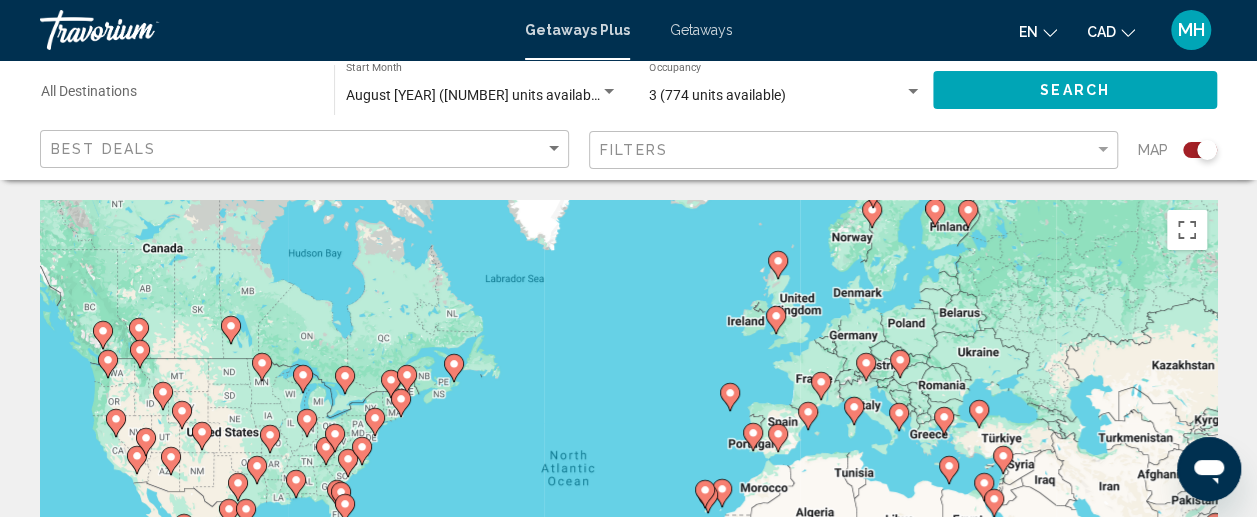 click on "Best Deals" 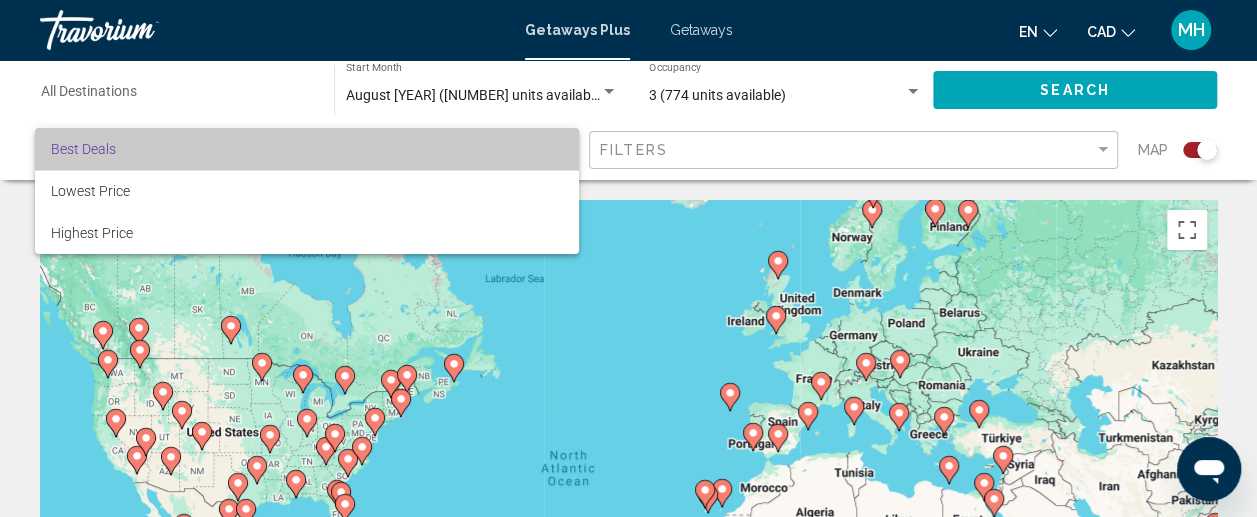 click on "Best Deals" at bounding box center [307, 149] 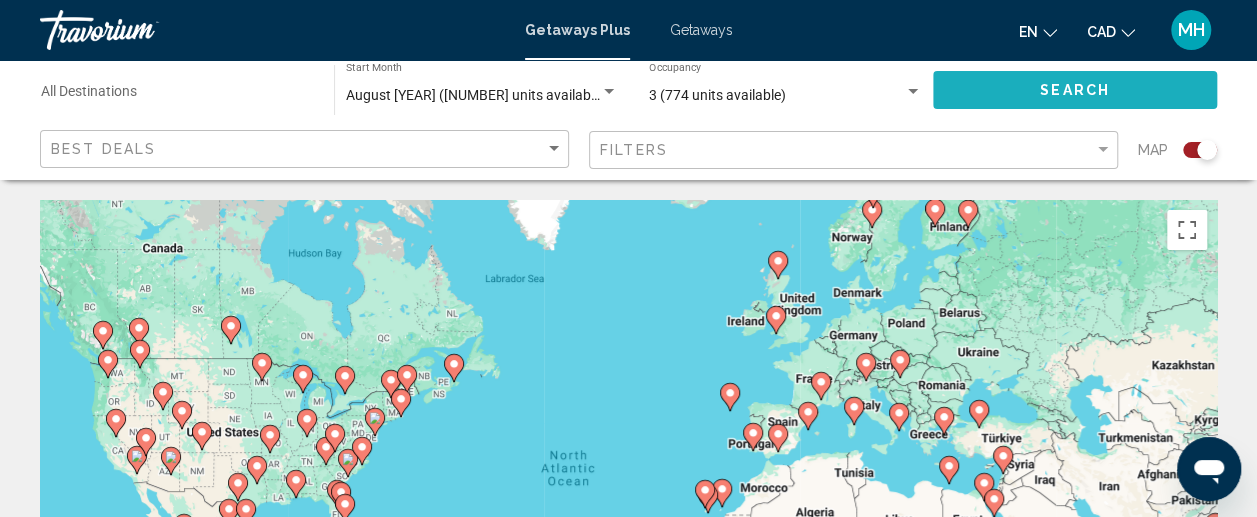 click on "Search" 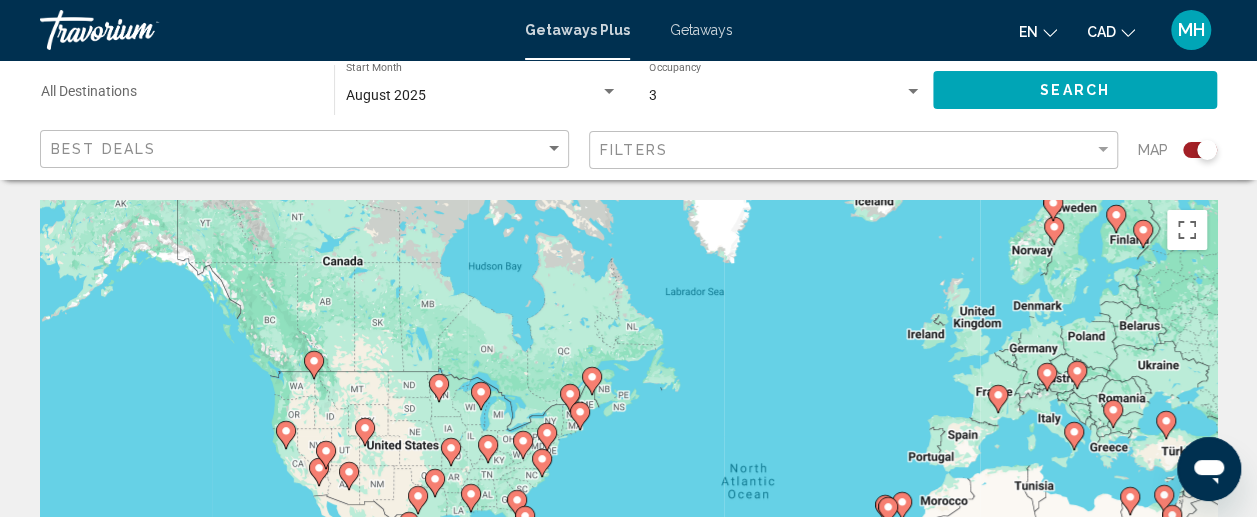 drag, startPoint x: 159, startPoint y: 385, endPoint x: 343, endPoint y: 401, distance: 184.69434 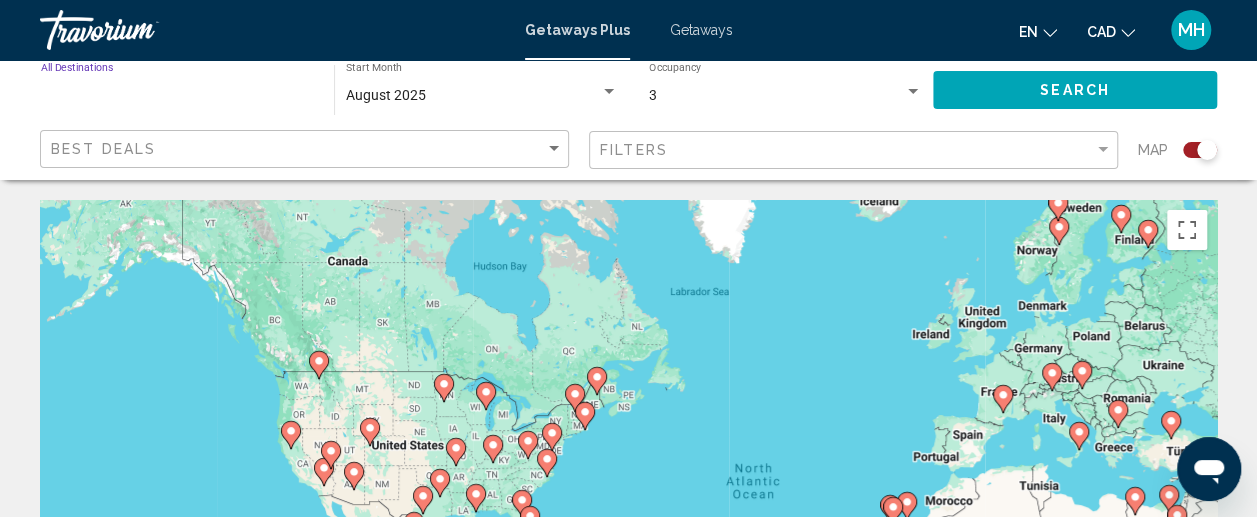 click on "Destination All Destinations" at bounding box center [177, 96] 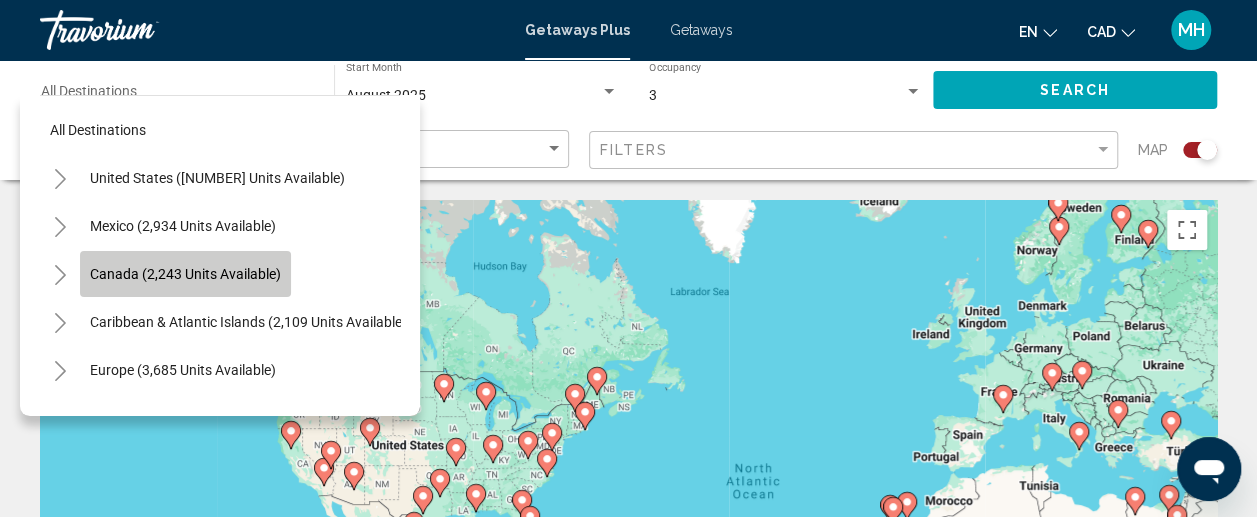 click on "Canada (2,243 units available)" 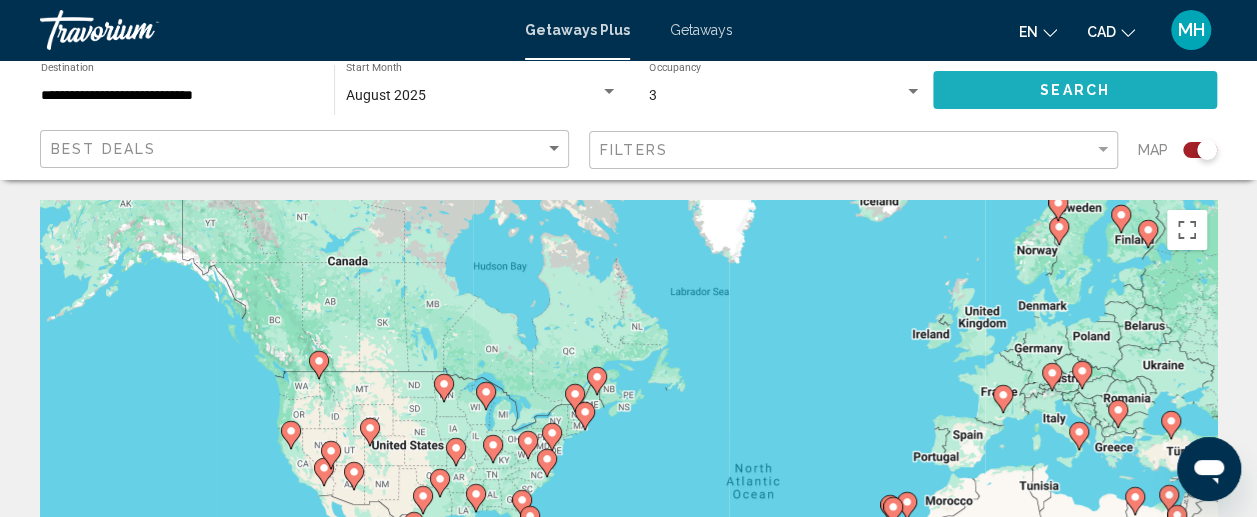 click on "Search" 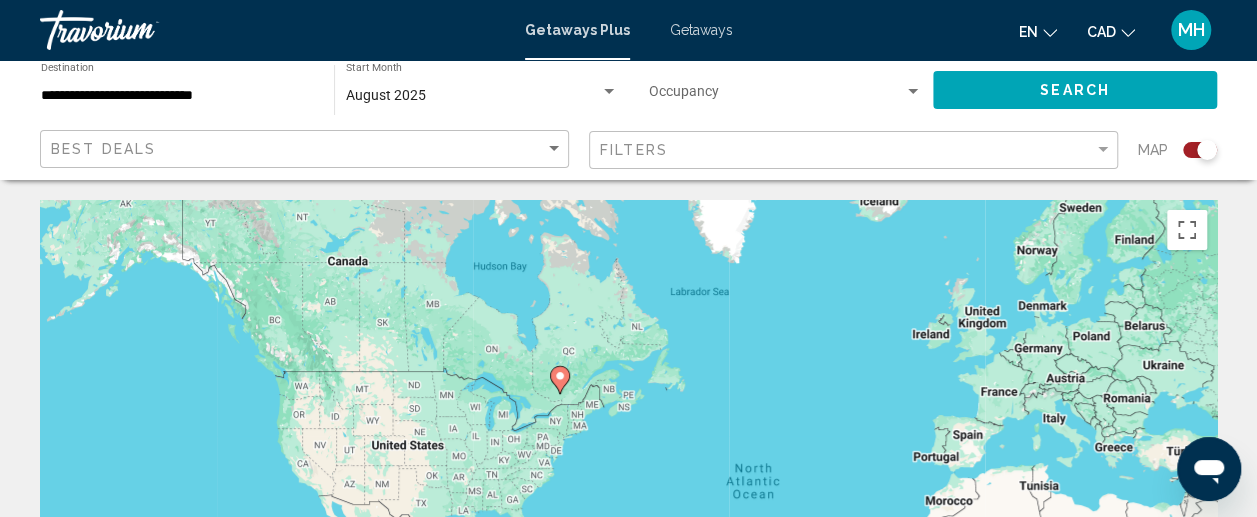 click on "To navigate, press the arrow keys. To activate drag with keyboard, press Alt + Enter. Once in keyboard drag state, use the arrow keys to move the marker. To complete the drag, press the Enter key. To cancel, press Escape." at bounding box center [628, 500] 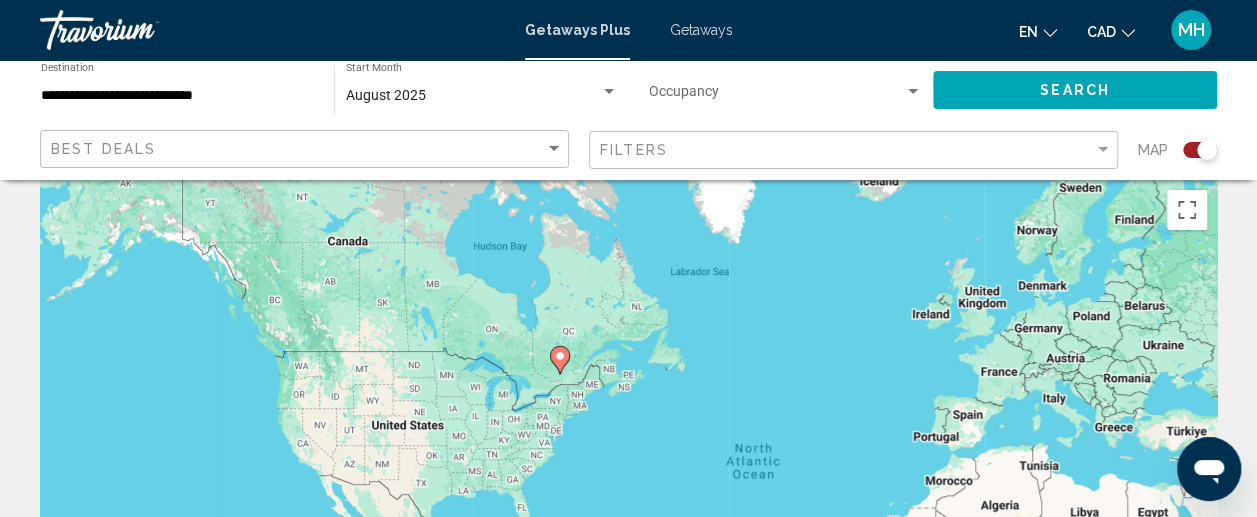 scroll, scrollTop: 1, scrollLeft: 0, axis: vertical 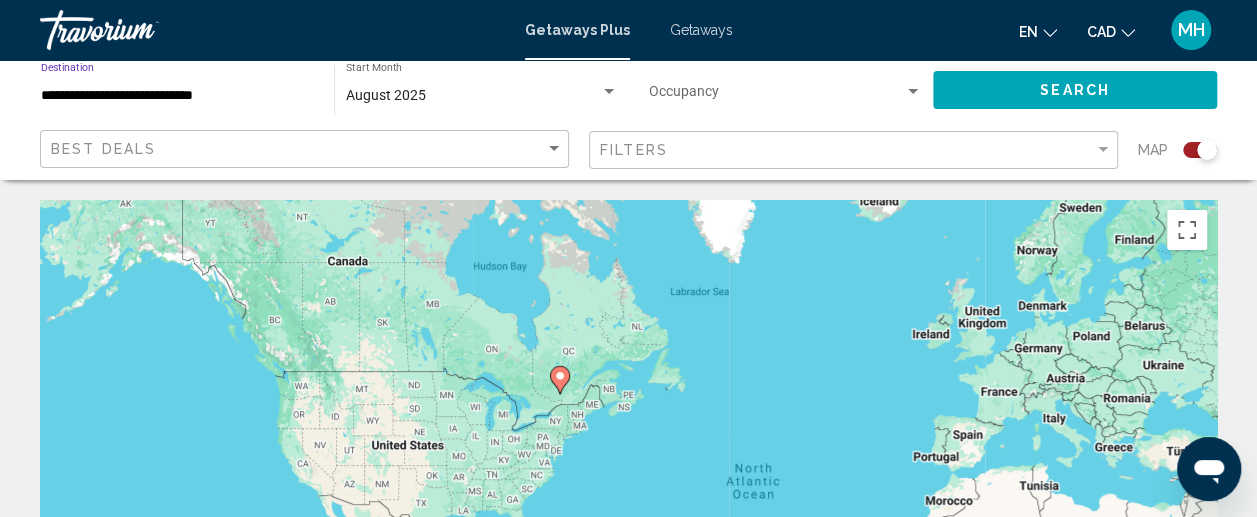 click on "**********" at bounding box center [177, 96] 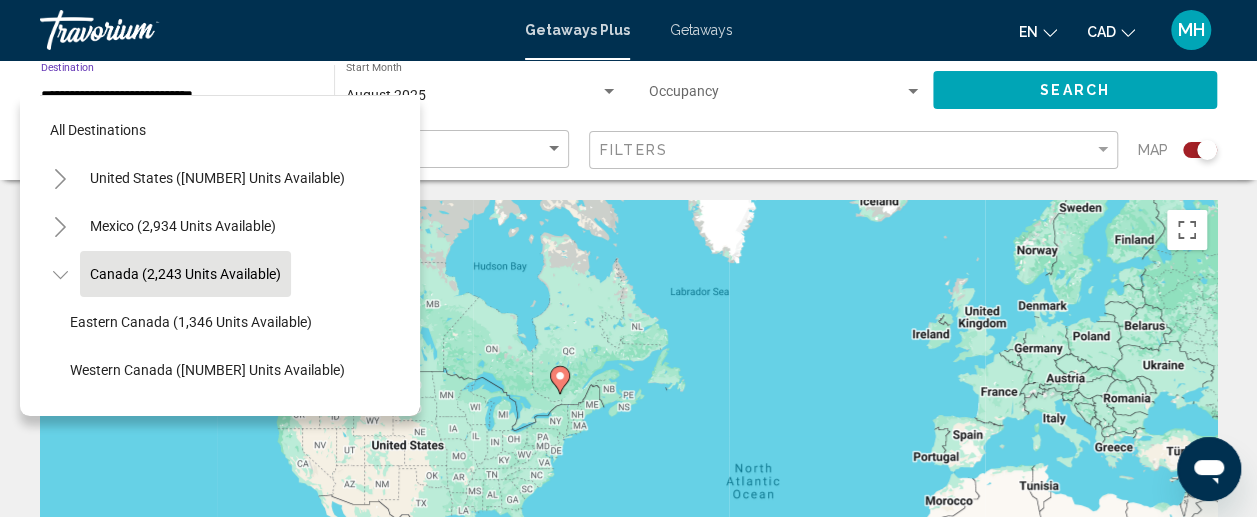 scroll, scrollTop: 30, scrollLeft: 0, axis: vertical 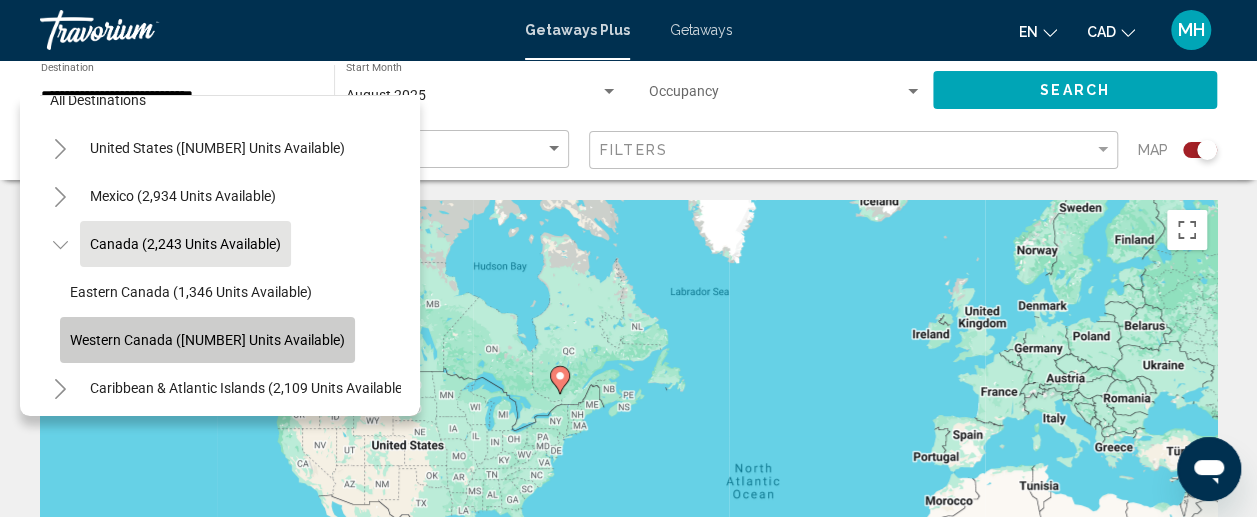 click on "Western Canada ([NUMBER] units available)" 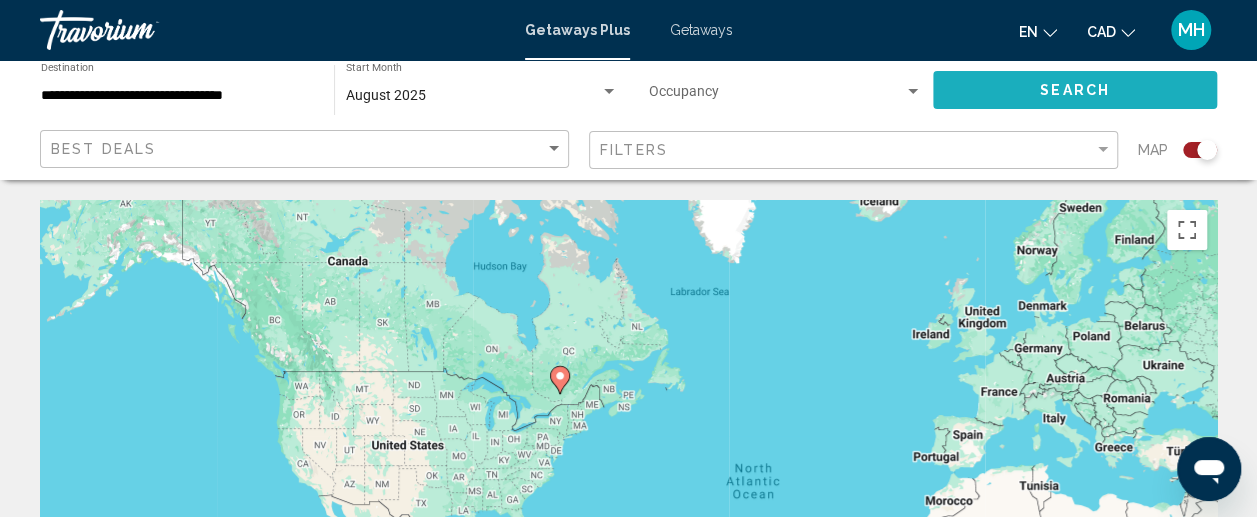 click on "Search" 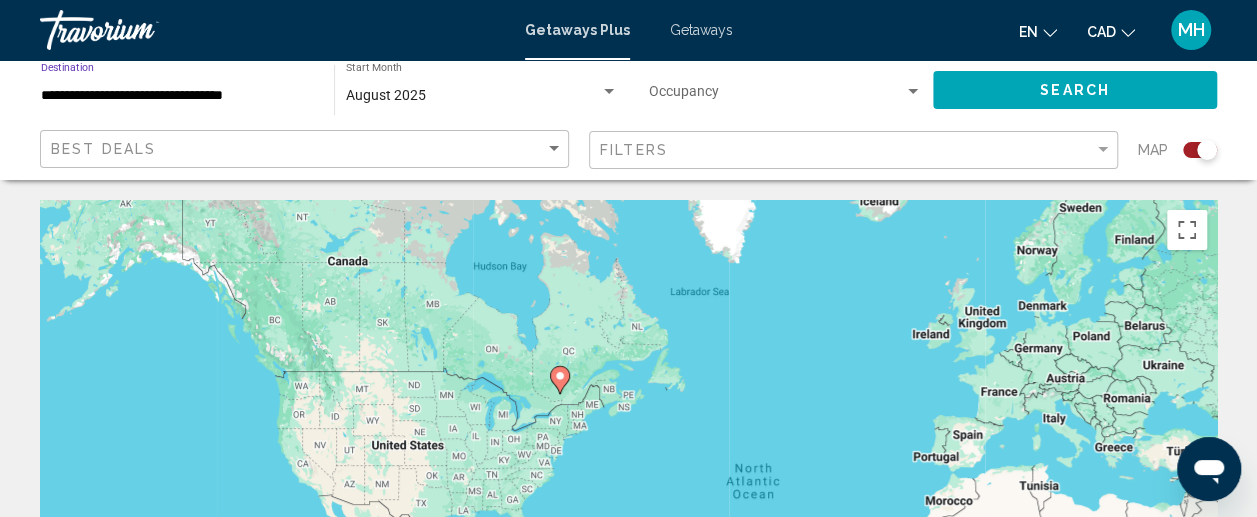 click on "**********" at bounding box center [177, 96] 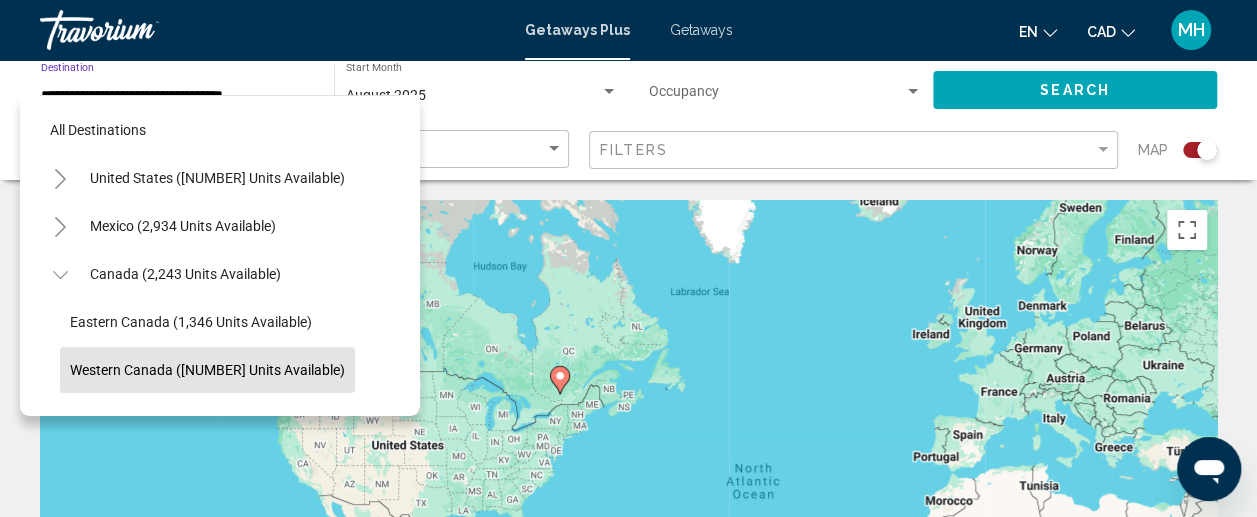 scroll, scrollTop: 126, scrollLeft: 0, axis: vertical 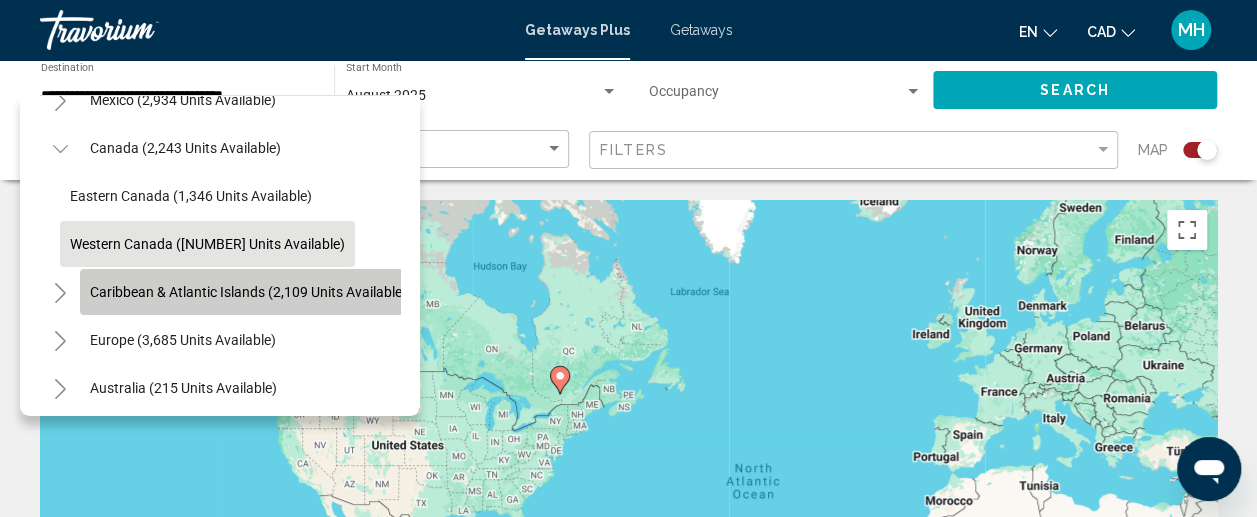 click on "Caribbean & Atlantic Islands (2,109 units available)" 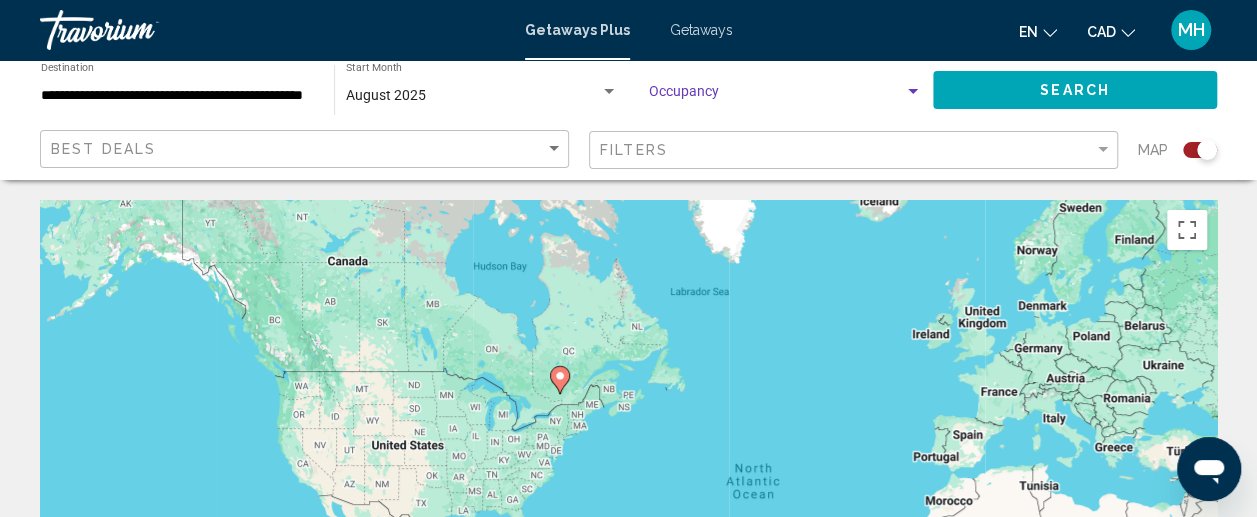 click at bounding box center [776, 96] 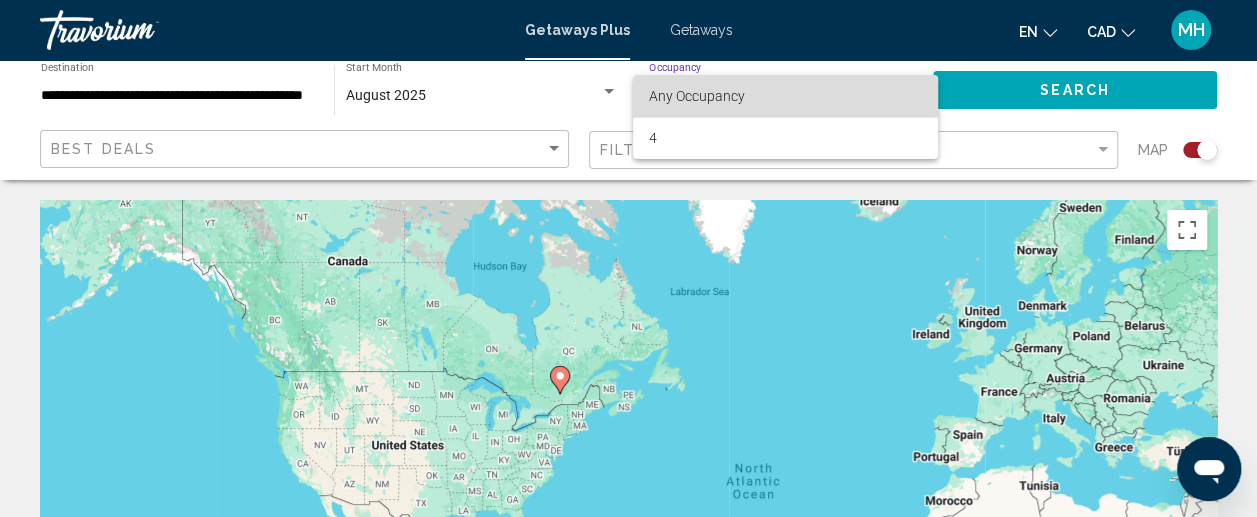click on "Any Occupancy" at bounding box center [785, 96] 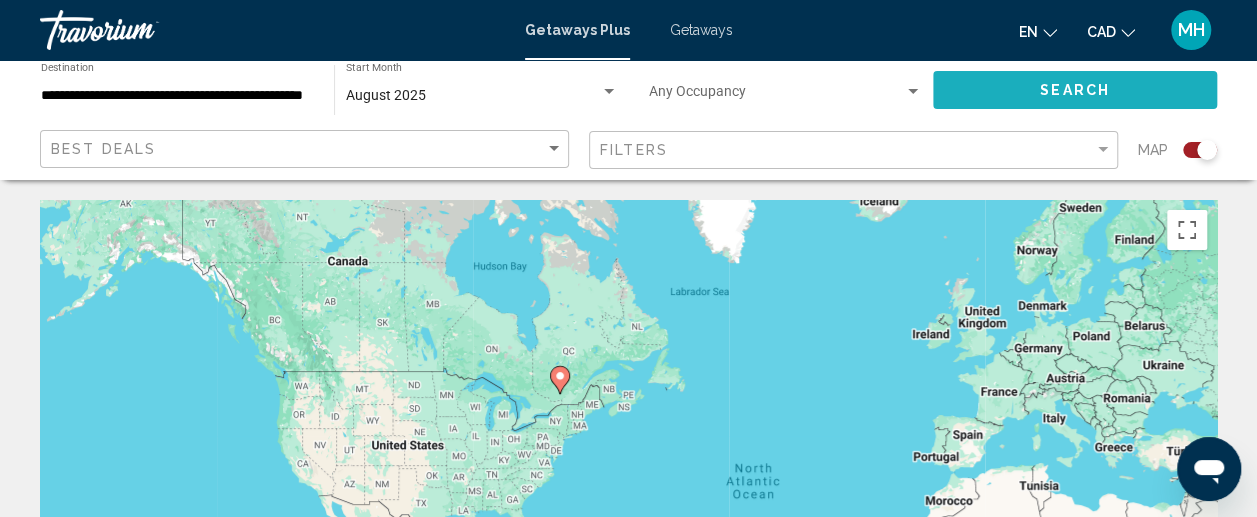 click on "Search" 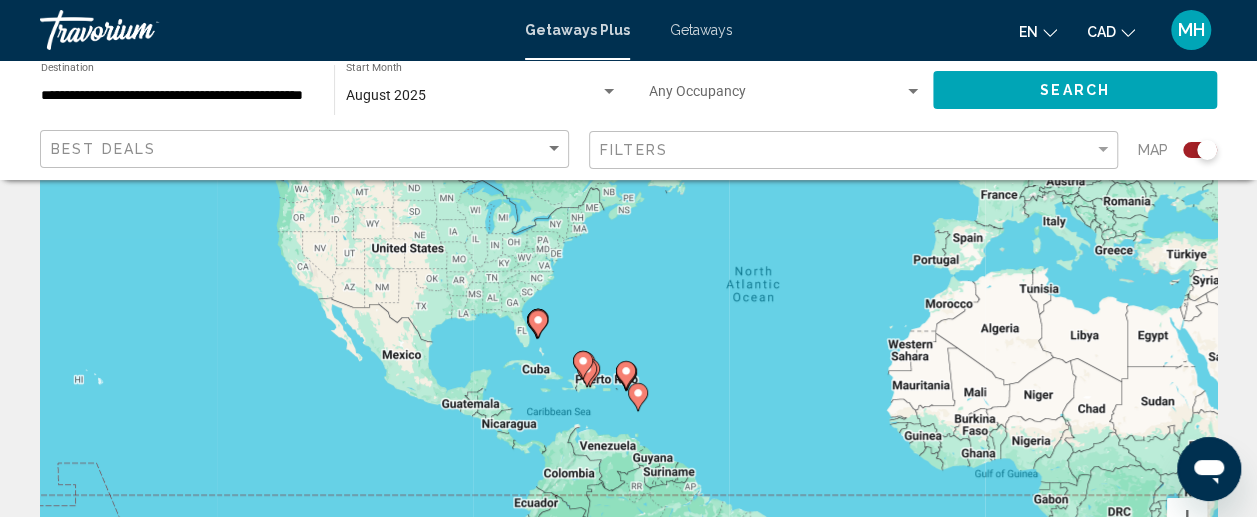 scroll, scrollTop: 186, scrollLeft: 0, axis: vertical 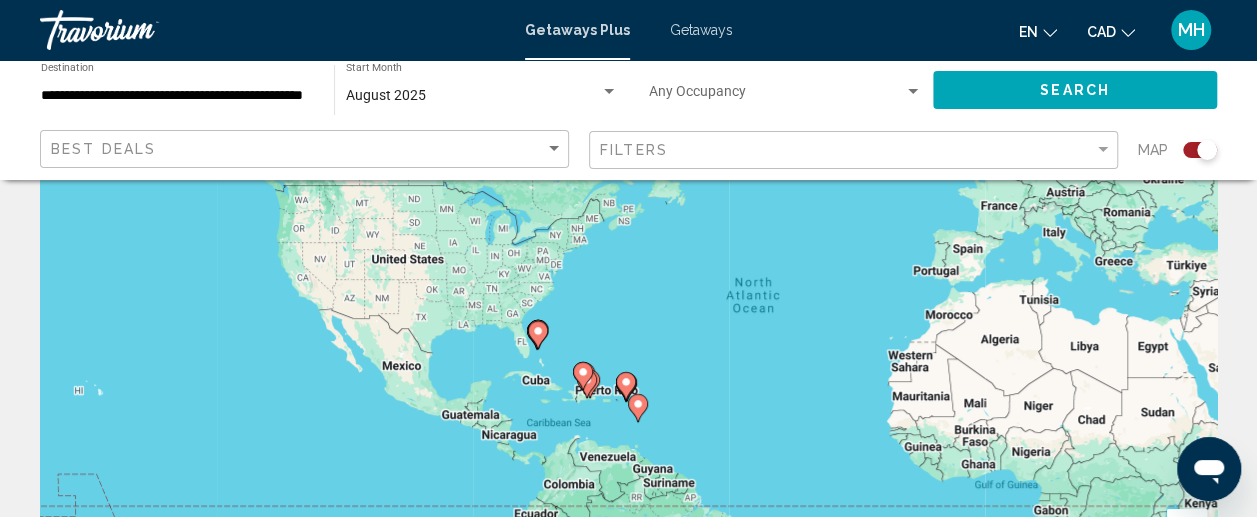 click on "To navigate, press the arrow keys. To activate drag with keyboard, press Alt + Enter. Once in keyboard drag state, use the arrow keys to move the marker. To complete the drag, press the Enter key. To cancel, press Escape." at bounding box center [628, 314] 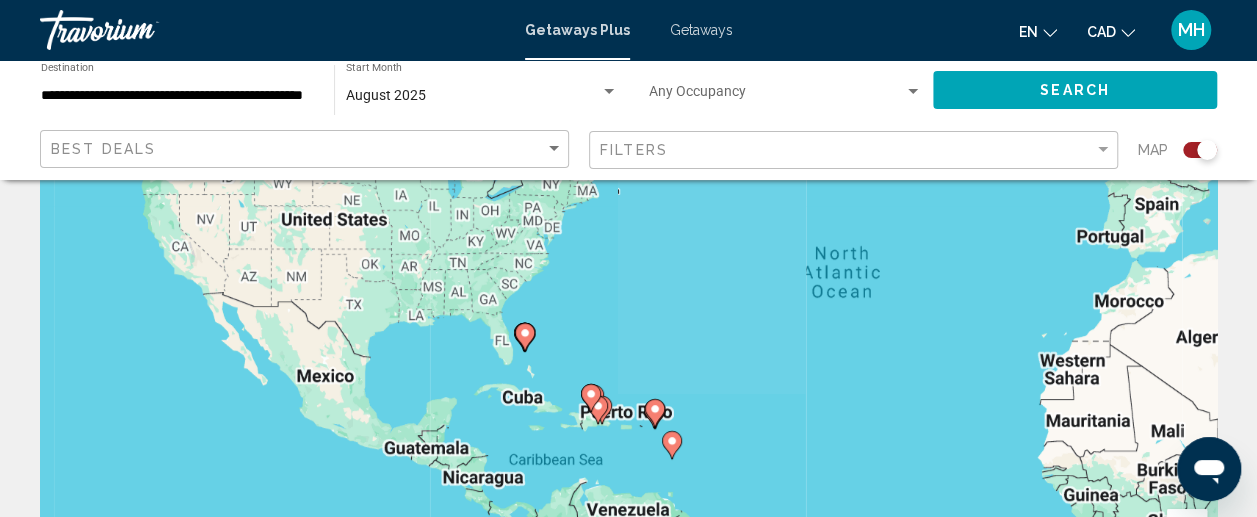 click on "To navigate, press the arrow keys. To activate drag with keyboard, press Alt + Enter. Once in keyboard drag state, use the arrow keys to move the marker. To complete the drag, press the Enter key. To cancel, press Escape." at bounding box center [628, 314] 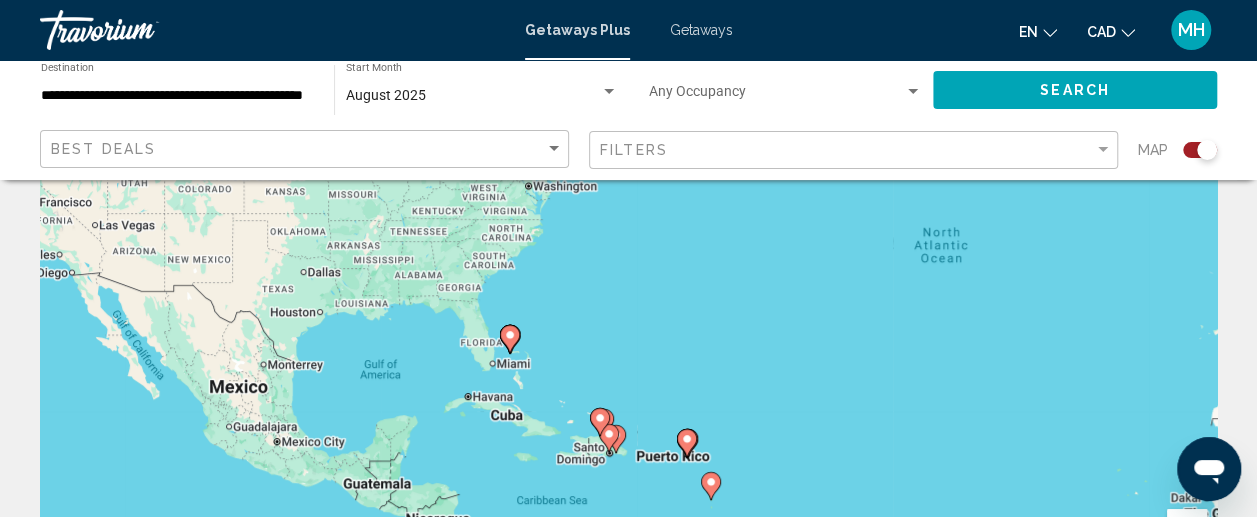 click on "To navigate, press the arrow keys. To activate drag with keyboard, press Alt + Enter. Once in keyboard drag state, use the arrow keys to move the marker. To complete the drag, press the Enter key. To cancel, press Escape." at bounding box center [628, 314] 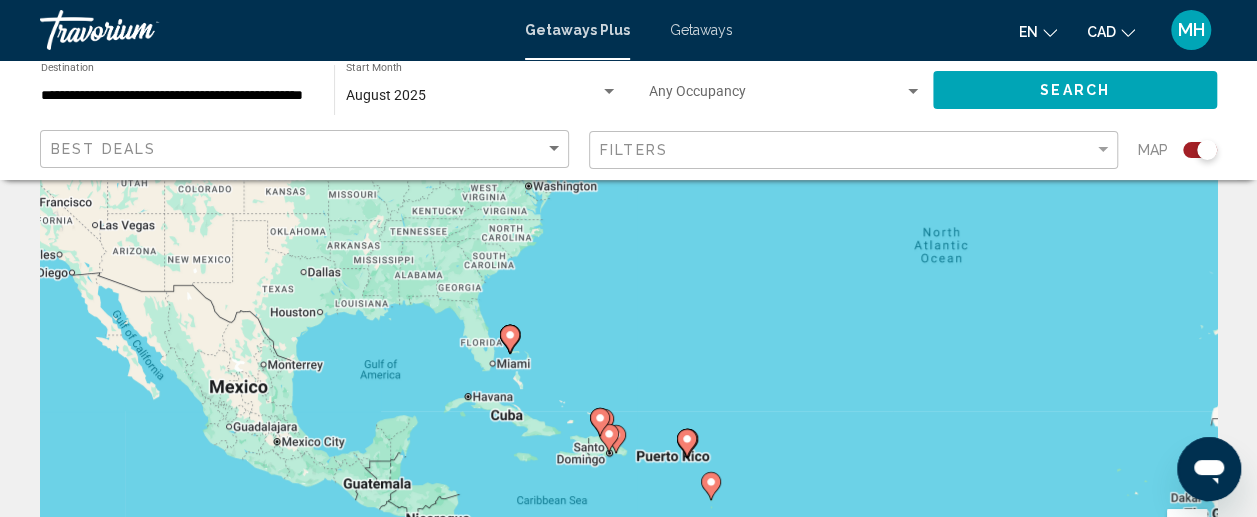 click on "To navigate, press the arrow keys. To activate drag with keyboard, press Alt + Enter. Once in keyboard drag state, use the arrow keys to move the marker. To complete the drag, press the Enter key. To cancel, press Escape." at bounding box center (628, 314) 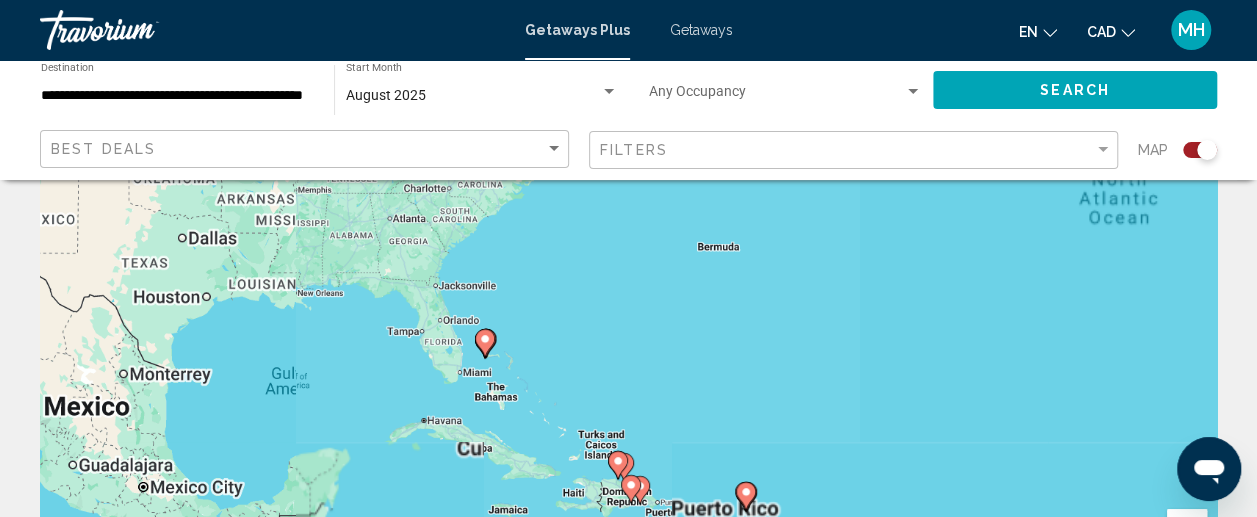 click on "To navigate, press the arrow keys. To activate drag with keyboard, press Alt + Enter. Once in keyboard drag state, use the arrow keys to move the marker. To complete the drag, press the Enter key. To cancel, press Escape." at bounding box center (628, 314) 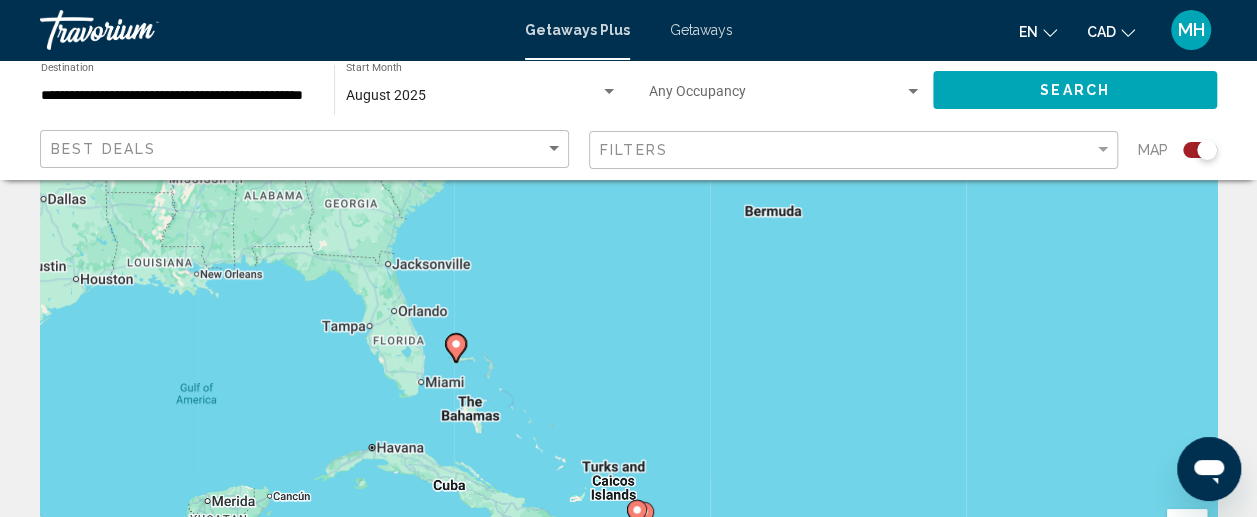 click on "To navigate, press the arrow keys. To activate drag with keyboard, press Alt + Enter. Once in keyboard drag state, use the arrow keys to move the marker. To complete the drag, press the Enter key. To cancel, press Escape." at bounding box center (628, 314) 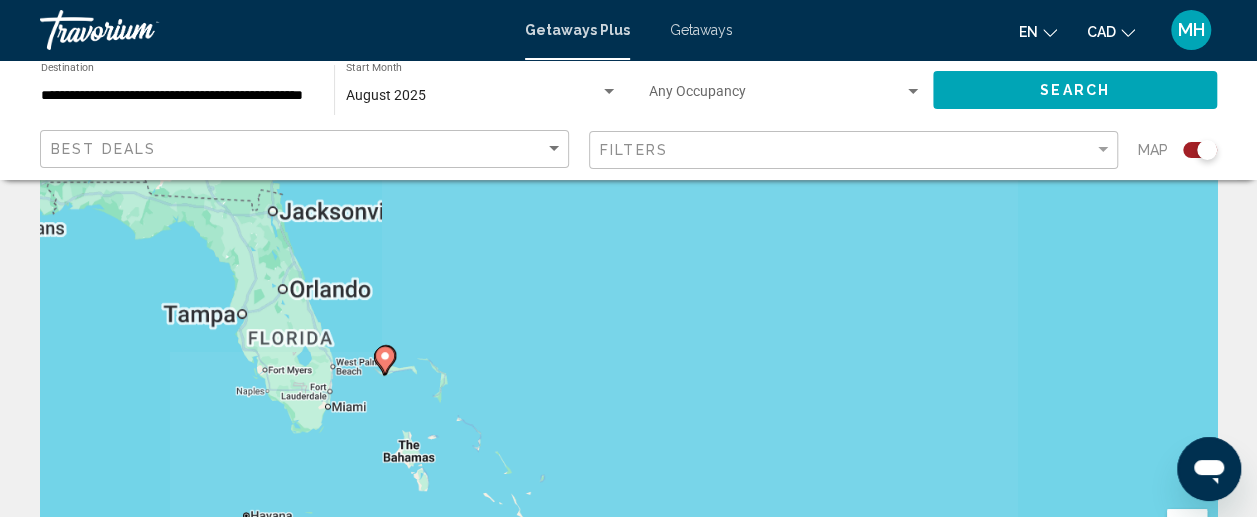 click on "To navigate, press the arrow keys. To activate drag with keyboard, press Alt + Enter. Once in keyboard drag state, use the arrow keys to move the marker. To complete the drag, press the Enter key. To cancel, press Escape." at bounding box center (628, 314) 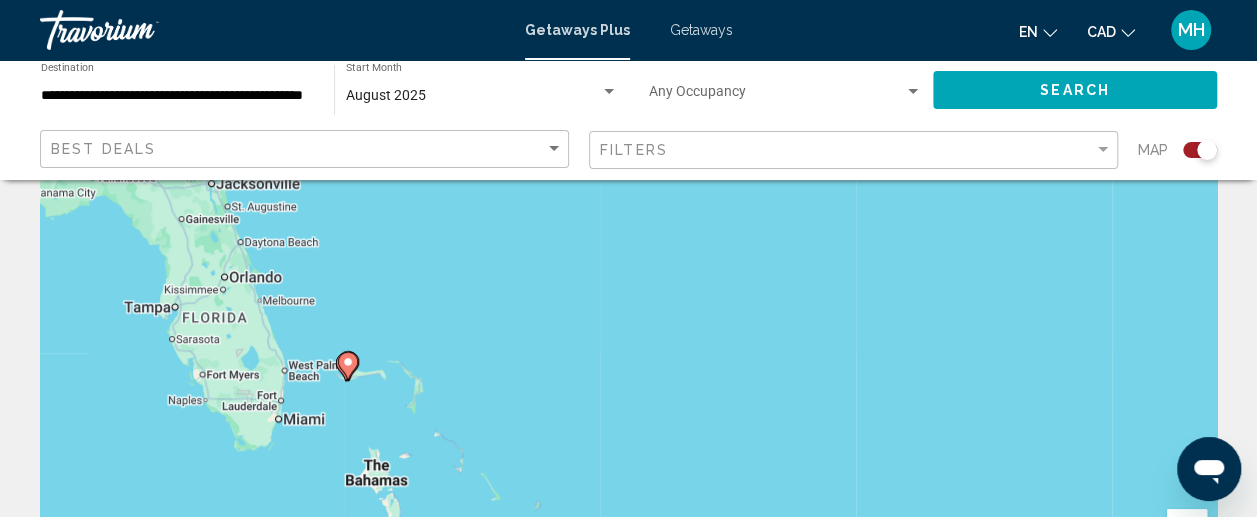 click on "To navigate, press the arrow keys. To activate drag with keyboard, press Alt + Enter. Once in keyboard drag state, use the arrow keys to move the marker. To complete the drag, press the Enter key. To cancel, press Escape." at bounding box center [628, 314] 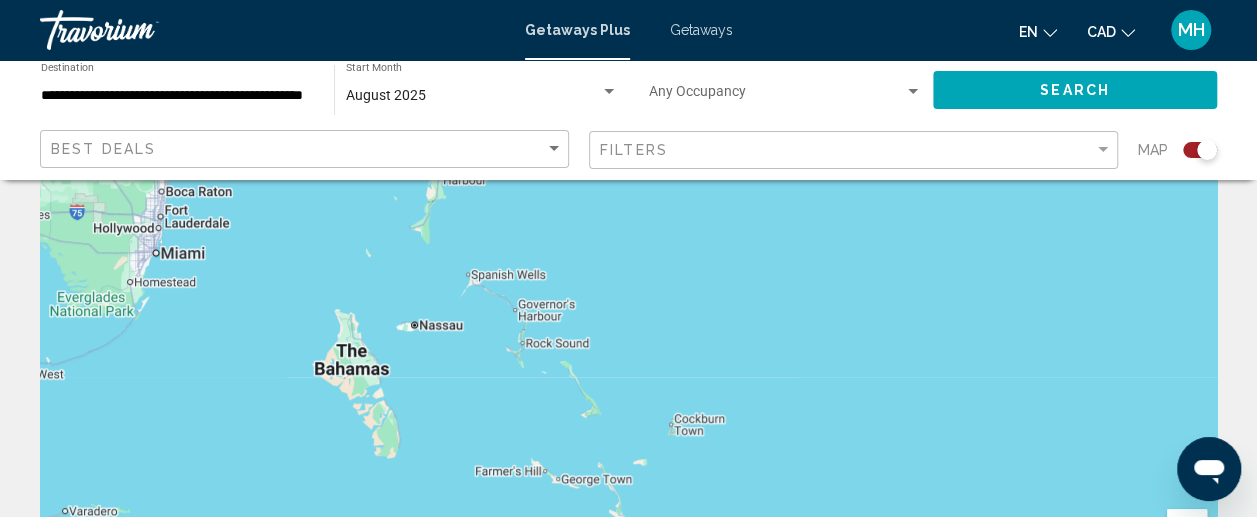 drag, startPoint x: 428, startPoint y: 392, endPoint x: 590, endPoint y: 73, distance: 357.77786 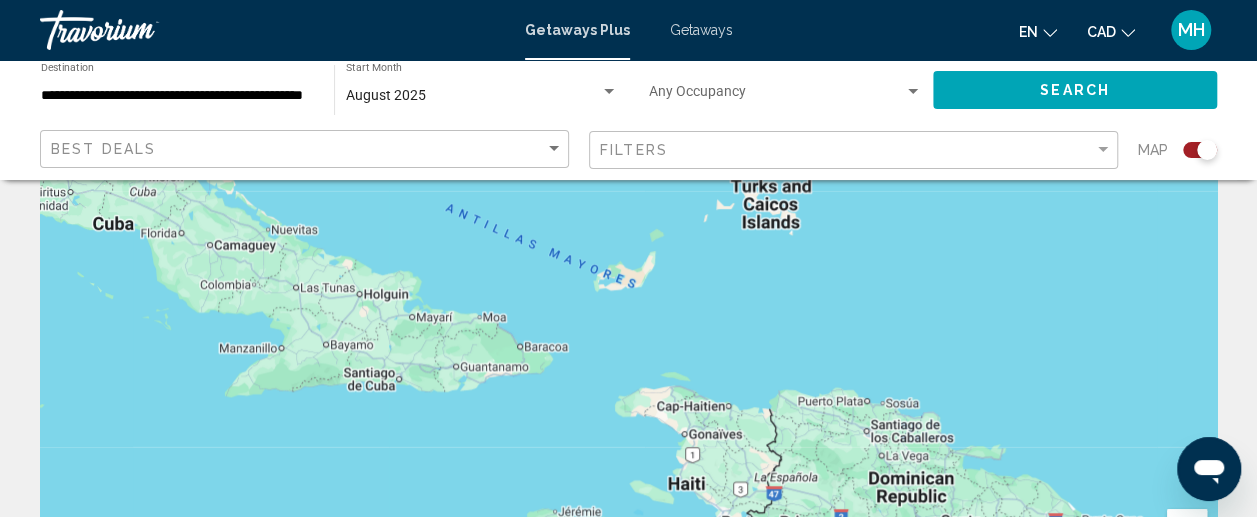 drag, startPoint x: 626, startPoint y: 387, endPoint x: 480, endPoint y: 43, distance: 373.7004 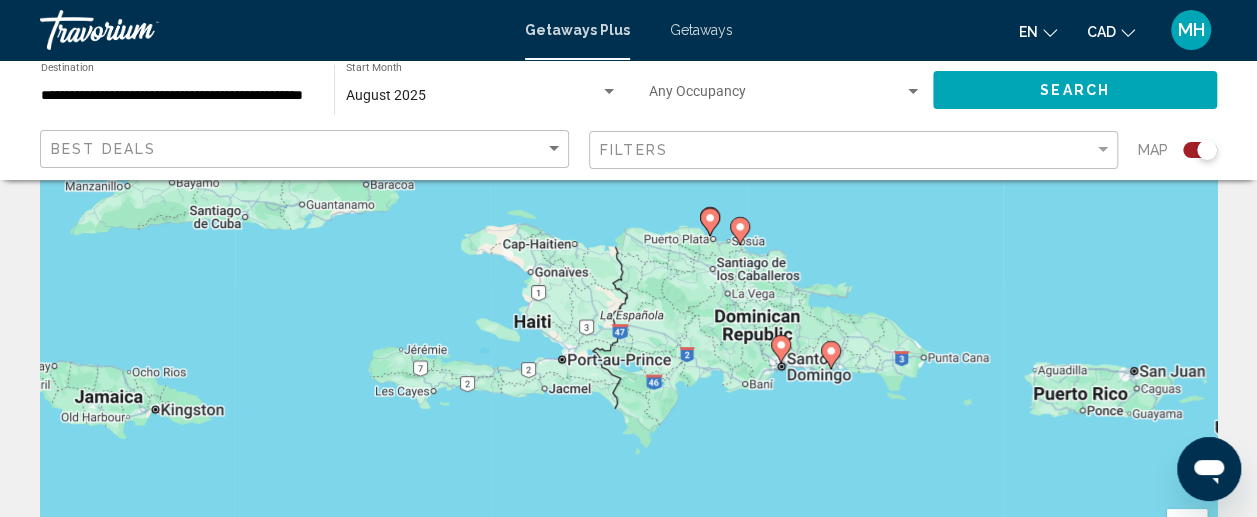 drag, startPoint x: 504, startPoint y: 221, endPoint x: 309, endPoint y: 100, distance: 229.49074 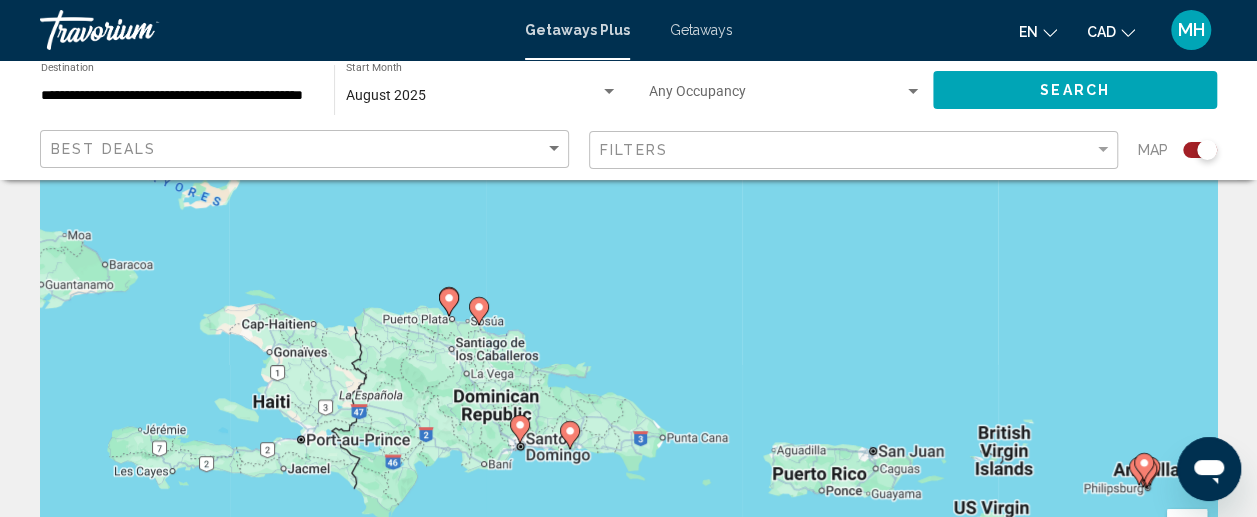 drag, startPoint x: 572, startPoint y: 252, endPoint x: 313, endPoint y: 353, distance: 277.9964 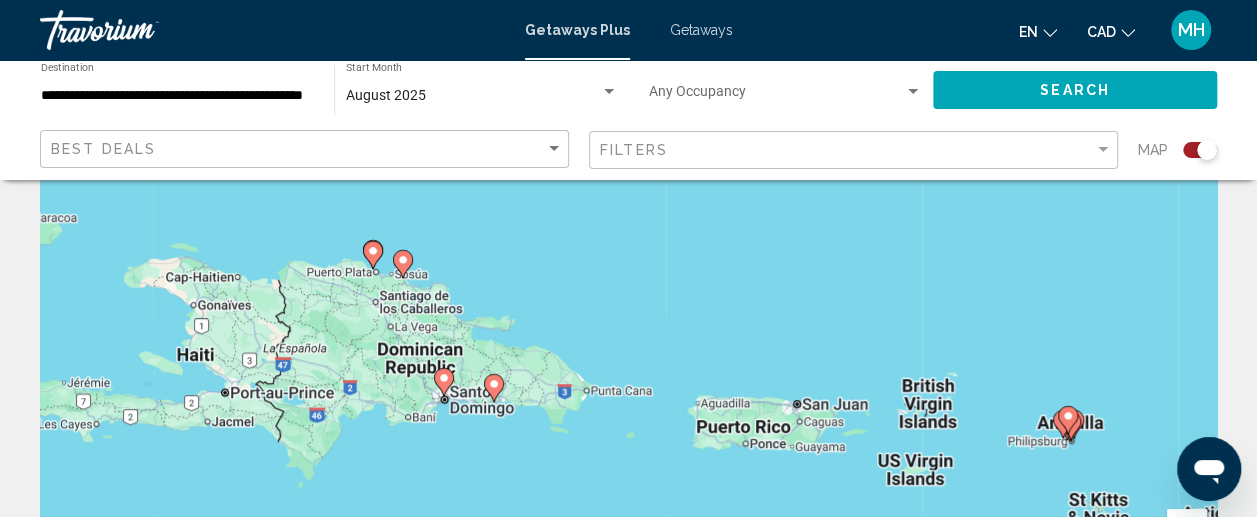 drag, startPoint x: 502, startPoint y: 359, endPoint x: 420, endPoint y: 324, distance: 89.157166 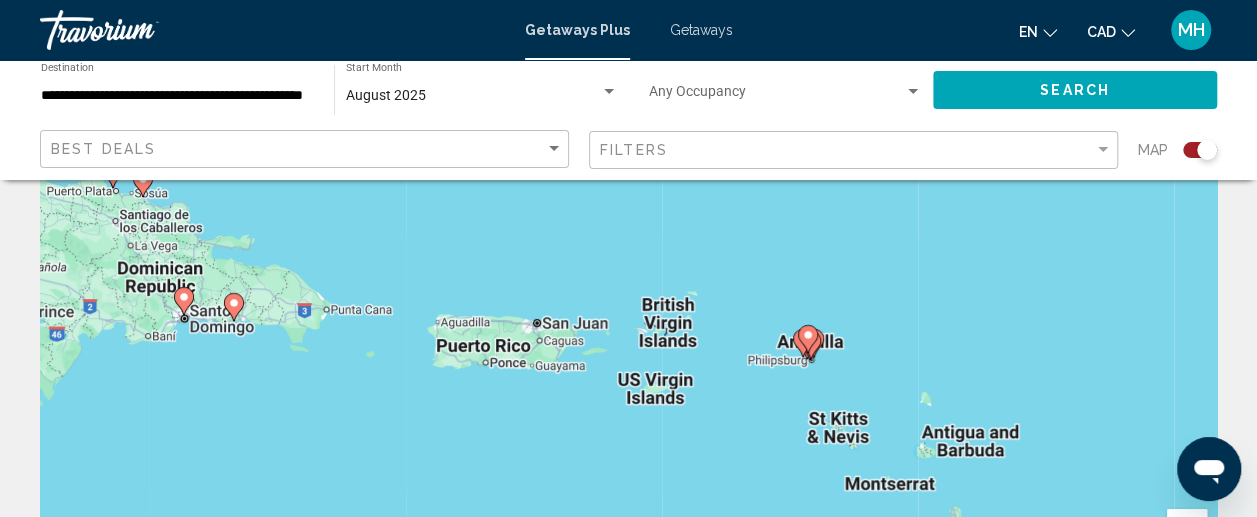 drag, startPoint x: 1012, startPoint y: 462, endPoint x: 748, endPoint y: 379, distance: 276.73996 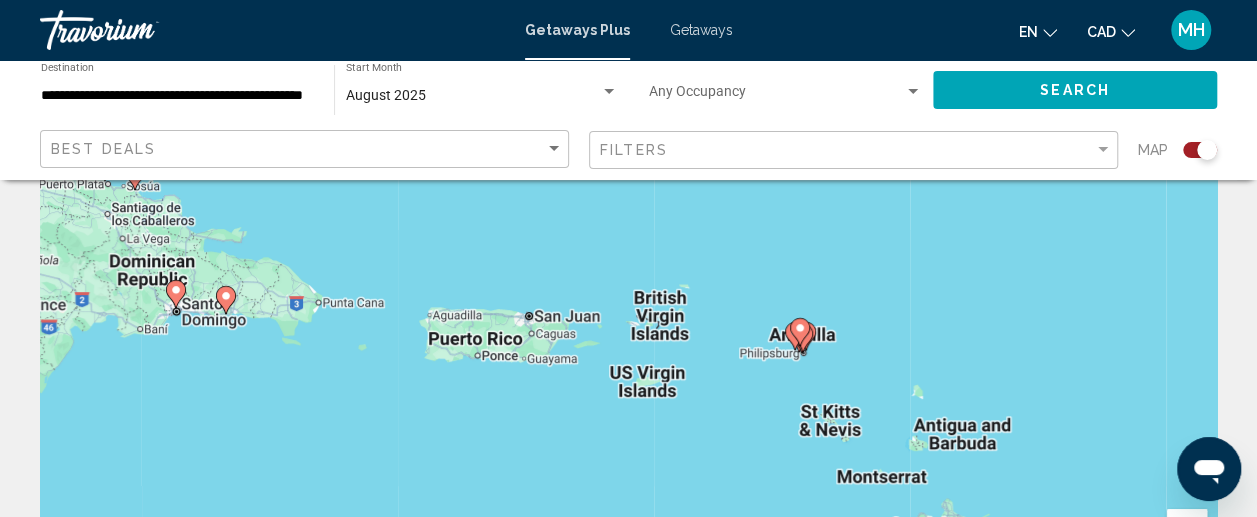 click 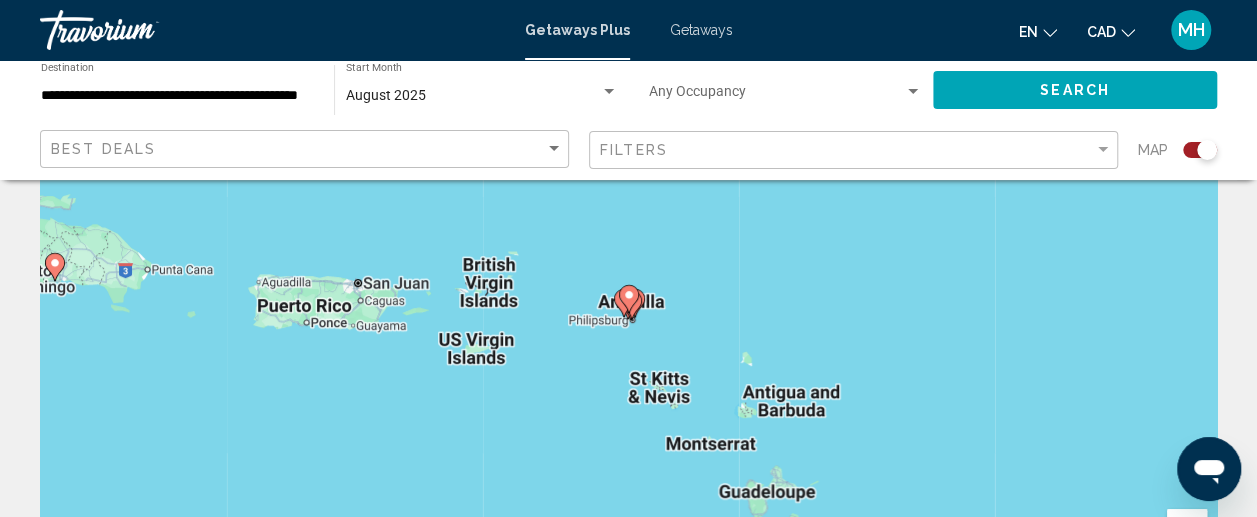 click 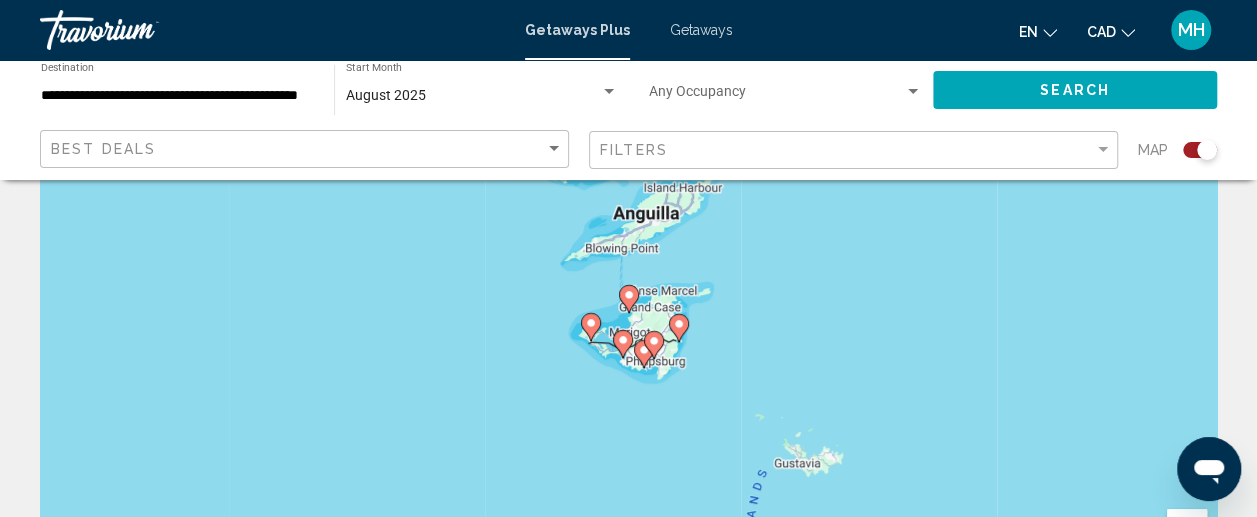 click 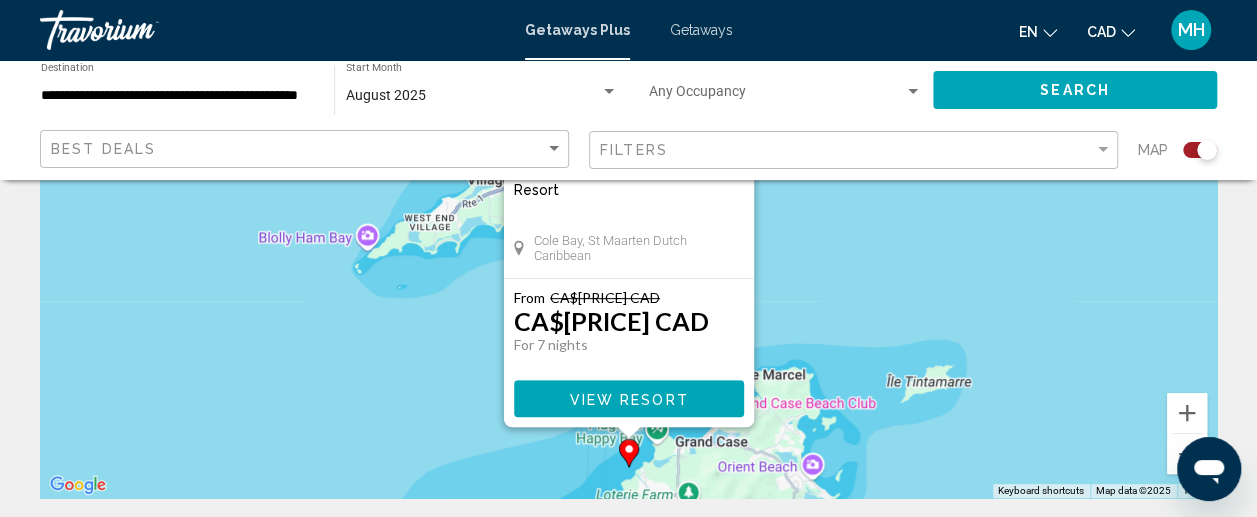 scroll, scrollTop: 340, scrollLeft: 0, axis: vertical 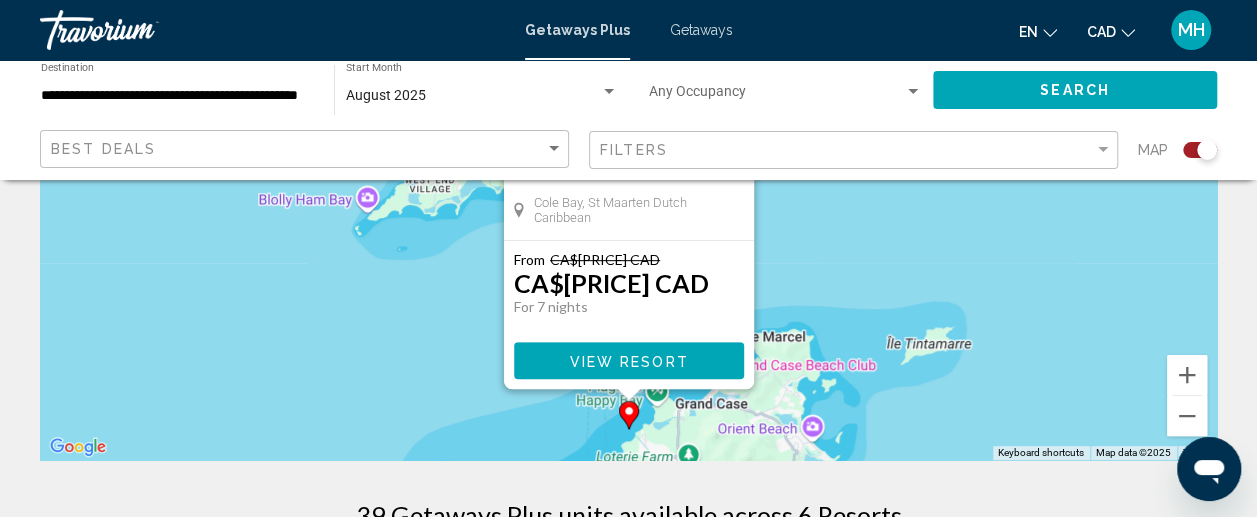 click on "Simpson Bay Resort, Marina & SPA Resort - This is an adults only resort Cole Bay, St Maarten Dutch Caribbean From CA$[PRICE] CAD CA$[PRICE] CAD For 7 nights You save CA$[PRICE] CAD View Resort" at bounding box center (628, 160) 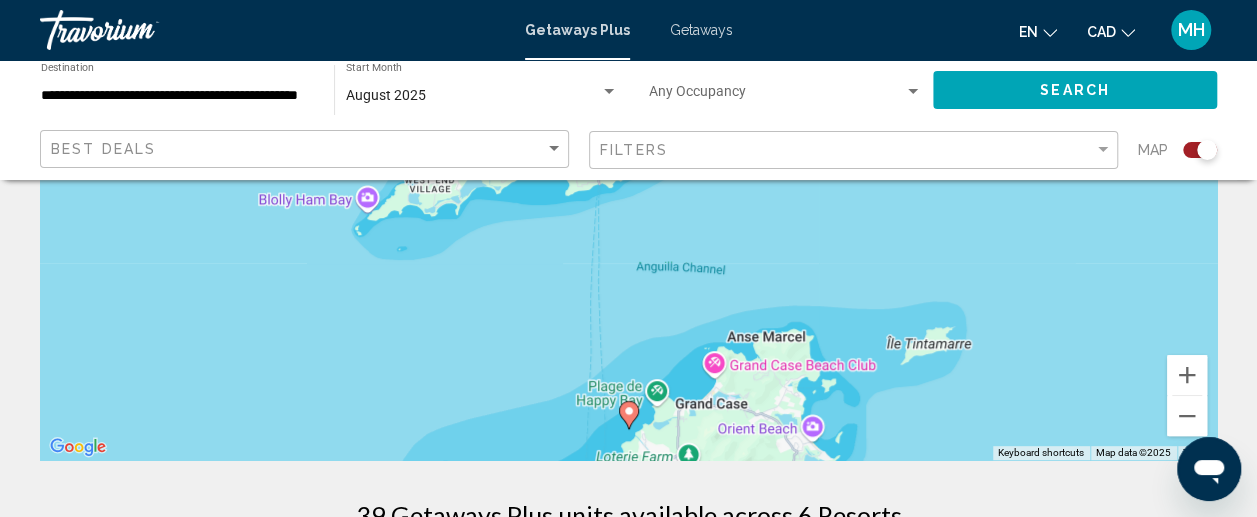 click 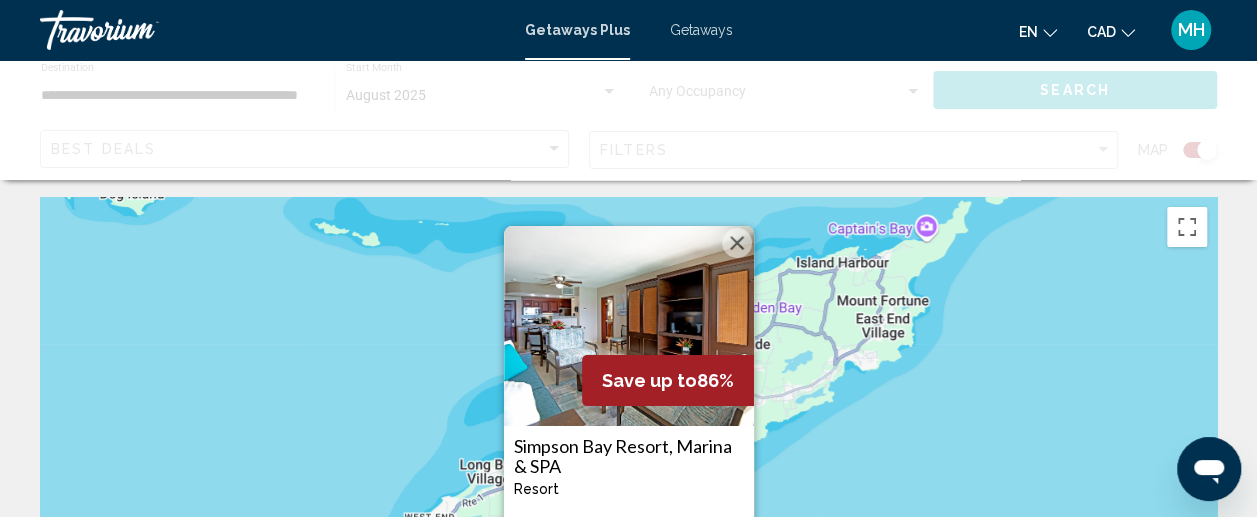scroll, scrollTop: 0, scrollLeft: 0, axis: both 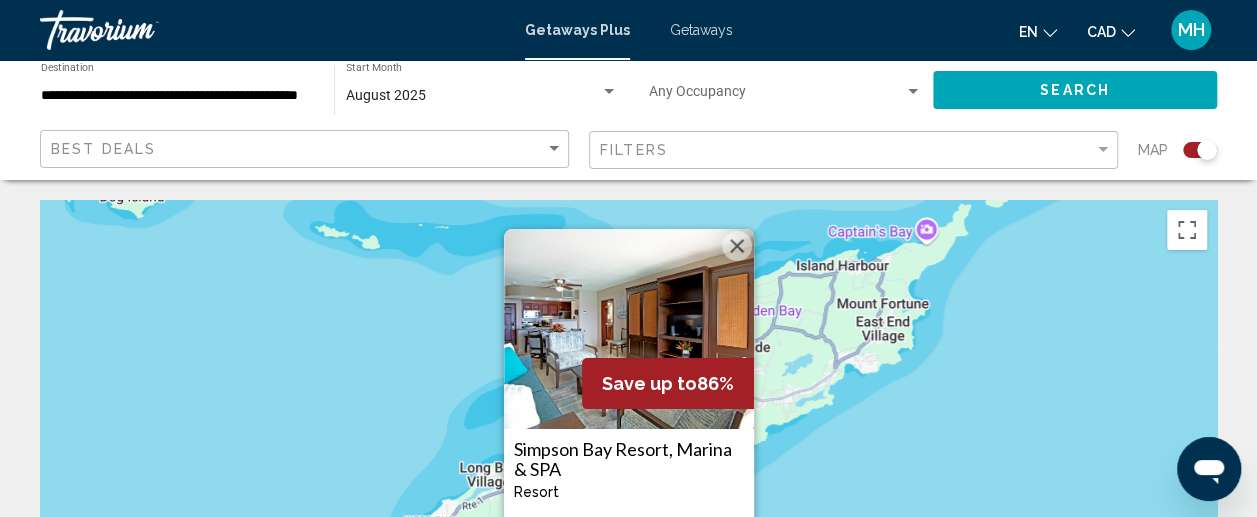 click on "To navigate, press the arrow keys. To activate drag with keyboard, press Alt + Enter. Once in keyboard drag state, use the arrow keys to move the marker. To complete the drag, press the Enter key. To cancel, press Escape. Save up to  86%   Simpson Bay Resort, Marina & SPA  Resort  -  This is an adults only resort
Cole Bay, St Maarten Dutch Caribbean From CA$1,229.87 CAD CA$176.63 CAD For 7 nights You save  CA$1,053.24 CAD  View Resort" at bounding box center [628, 500] 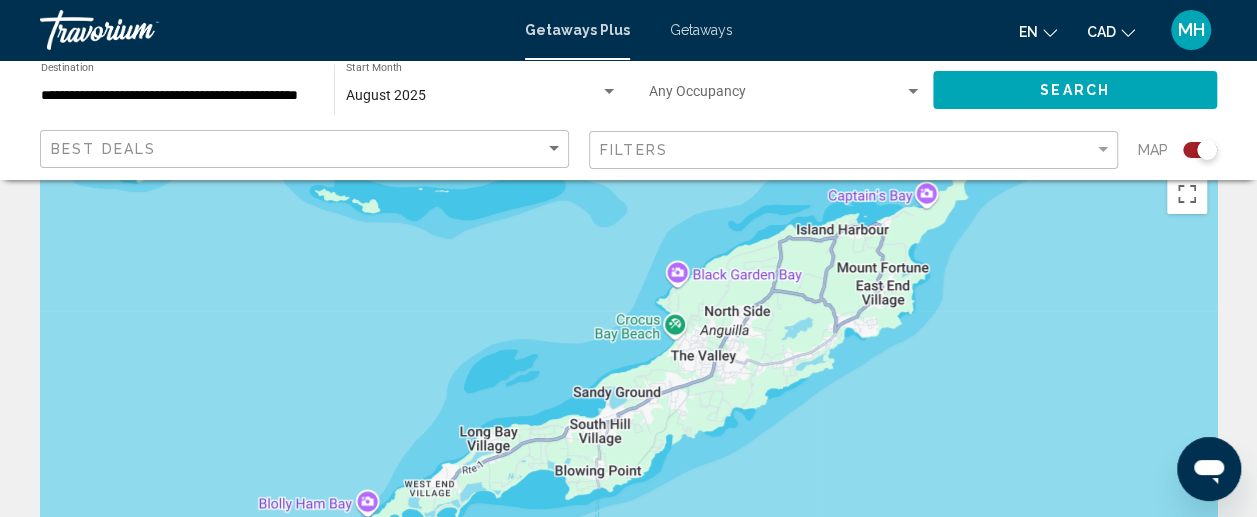 scroll, scrollTop: 0, scrollLeft: 0, axis: both 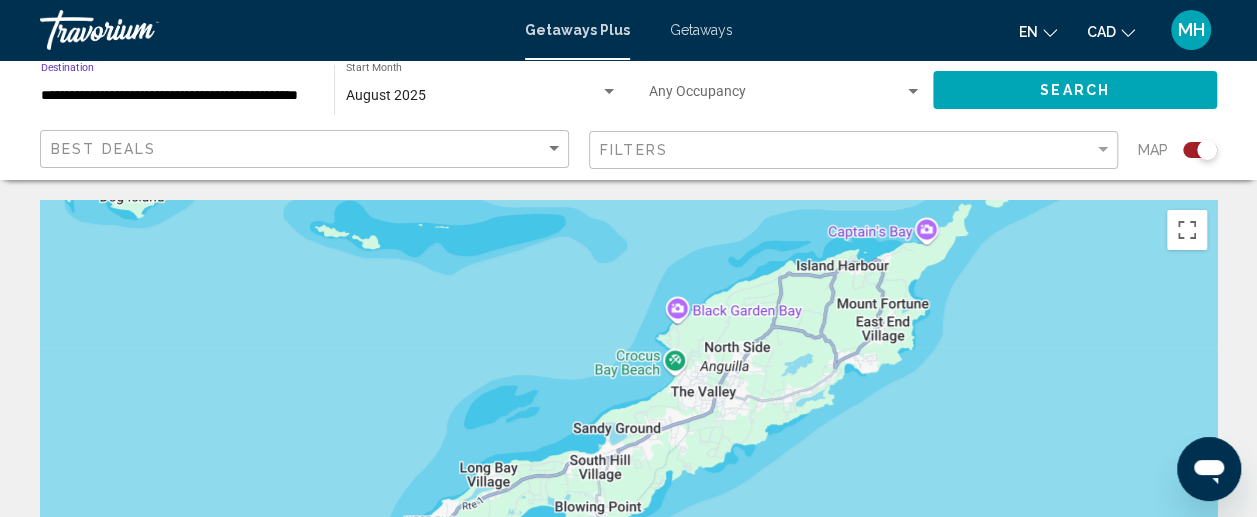 click on "**********" at bounding box center [177, 96] 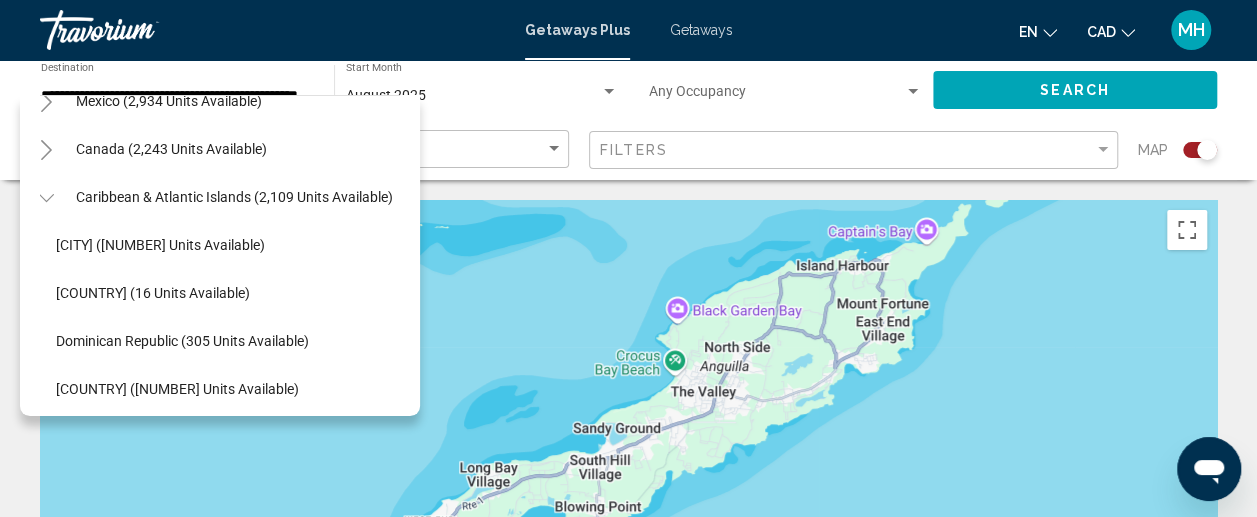 scroll, scrollTop: 0, scrollLeft: 14, axis: horizontal 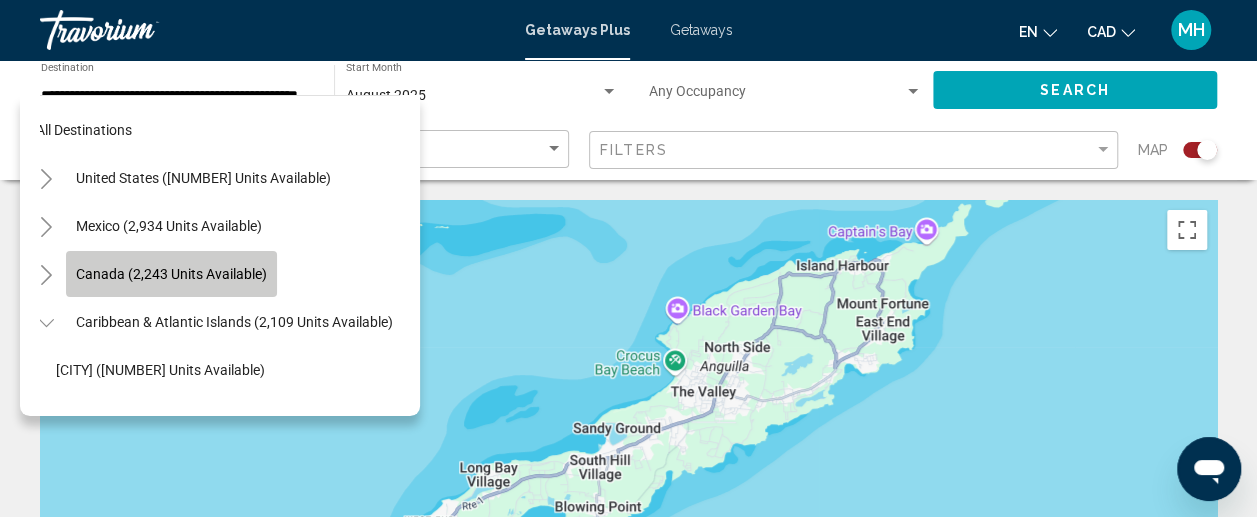 click on "Canada (2,243 units available)" 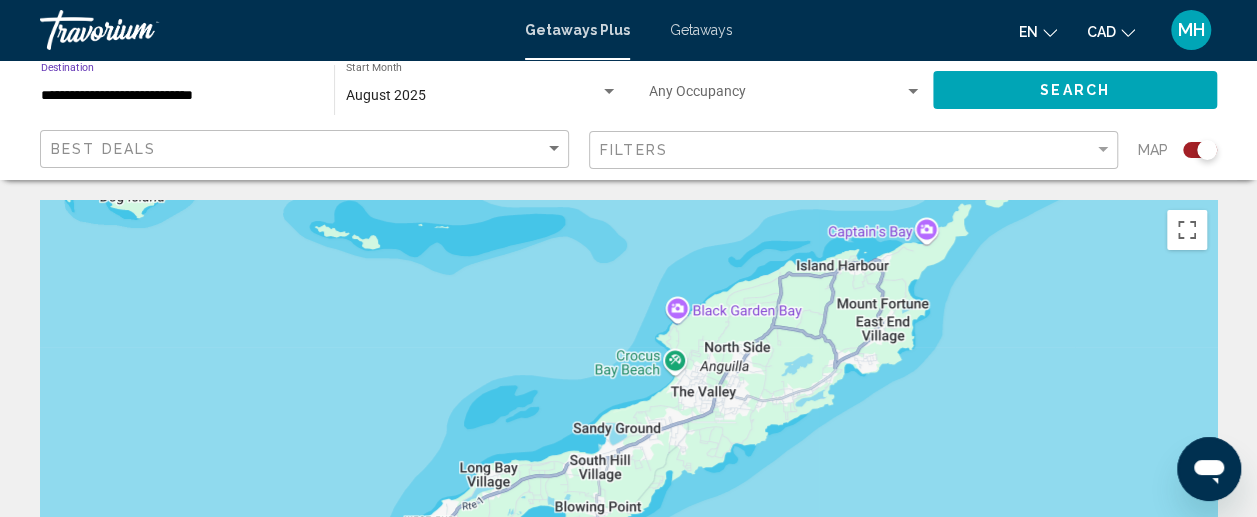 click on "Search" 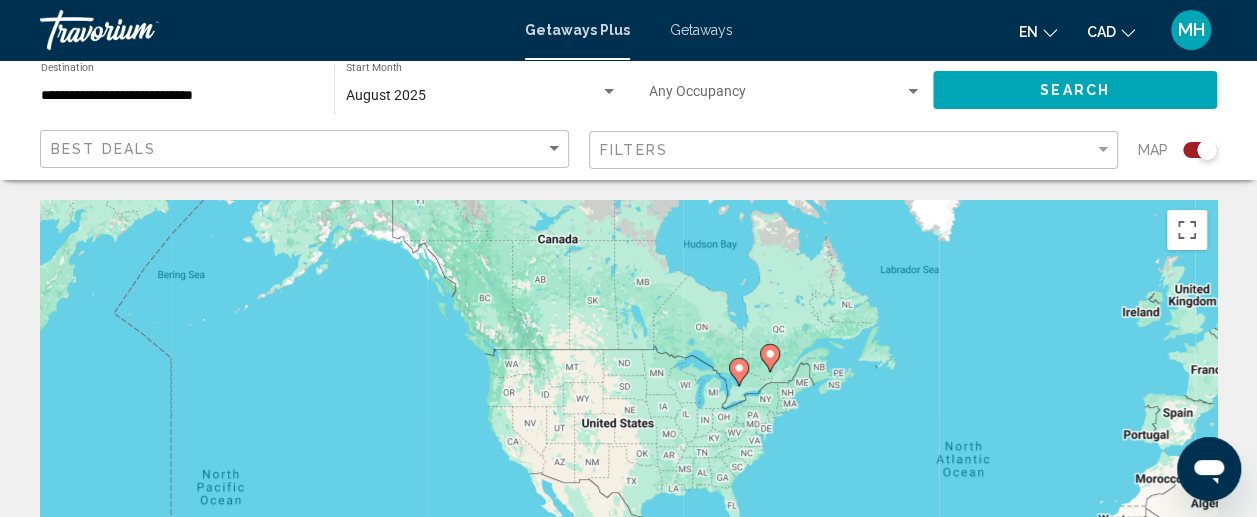 drag, startPoint x: 272, startPoint y: 345, endPoint x: 702, endPoint y: 336, distance: 430.09418 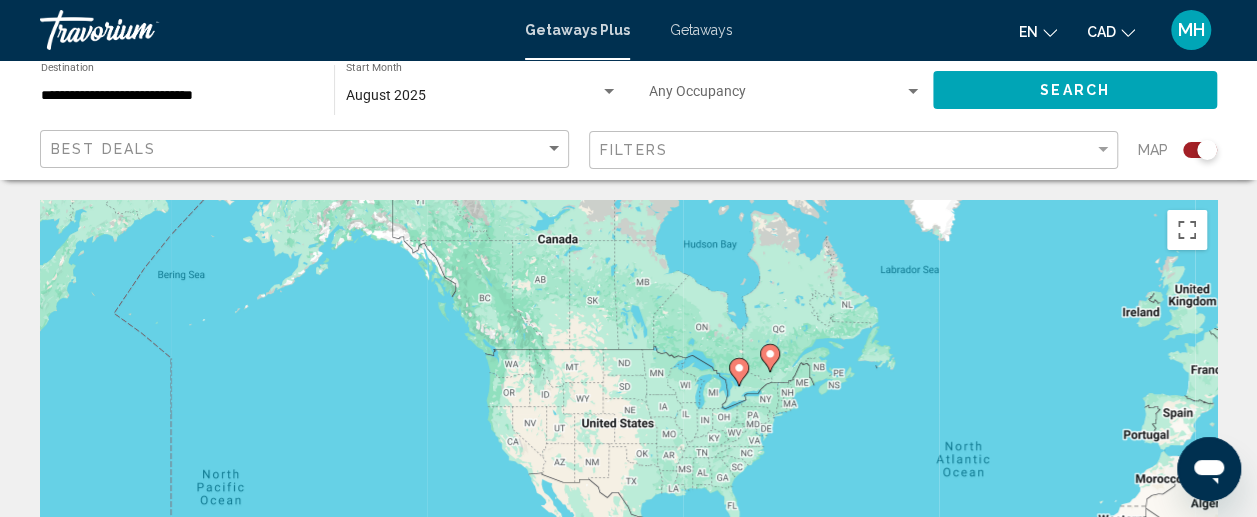 click on "To navigate, press the arrow keys. To activate drag with keyboard, press Alt + Enter. Once in keyboard drag state, use the arrow keys to move the marker. To complete the drag, press the Enter key. To cancel, press Escape." at bounding box center [628, 500] 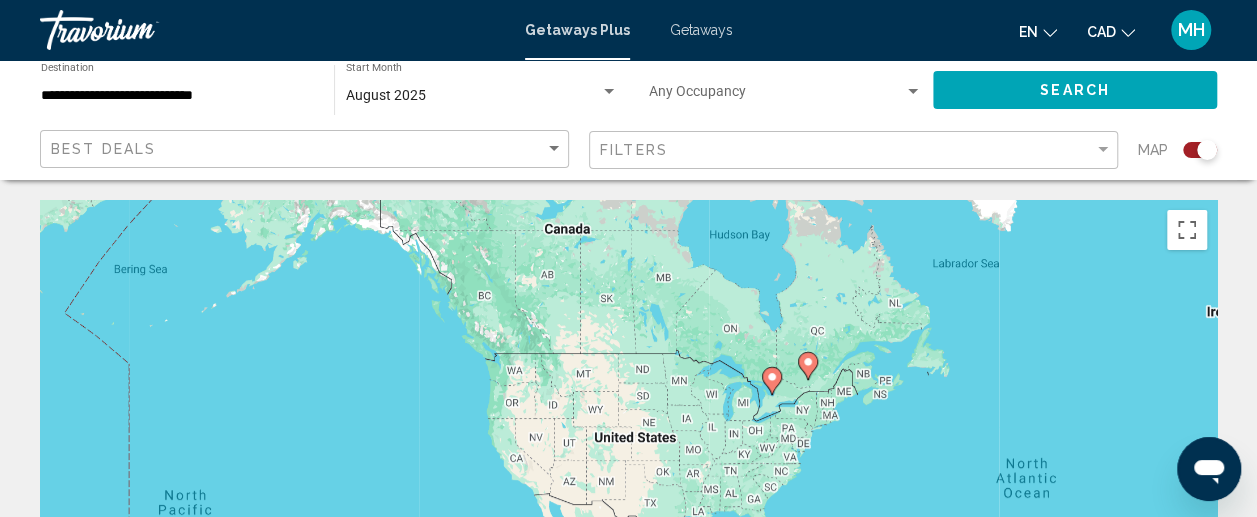 click on "To navigate, press the arrow keys. To activate drag with keyboard, press Alt + Enter. Once in keyboard drag state, use the arrow keys to move the marker. To complete the drag, press the Enter key. To cancel, press Escape." at bounding box center [628, 500] 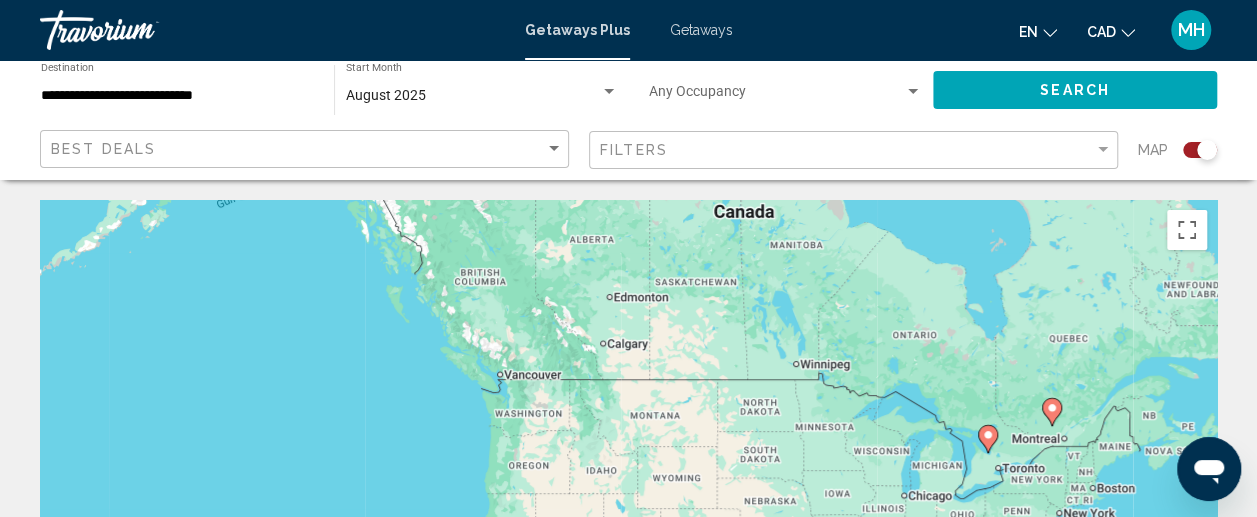 click on "To navigate, press the arrow keys. To activate drag with keyboard, press Alt + Enter. Once in keyboard drag state, use the arrow keys to move the marker. To complete the drag, press the Enter key. To cancel, press Escape." at bounding box center (628, 500) 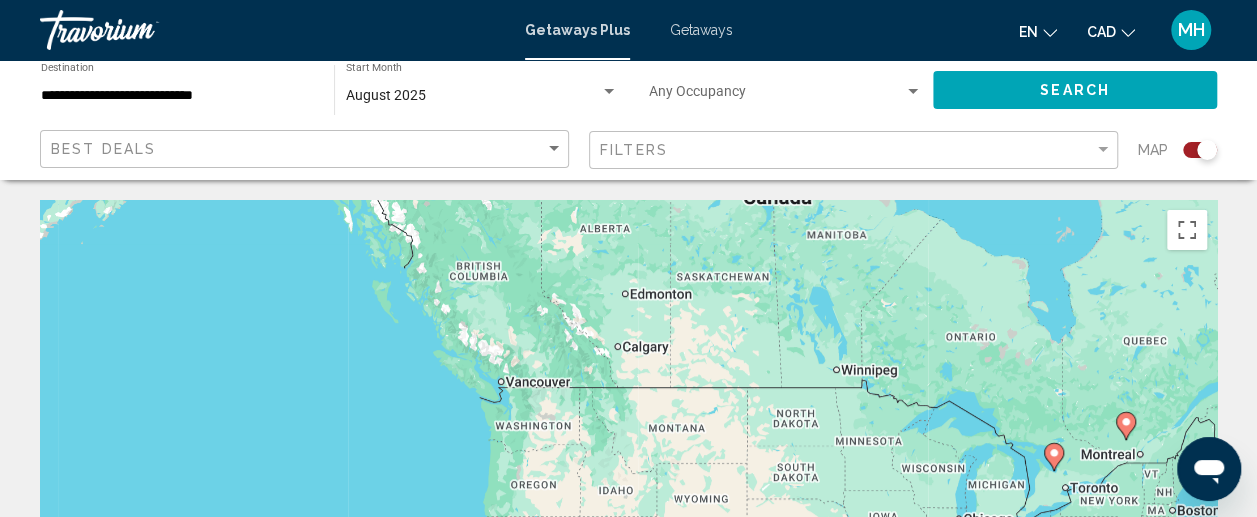click on "To navigate, press the arrow keys. To activate drag with keyboard, press Alt + Enter. Once in keyboard drag state, use the arrow keys to move the marker. To complete the drag, press the Enter key. To cancel, press Escape." at bounding box center (628, 500) 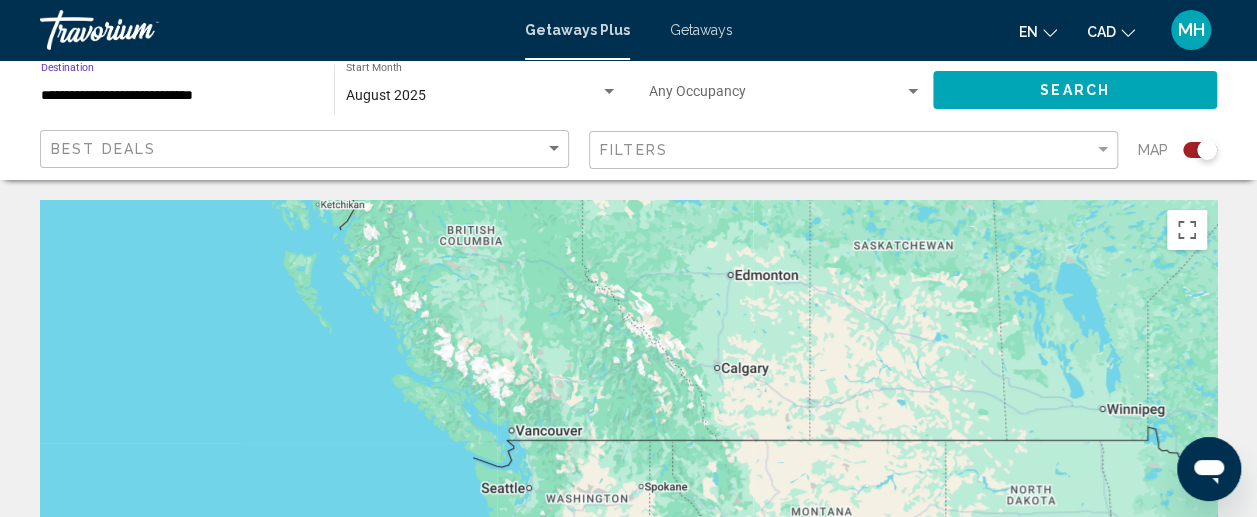 click on "**********" at bounding box center (177, 96) 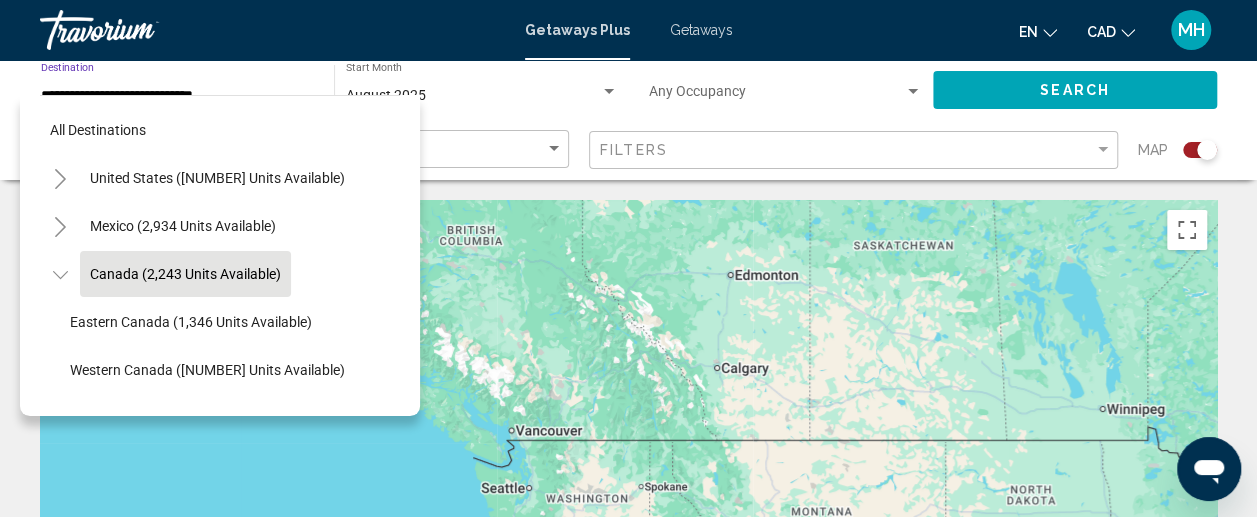scroll, scrollTop: 30, scrollLeft: 0, axis: vertical 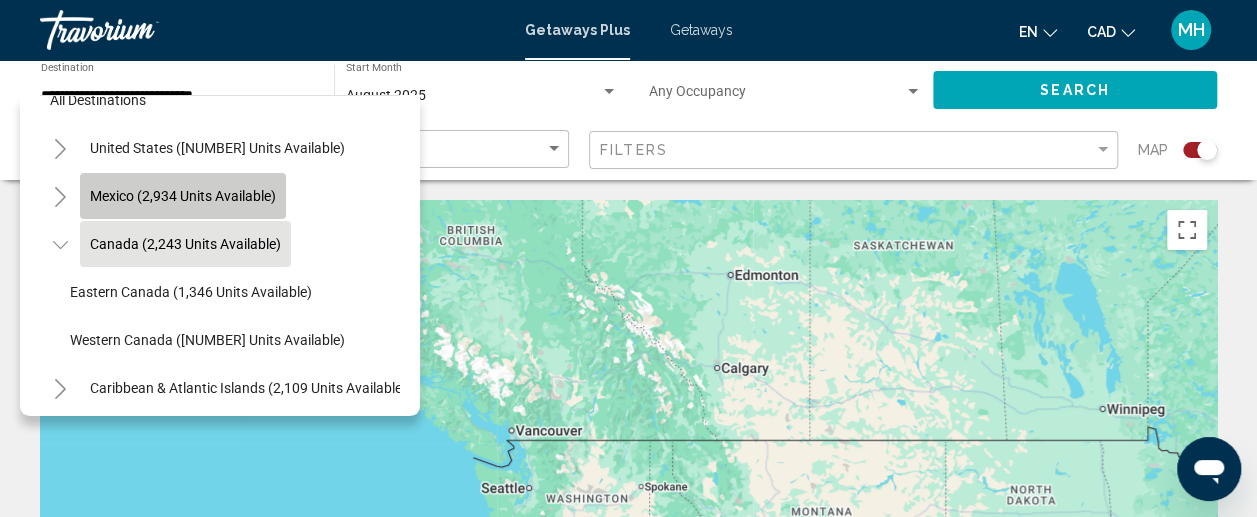 click on "Mexico (2,934 units available)" 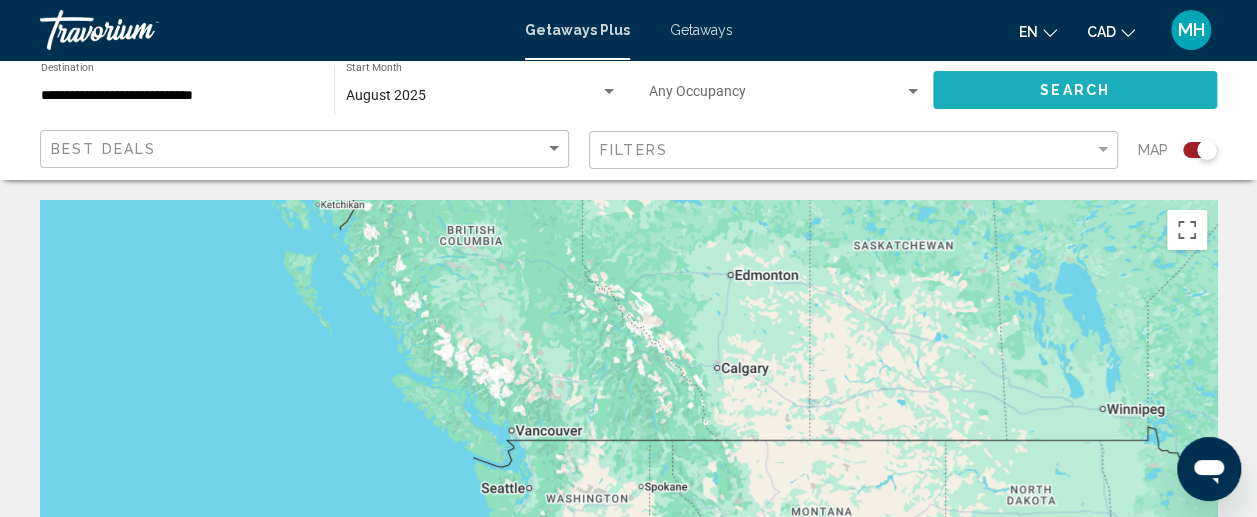 click on "Search" 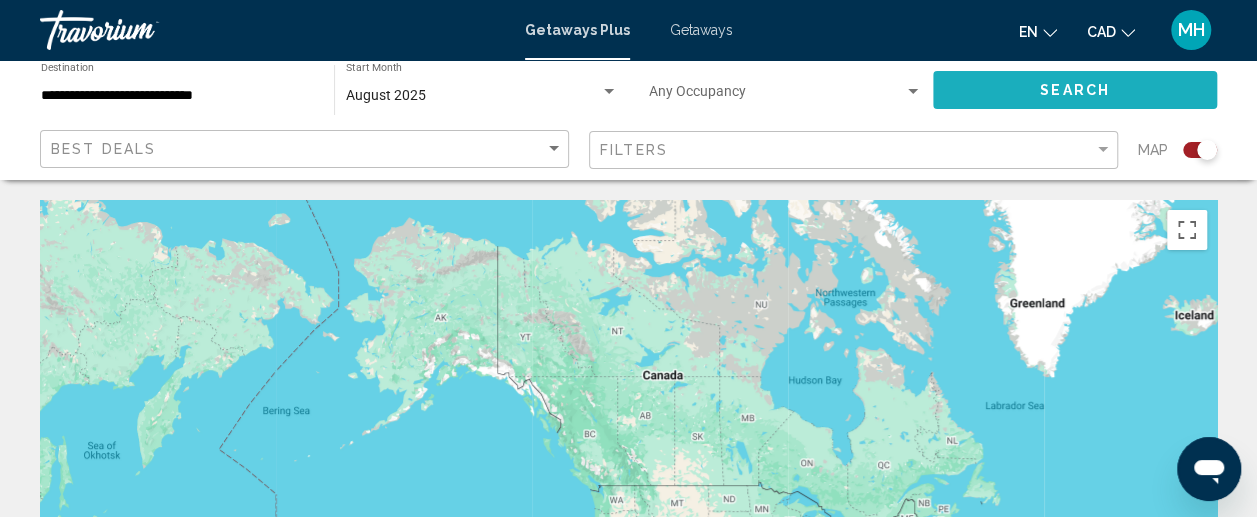 click on "Search" 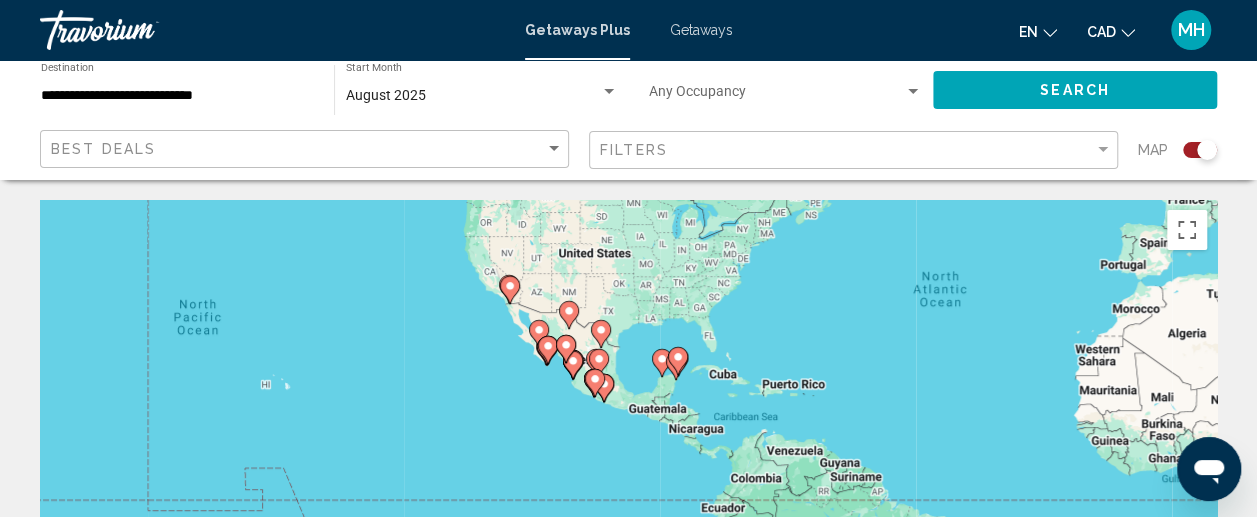 drag, startPoint x: 778, startPoint y: 444, endPoint x: 646, endPoint y: 133, distance: 337.85352 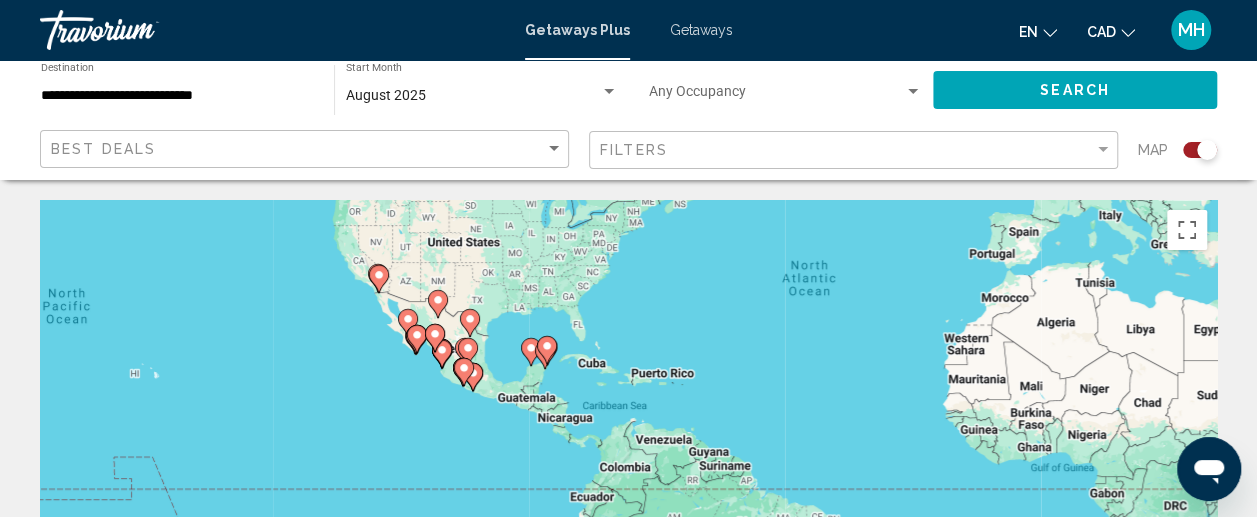 drag, startPoint x: 675, startPoint y: 260, endPoint x: 536, endPoint y: 257, distance: 139.03236 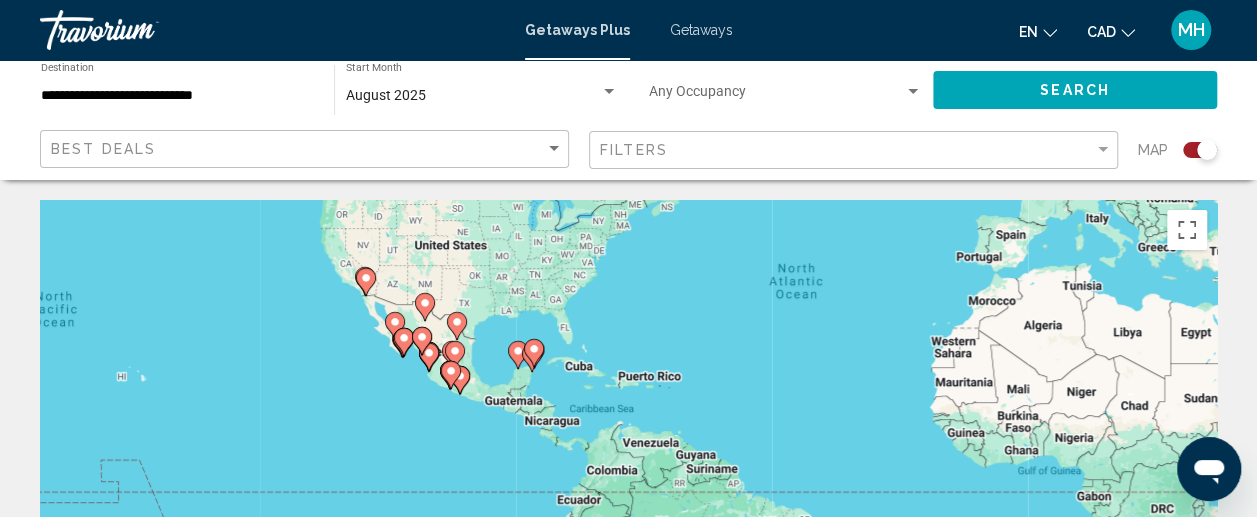 click on "To navigate, press the arrow keys. To activate drag with keyboard, press Alt + Enter. Once in keyboard drag state, use the arrow keys to move the marker. To complete the drag, press the Enter key. To cancel, press Escape." at bounding box center (628, 500) 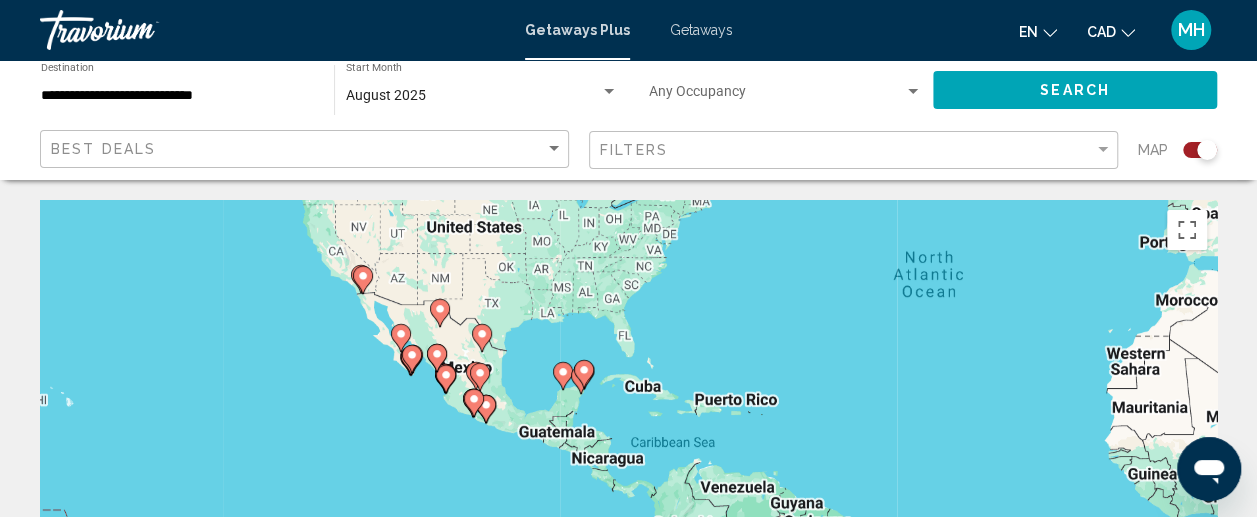 click on "To navigate, press the arrow keys. To activate drag with keyboard, press Alt + Enter. Once in keyboard drag state, use the arrow keys to move the marker. To complete the drag, press the Enter key. To cancel, press Escape." at bounding box center (628, 500) 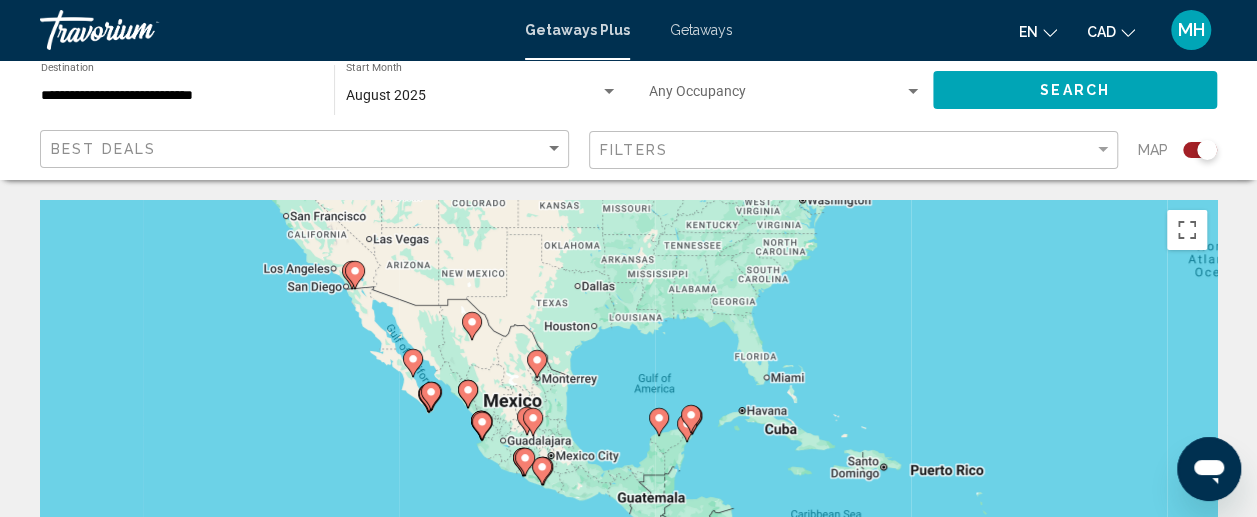 click on "To navigate, press the arrow keys. To activate drag with keyboard, press Alt + Enter. Once in keyboard drag state, use the arrow keys to move the marker. To complete the drag, press the Enter key. To cancel, press Escape." at bounding box center [628, 500] 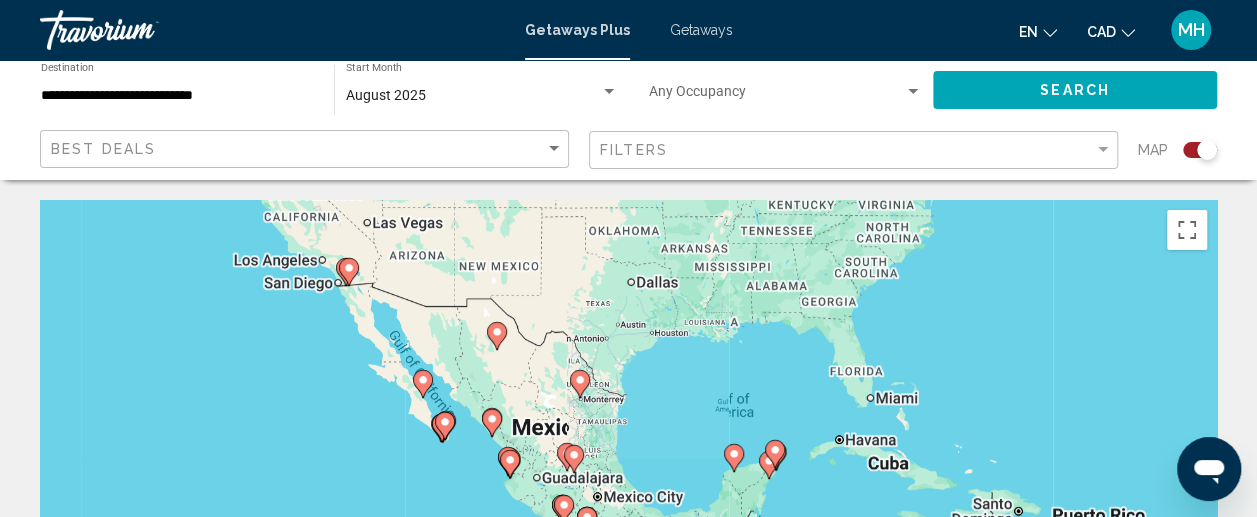 click on "To navigate, press the arrow keys. To activate drag with keyboard, press Alt + Enter. Once in keyboard drag state, use the arrow keys to move the marker. To complete the drag, press the Enter key. To cancel, press Escape." at bounding box center (628, 500) 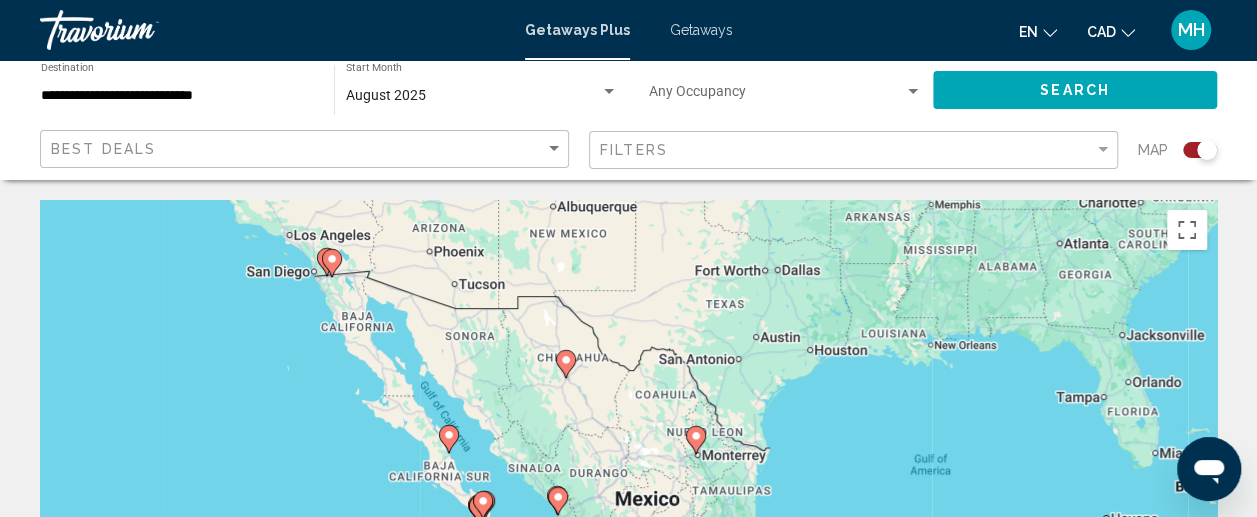 click on "To navigate, press the arrow keys. To activate drag with keyboard, press Alt + Enter. Once in keyboard drag state, use the arrow keys to move the marker. To complete the drag, press the Enter key. To cancel, press Escape." at bounding box center [628, 500] 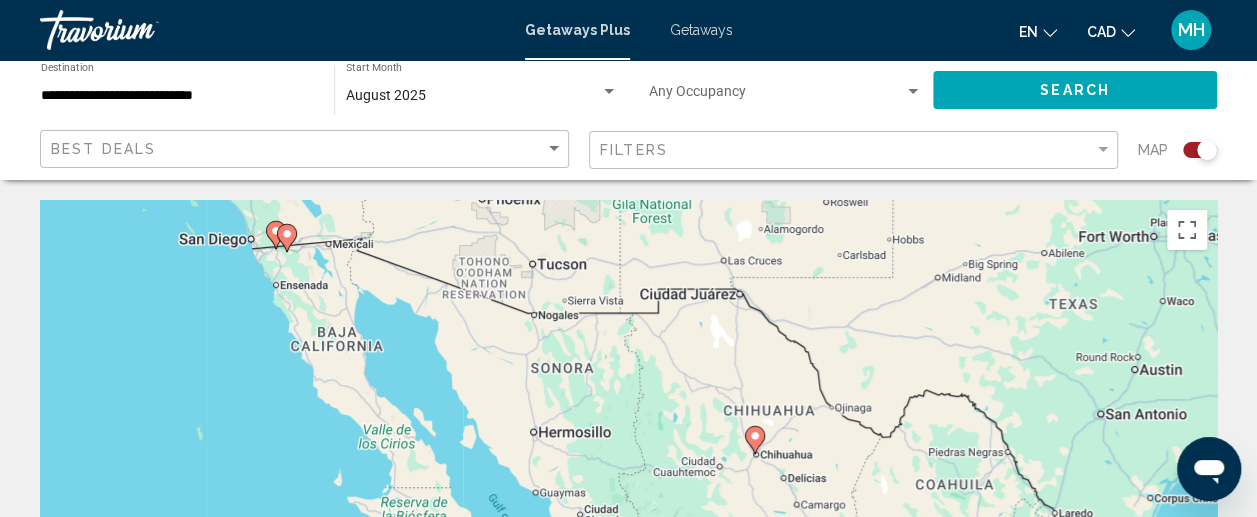 click on "To navigate, press the arrow keys. To activate drag with keyboard, press Alt + Enter. Once in keyboard drag state, use the arrow keys to move the marker. To complete the drag, press the Enter key. To cancel, press Escape." at bounding box center (628, 500) 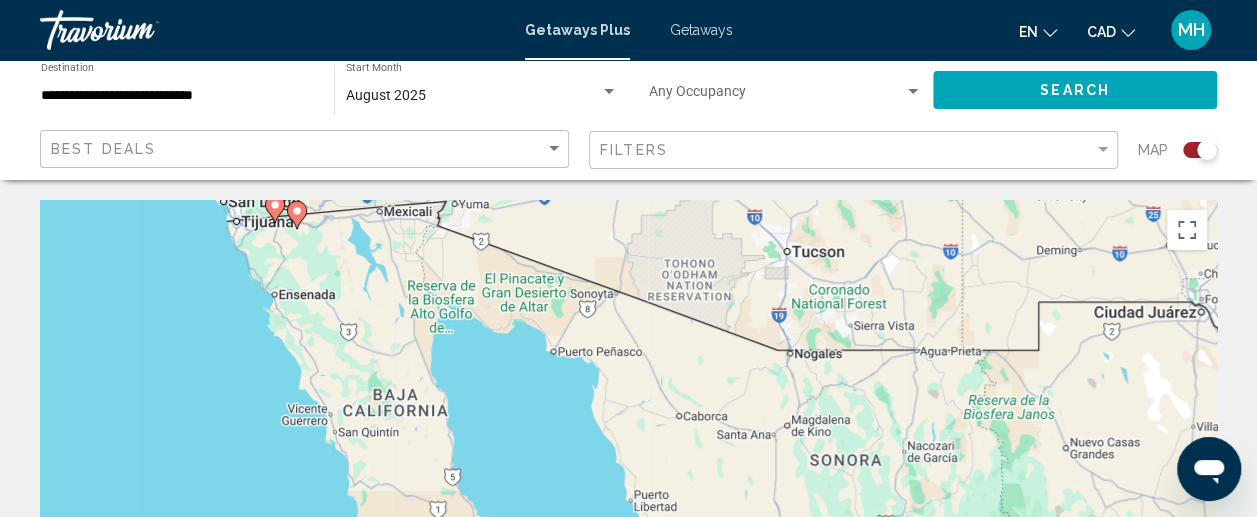 click on "To navigate, press the arrow keys. To activate drag with keyboard, press Alt + Enter. Once in keyboard drag state, use the arrow keys to move the marker. To complete the drag, press the Enter key. To cancel, press Escape." at bounding box center [628, 500] 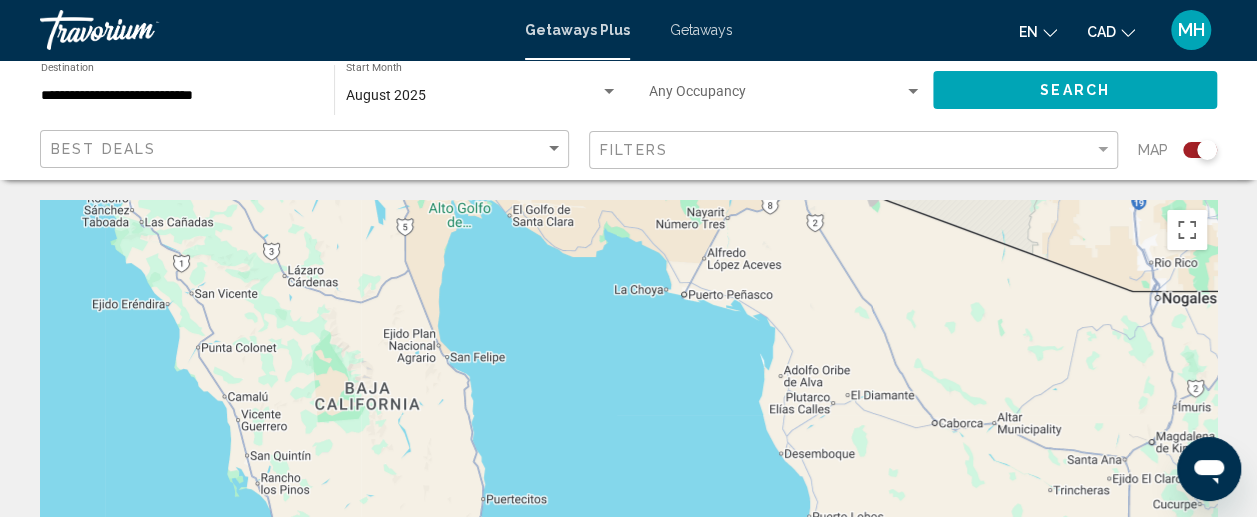drag, startPoint x: 315, startPoint y: 256, endPoint x: 234, endPoint y: 9, distance: 259.9423 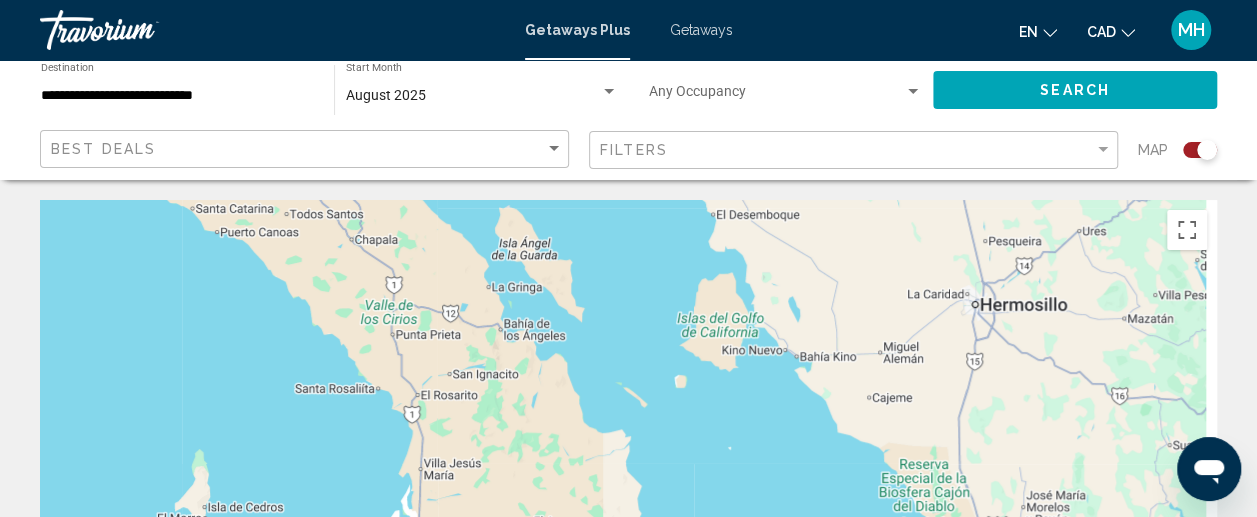 drag, startPoint x: 322, startPoint y: 361, endPoint x: 106, endPoint y: 5, distance: 416.40366 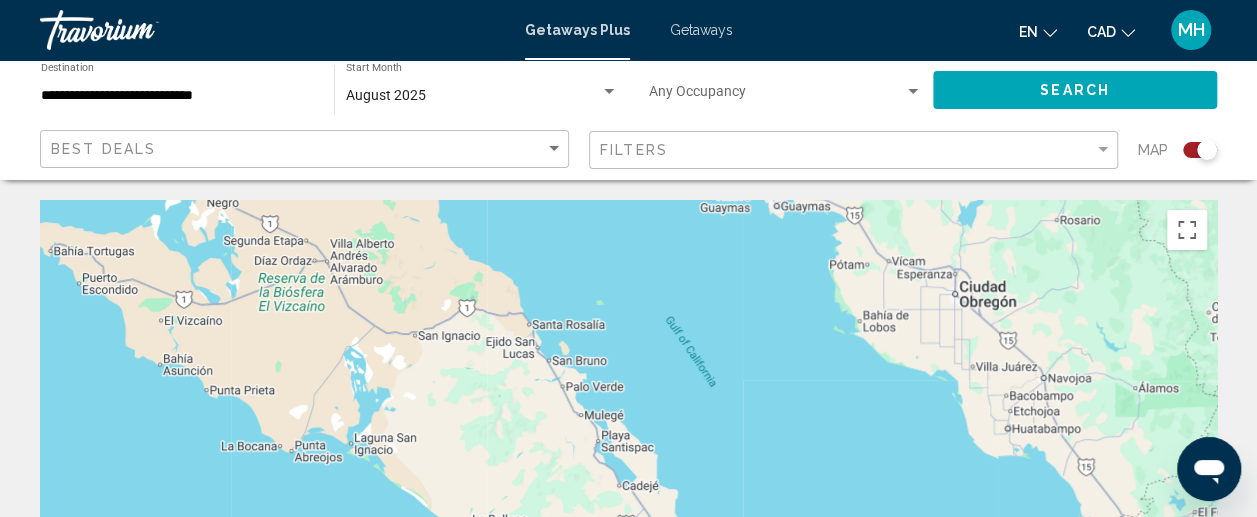 drag, startPoint x: 454, startPoint y: 367, endPoint x: 250, endPoint y: 66, distance: 363.61655 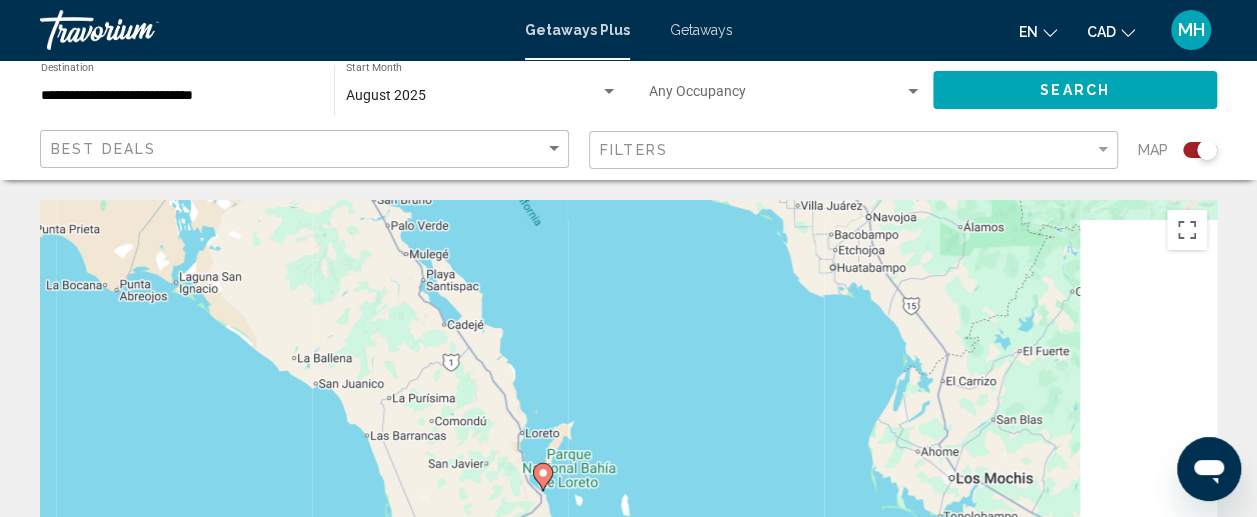 drag, startPoint x: 447, startPoint y: 392, endPoint x: 184, endPoint y: 101, distance: 392.23718 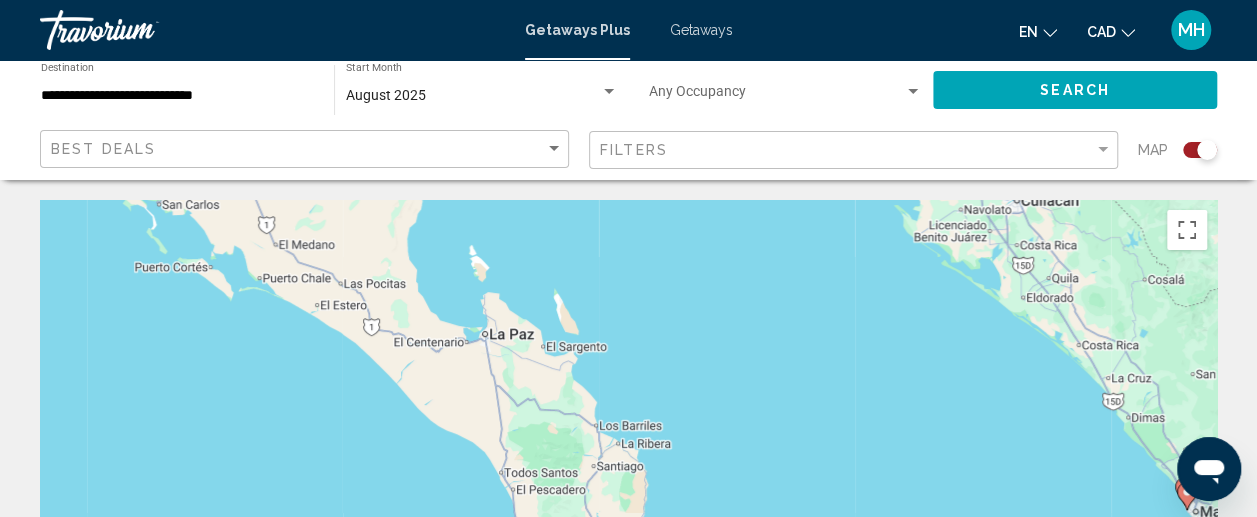 drag, startPoint x: 350, startPoint y: 319, endPoint x: 217, endPoint y: -1, distance: 346.5386 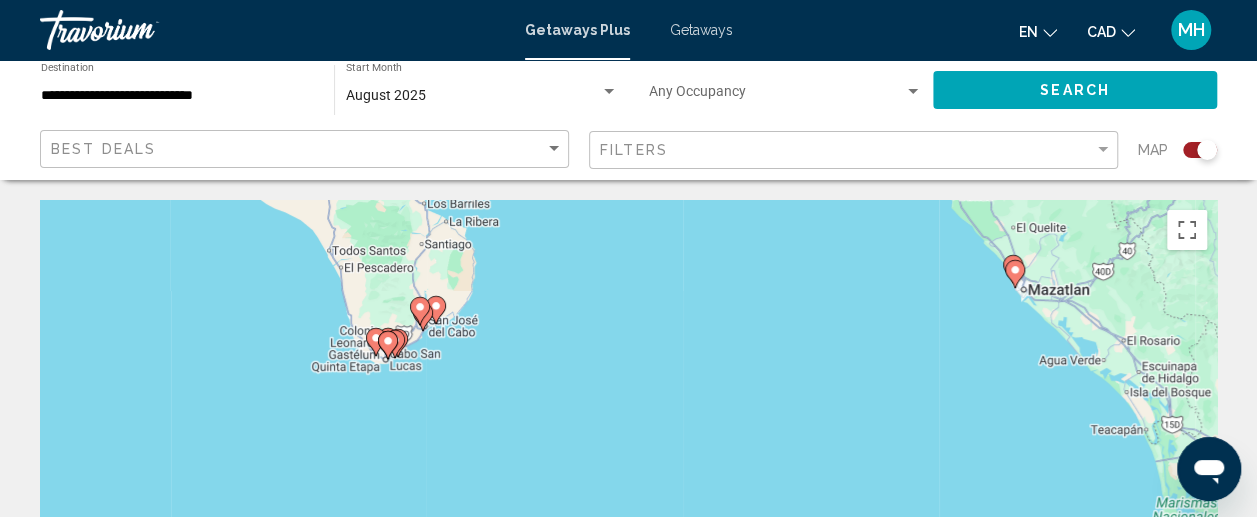drag, startPoint x: 397, startPoint y: 354, endPoint x: 214, endPoint y: 131, distance: 288.4753 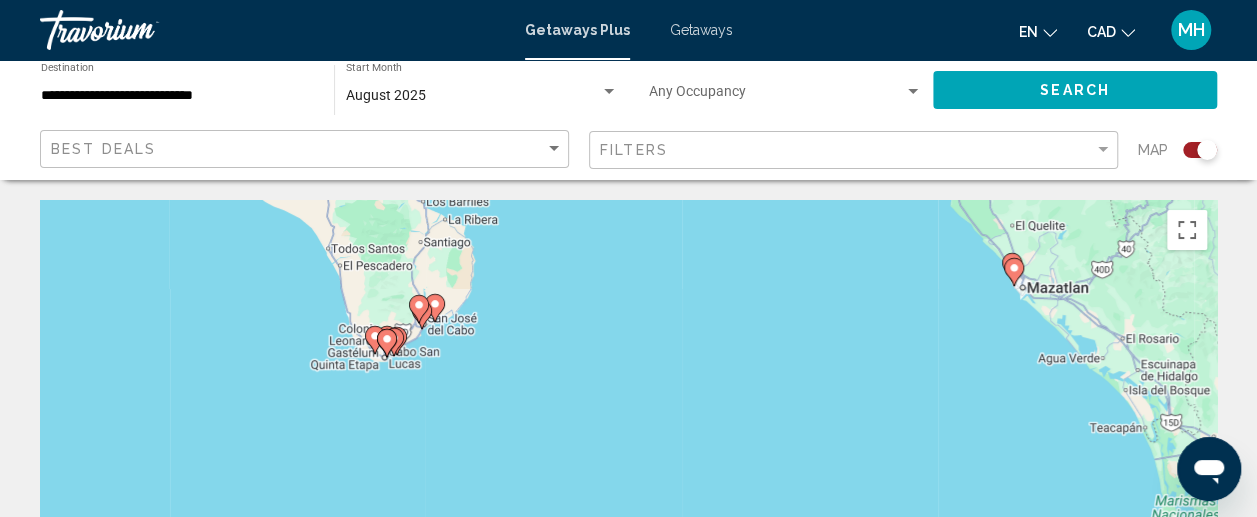 click on "To navigate, press the arrow keys. To activate drag with keyboard, press Alt + Enter. Once in keyboard drag state, use the arrow keys to move the marker. To complete the drag, press the Enter key. To cancel, press Escape." at bounding box center [628, 500] 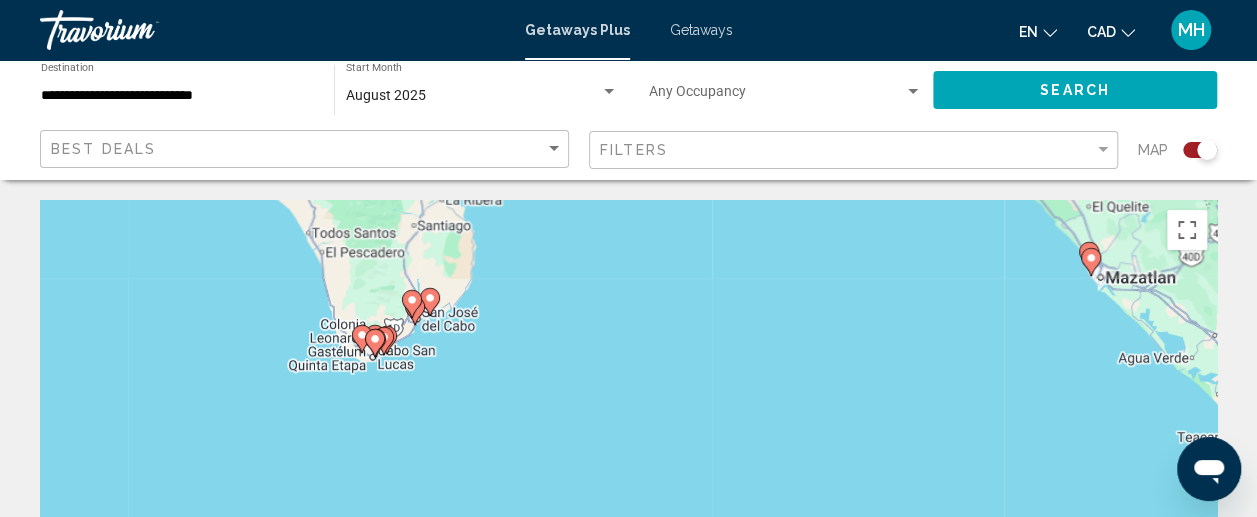 click on "To navigate, press the arrow keys. To activate drag with keyboard, press Alt + Enter. Once in keyboard drag state, use the arrow keys to move the marker. To complete the drag, press the Enter key. To cancel, press Escape." at bounding box center [628, 500] 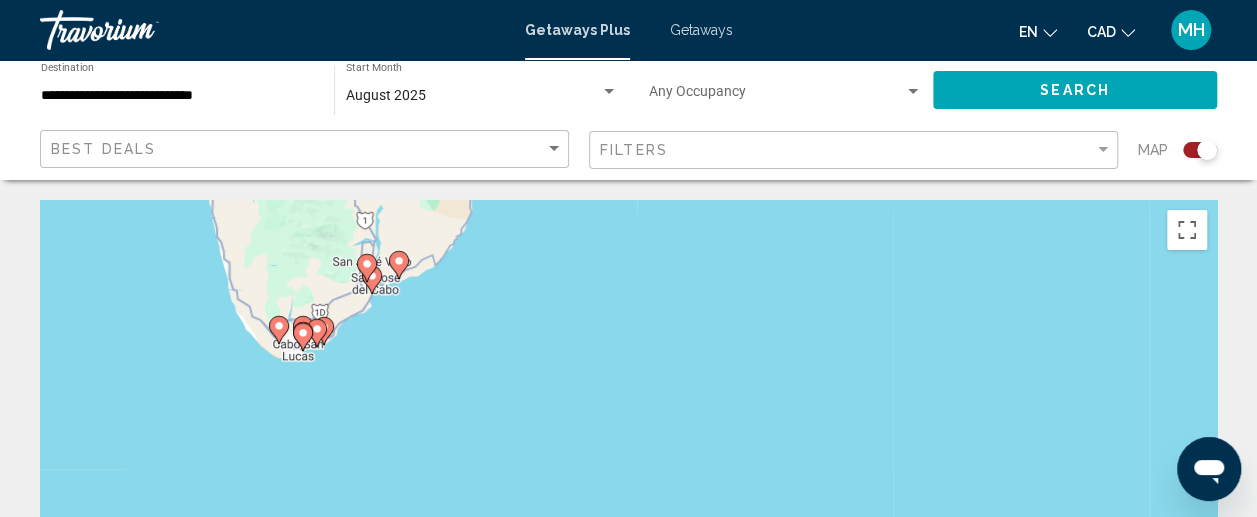 click on "To navigate, press the arrow keys. To activate drag with keyboard, press Alt + Enter. Once in keyboard drag state, use the arrow keys to move the marker. To complete the drag, press the Enter key. To cancel, press Escape." at bounding box center (628, 500) 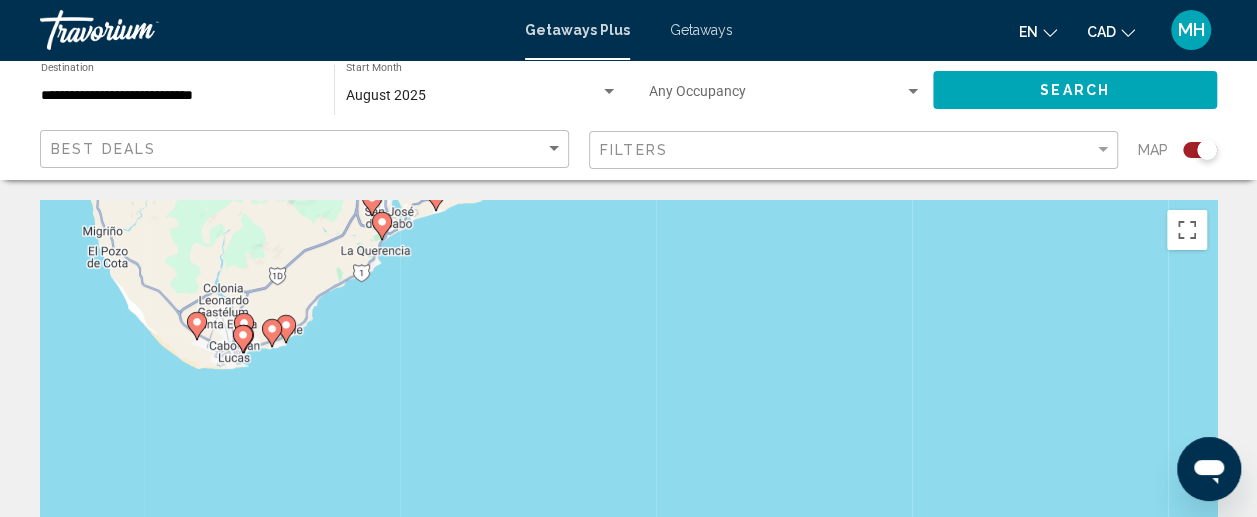 click on "To navigate, press the arrow keys. To activate drag with keyboard, press Alt + Enter. Once in keyboard drag state, use the arrow keys to move the marker. To complete the drag, press the Enter key. To cancel, press Escape." at bounding box center (628, 500) 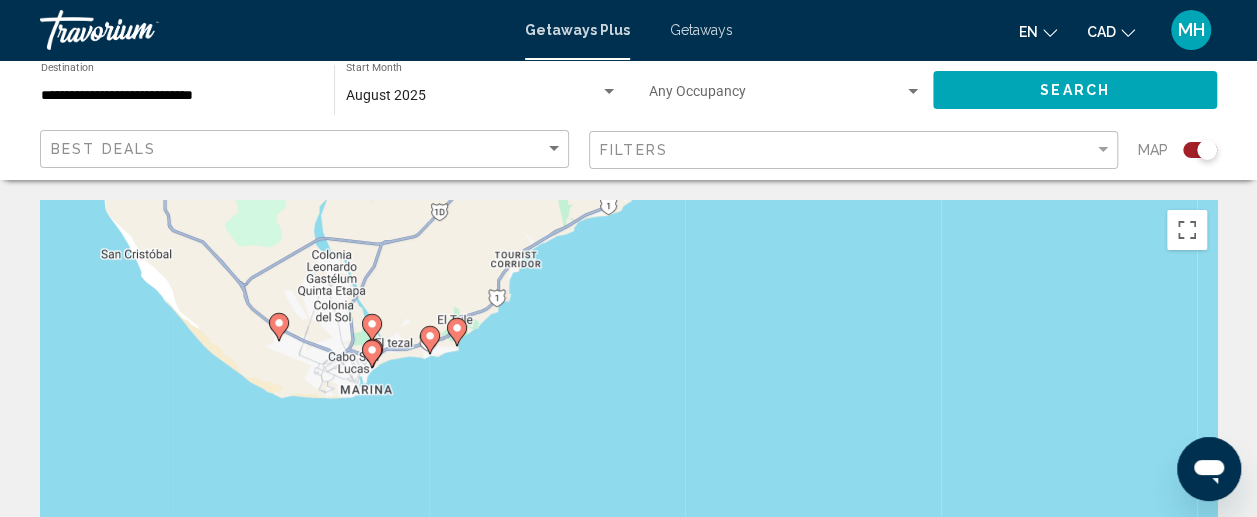 drag, startPoint x: 199, startPoint y: 382, endPoint x: 462, endPoint y: 406, distance: 264.09277 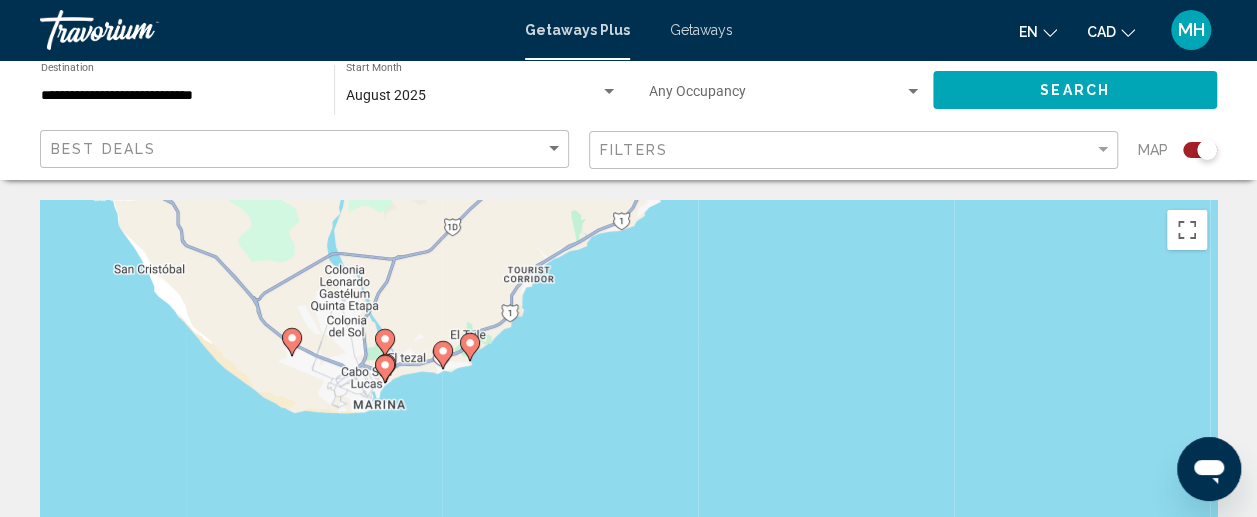 click on "To navigate, press the arrow keys. To activate drag with keyboard, press Alt + Enter. Once in keyboard drag state, use the arrow keys to move the marker. To complete the drag, press the Enter key. To cancel, press Escape." at bounding box center (628, 500) 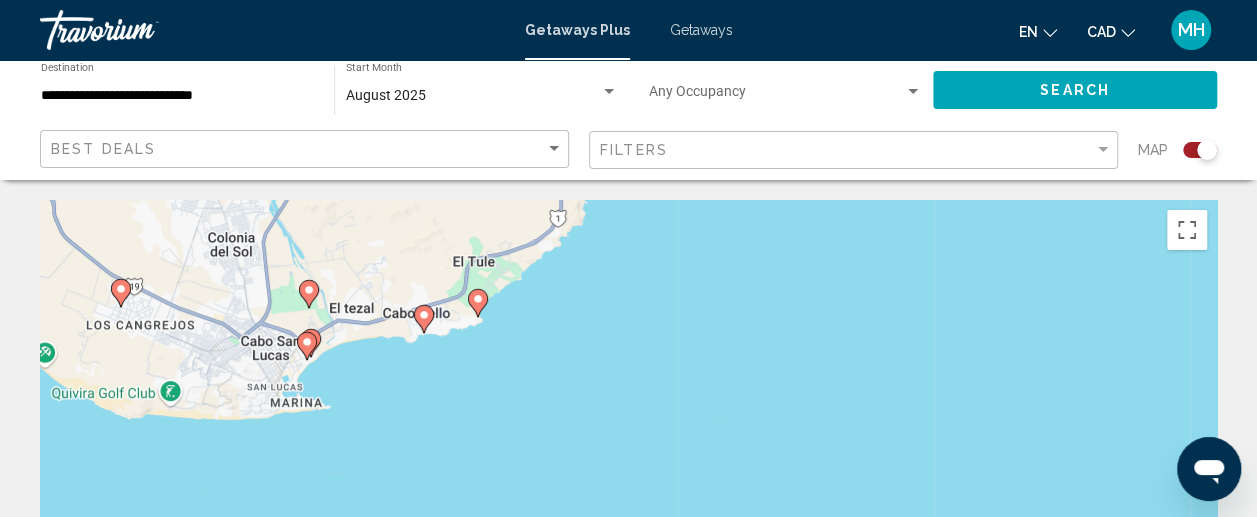 click on "To navigate, press the arrow keys. To activate drag with keyboard, press Alt + Enter. Once in keyboard drag state, use the arrow keys to move the marker. To complete the drag, press the Enter key. To cancel, press Escape." at bounding box center [628, 500] 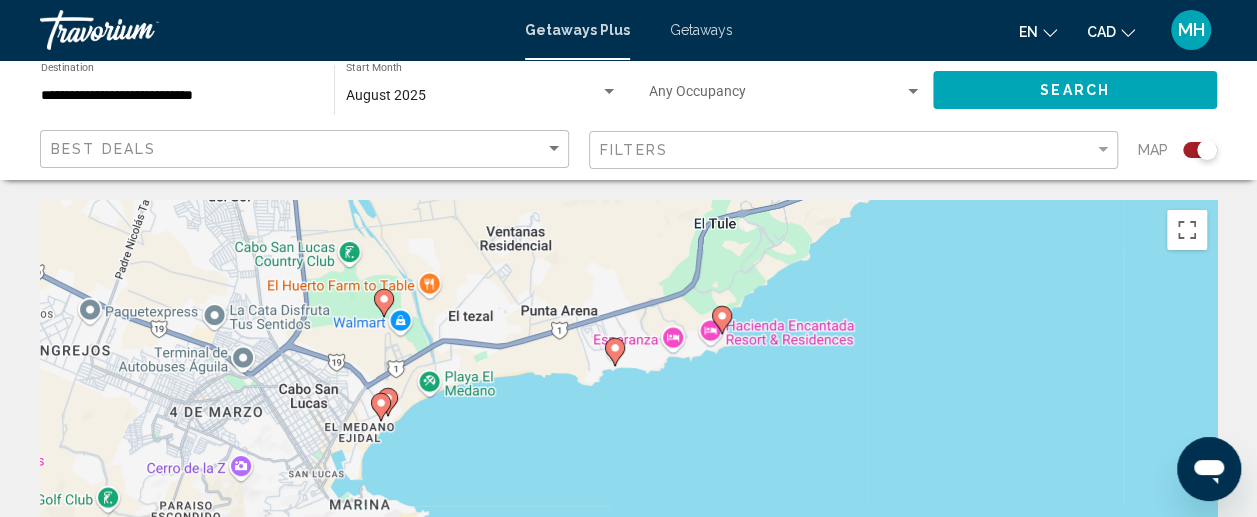 drag, startPoint x: 280, startPoint y: 372, endPoint x: 448, endPoint y: 427, distance: 176.77386 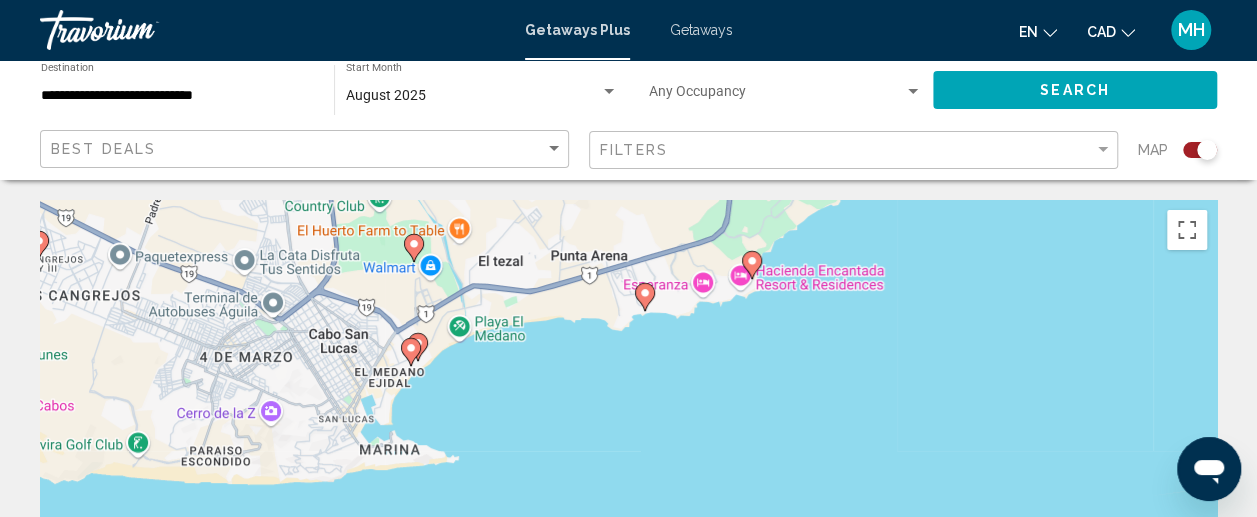click on "To navigate, press the arrow keys. To activate drag with keyboard, press Alt + Enter. Once in keyboard drag state, use the arrow keys to move the marker. To complete the drag, press the Enter key. To cancel, press Escape." at bounding box center [628, 500] 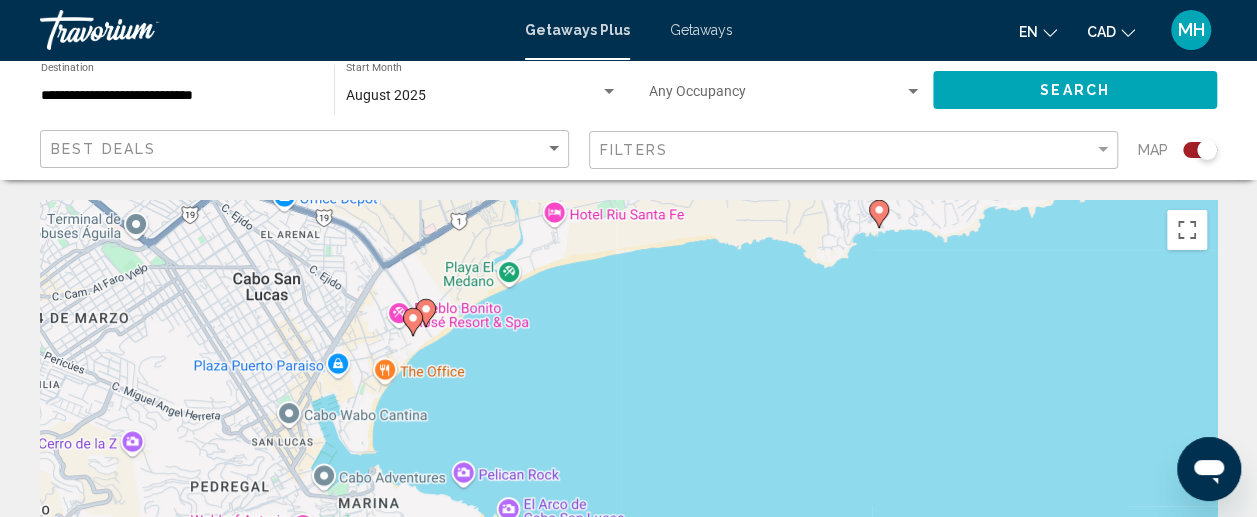 click on "To navigate, press the arrow keys. To activate drag with keyboard, press Alt + Enter. Once in keyboard drag state, use the arrow keys to move the marker. To complete the drag, press the Enter key. To cancel, press Escape." at bounding box center [628, 500] 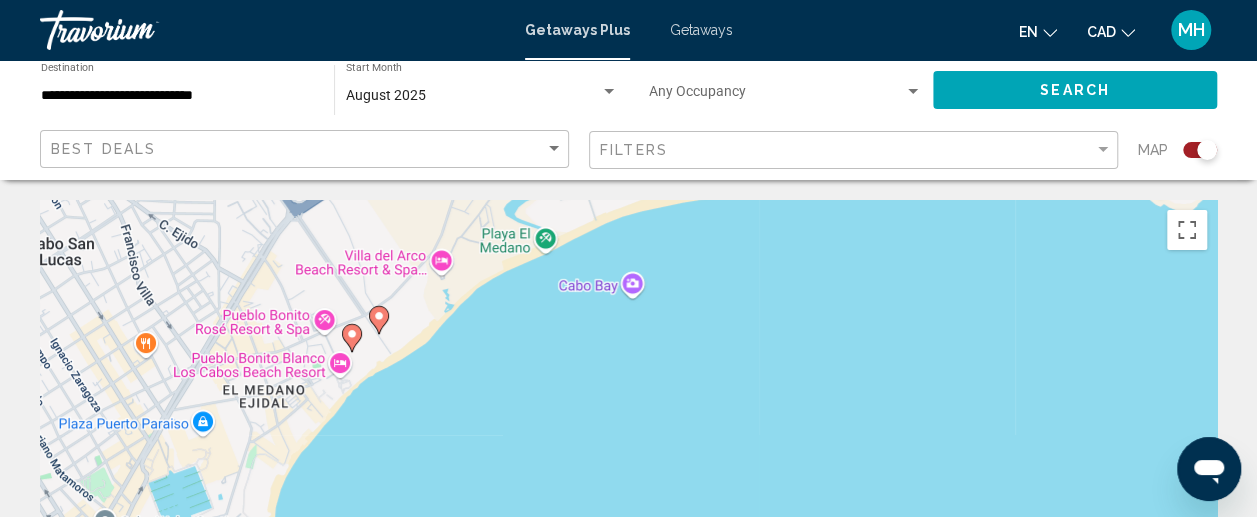drag, startPoint x: 422, startPoint y: 357, endPoint x: 450, endPoint y: 409, distance: 59.05929 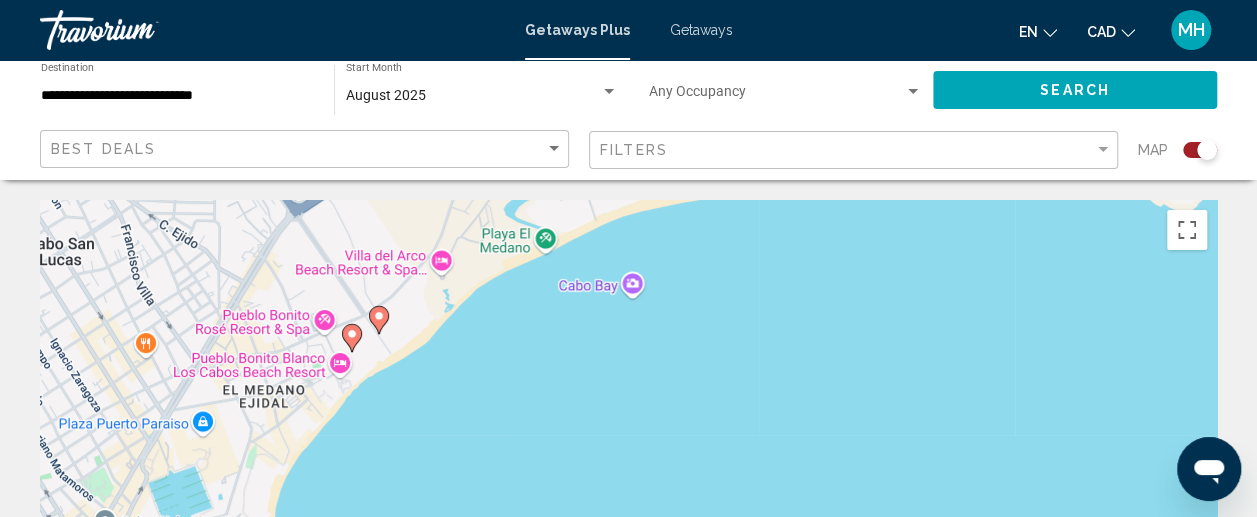 click 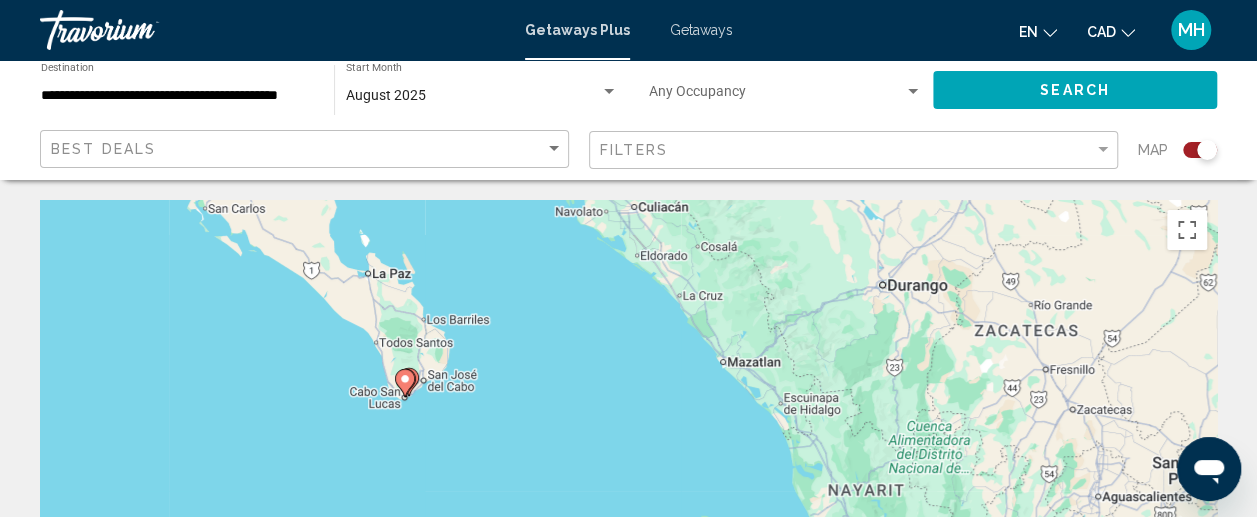 drag, startPoint x: 767, startPoint y: 367, endPoint x: 538, endPoint y: 263, distance: 251.50945 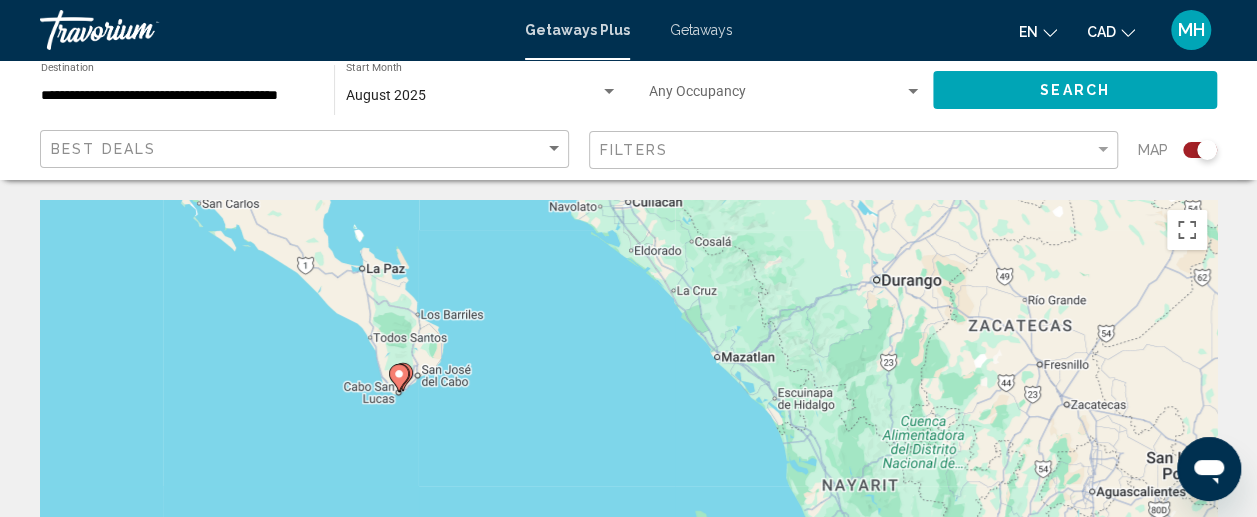 click on "To navigate, press the arrow keys. To activate drag with keyboard, press Alt + Enter. Once in keyboard drag state, use the arrow keys to move the marker. To complete the drag, press the Enter key. To cancel, press Escape." at bounding box center (628, 500) 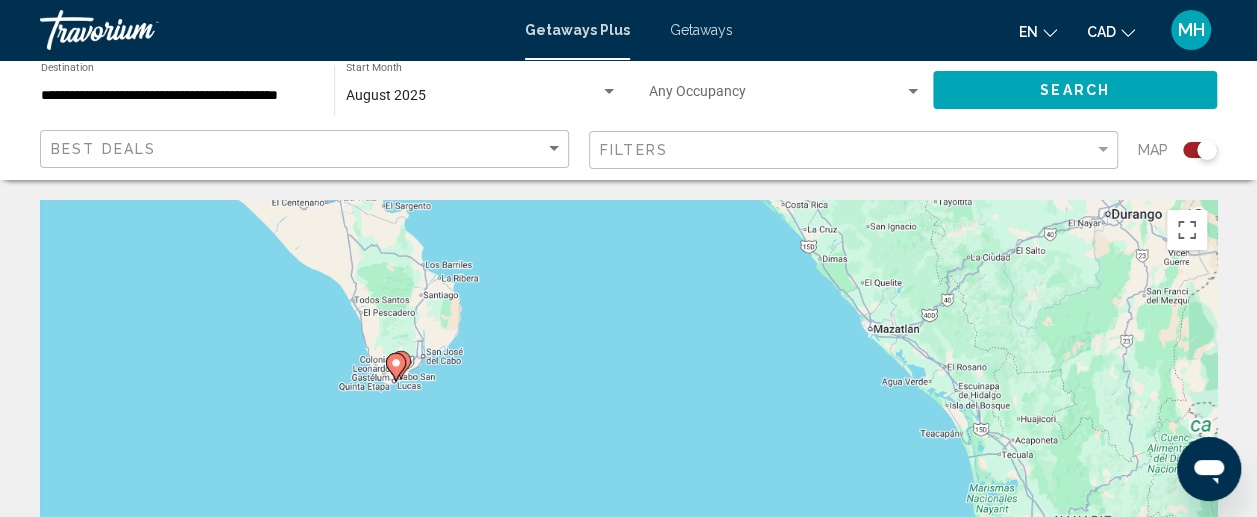click on "To navigate, press the arrow keys. To activate drag with keyboard, press Alt + Enter. Once in keyboard drag state, use the arrow keys to move the marker. To complete the drag, press the Enter key. To cancel, press Escape." at bounding box center [628, 500] 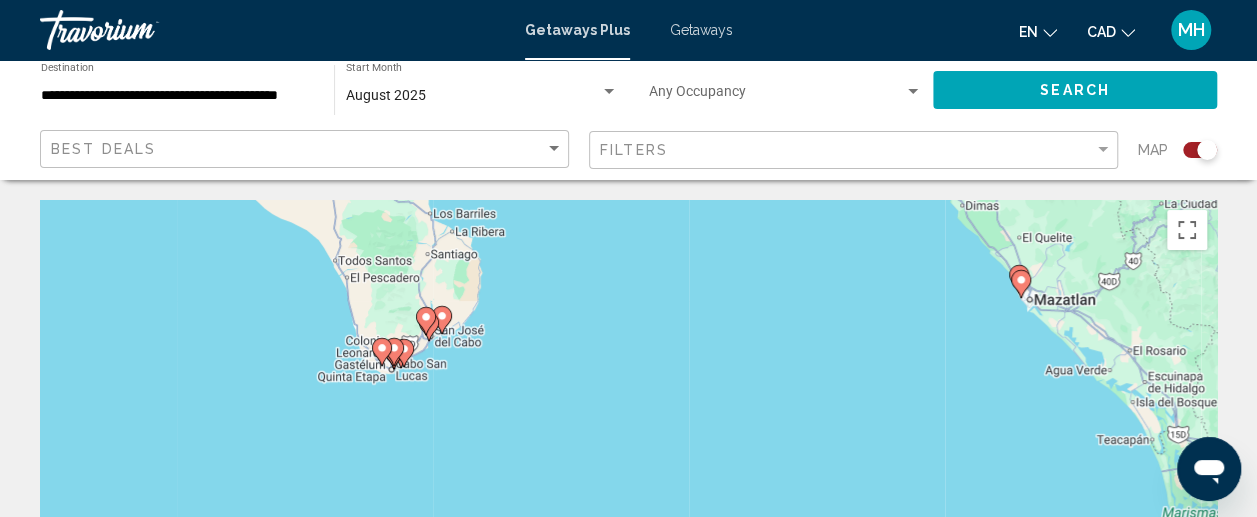 click on "To navigate, press the arrow keys. To activate drag with keyboard, press Alt + Enter. Once in keyboard drag state, use the arrow keys to move the marker. To complete the drag, press the Enter key. To cancel, press Escape." at bounding box center [628, 500] 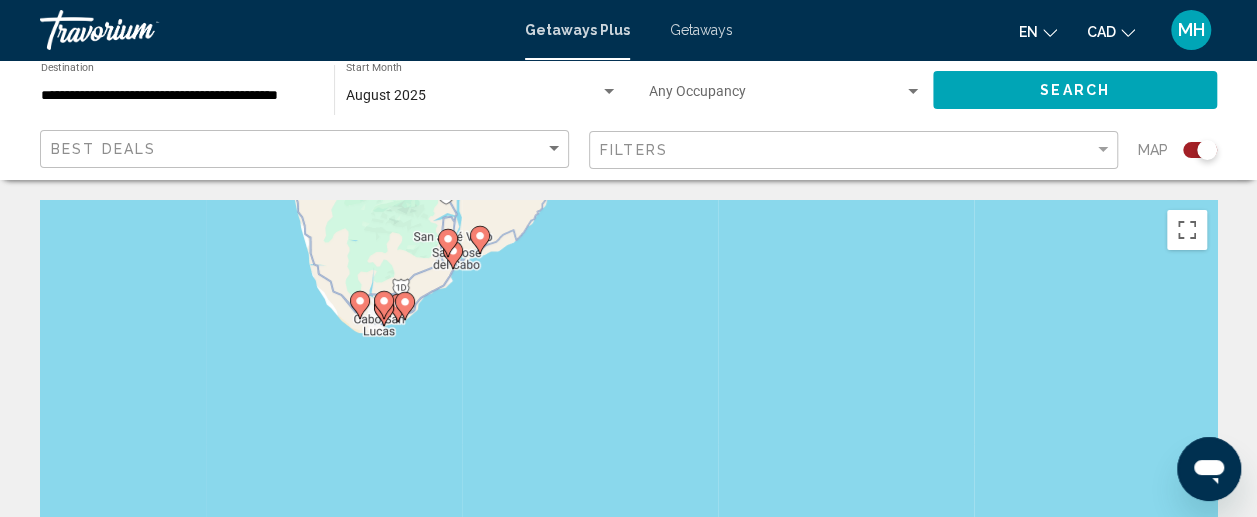 click on "To navigate, press the arrow keys. To activate drag with keyboard, press Alt + Enter. Once in keyboard drag state, use the arrow keys to move the marker. To complete the drag, press the Enter key. To cancel, press Escape." at bounding box center (628, 500) 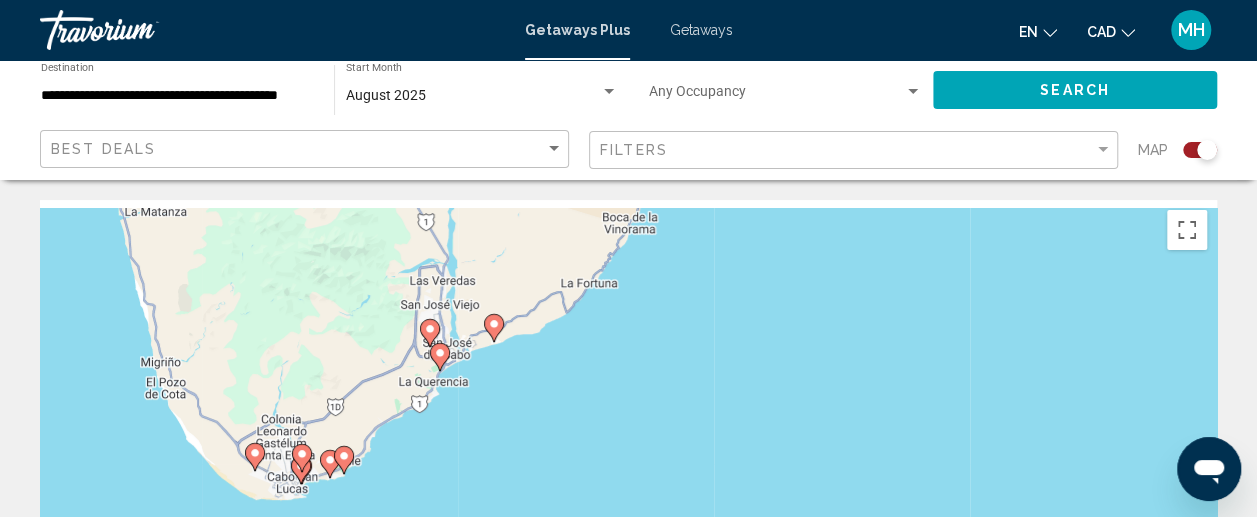 drag, startPoint x: 469, startPoint y: 295, endPoint x: 464, endPoint y: 483, distance: 188.06648 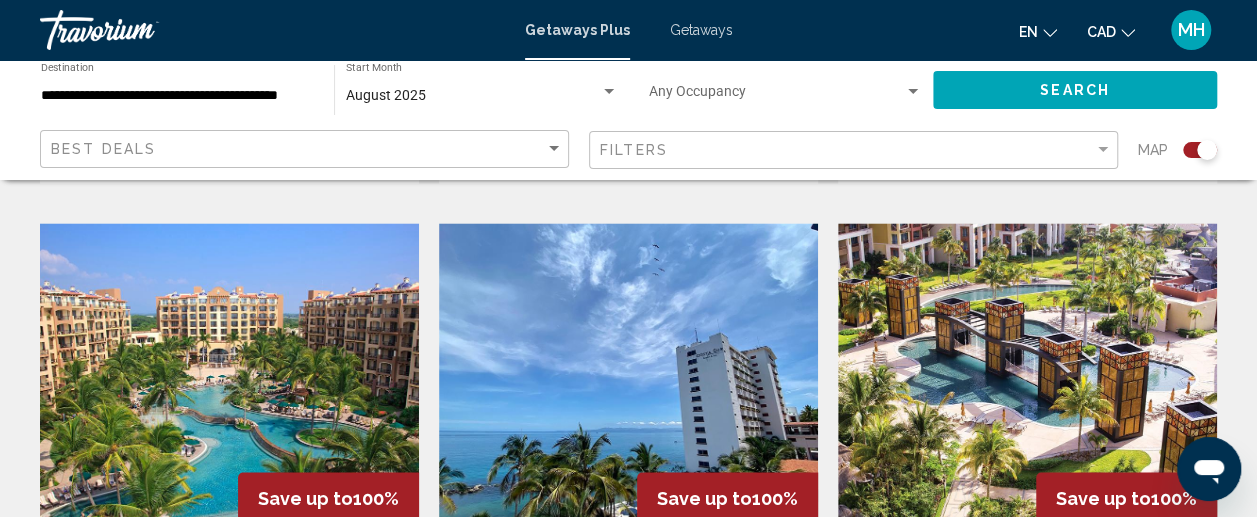 scroll, scrollTop: 1382, scrollLeft: 0, axis: vertical 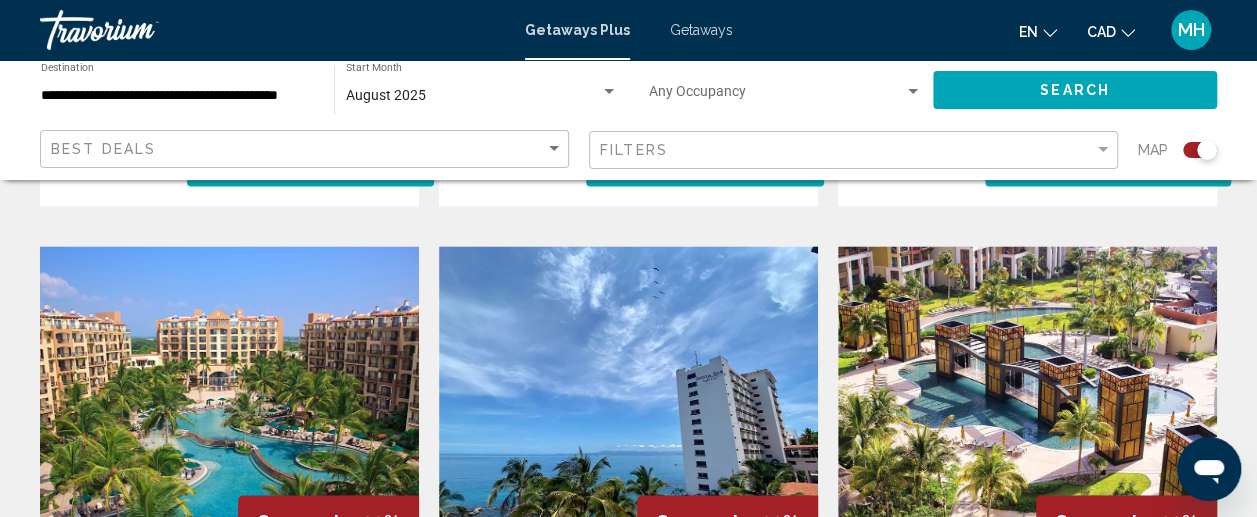 click at bounding box center (1027, 406) 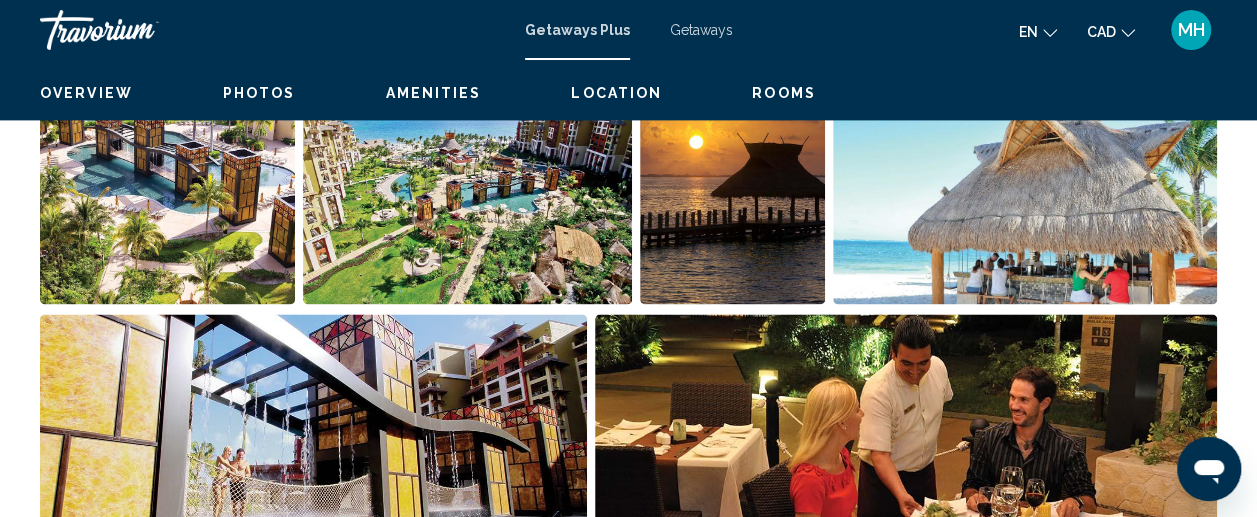 scroll, scrollTop: 276, scrollLeft: 0, axis: vertical 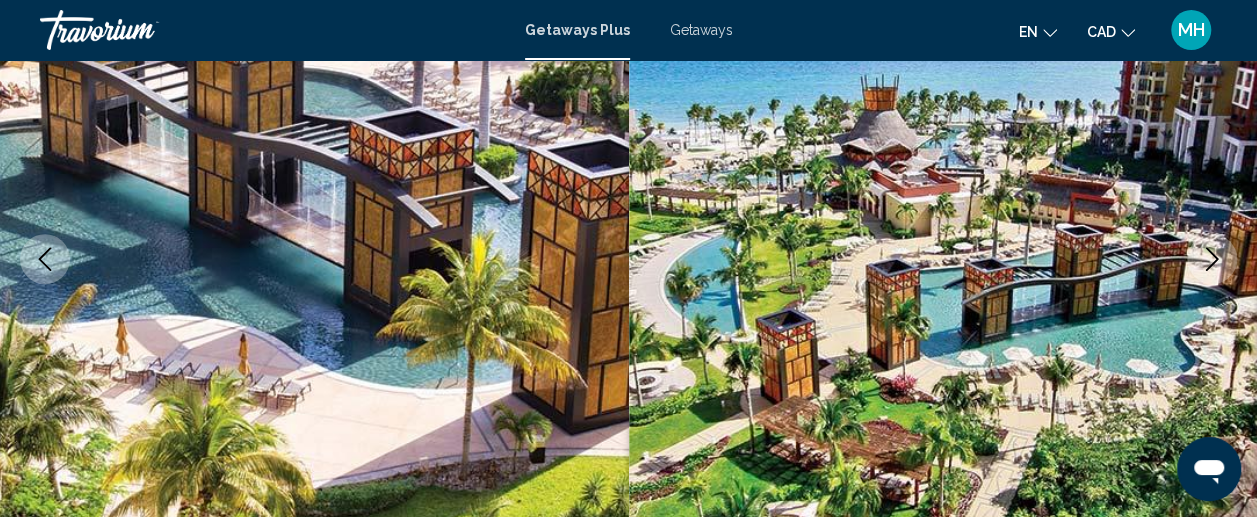 click at bounding box center [1212, 259] 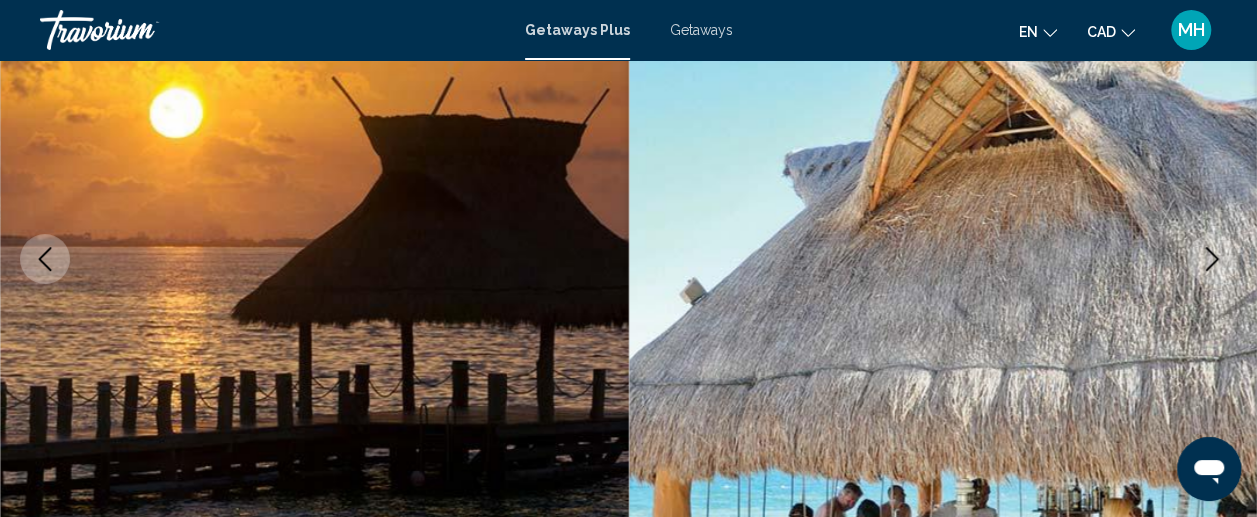click at bounding box center (1212, 259) 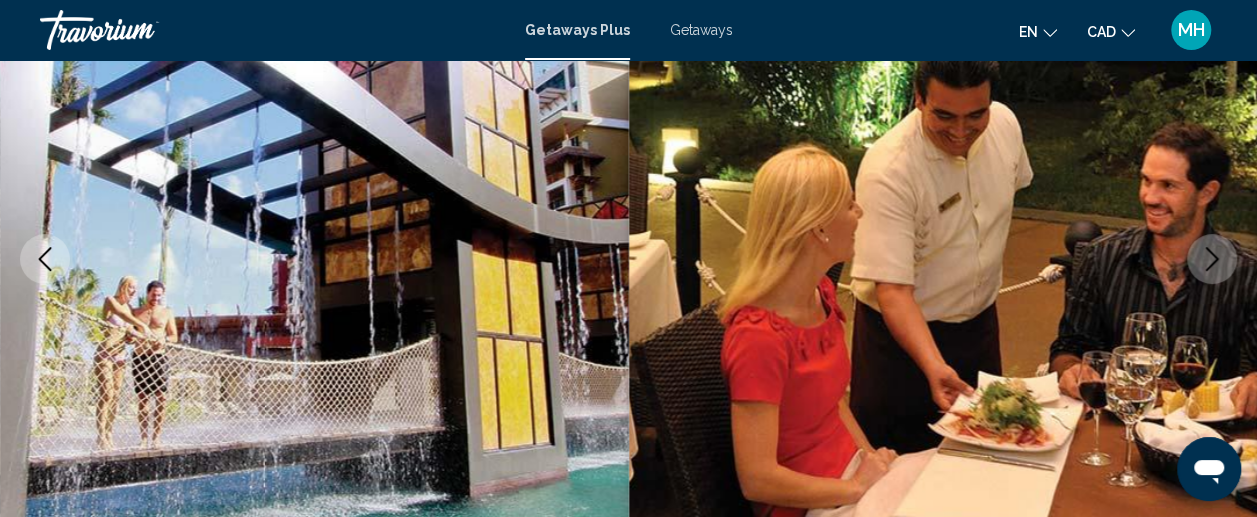 click at bounding box center [1212, 259] 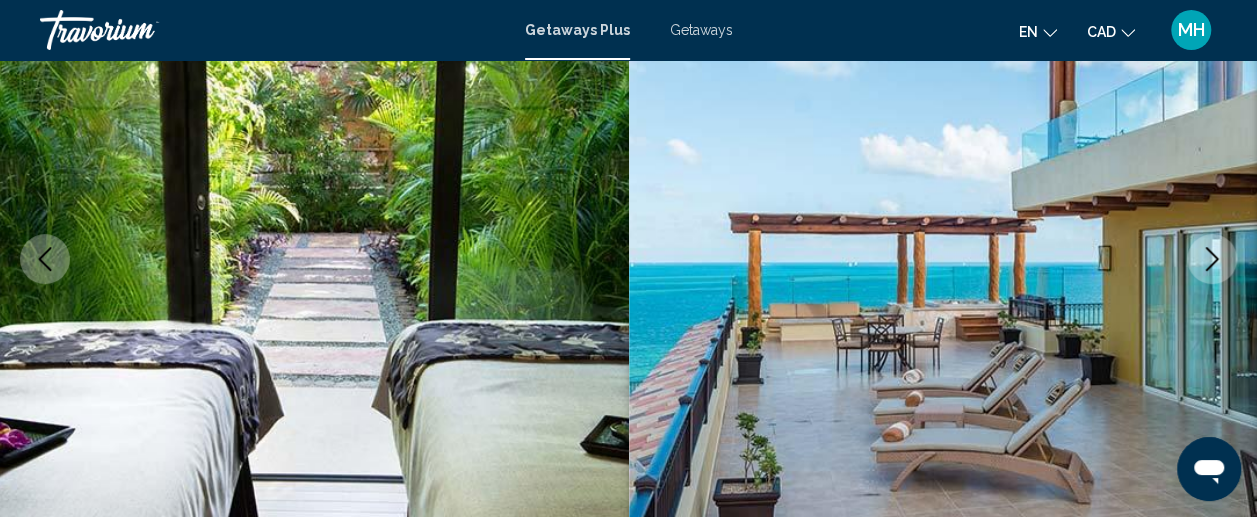 scroll, scrollTop: 0, scrollLeft: 0, axis: both 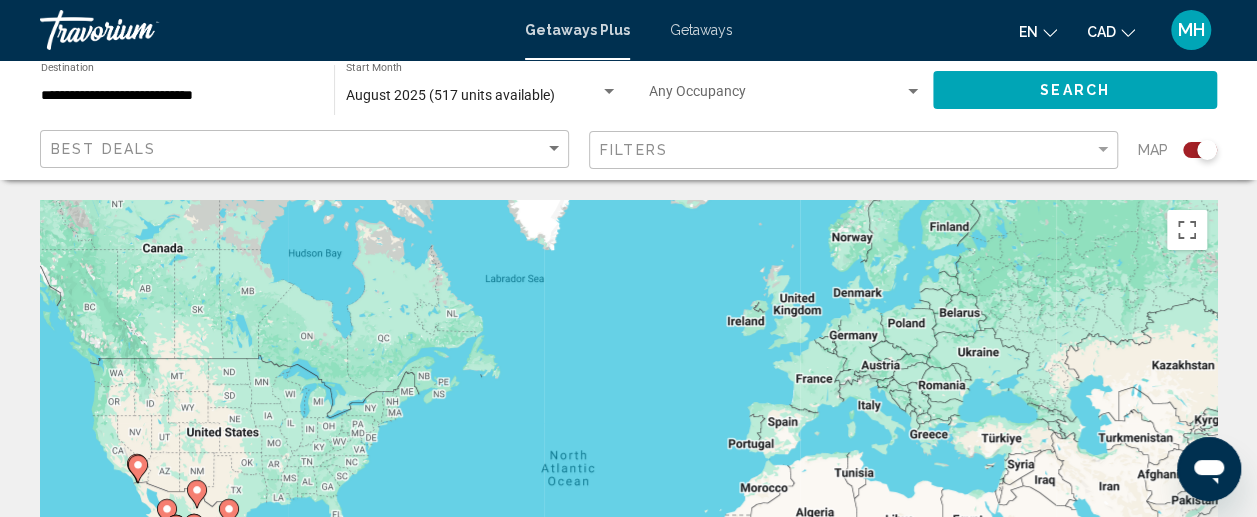 click on "August [YEAR] ([NUMBER] units available) Start Month All Start Months" 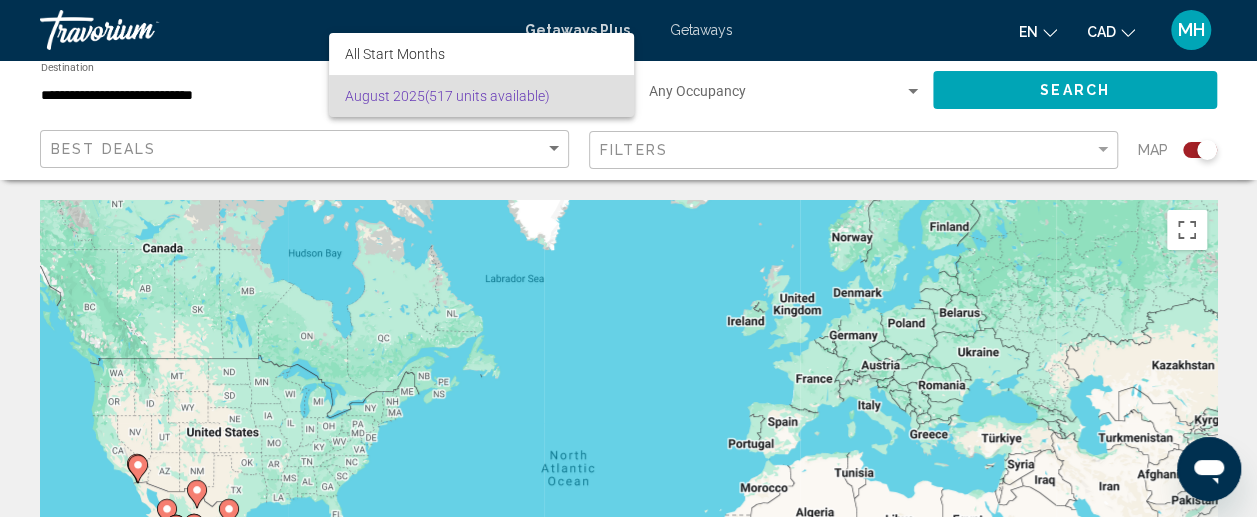 drag, startPoint x: 351, startPoint y: 401, endPoint x: 256, endPoint y: 431, distance: 99.62429 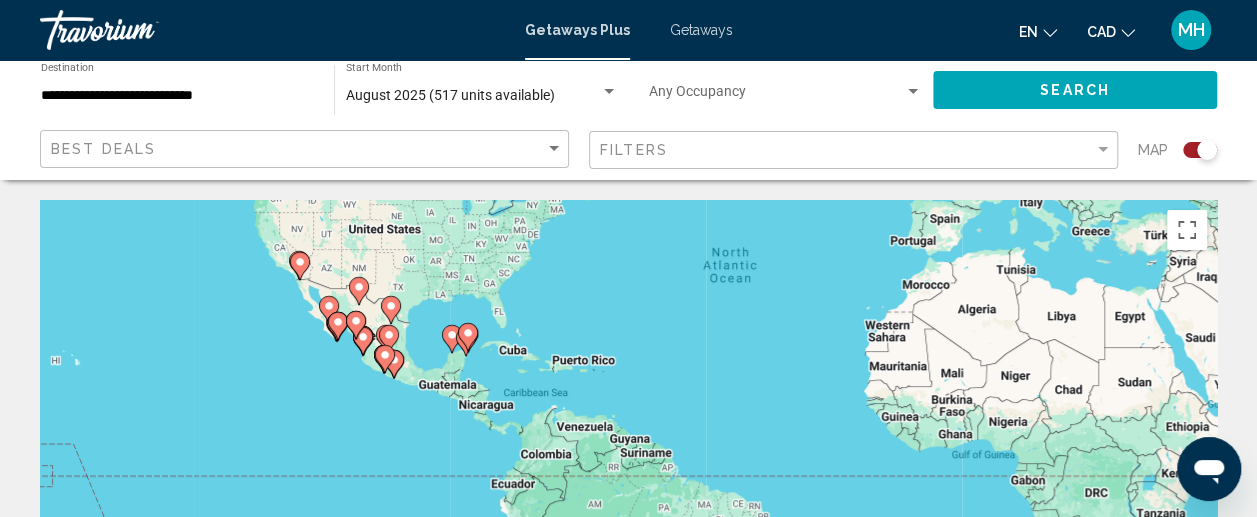 drag, startPoint x: 256, startPoint y: 431, endPoint x: 402, endPoint y: 176, distance: 293.83838 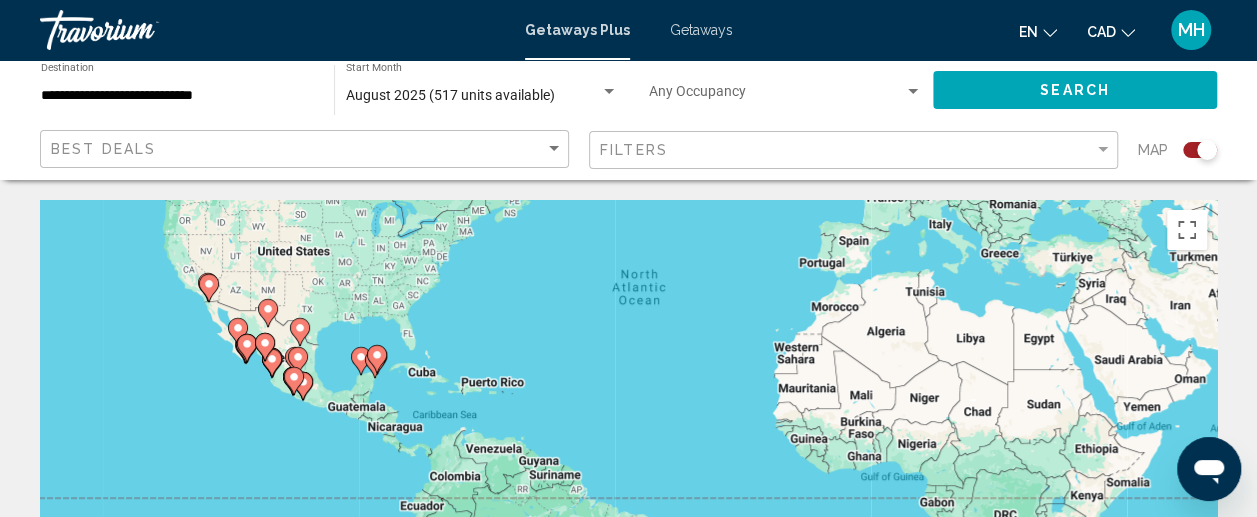 drag, startPoint x: 446, startPoint y: 329, endPoint x: 368, endPoint y: 405, distance: 108.903625 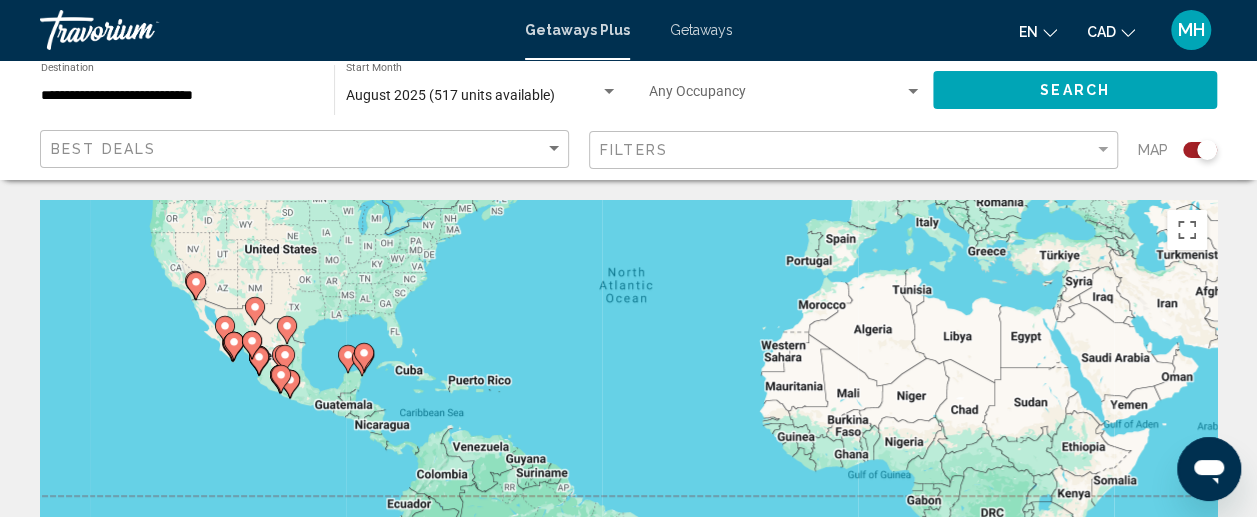 click on "**********" 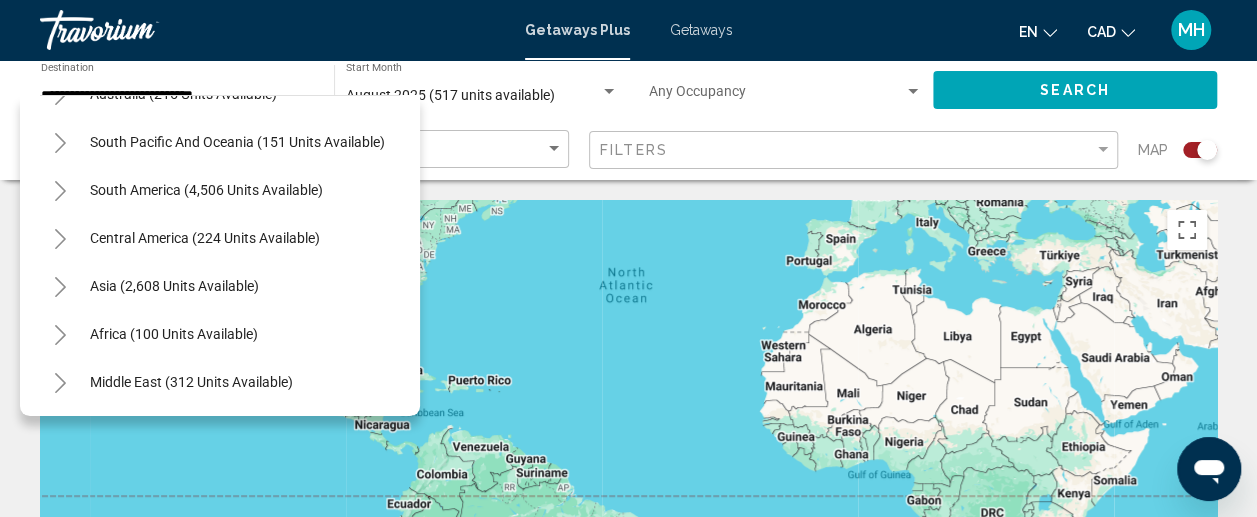 scroll, scrollTop: 819, scrollLeft: 0, axis: vertical 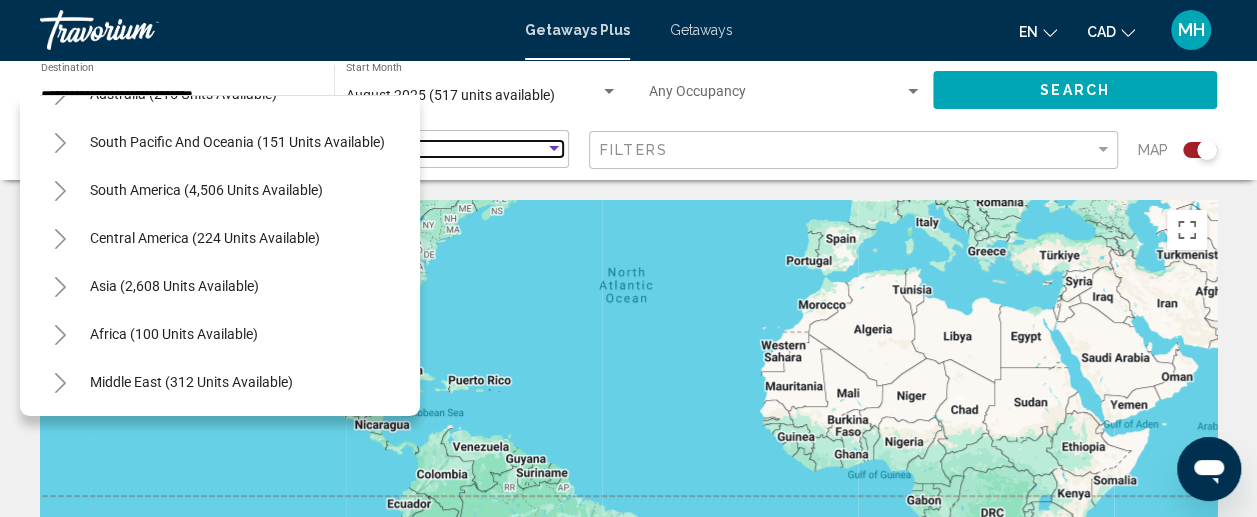 click on "Best Deals" at bounding box center [298, 149] 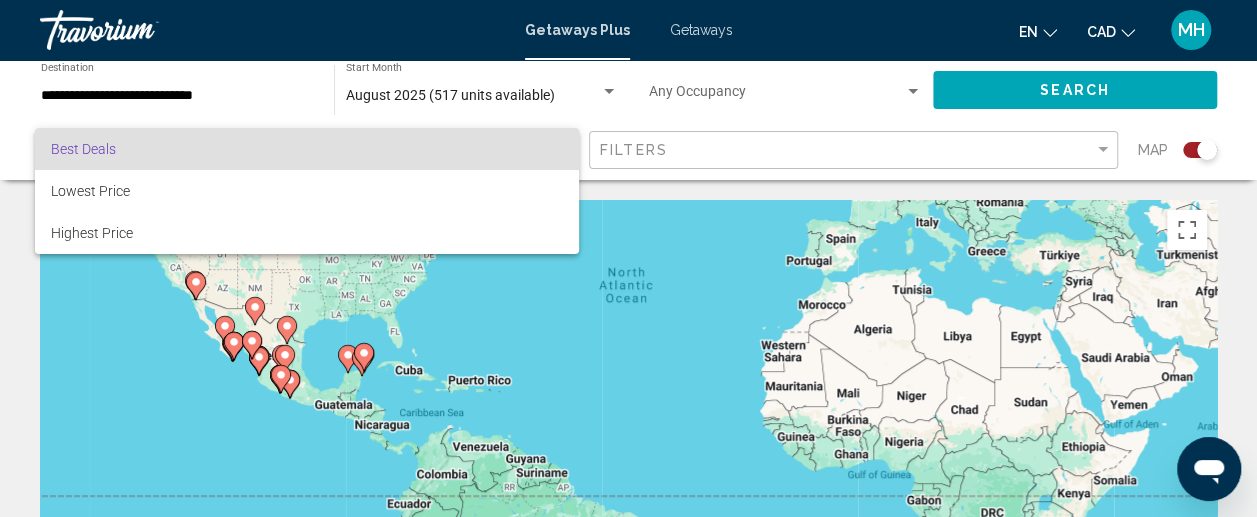 click at bounding box center (628, 258) 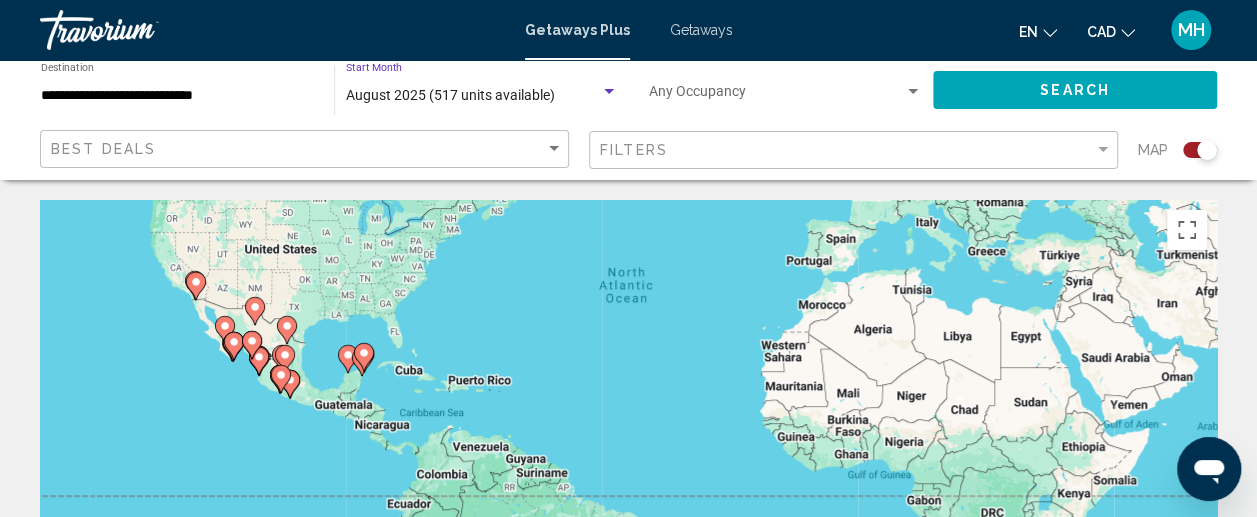 click at bounding box center (609, 91) 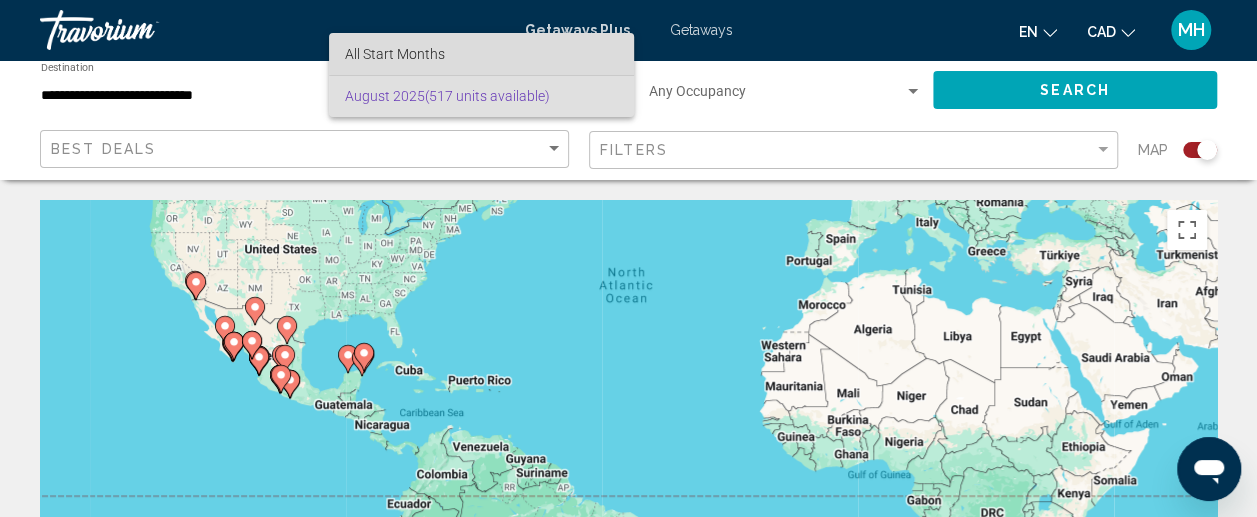 click on "All Start Months" at bounding box center (481, 54) 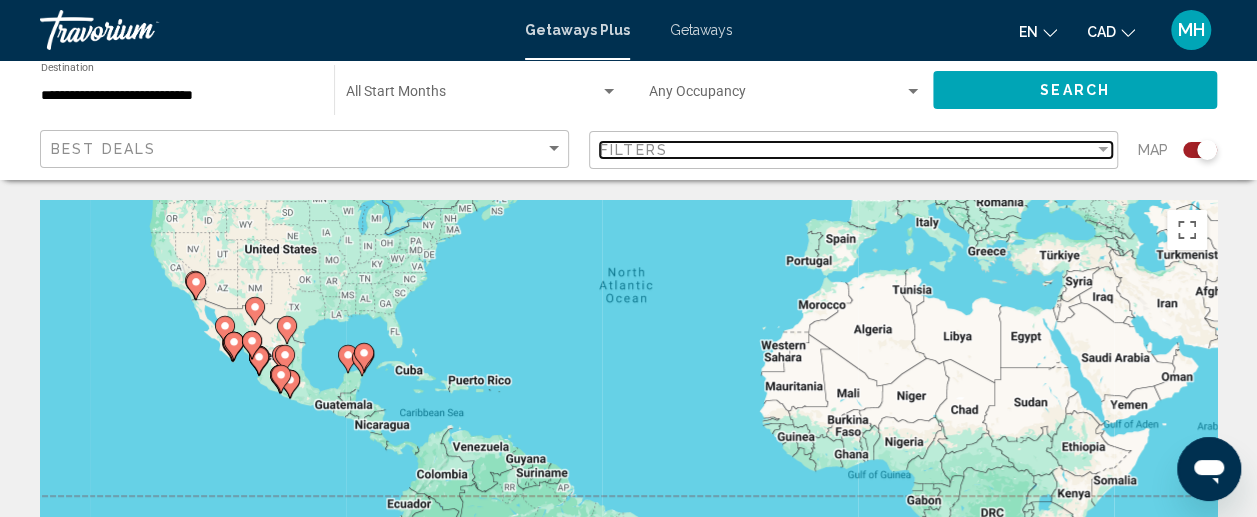 click on "Filters" at bounding box center (847, 150) 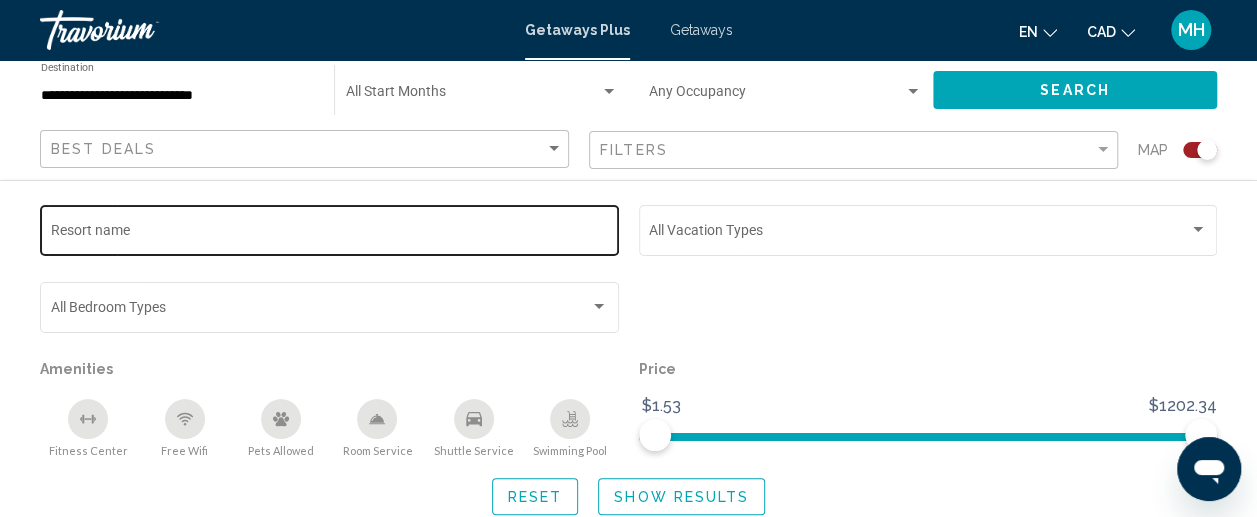 click on "Resort name" 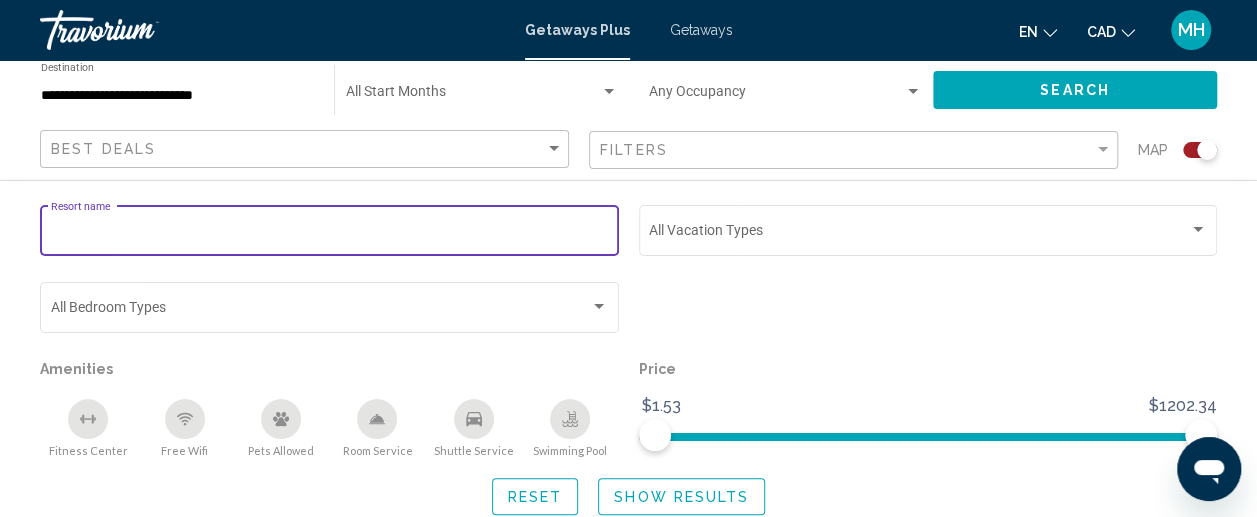 drag, startPoint x: 242, startPoint y: 222, endPoint x: 88, endPoint y: 243, distance: 155.42522 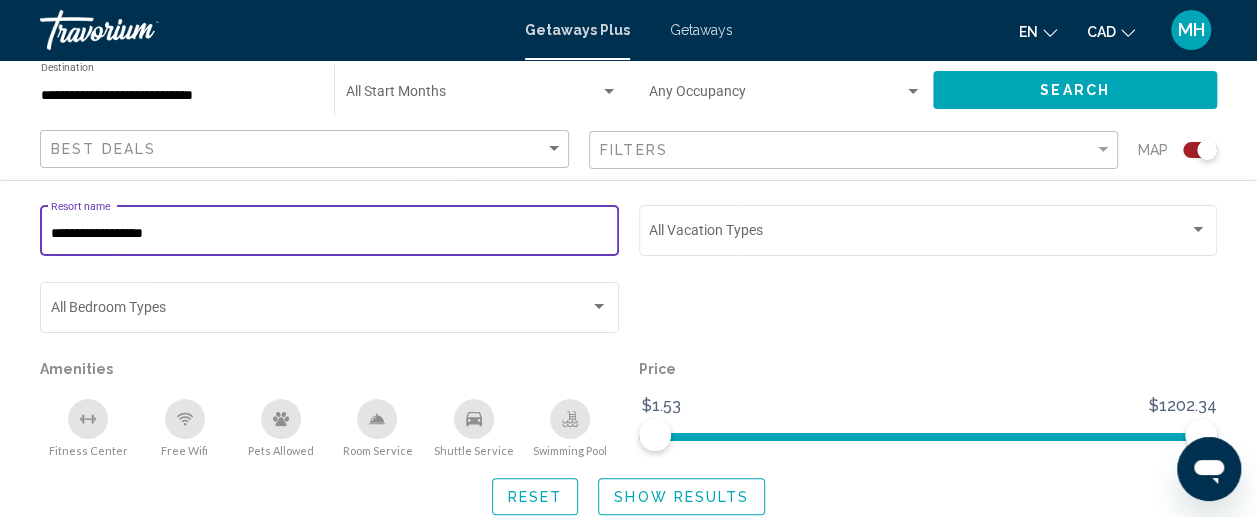 scroll, scrollTop: 3407, scrollLeft: 0, axis: vertical 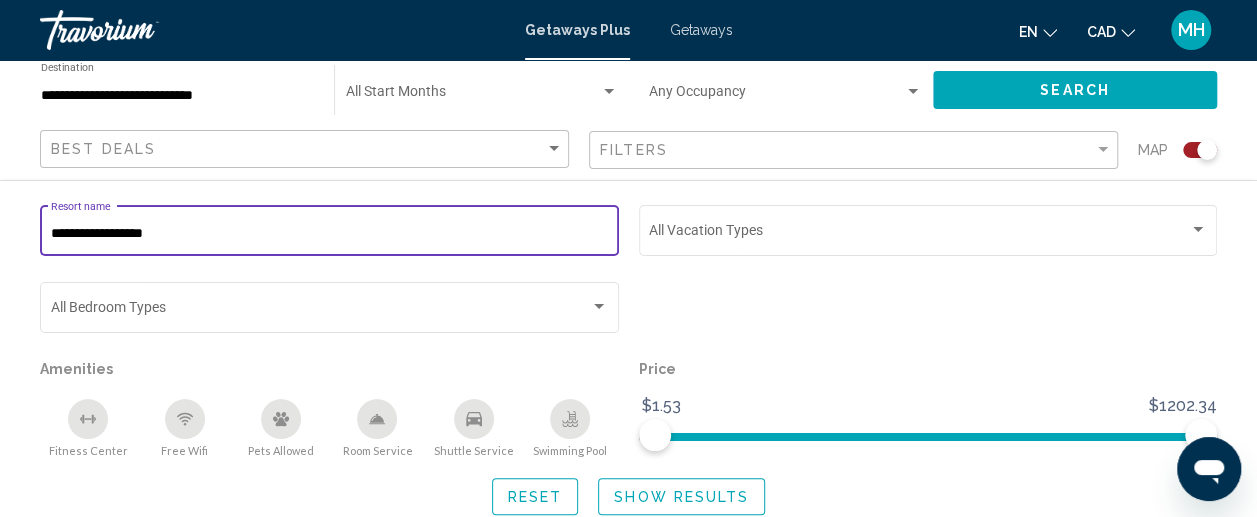 type on "**********" 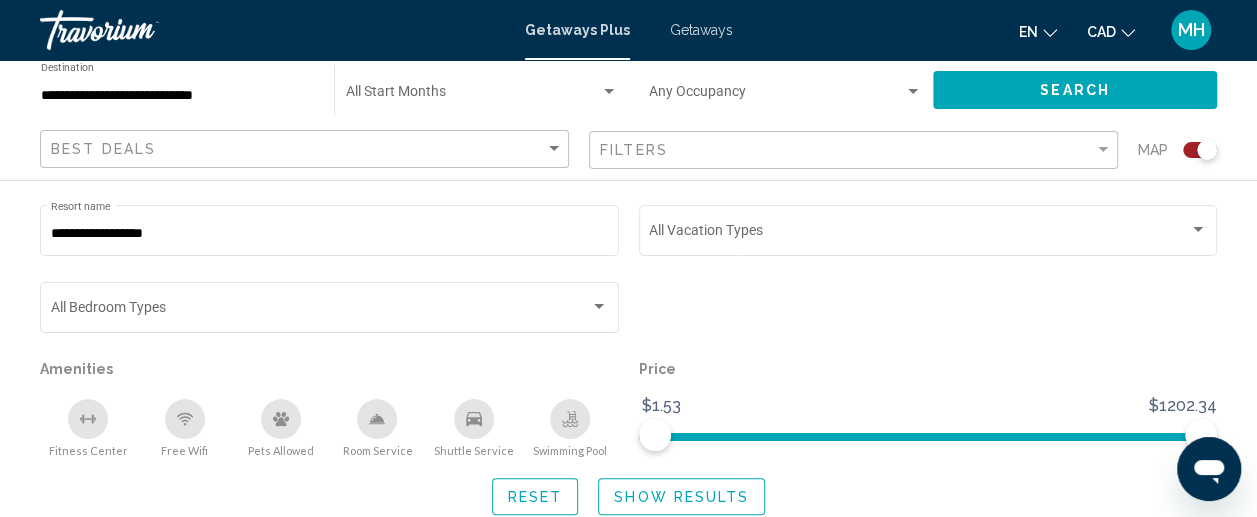 scroll, scrollTop: 612, scrollLeft: 0, axis: vertical 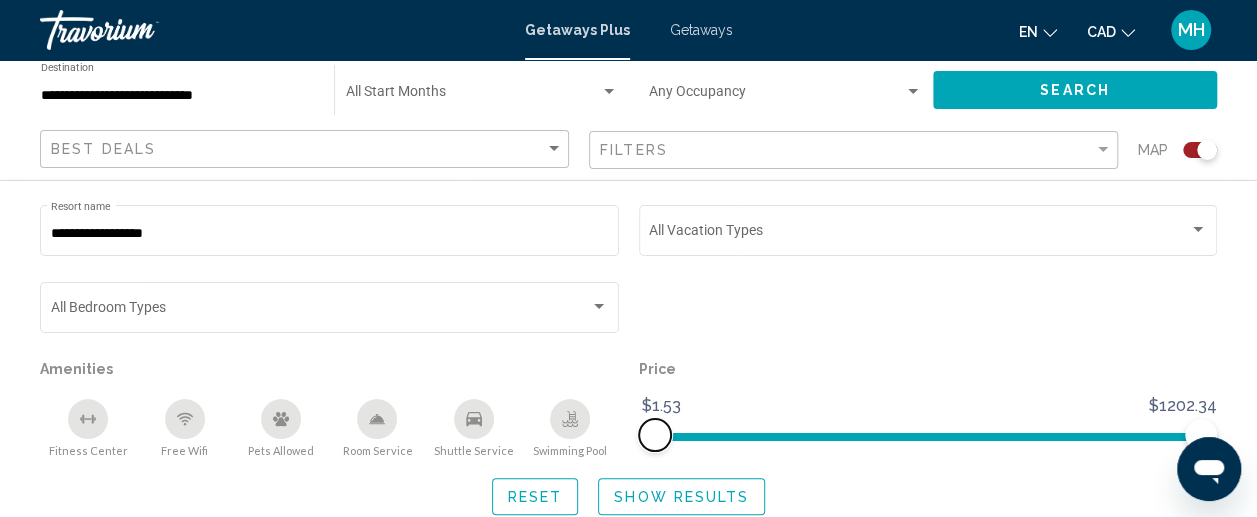 drag, startPoint x: 655, startPoint y: 438, endPoint x: 612, endPoint y: 437, distance: 43.011627 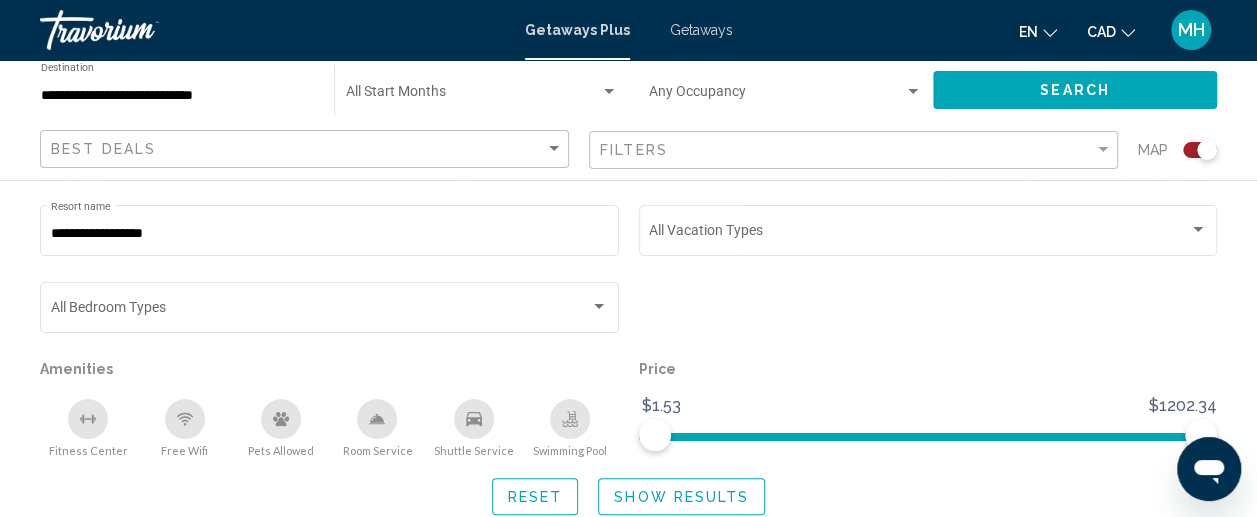 click on "Swimming Pool" 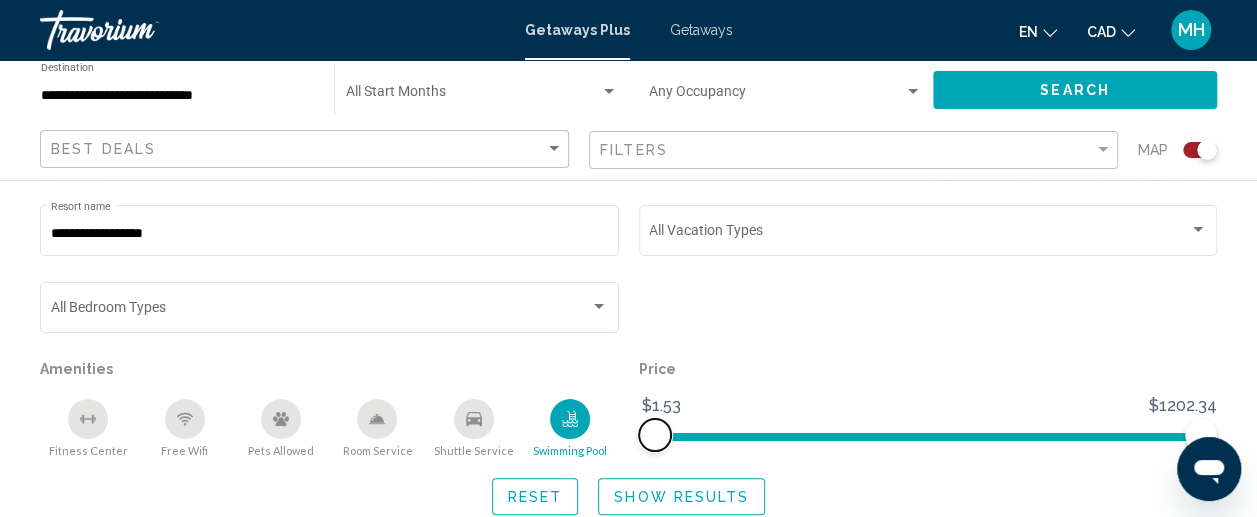 drag, startPoint x: 652, startPoint y: 433, endPoint x: 608, endPoint y: 425, distance: 44.72136 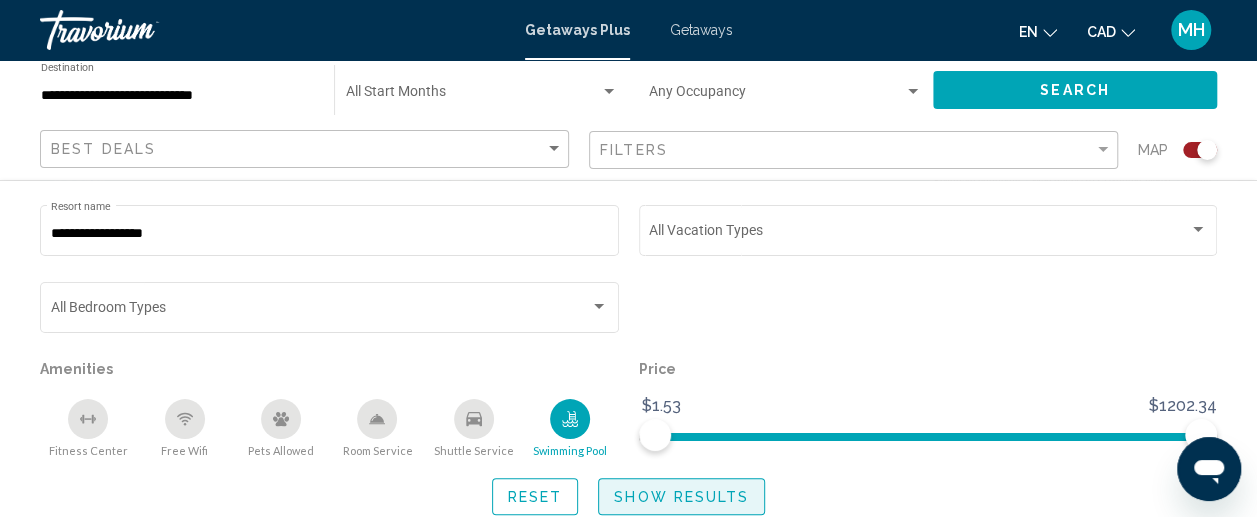 click on "Show Results" 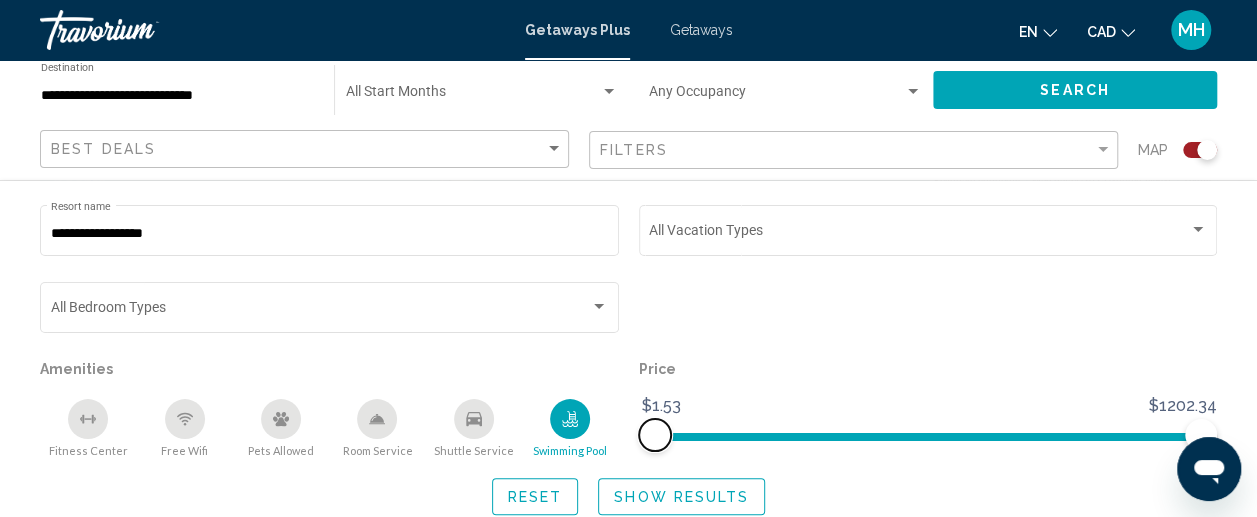 drag, startPoint x: 646, startPoint y: 430, endPoint x: 608, endPoint y: 413, distance: 41.62932 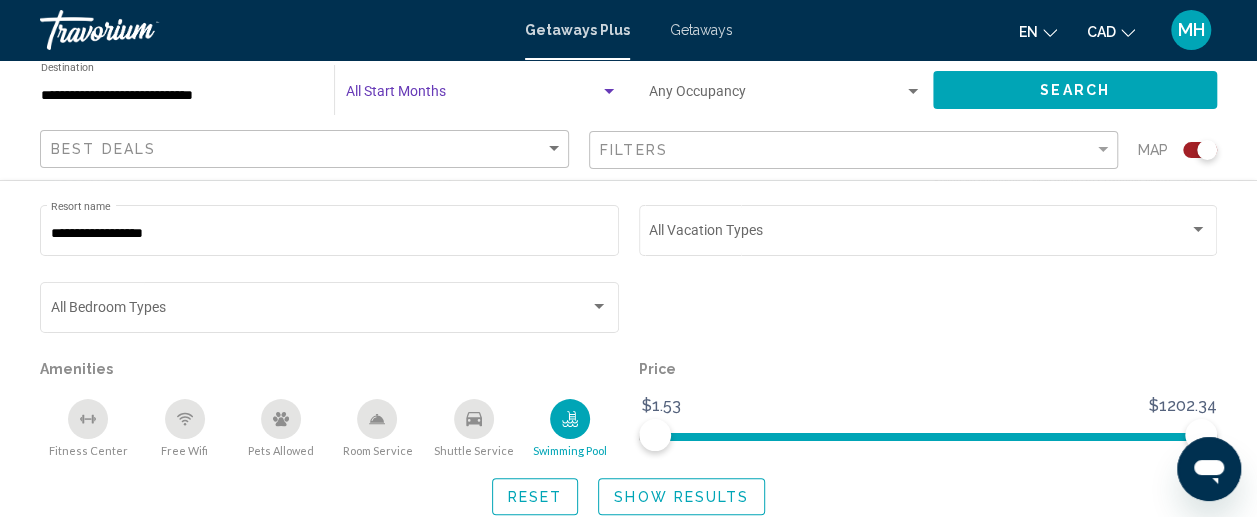 click at bounding box center (473, 96) 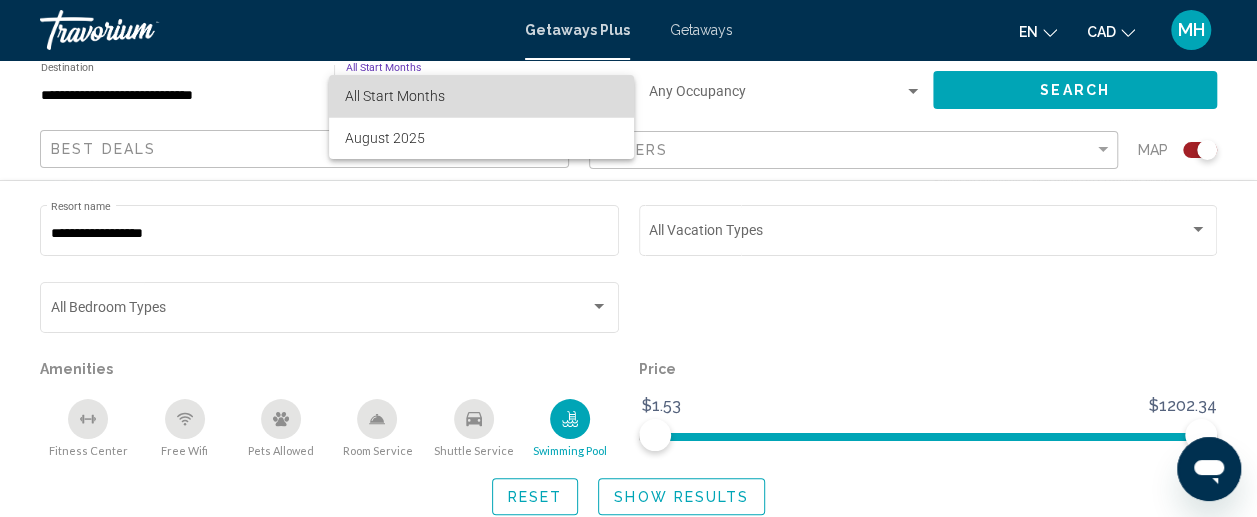 click on "All Start Months" at bounding box center (395, 96) 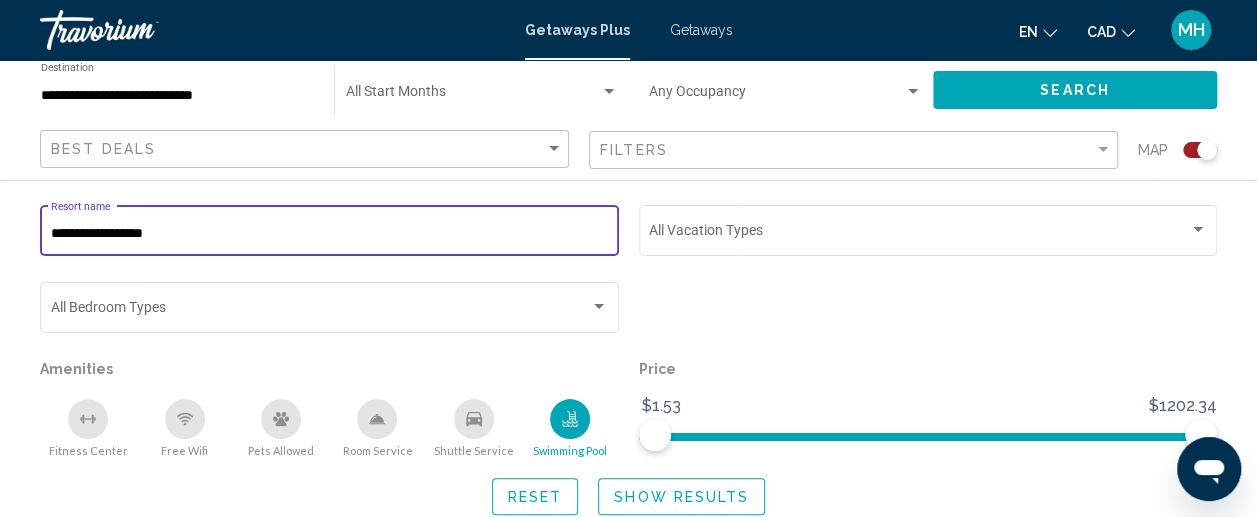 drag, startPoint x: 230, startPoint y: 229, endPoint x: 0, endPoint y: 230, distance: 230.00217 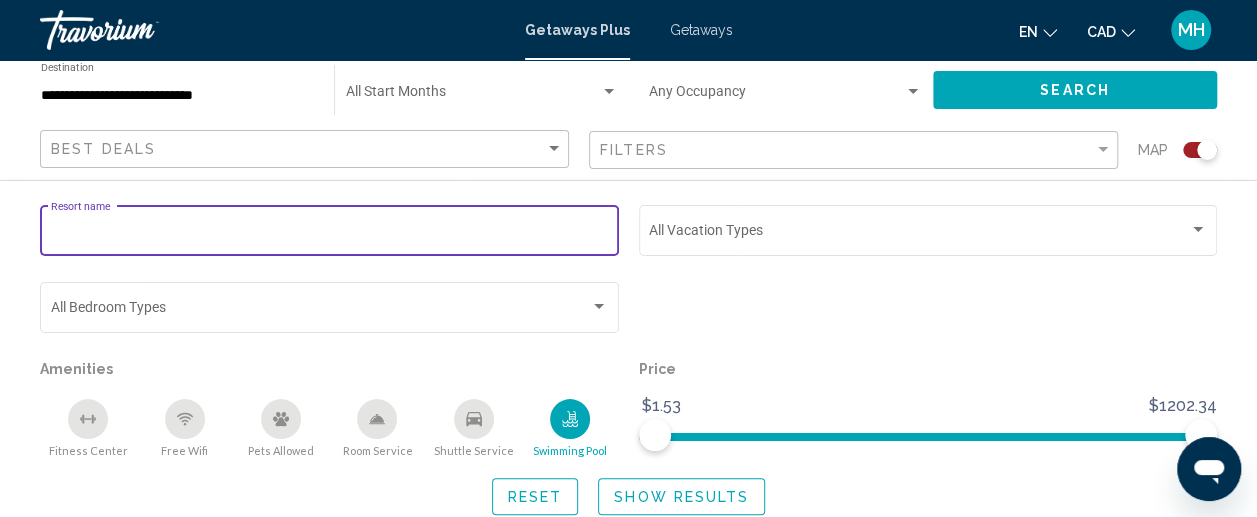 type 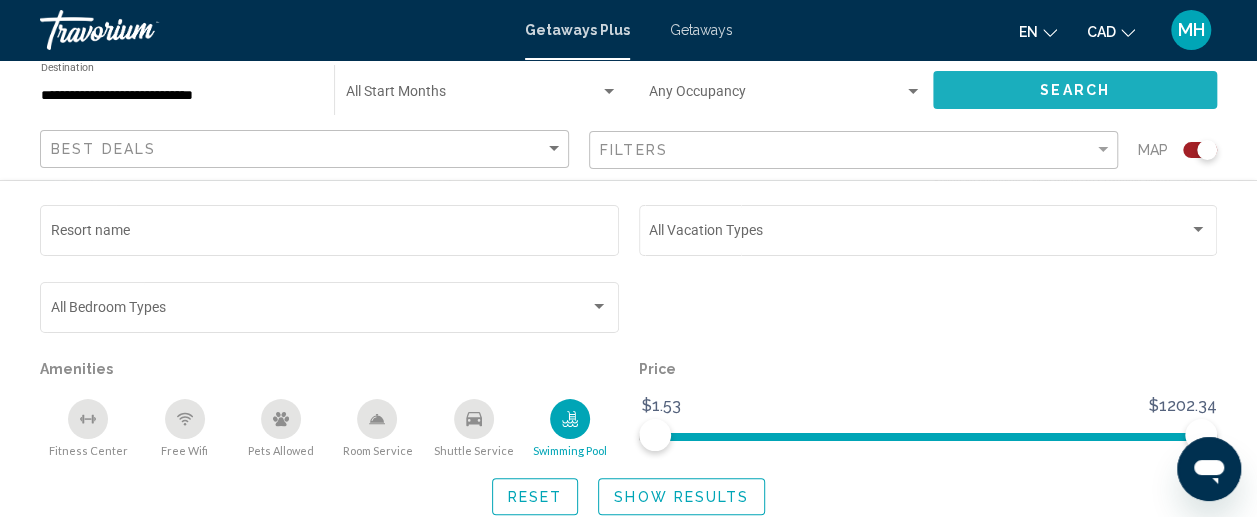 click on "Search" 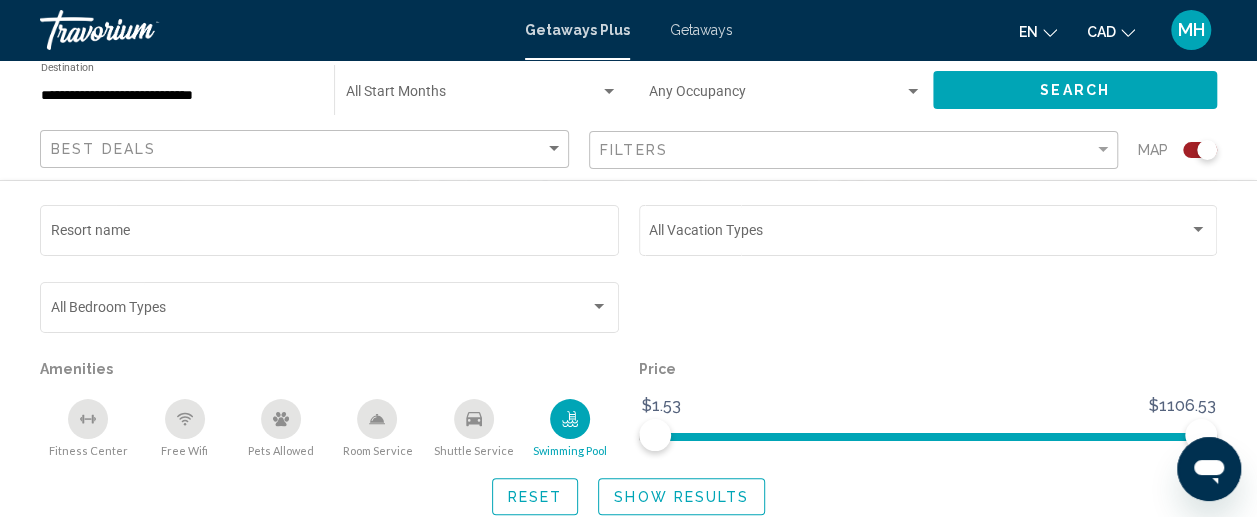 scroll, scrollTop: 3606, scrollLeft: 0, axis: vertical 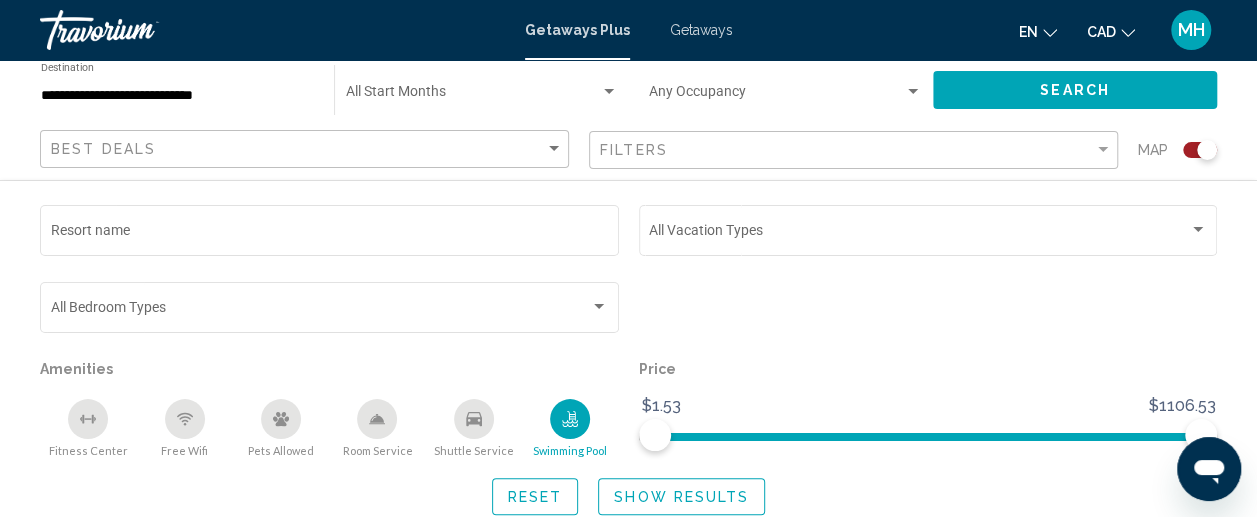 click 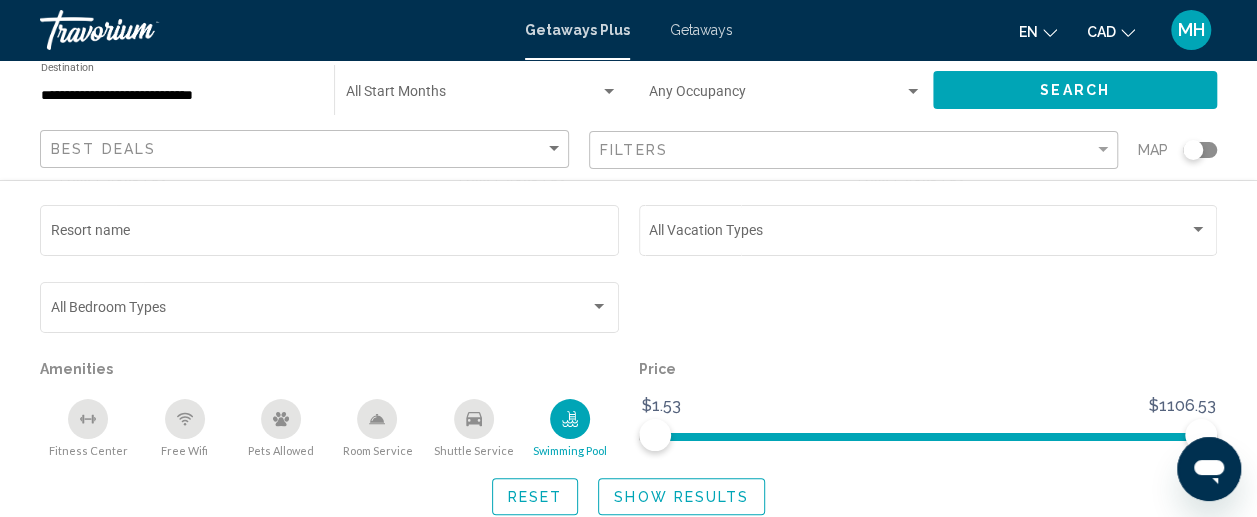 scroll, scrollTop: 572, scrollLeft: 0, axis: vertical 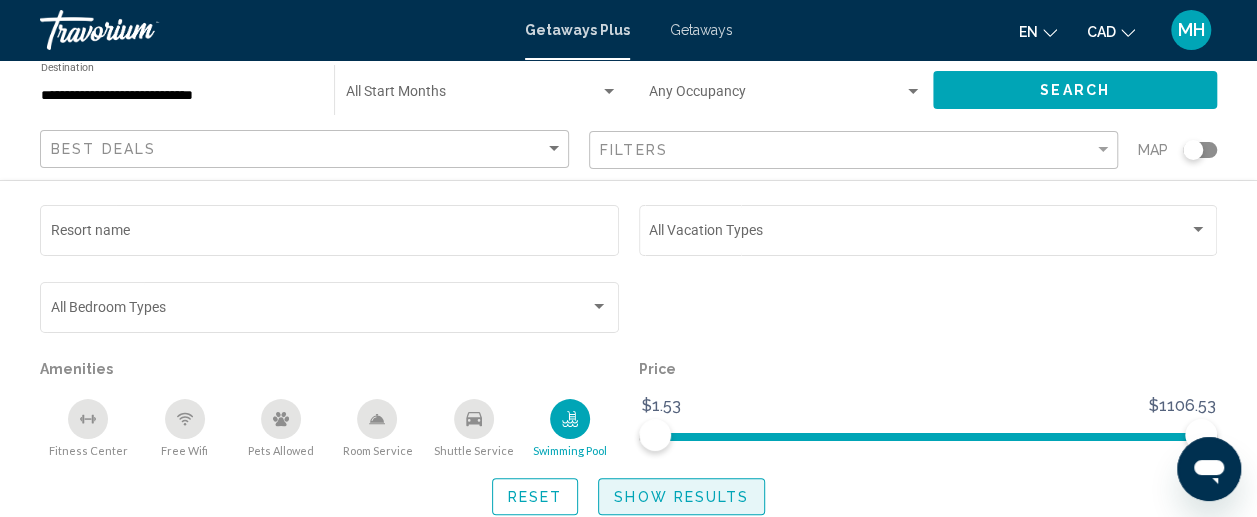 click on "Show Results" 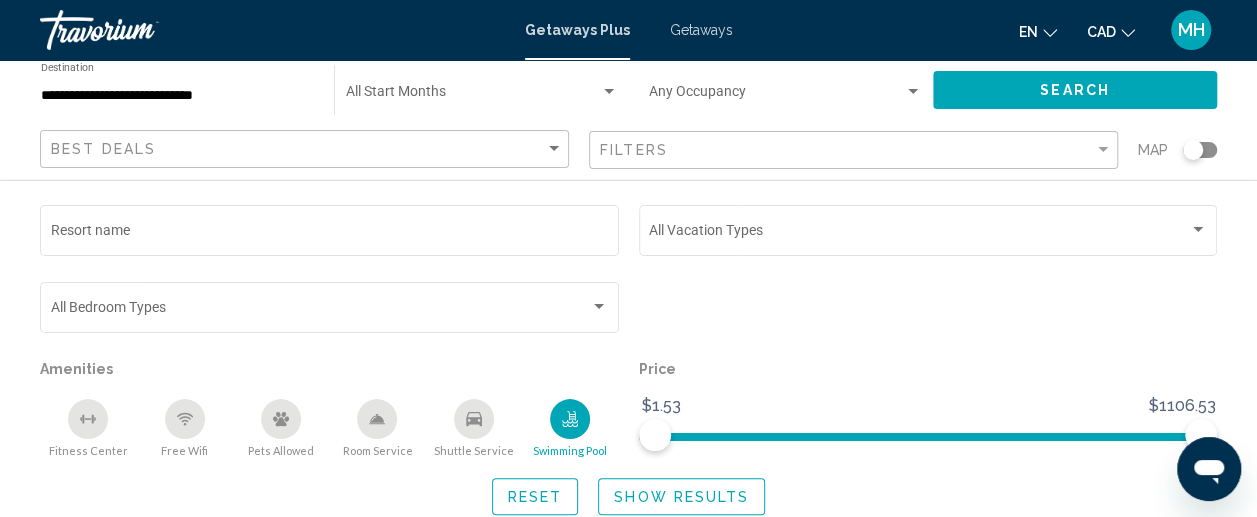 click 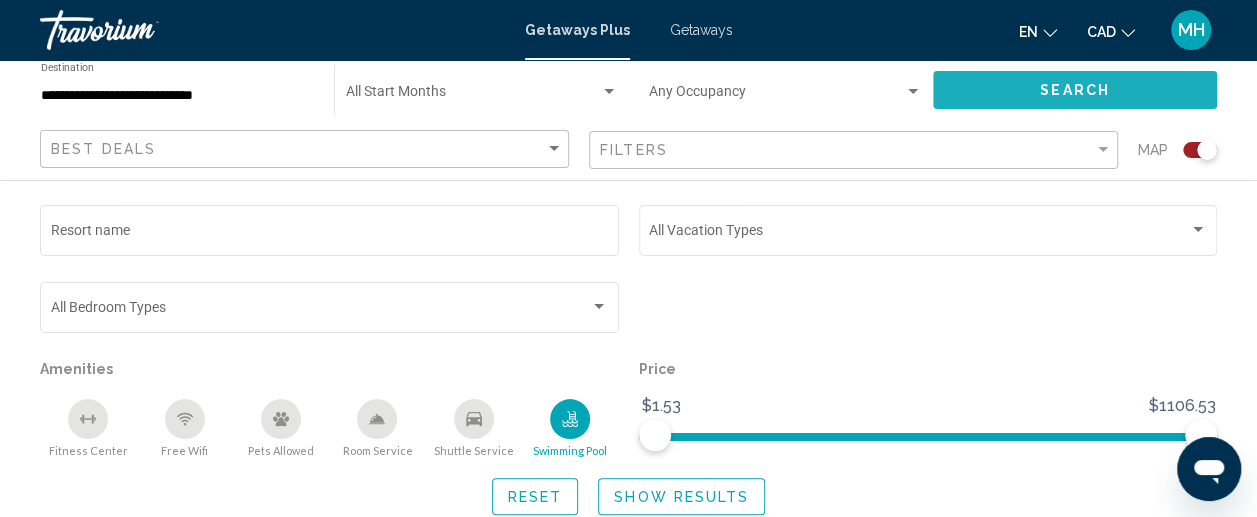 click on "Search" 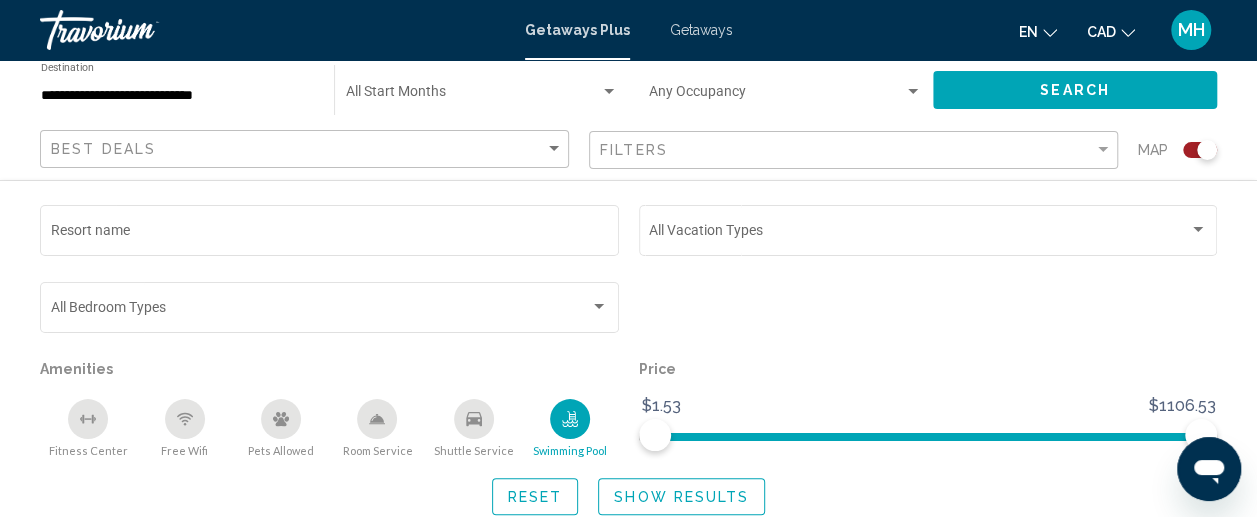 scroll, scrollTop: 3606, scrollLeft: 0, axis: vertical 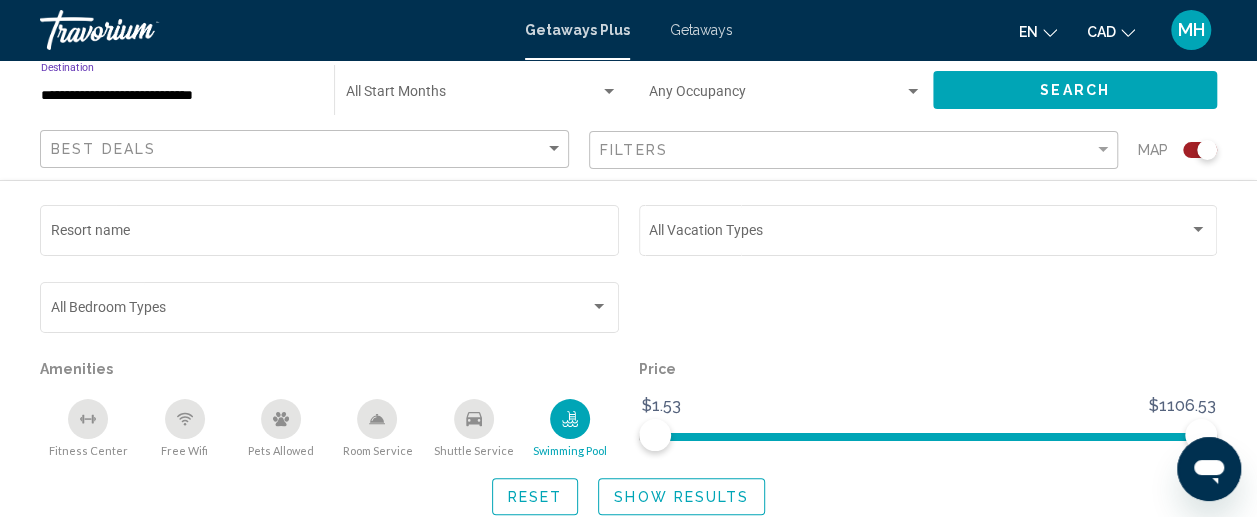 click on "**********" at bounding box center (177, 96) 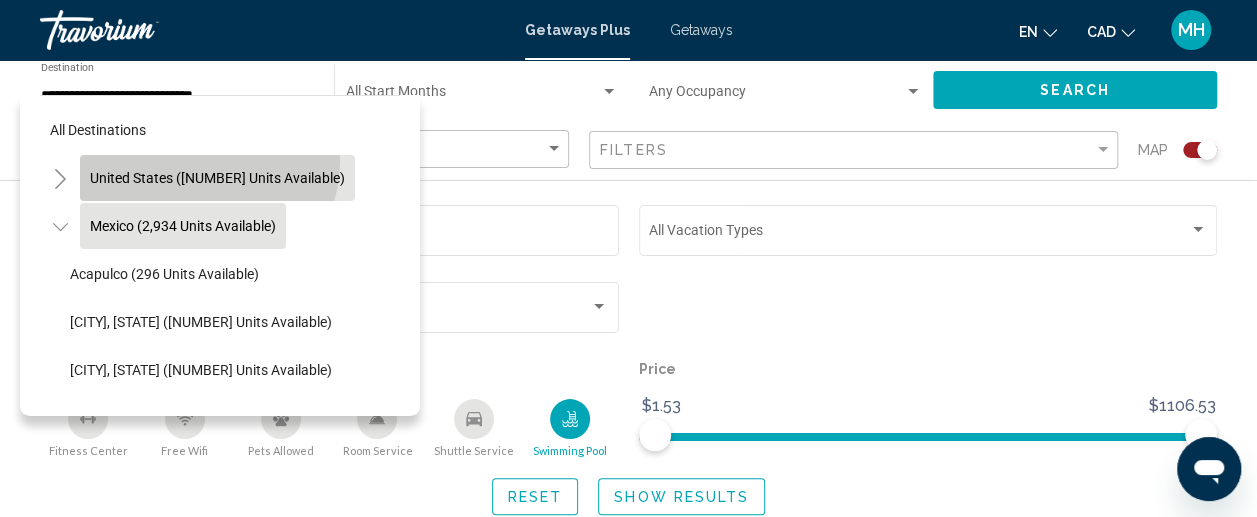 click on "United States ([NUMBER] units available)" 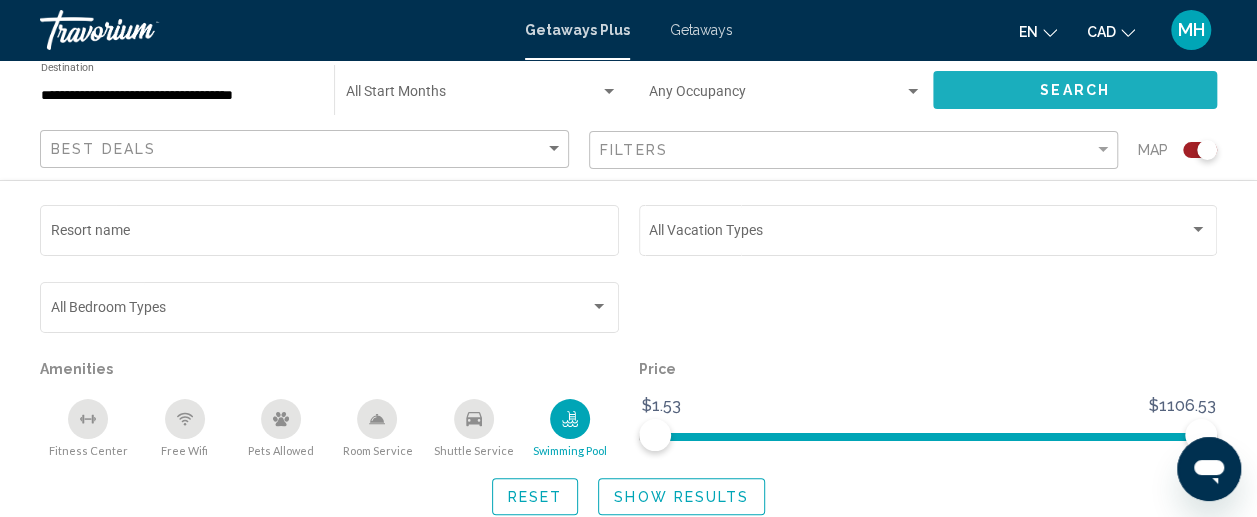 click on "Search" 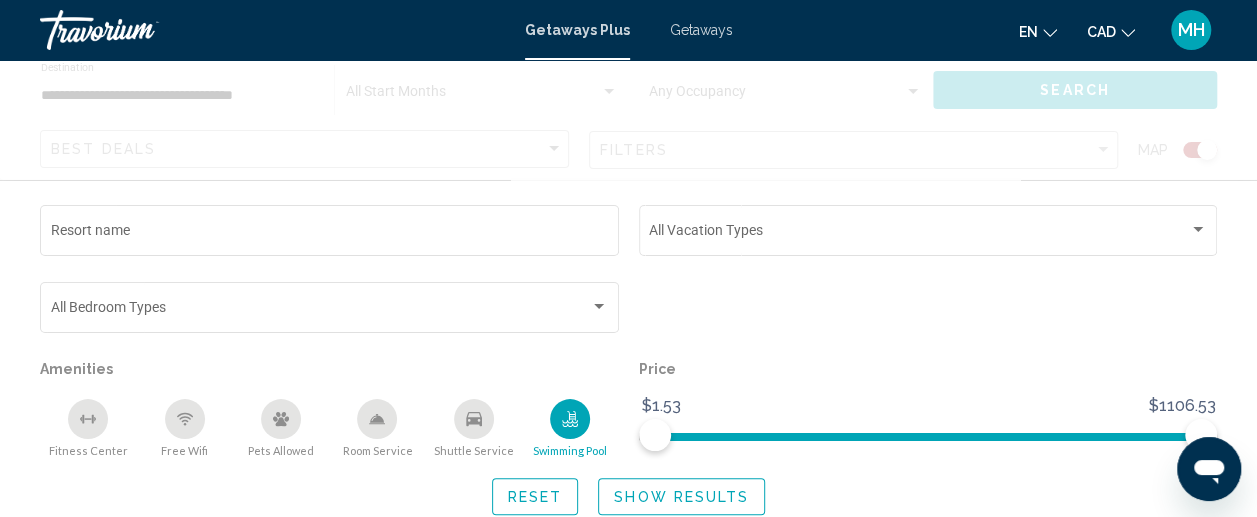 click 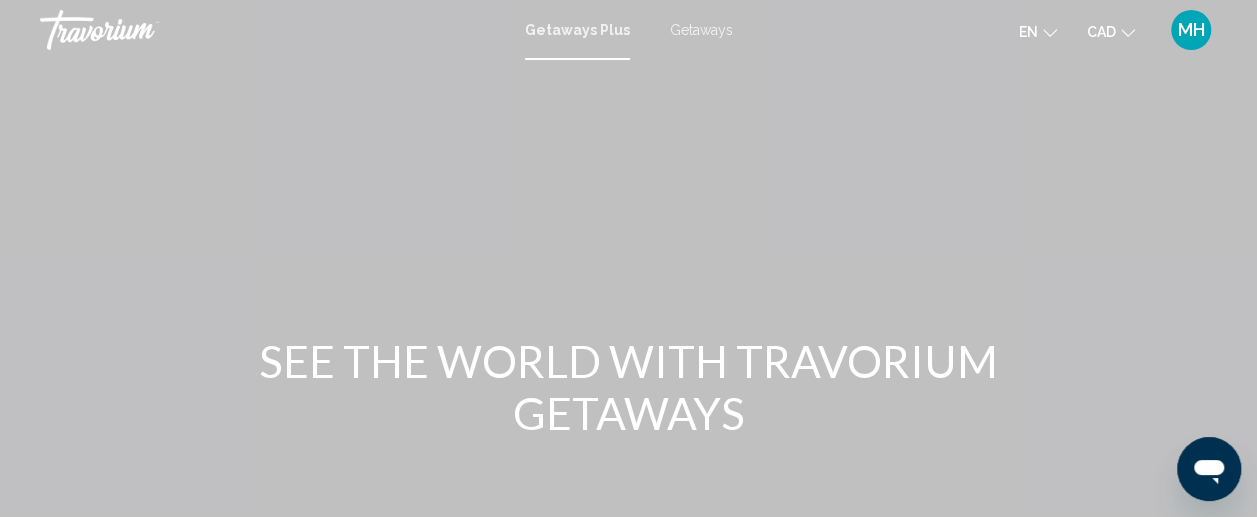 click on "Getaways Plus" at bounding box center [577, 30] 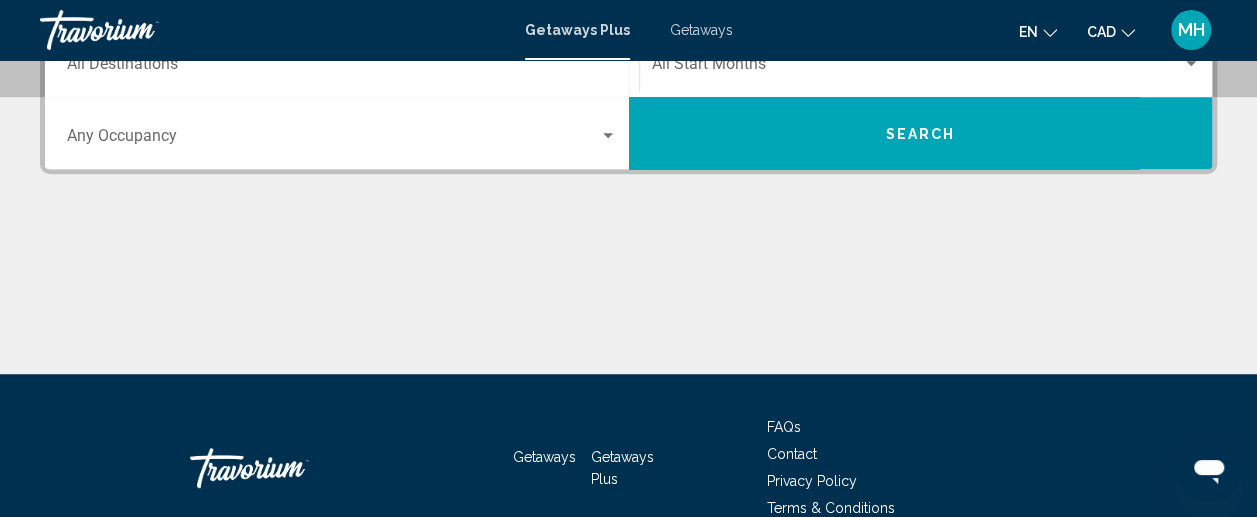 scroll, scrollTop: 501, scrollLeft: 0, axis: vertical 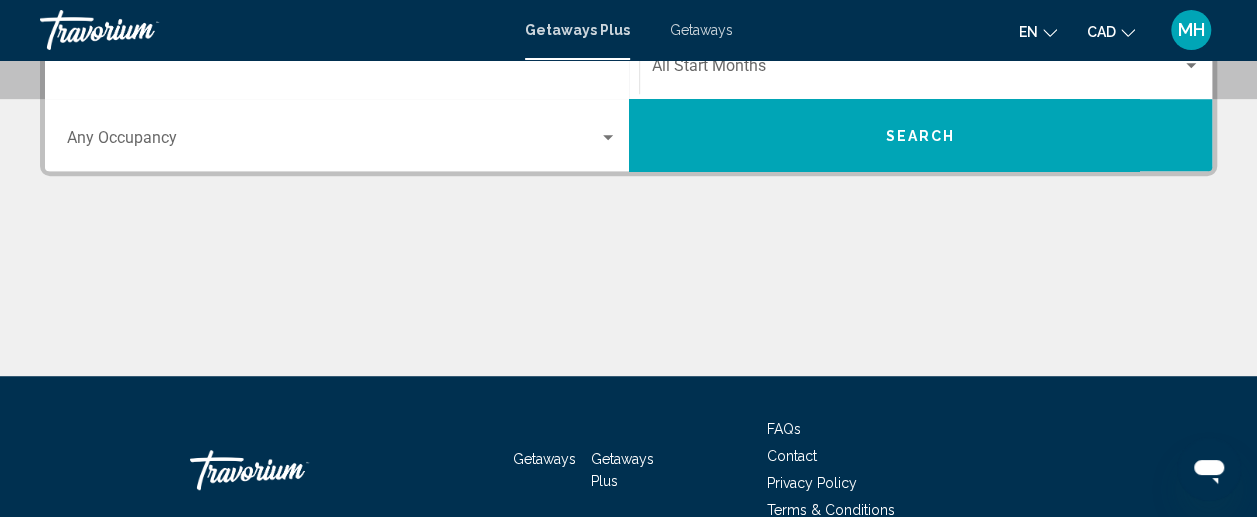 click on "Destination All Destinations" at bounding box center [342, 70] 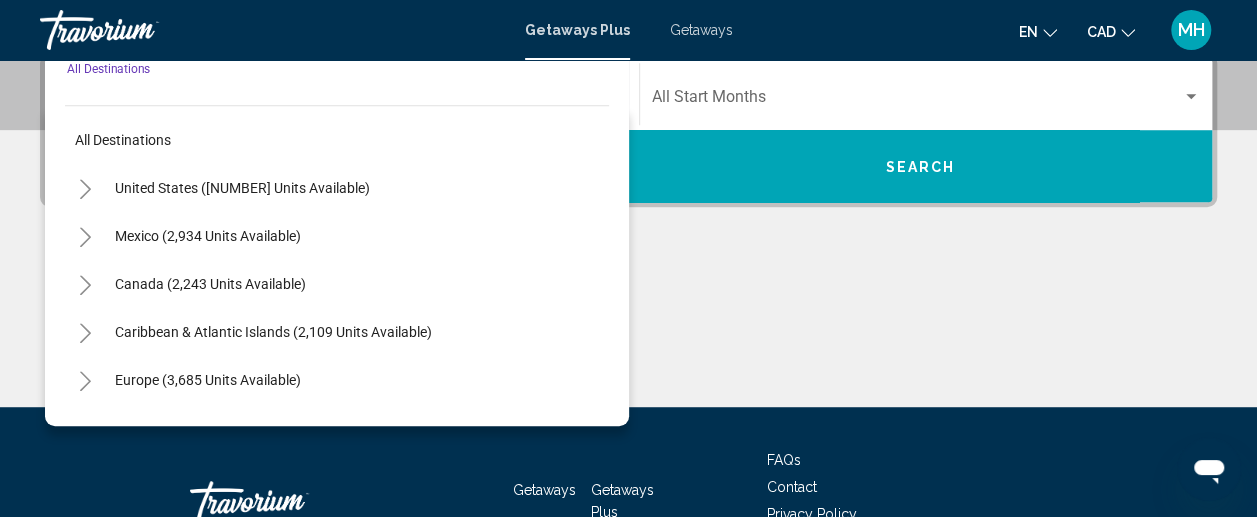 scroll, scrollTop: 458, scrollLeft: 0, axis: vertical 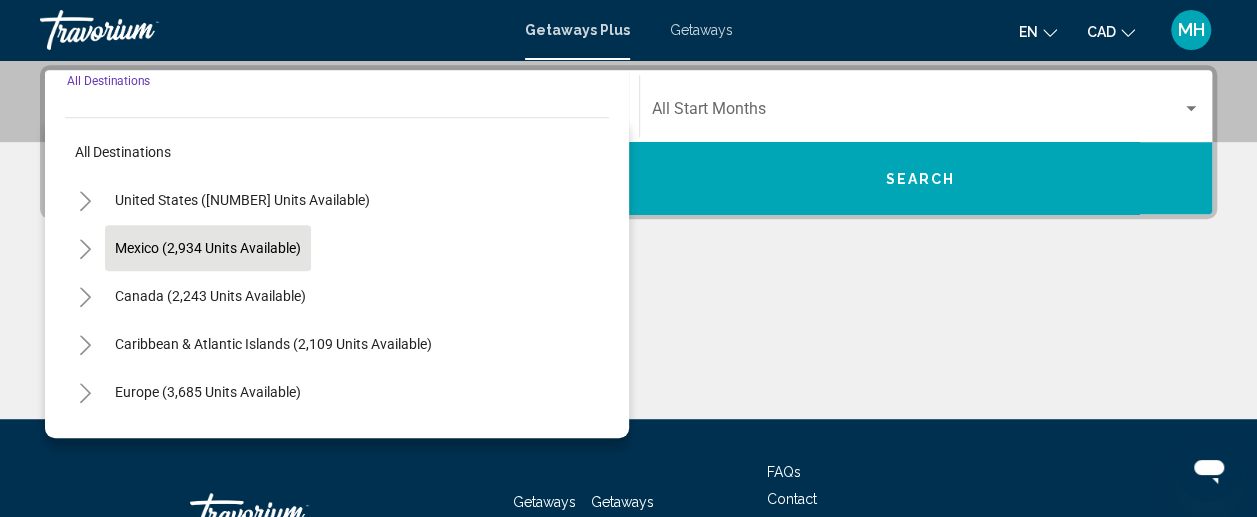 click on "Mexico (2,934 units available)" at bounding box center [210, 296] 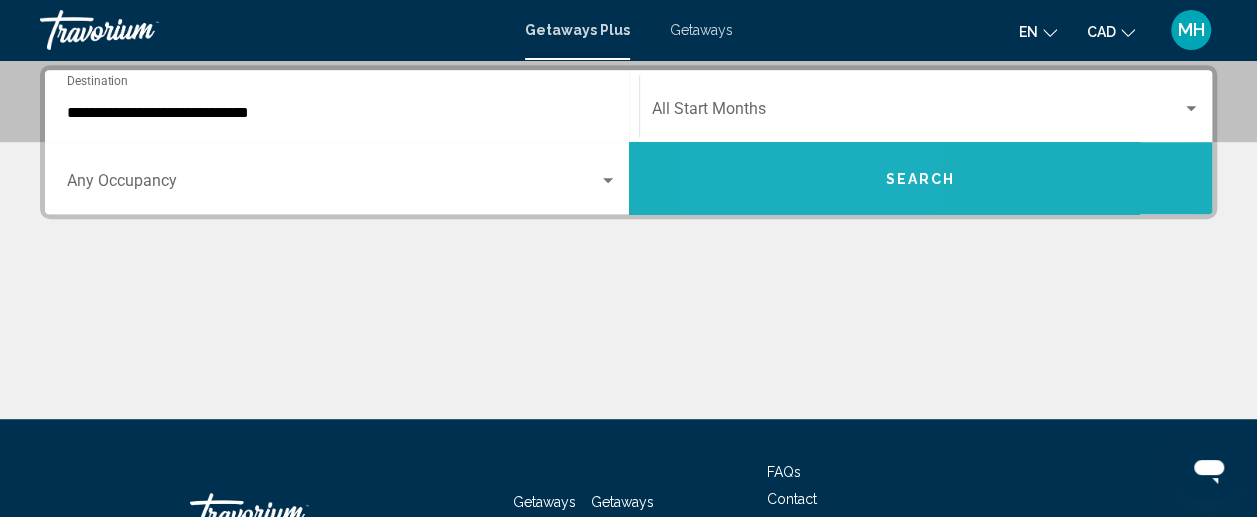 click on "Search" at bounding box center [921, 178] 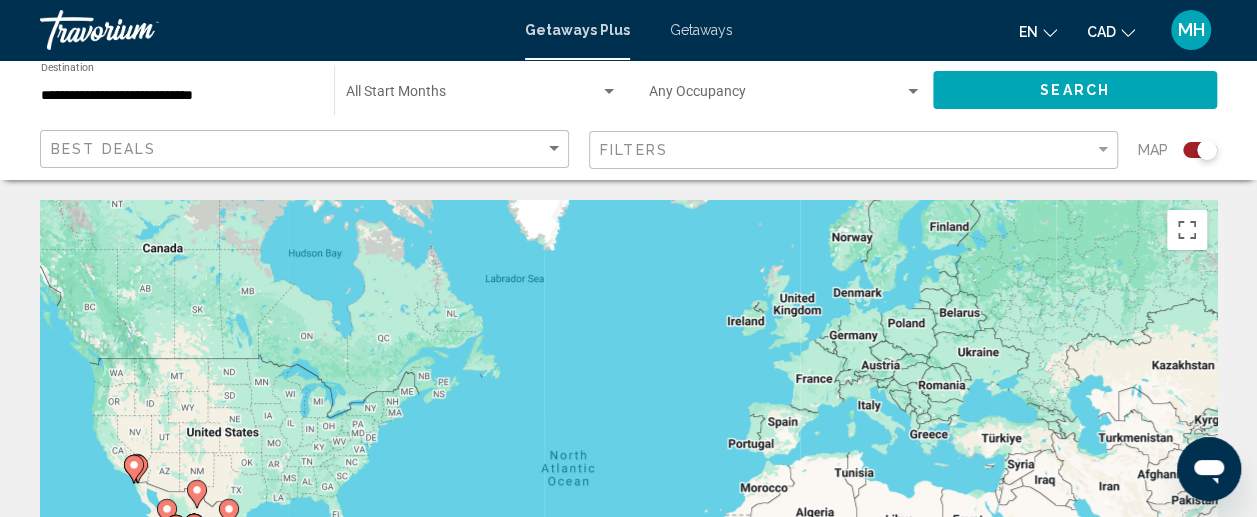 click on "Filters" 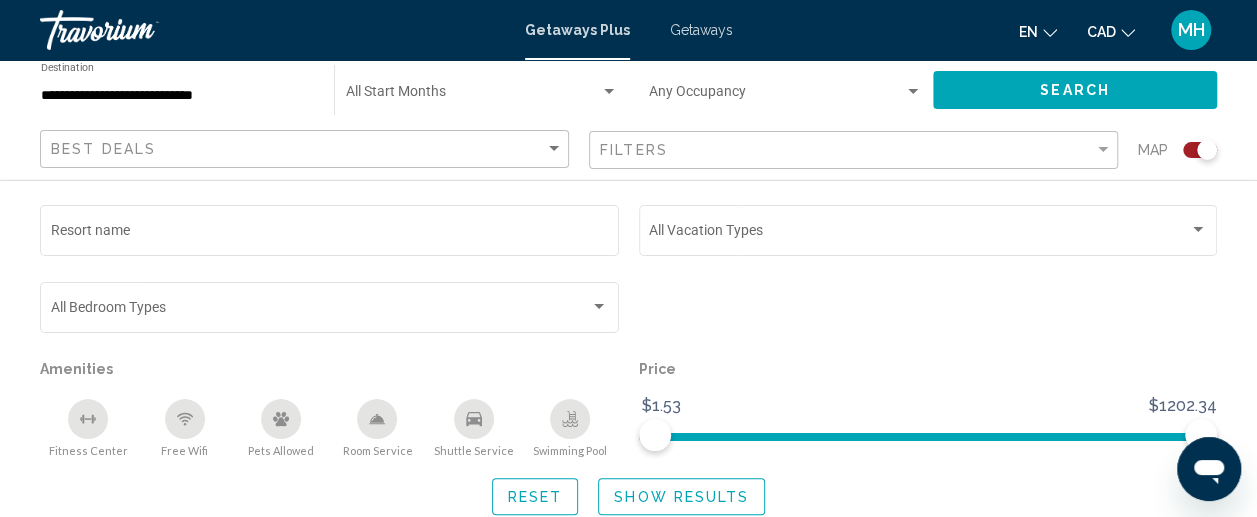 click on "Filters" 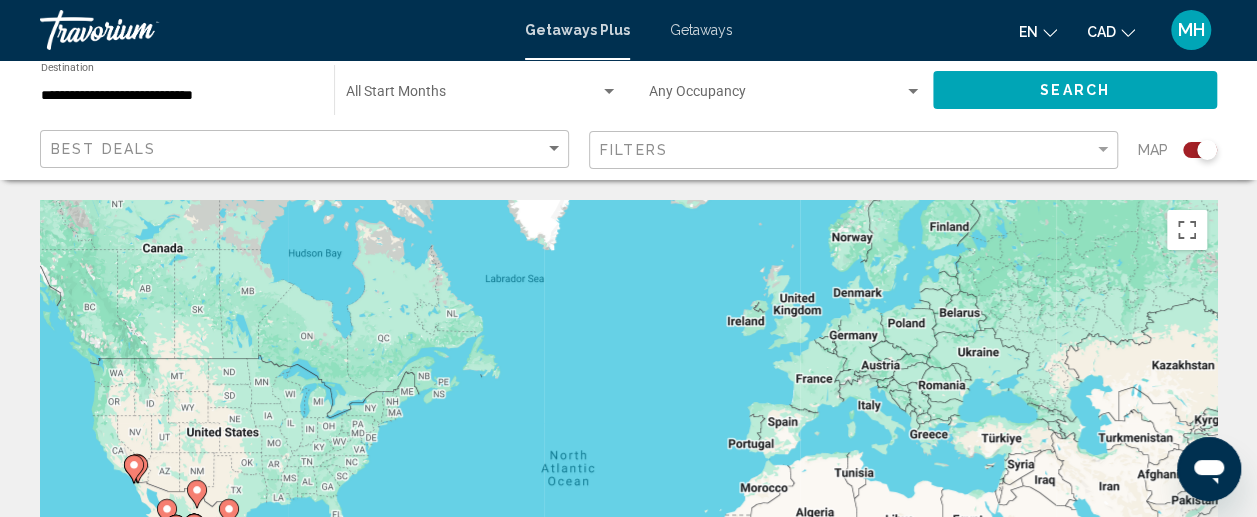 click on "Filters" 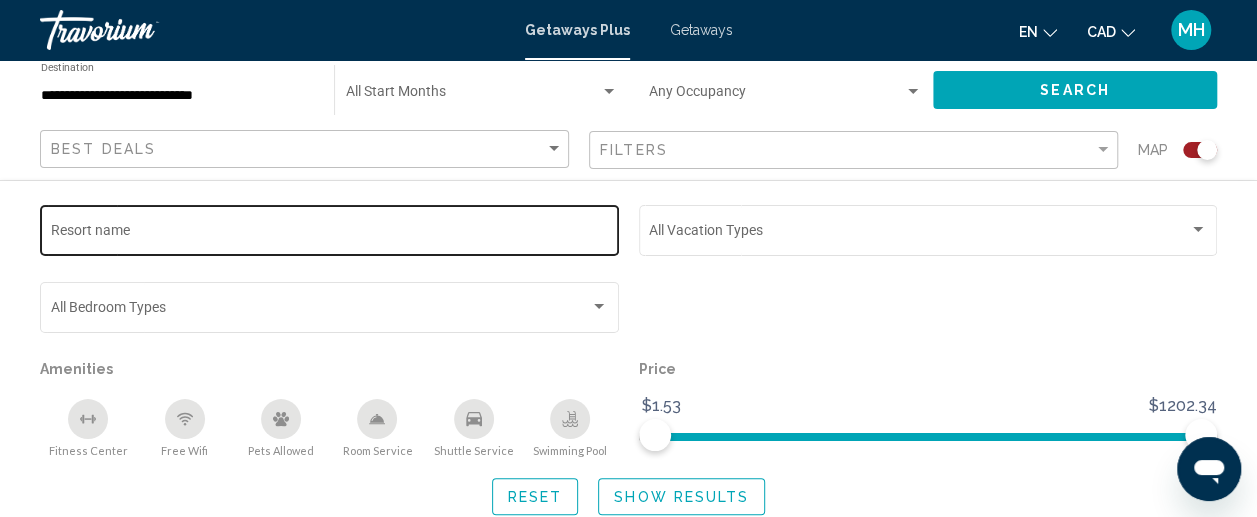 click on "Resort name" 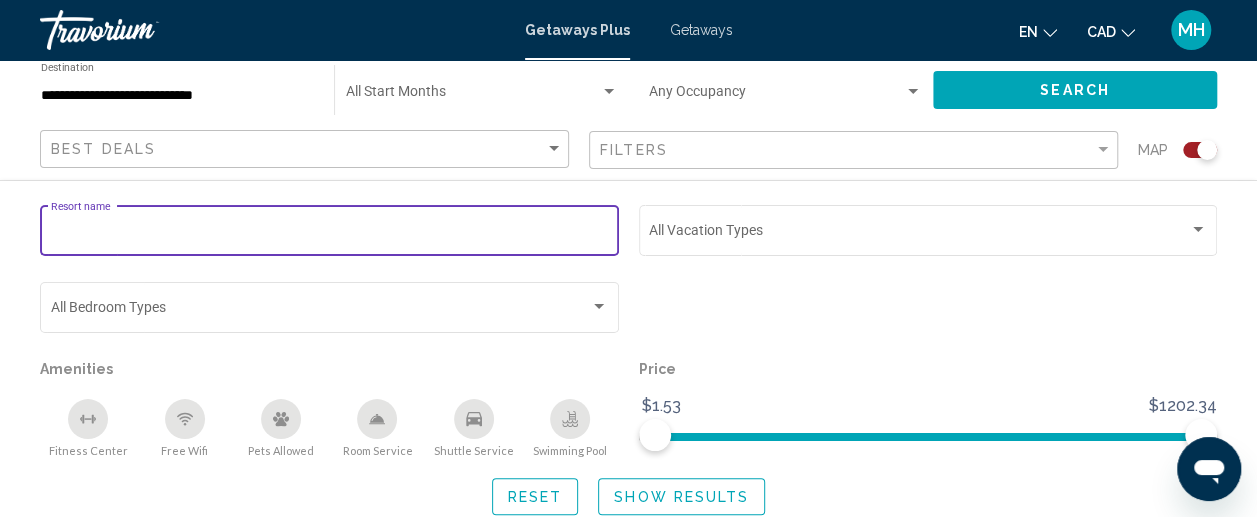 paste on "**********" 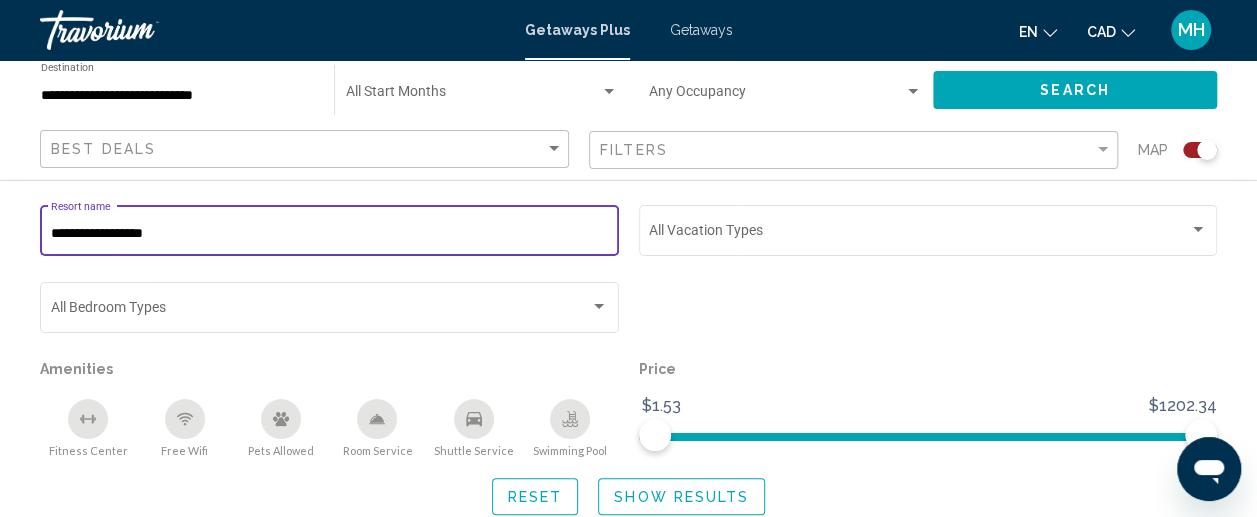 type on "**********" 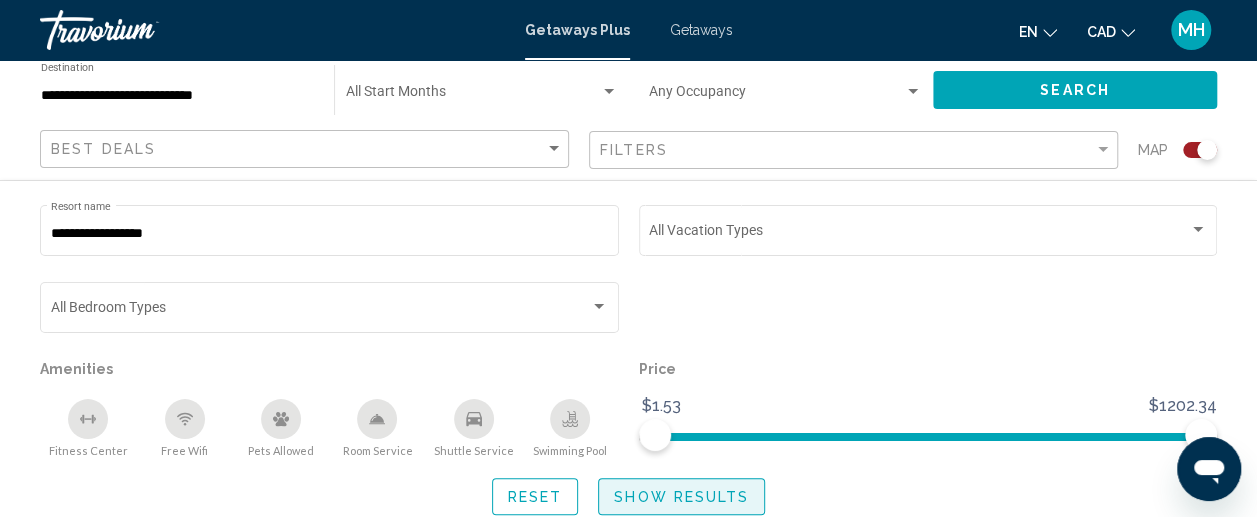 click on "Show Results" 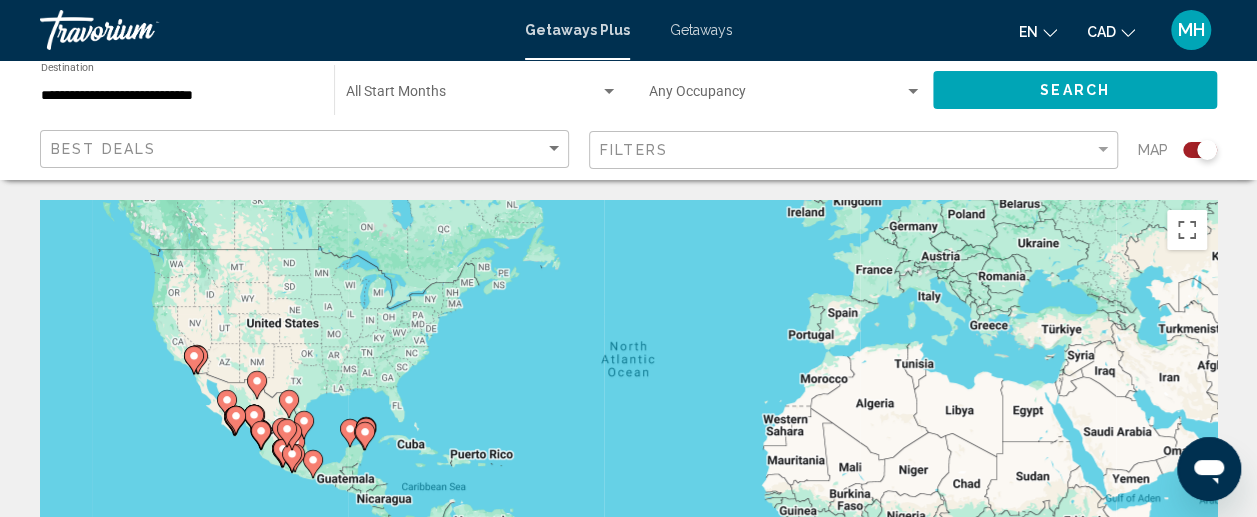 drag, startPoint x: 285, startPoint y: 456, endPoint x: 345, endPoint y: 344, distance: 127.059044 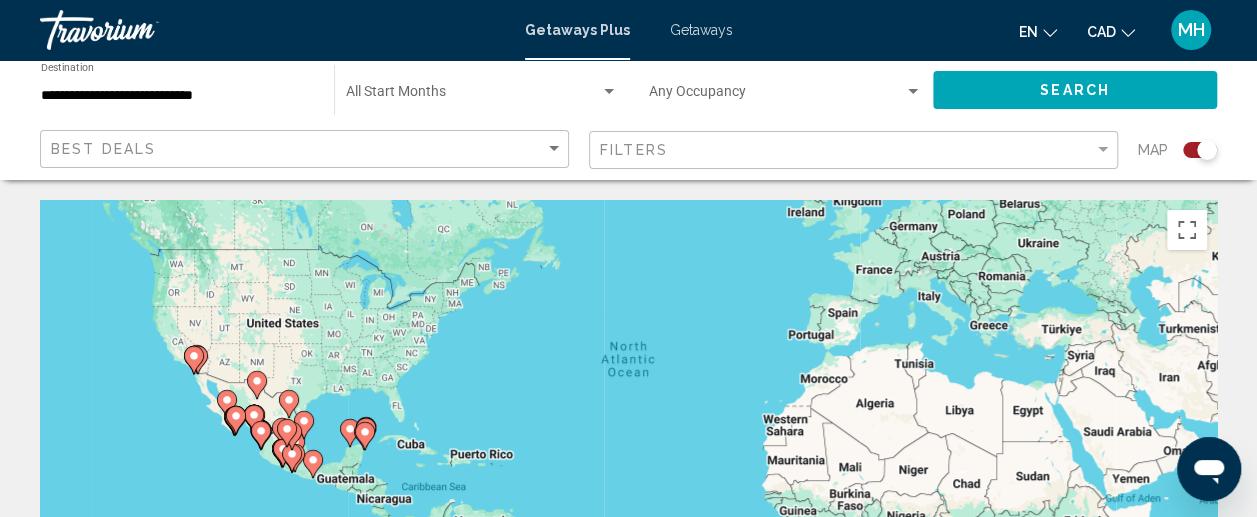 click on "Filters" 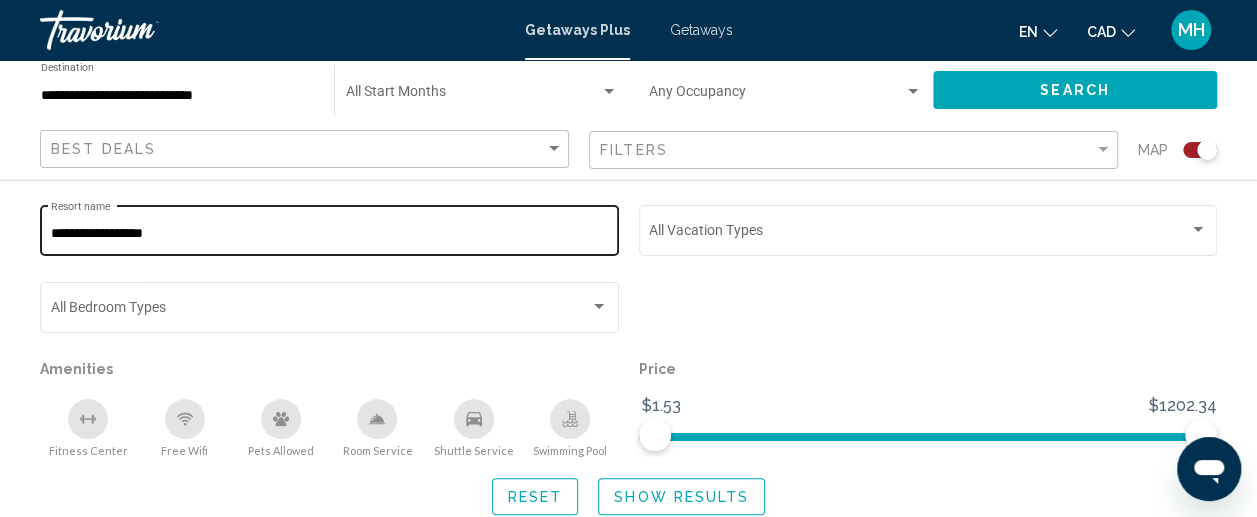 click on "**********" 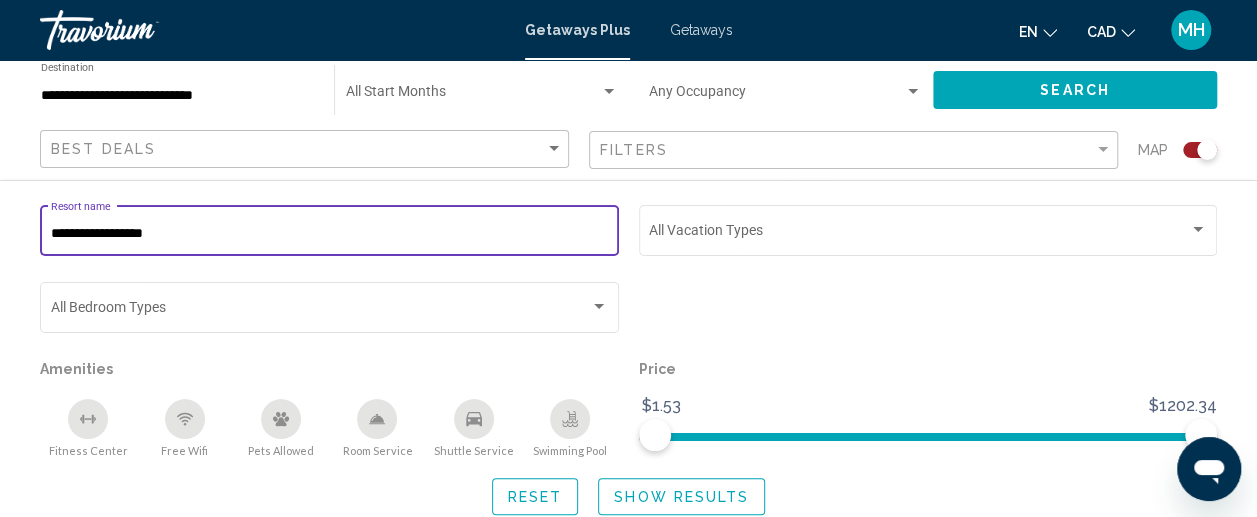 scroll, scrollTop: 140, scrollLeft: 0, axis: vertical 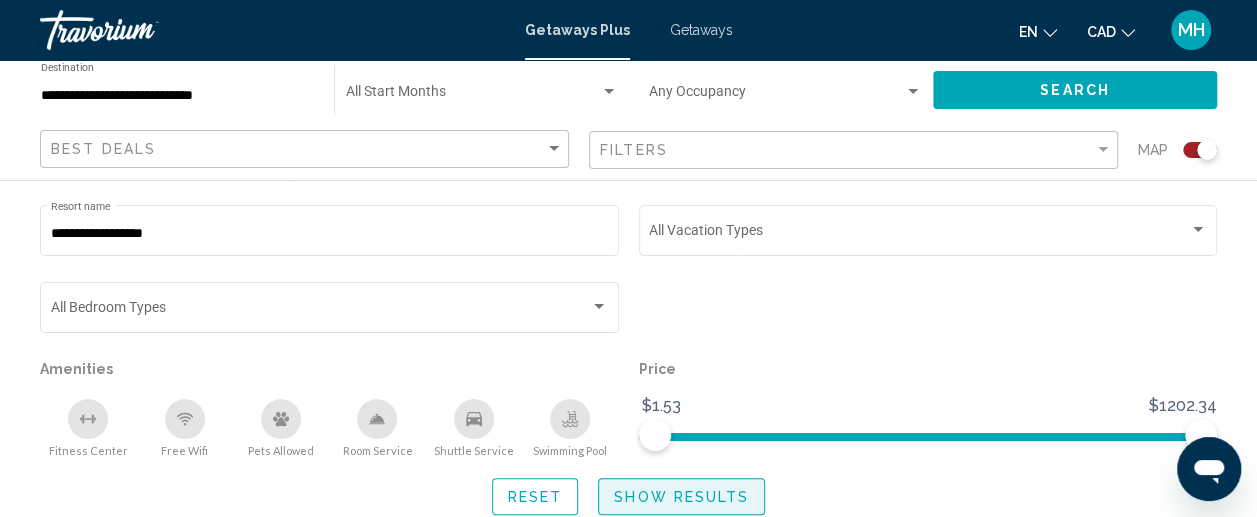 click on "Show Results" 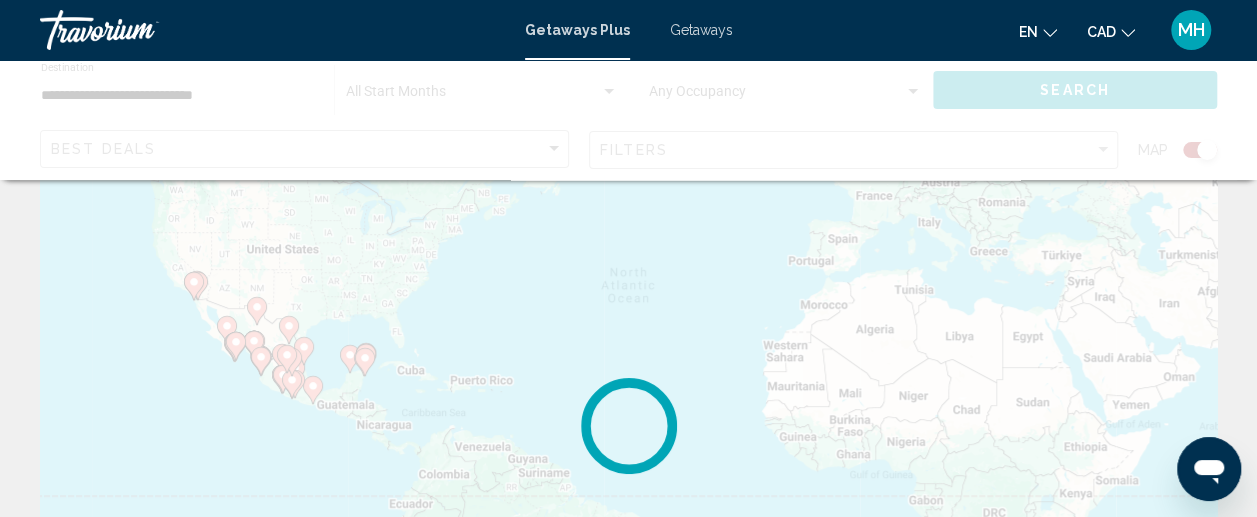 scroll, scrollTop: 0, scrollLeft: 0, axis: both 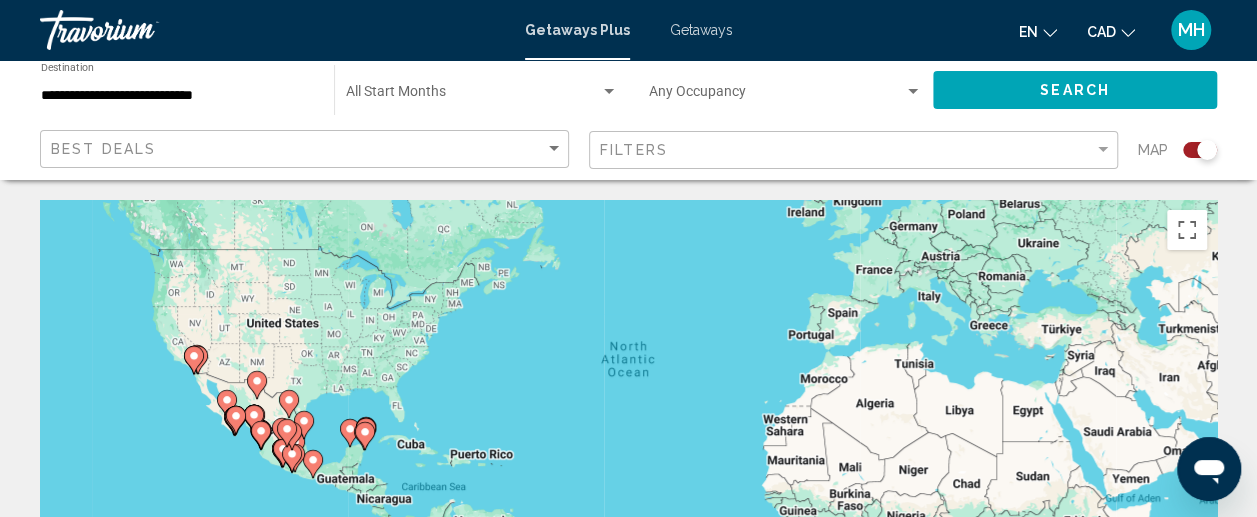 click on "To navigate, press the arrow keys. To activate drag with keyboard, press Alt + Enter. Once in keyboard drag state, use the arrow keys to move the marker. To complete the drag, press the Enter key. To cancel, press Escape." at bounding box center [628, 500] 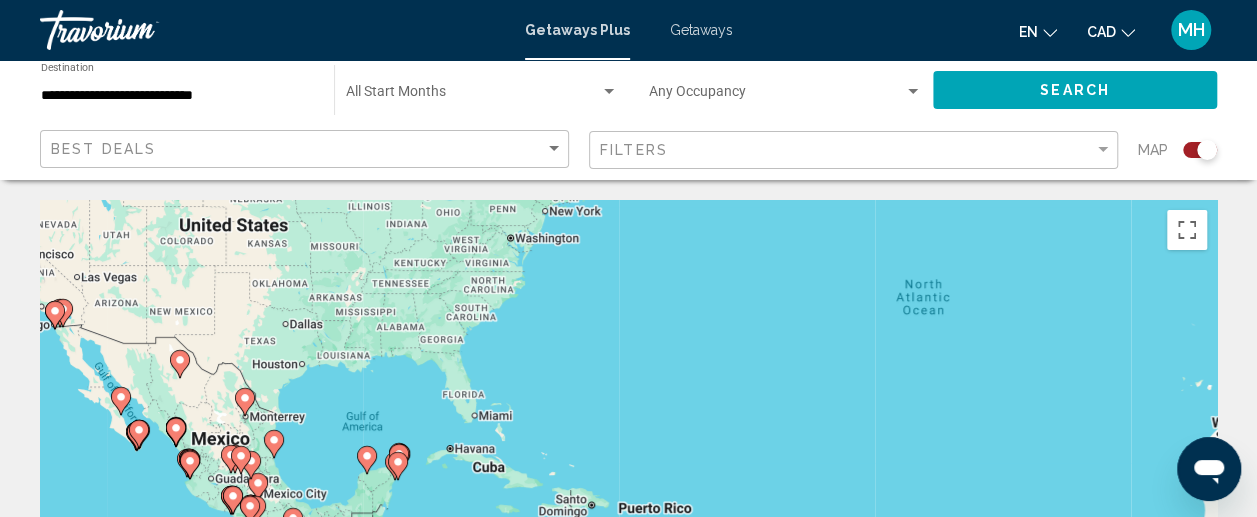 click on "To navigate, press the arrow keys. To activate drag with keyboard, press Alt + Enter. Once in keyboard drag state, use the arrow keys to move the marker. To complete the drag, press the Enter key. To cancel, press Escape." at bounding box center (628, 500) 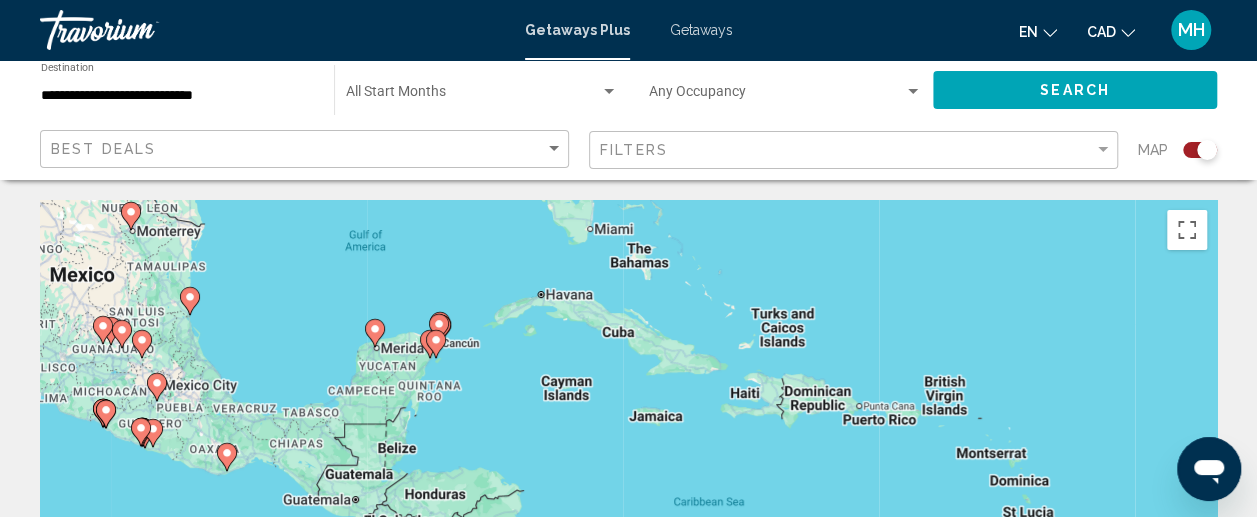 drag, startPoint x: 340, startPoint y: 490, endPoint x: 314, endPoint y: 303, distance: 188.79883 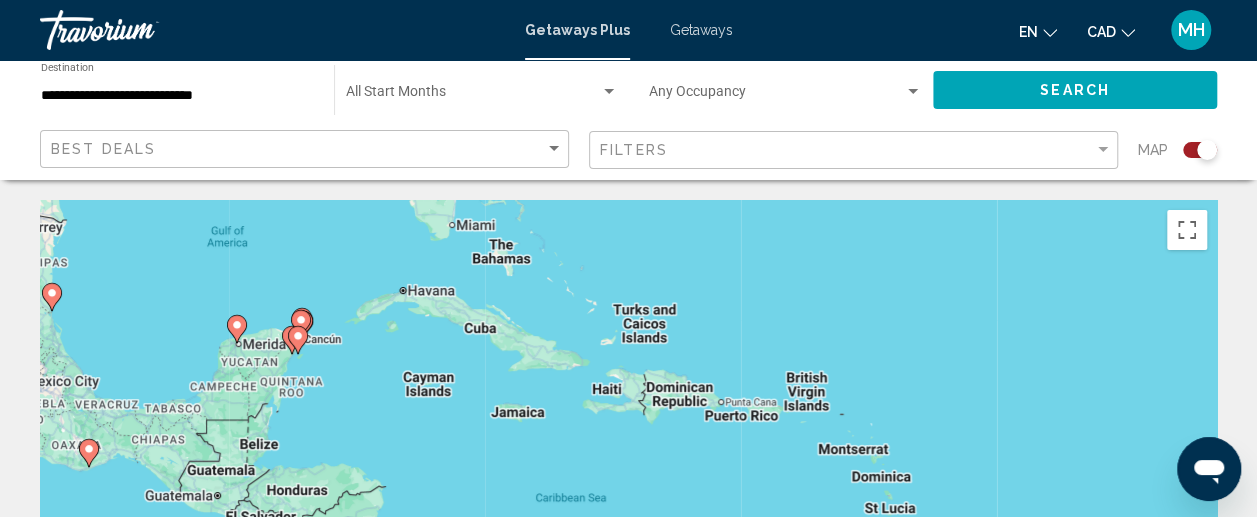 drag, startPoint x: 316, startPoint y: 373, endPoint x: 152, endPoint y: 379, distance: 164.10973 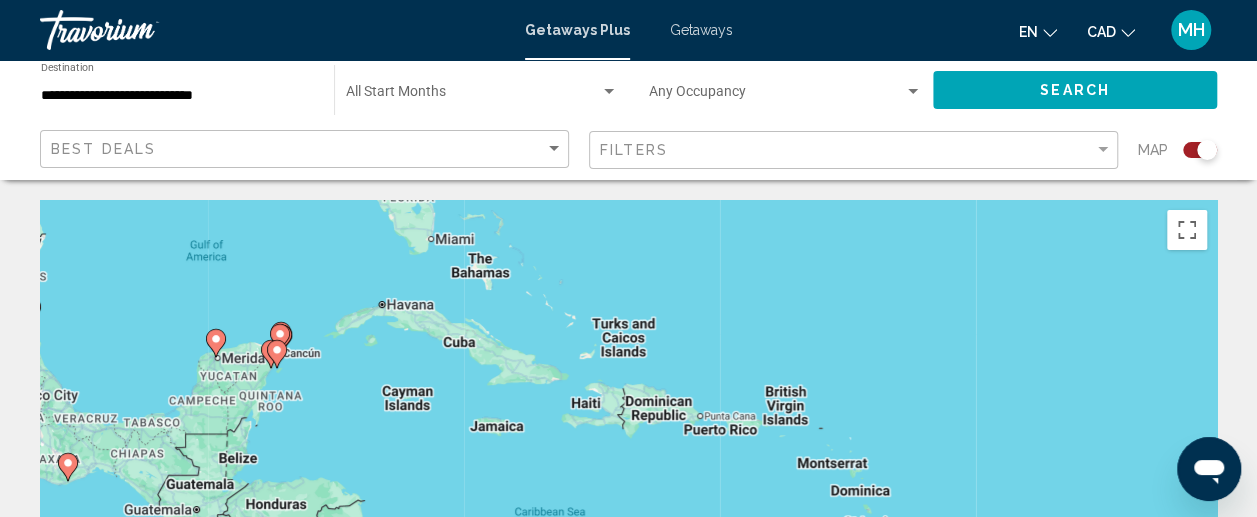 click on "To navigate, press the arrow keys. To activate drag with keyboard, press Alt + Enter. Once in keyboard drag state, use the arrow keys to move the marker. To complete the drag, press the Enter key. To cancel, press Escape." at bounding box center (628, 500) 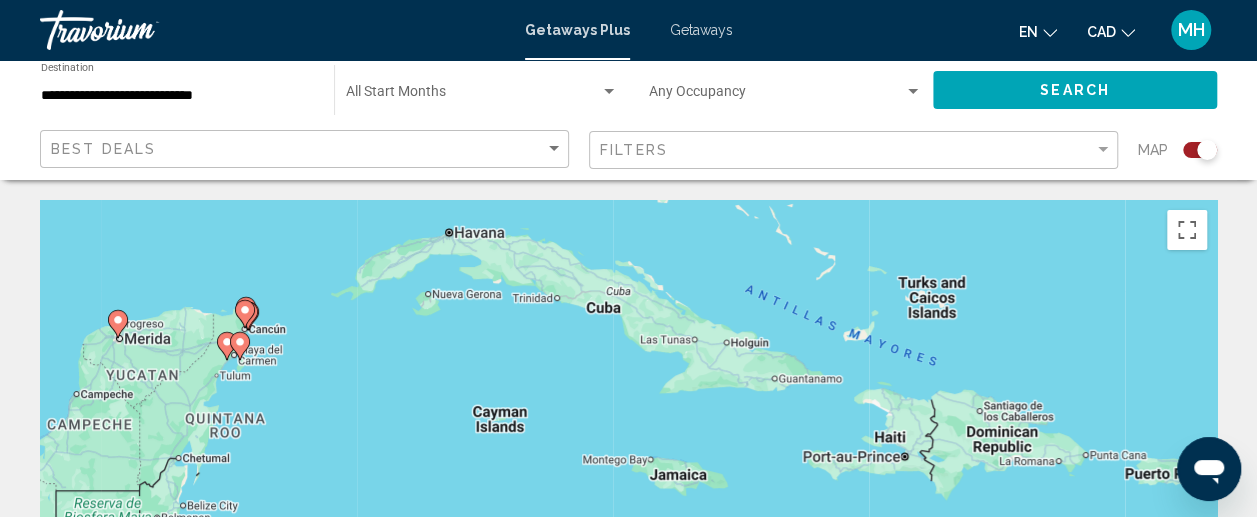 click on "To navigate, press the arrow keys. To activate drag with keyboard, press Alt + Enter. Once in keyboard drag state, use the arrow keys to move the marker. To complete the drag, press the Enter key. To cancel, press Escape." at bounding box center (628, 500) 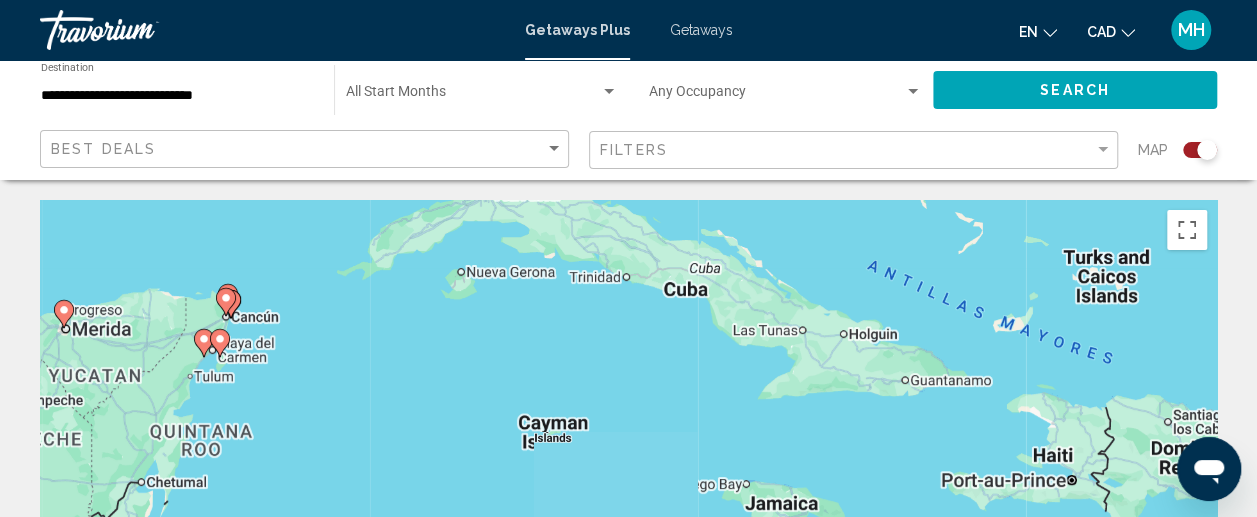 click on "To navigate, press the arrow keys. To activate drag with keyboard, press Alt + Enter. Once in keyboard drag state, use the arrow keys to move the marker. To complete the drag, press the Enter key. To cancel, press Escape." at bounding box center [628, 500] 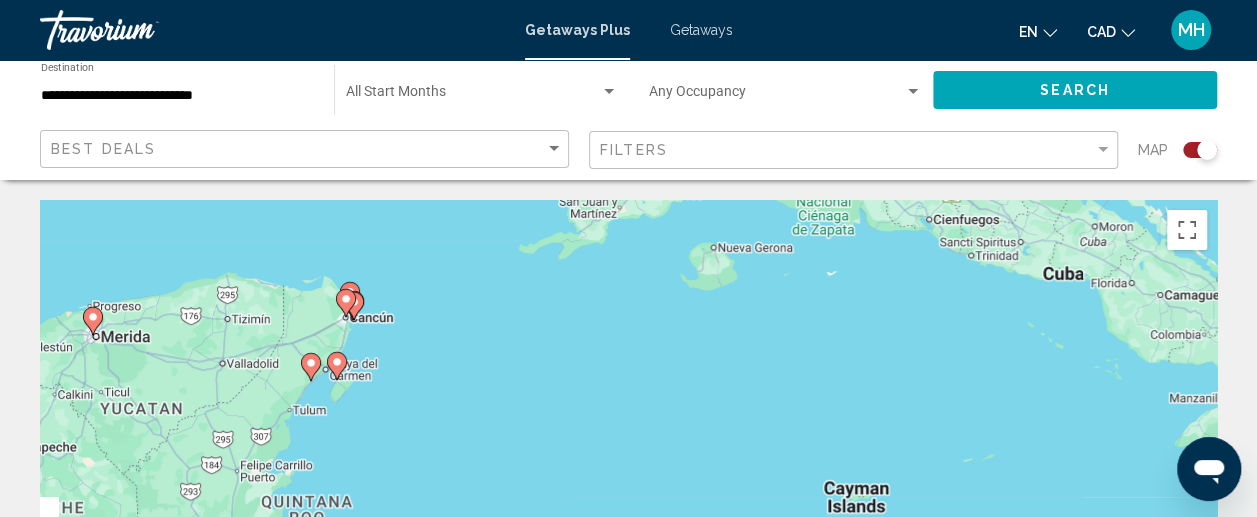 drag, startPoint x: 175, startPoint y: 363, endPoint x: 349, endPoint y: 383, distance: 175.14566 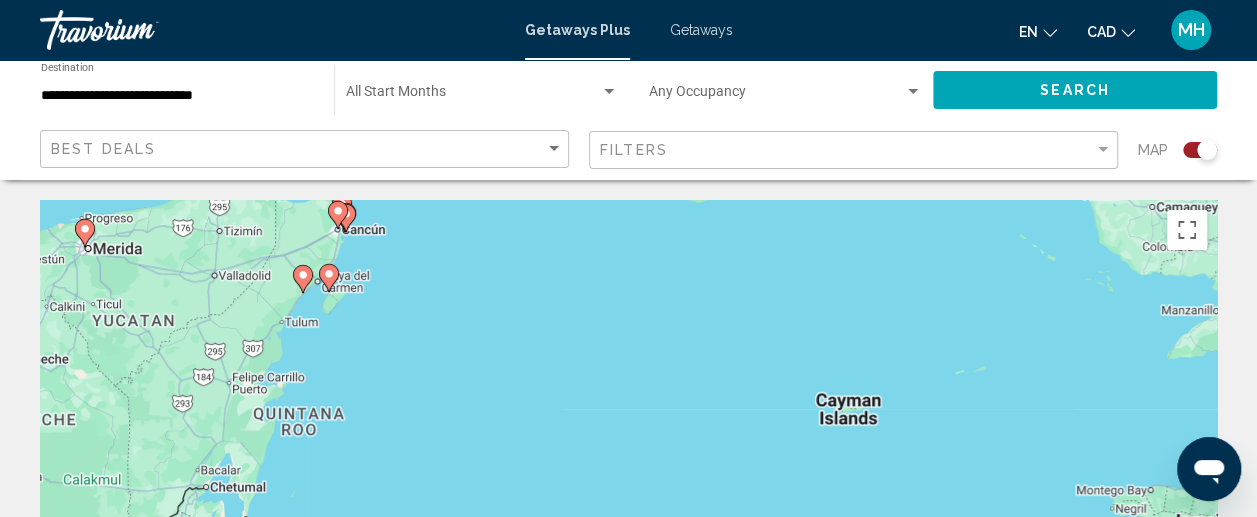 click on "To navigate, press the arrow keys. To activate drag with keyboard, press Alt + Enter. Once in keyboard drag state, use the arrow keys to move the marker. To complete the drag, press the Enter key. To cancel, press Escape." at bounding box center [628, 500] 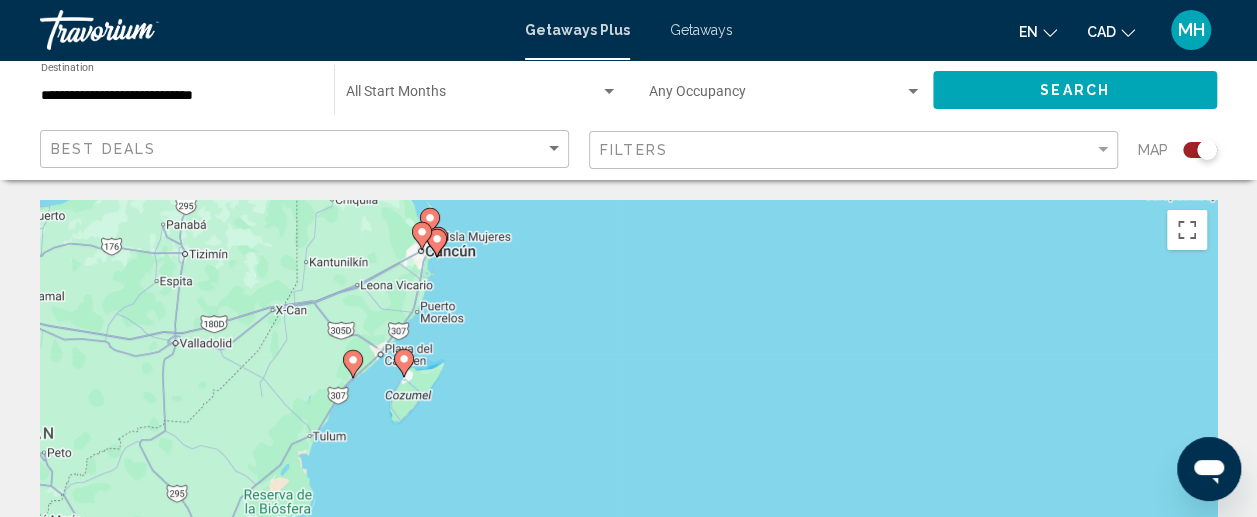 drag, startPoint x: 385, startPoint y: 243, endPoint x: 477, endPoint y: 390, distance: 173.41568 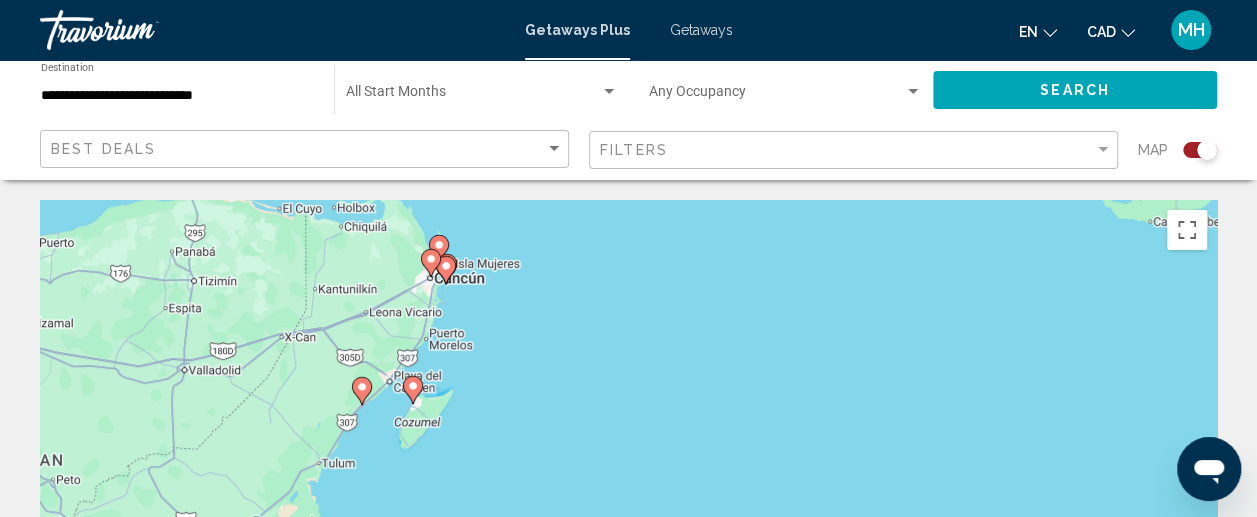click 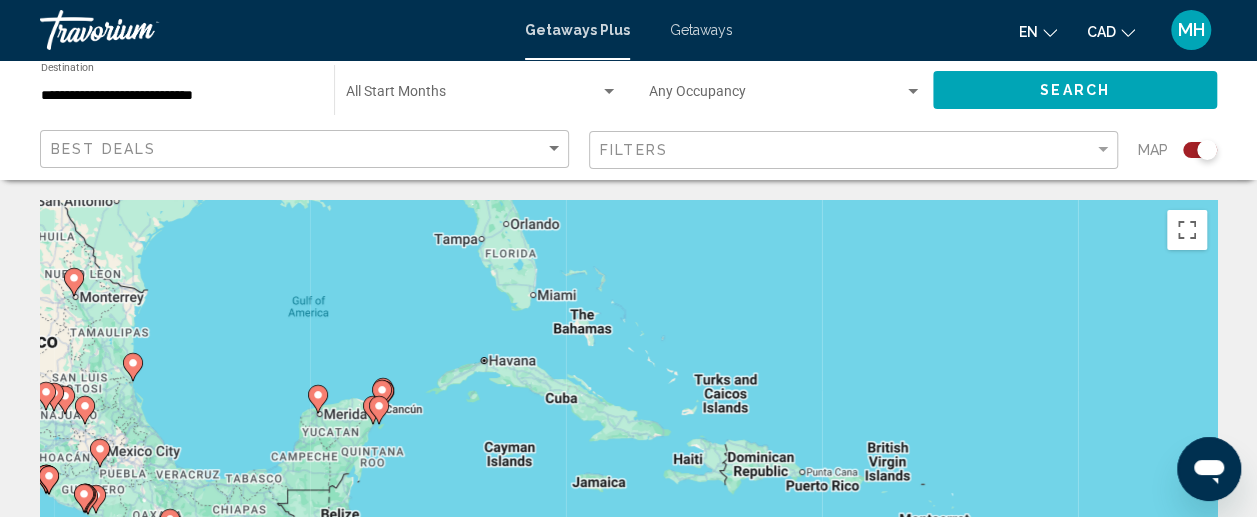 drag, startPoint x: 652, startPoint y: 383, endPoint x: 380, endPoint y: 308, distance: 282.15067 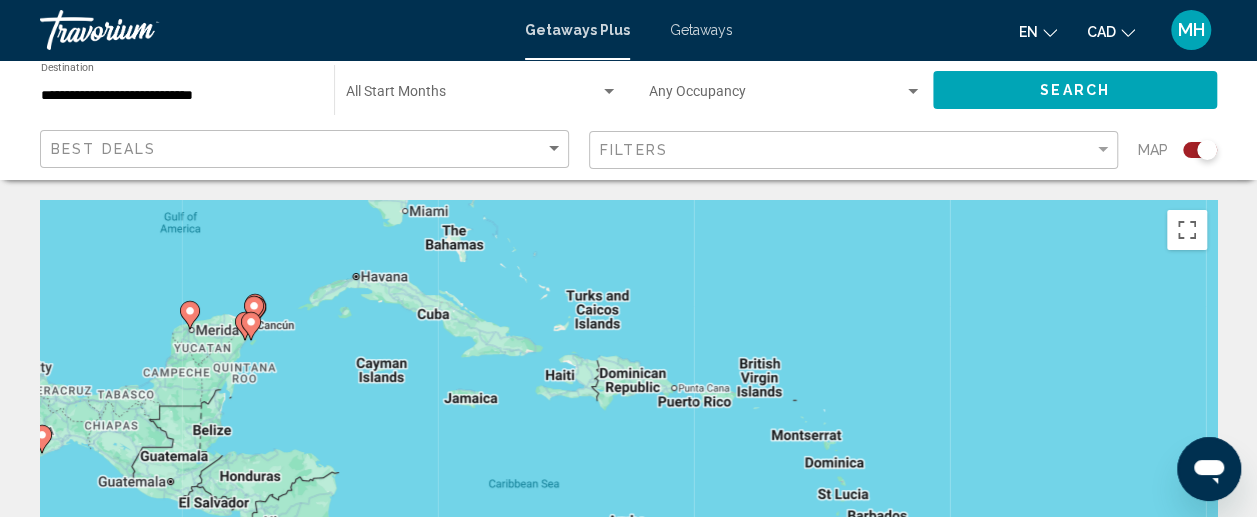 drag, startPoint x: 427, startPoint y: 413, endPoint x: 302, endPoint y: 314, distance: 159.45532 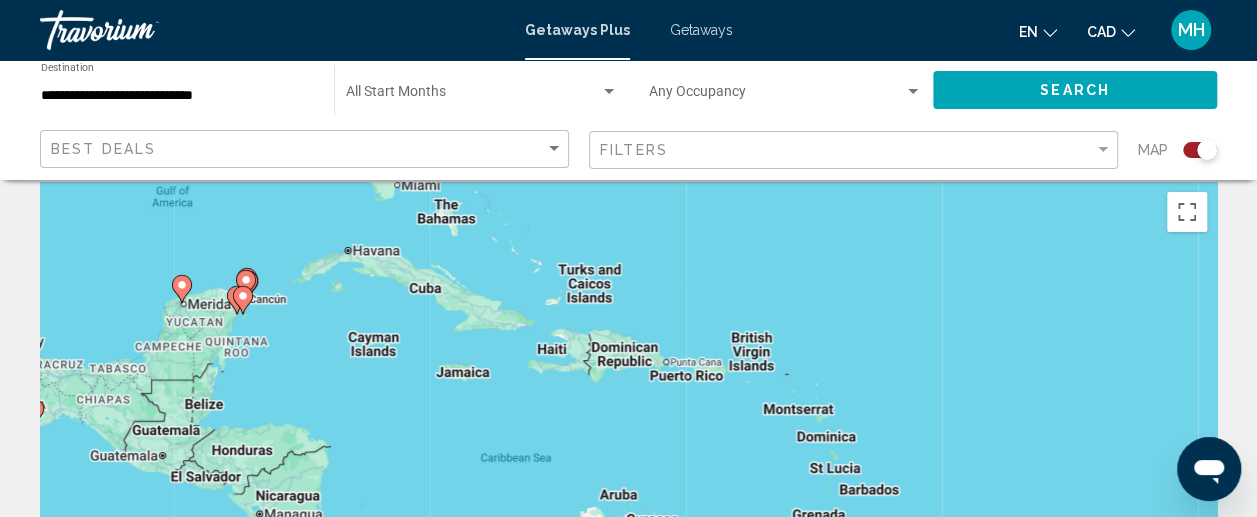 scroll, scrollTop: 0, scrollLeft: 0, axis: both 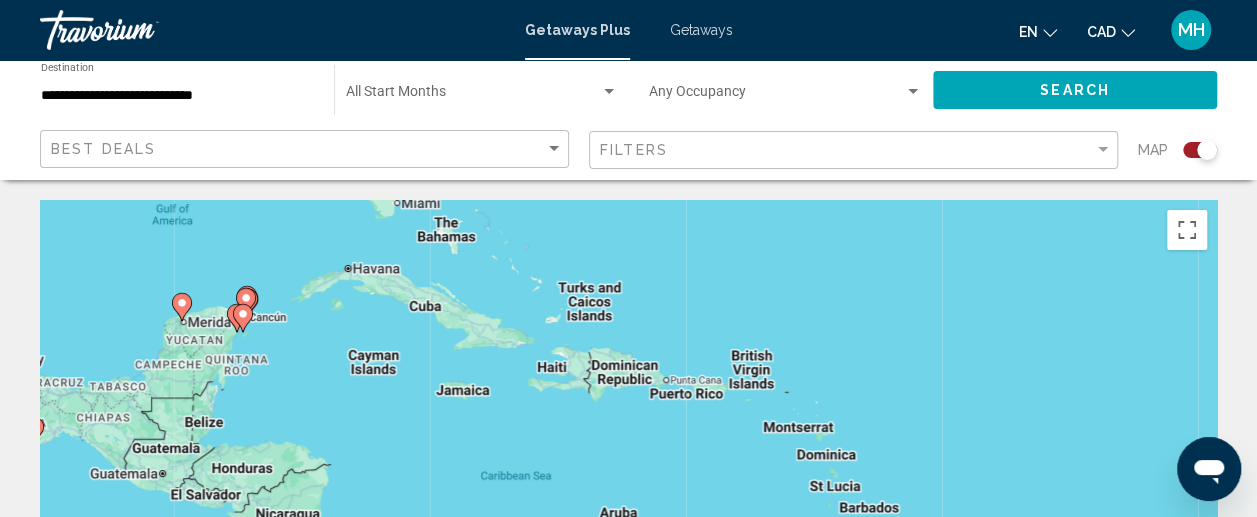 click 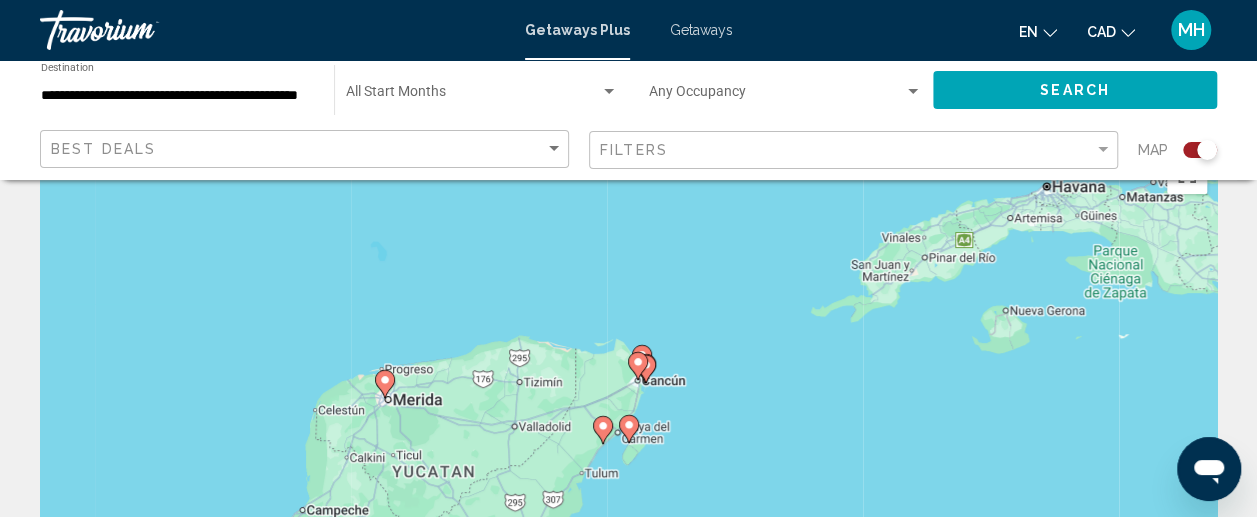 scroll, scrollTop: 0, scrollLeft: 0, axis: both 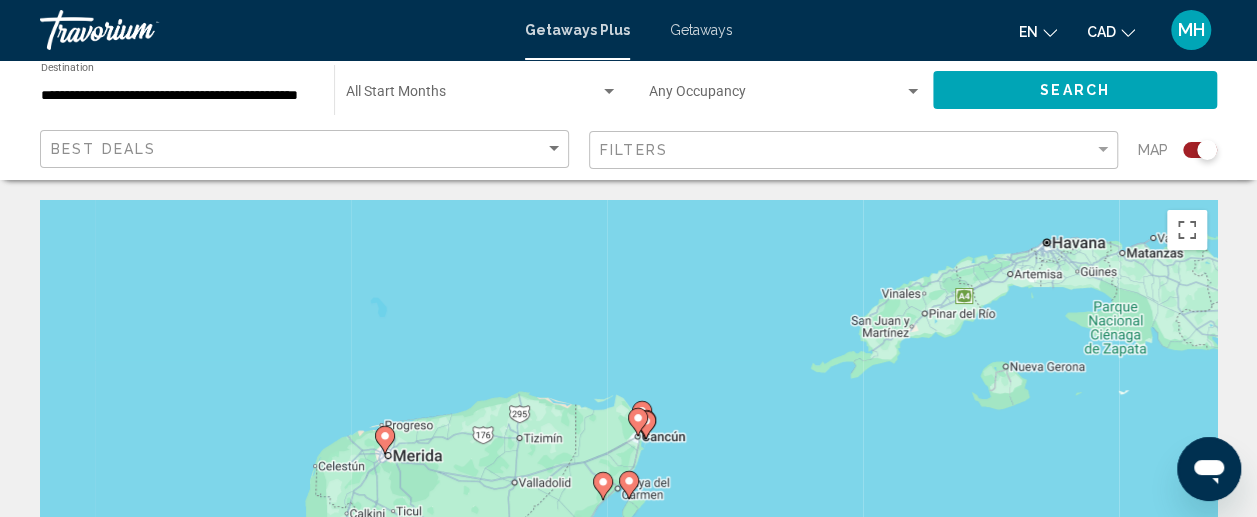 click on "Getaways" at bounding box center (701, 30) 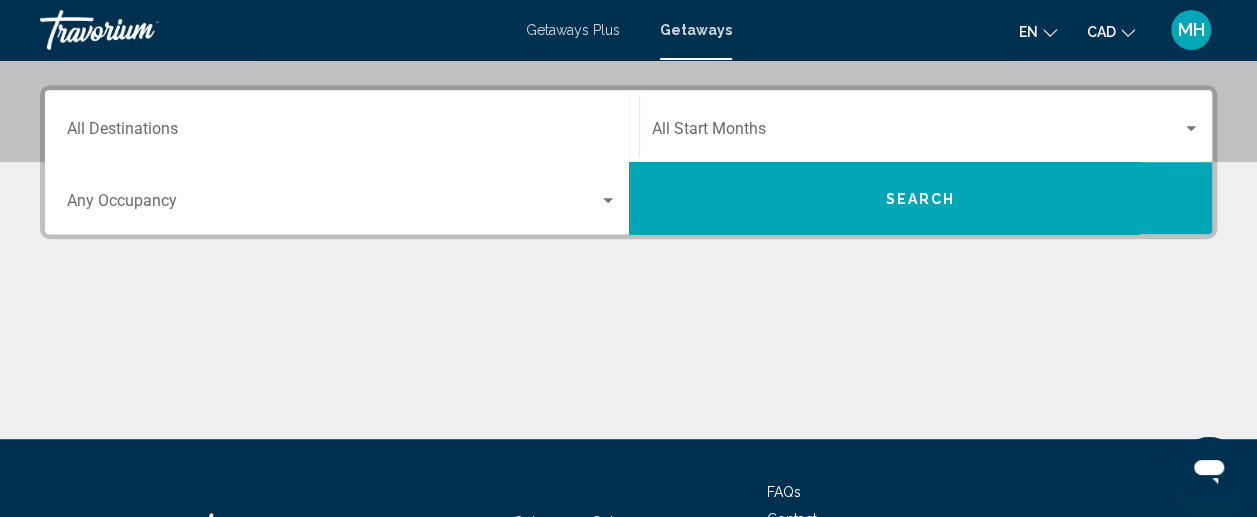scroll, scrollTop: 439, scrollLeft: 0, axis: vertical 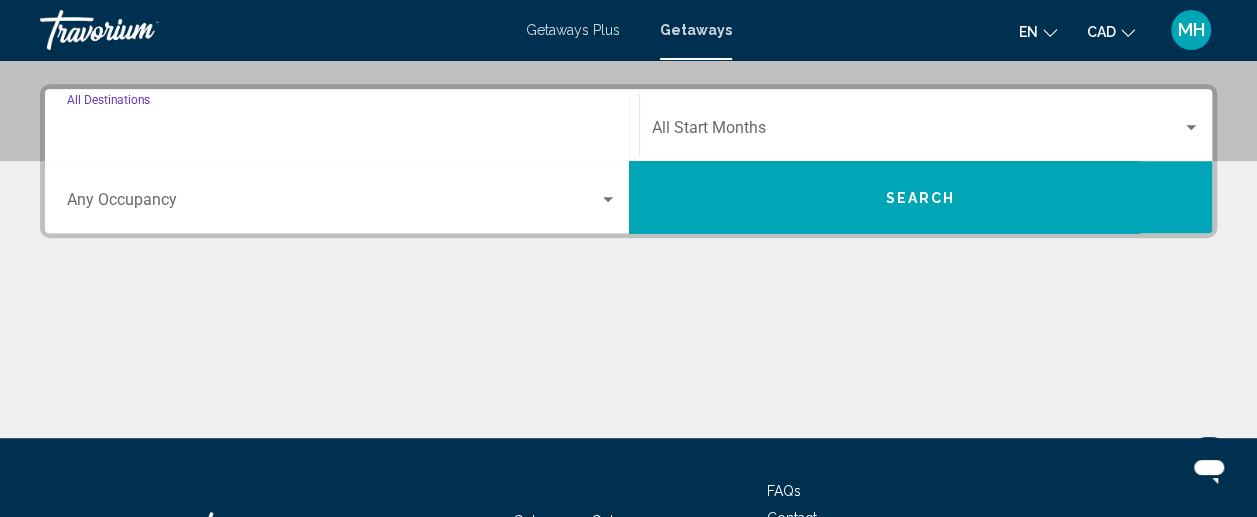 click on "Destination All Destinations" at bounding box center (342, 132) 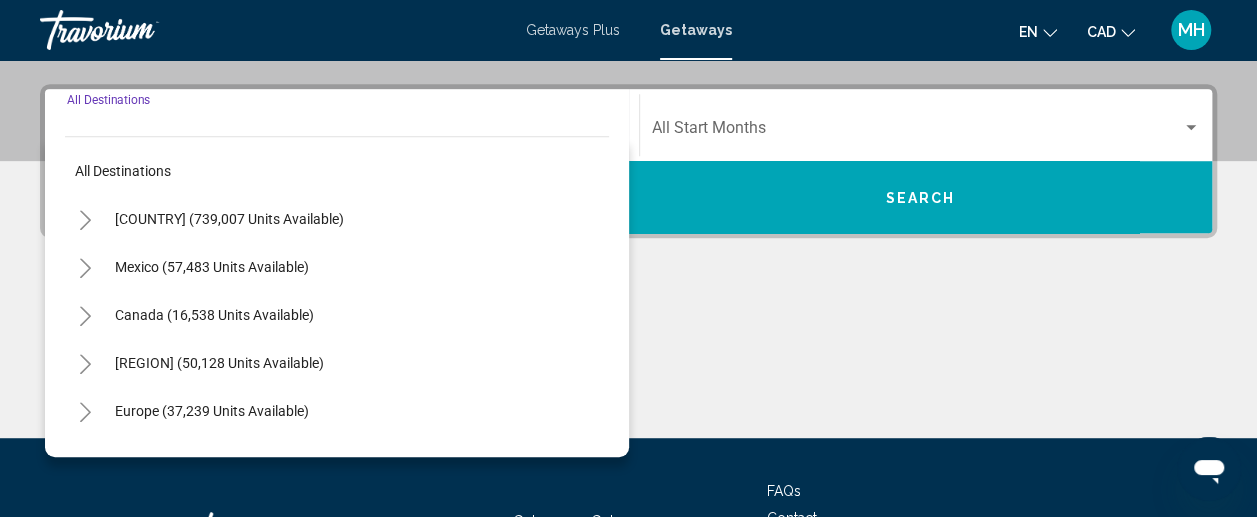 scroll, scrollTop: 458, scrollLeft: 0, axis: vertical 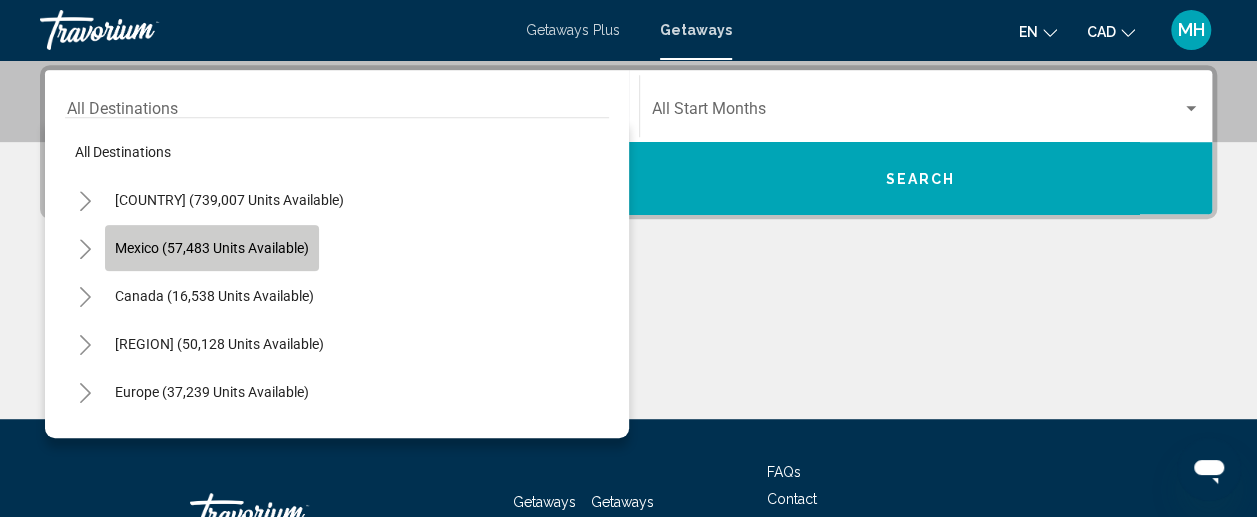 click on "Mexico (57,483 units available)" 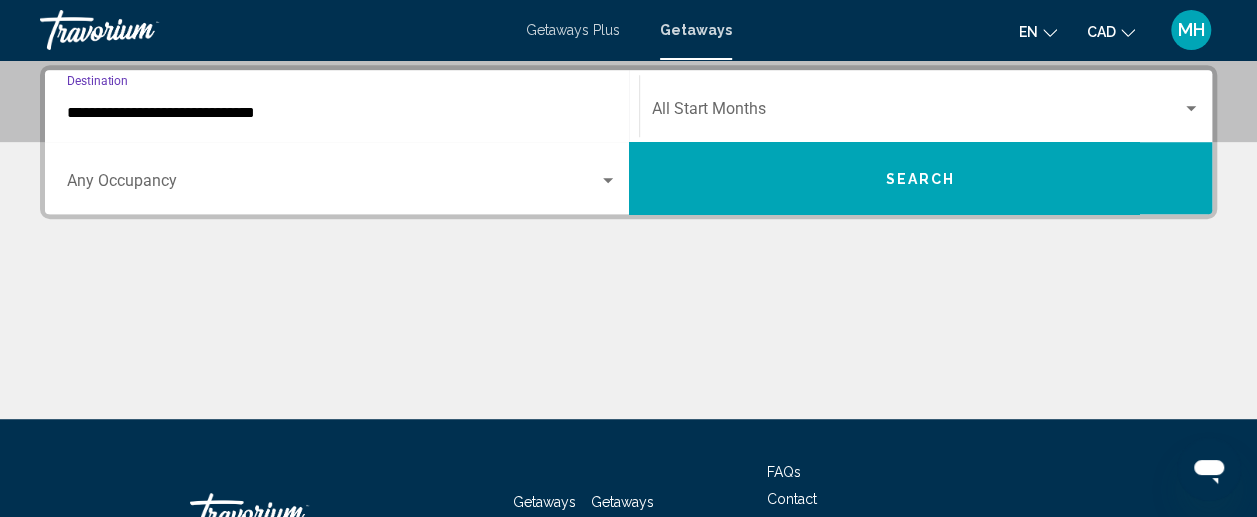 click on "Search" at bounding box center (921, 178) 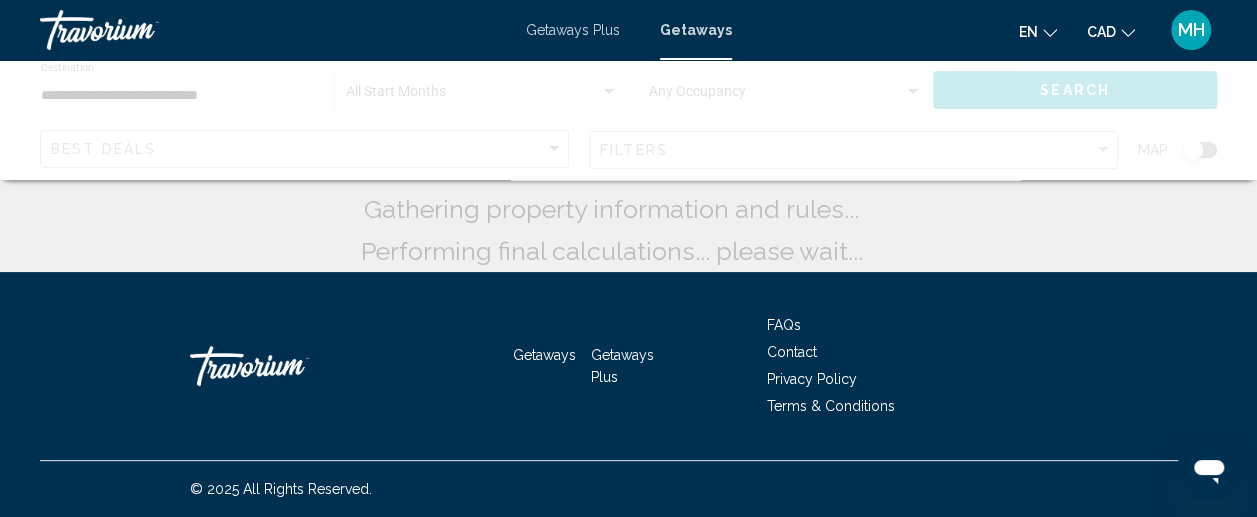 scroll, scrollTop: 0, scrollLeft: 0, axis: both 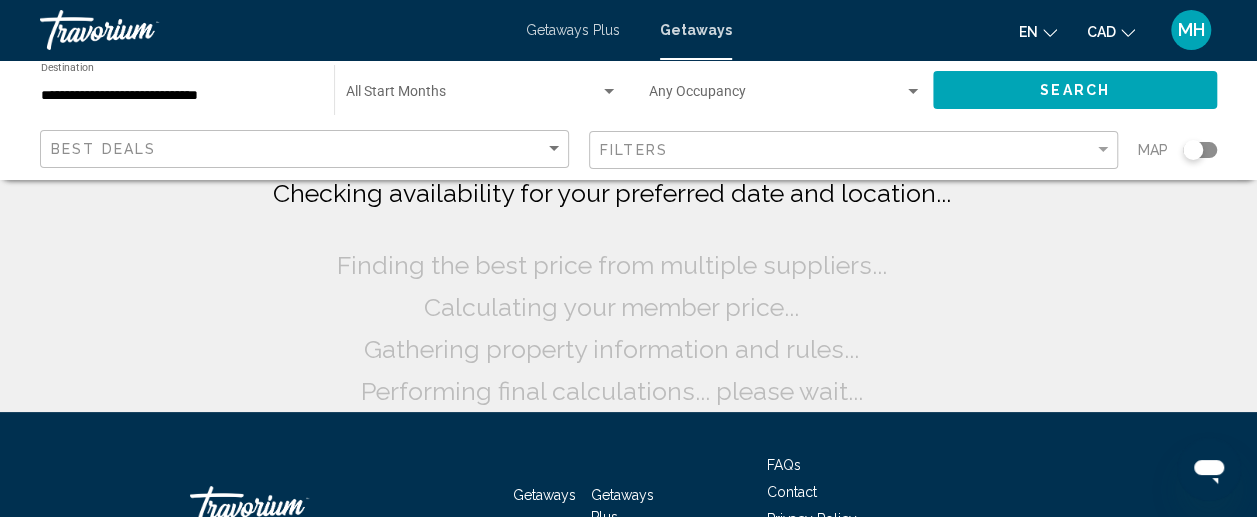 click 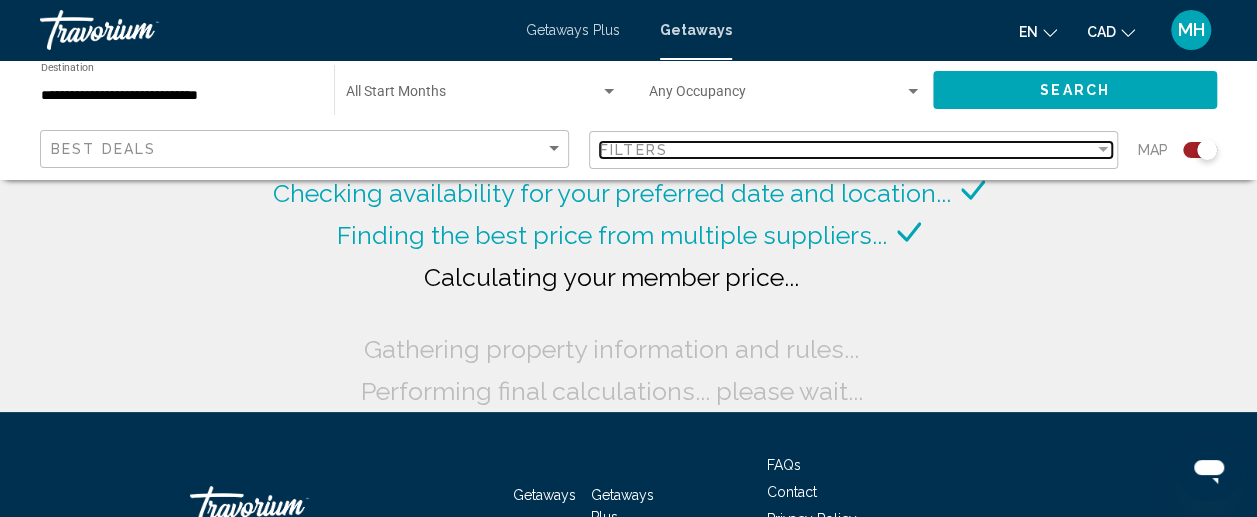 click on "Filters" at bounding box center [847, 150] 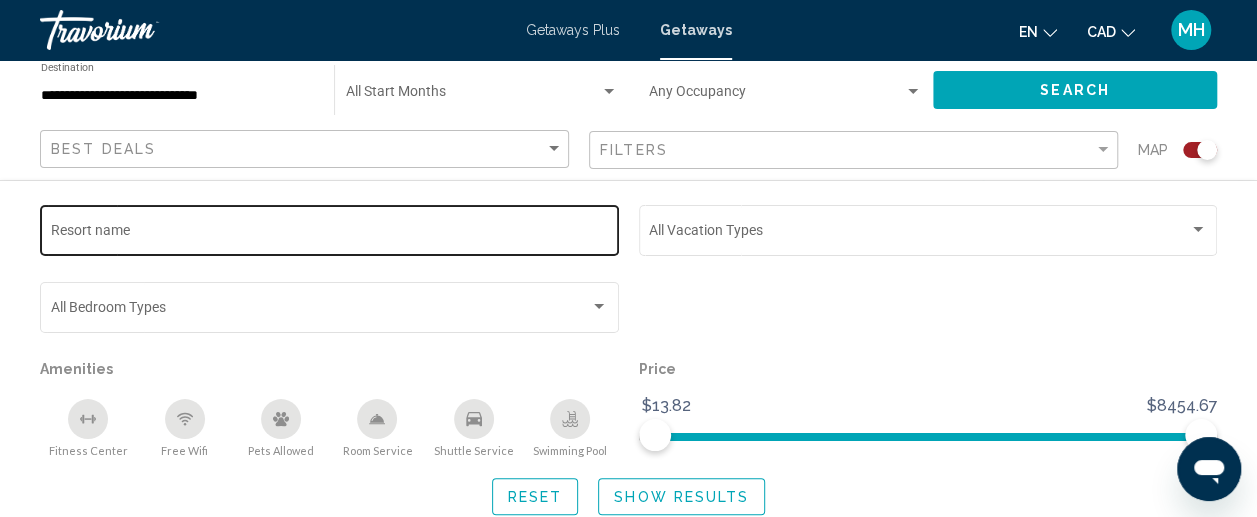 click on "Resort name" at bounding box center [330, 234] 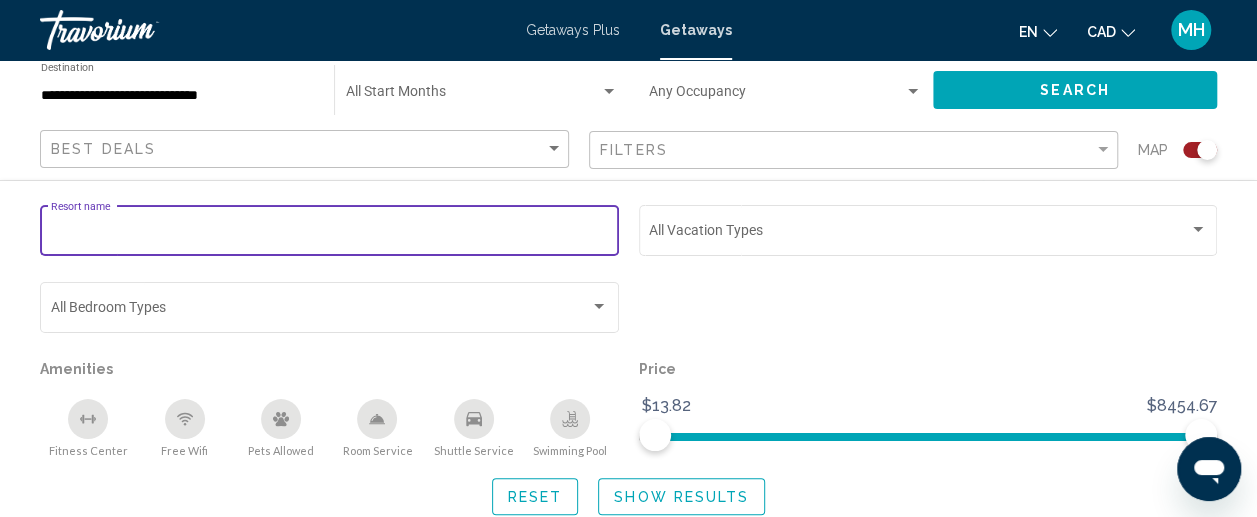 paste on "**********" 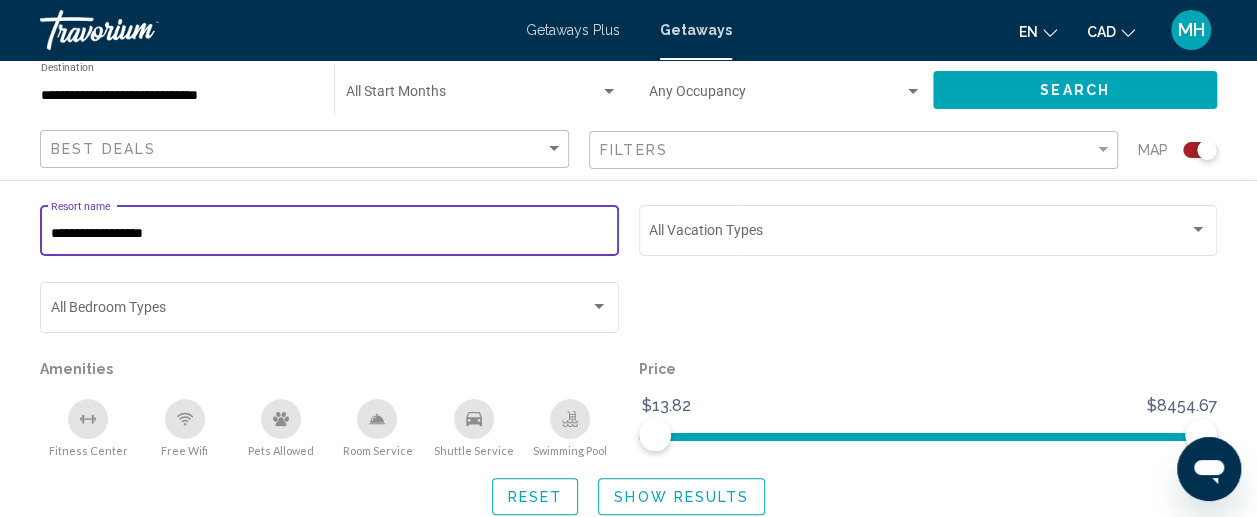 type on "**********" 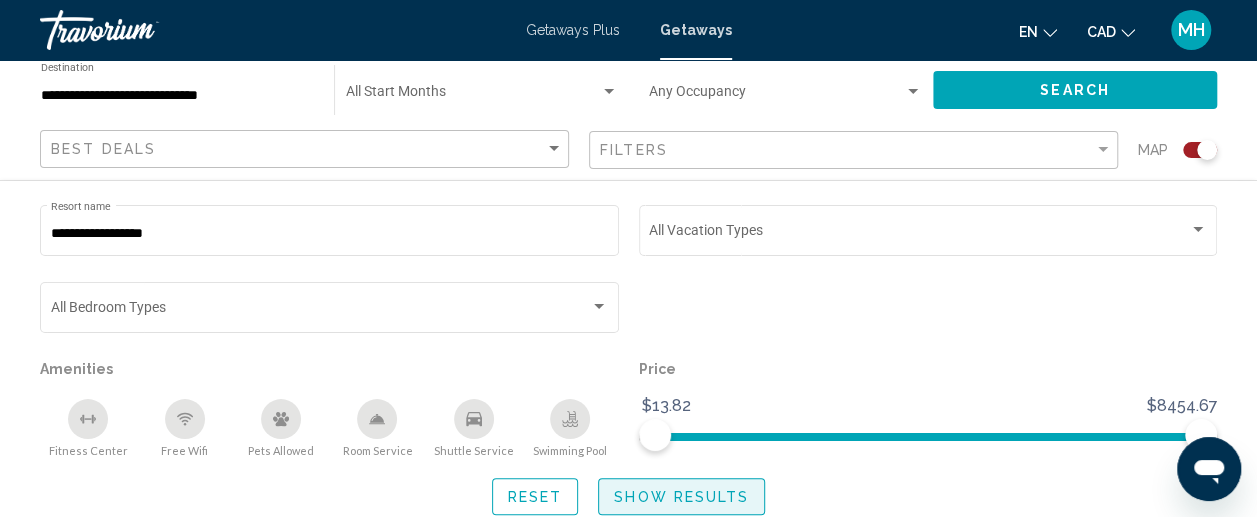 click on "Show Results" 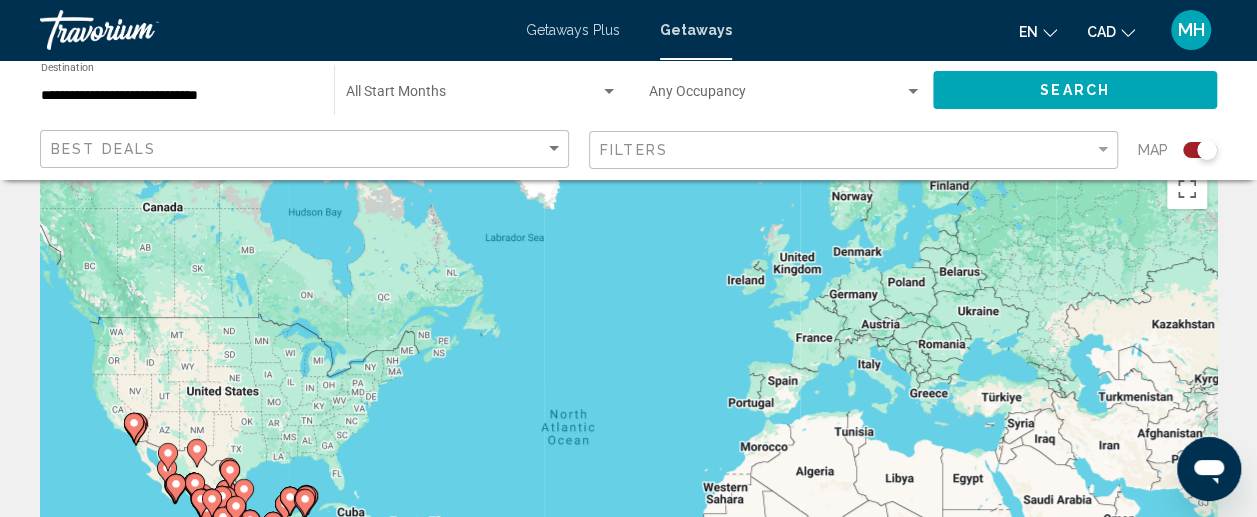 scroll, scrollTop: 0, scrollLeft: 0, axis: both 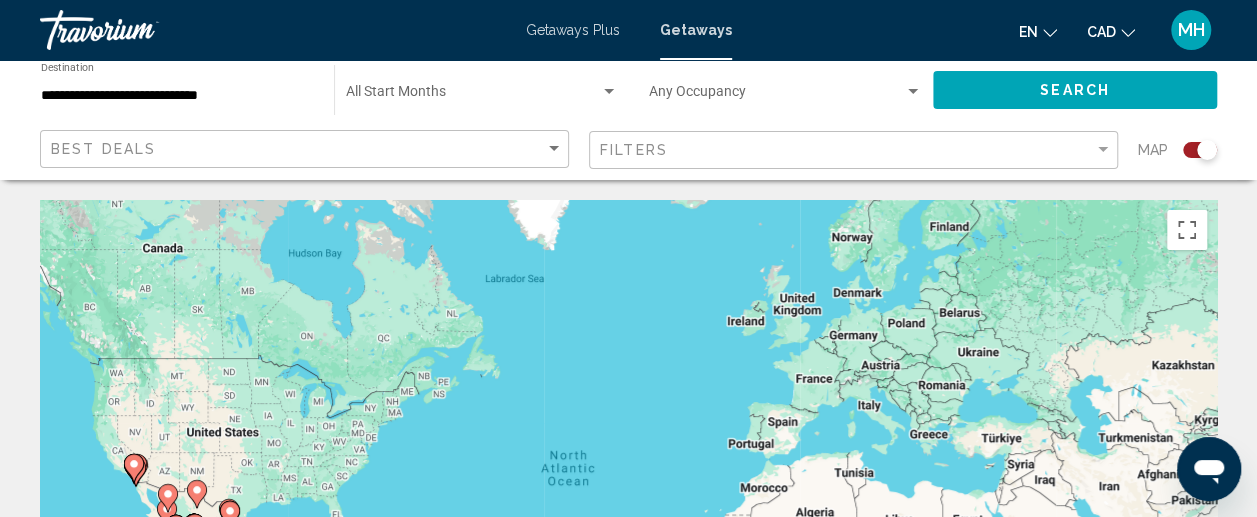 drag, startPoint x: 38, startPoint y: 287, endPoint x: 197, endPoint y: 350, distance: 171.0263 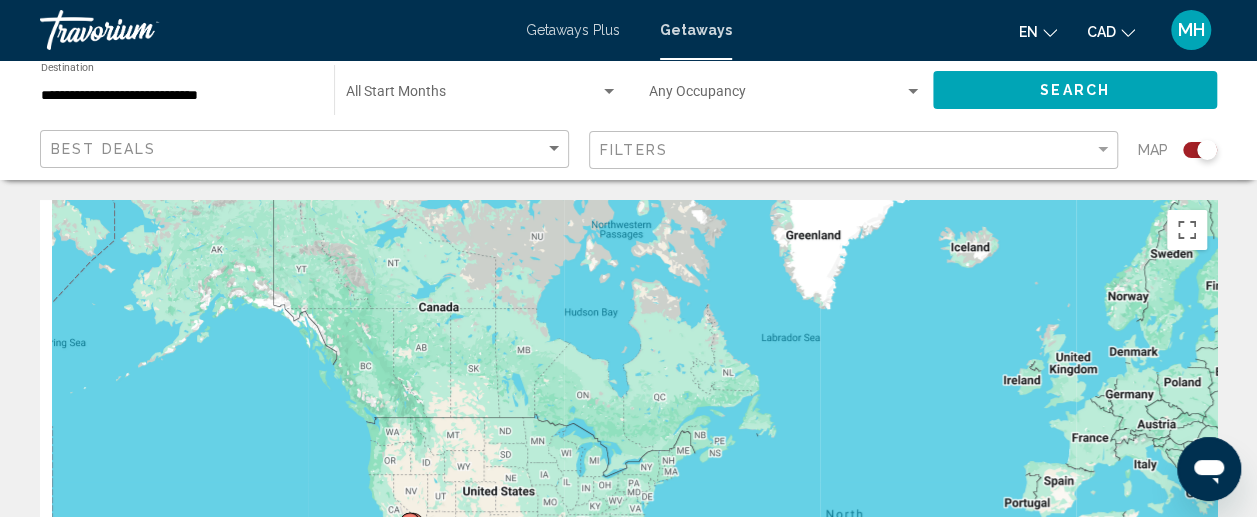 drag, startPoint x: 197, startPoint y: 350, endPoint x: 488, endPoint y: 419, distance: 299.06854 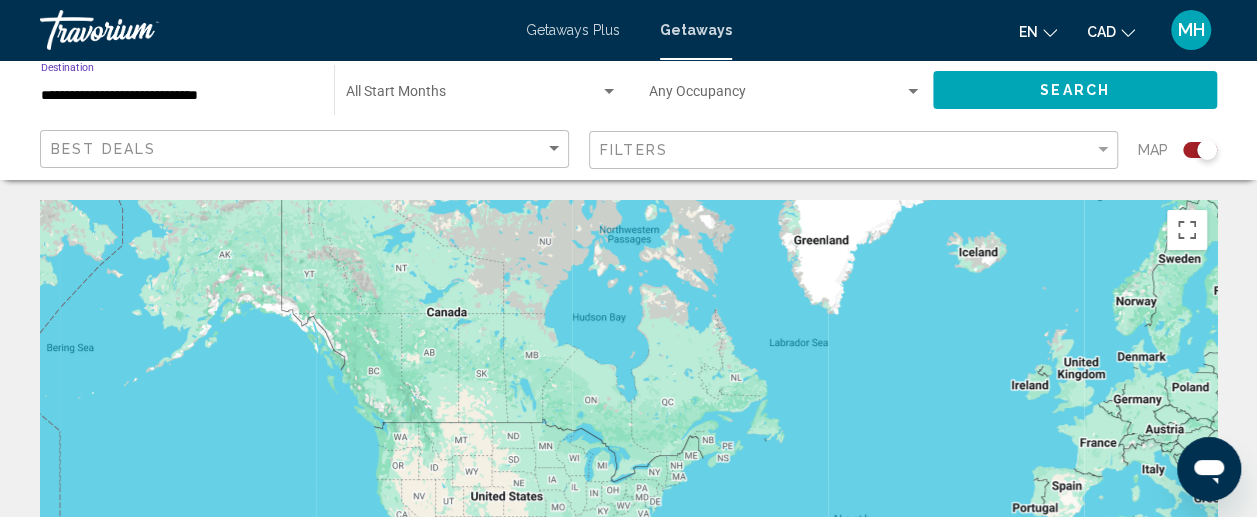 click on "**********" at bounding box center [177, 96] 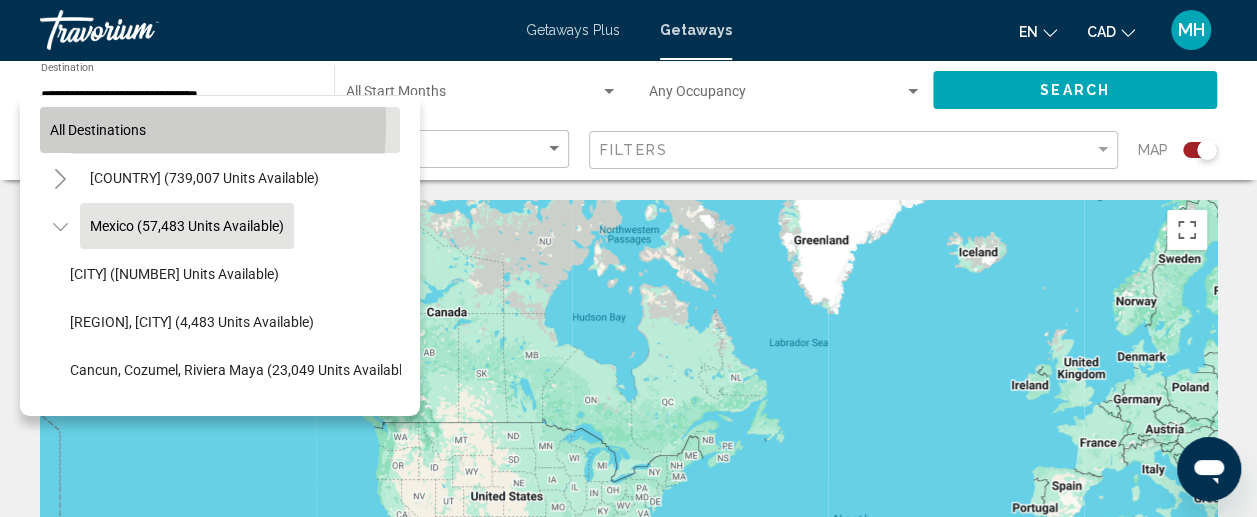 click on "All destinations" at bounding box center (98, 130) 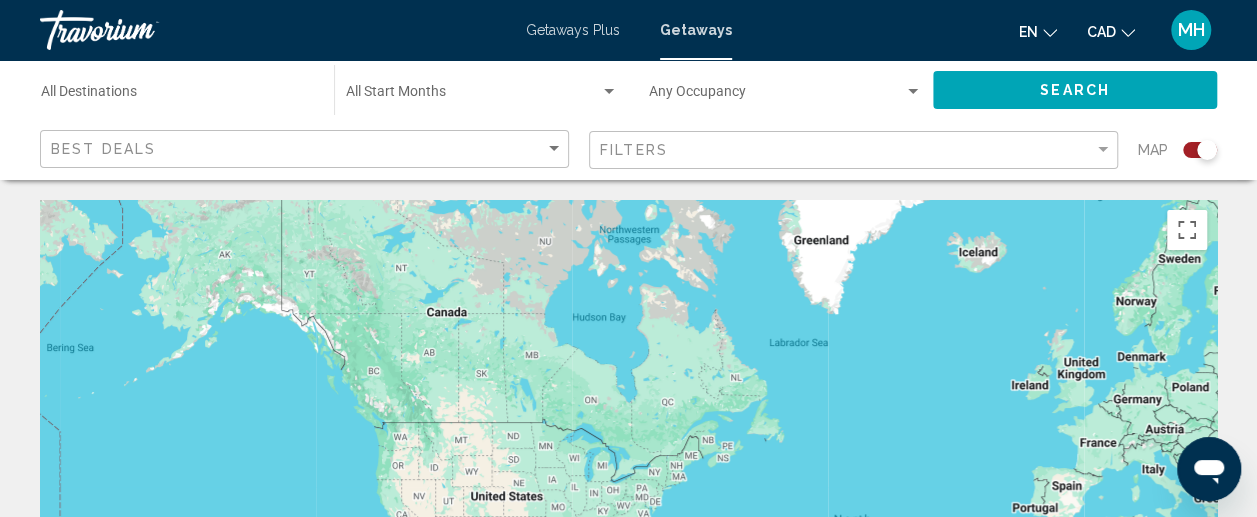 click on "Destination All Destinations" 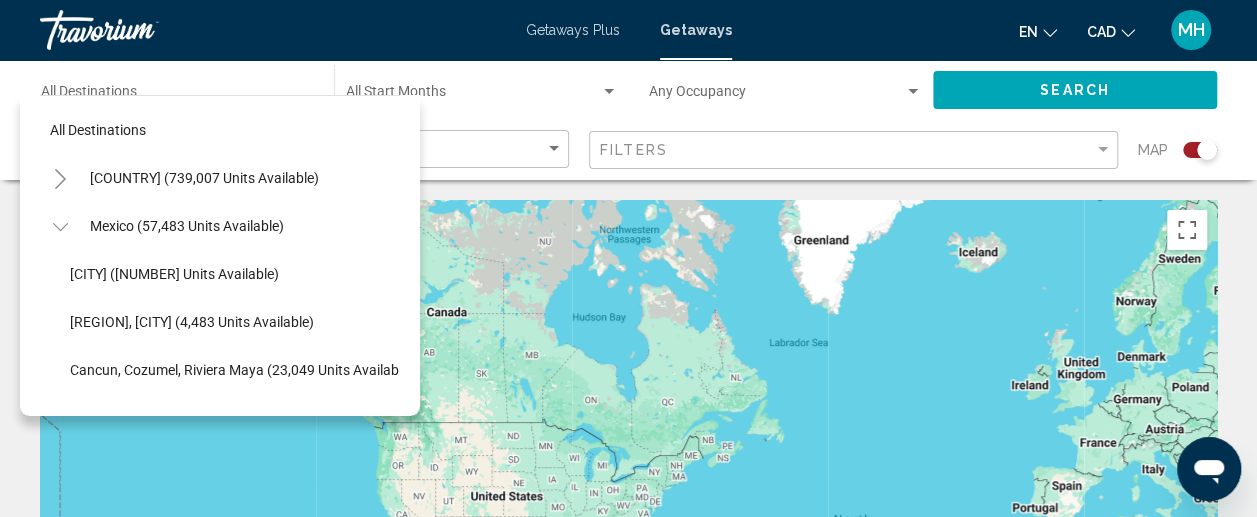 click on "Destination All Destinations" 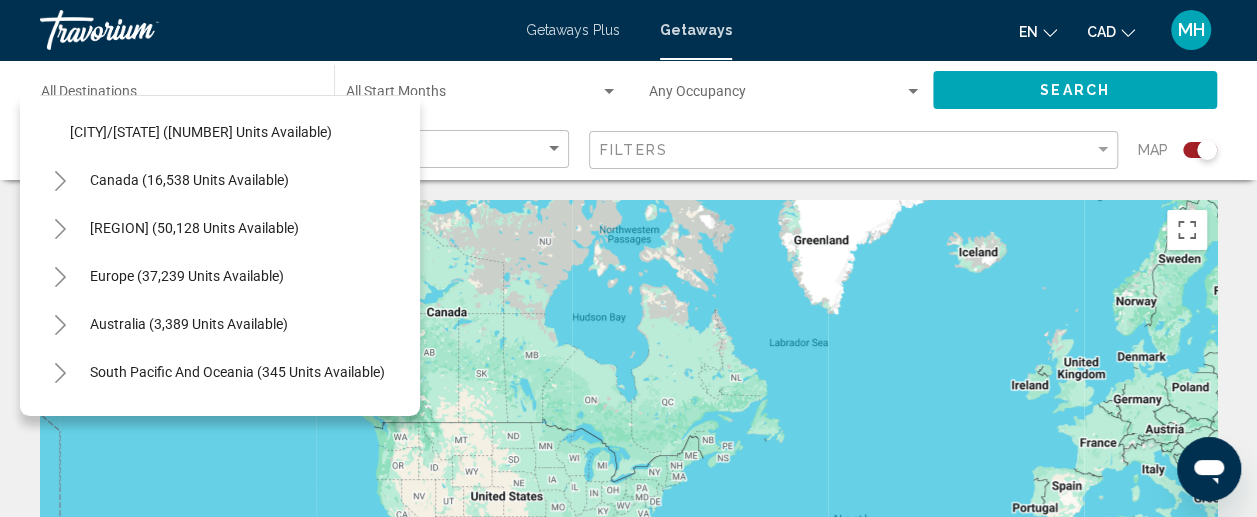 scroll, scrollTop: 619, scrollLeft: 0, axis: vertical 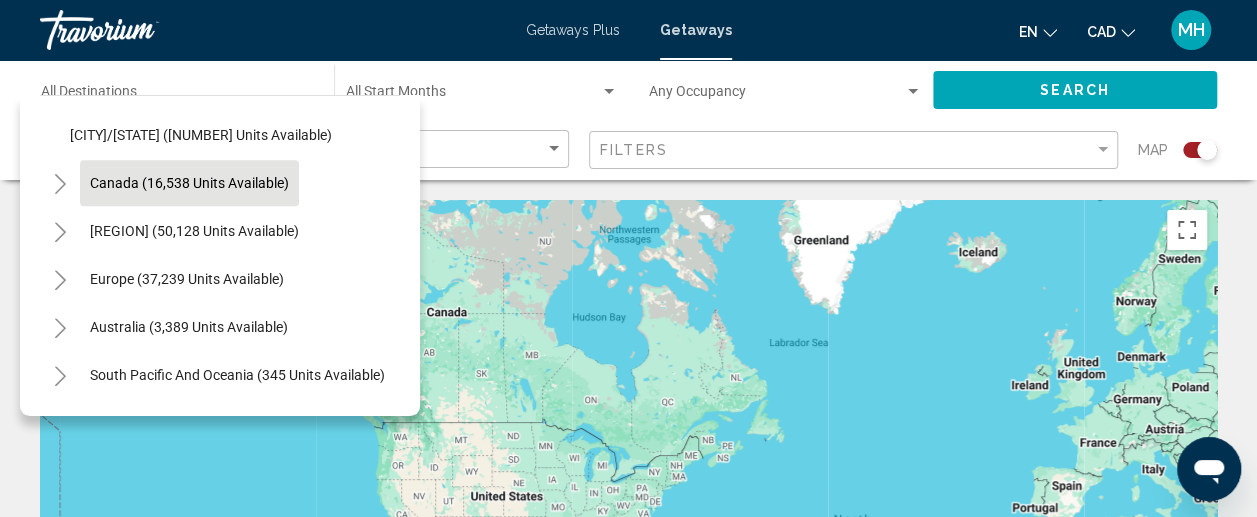 click on "Canada (16,538 units available)" at bounding box center [194, 231] 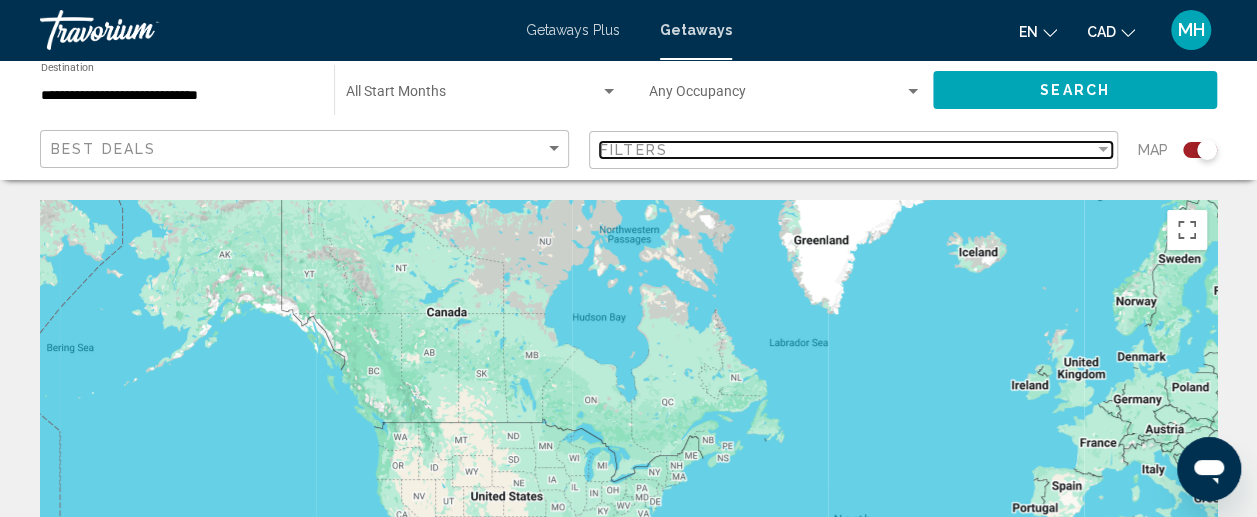 click on "Filters" at bounding box center (634, 150) 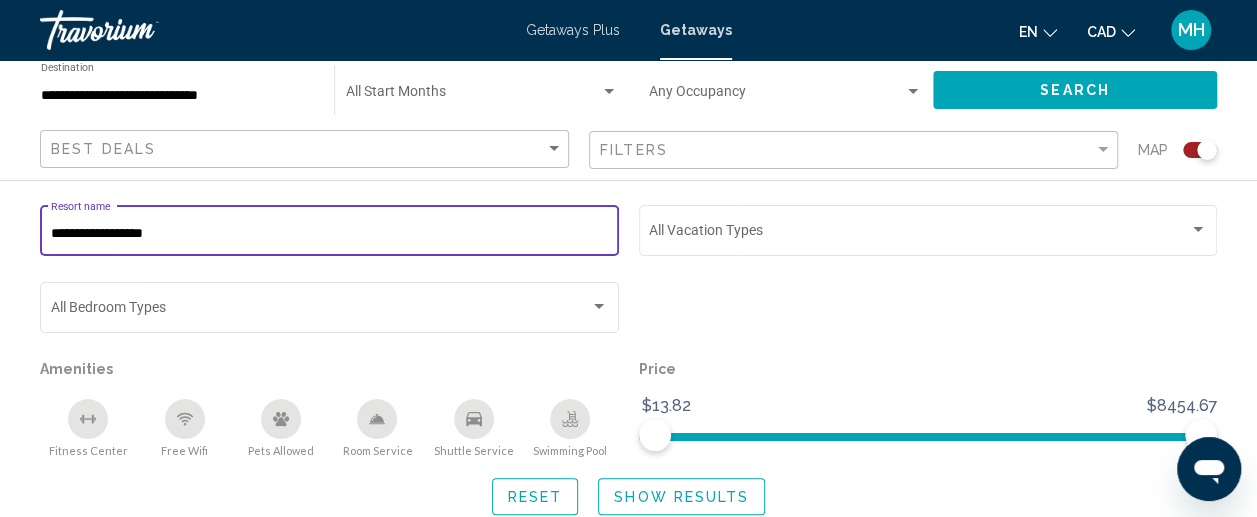 click on "**********" at bounding box center [330, 234] 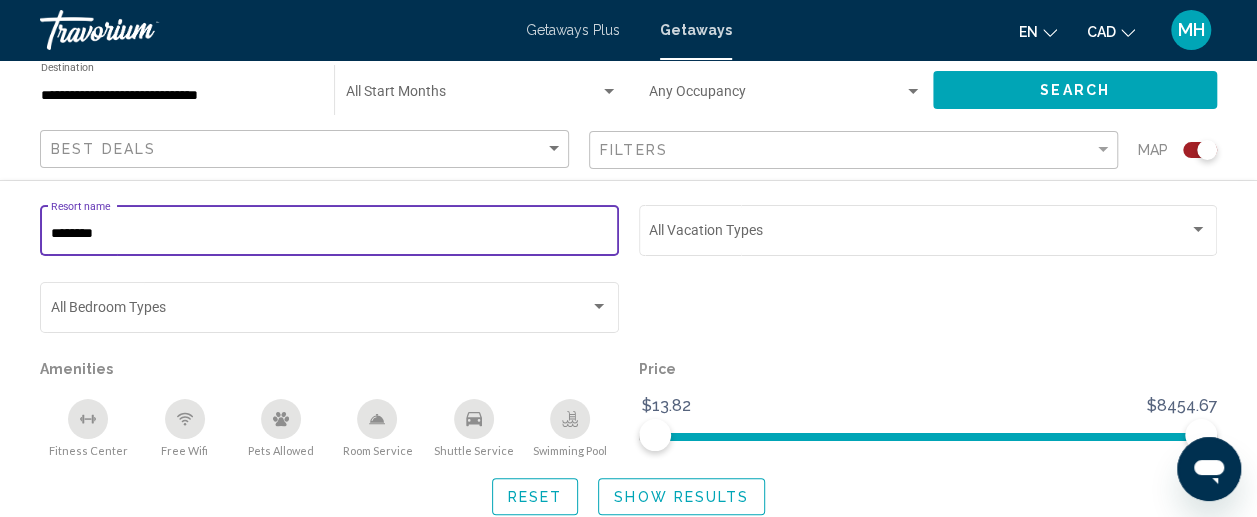 type on "********" 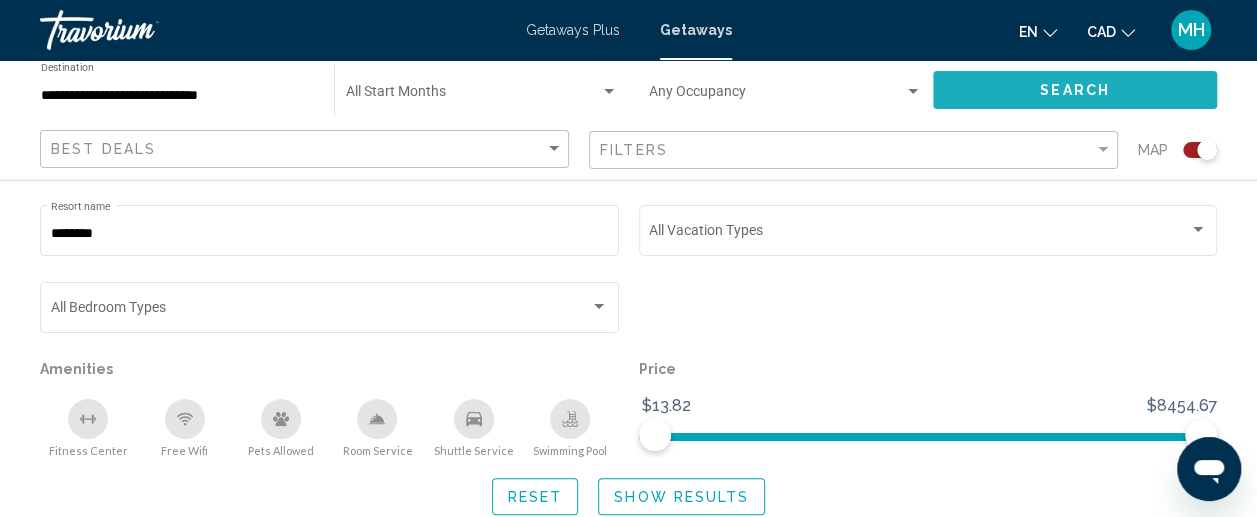 click on "Search" 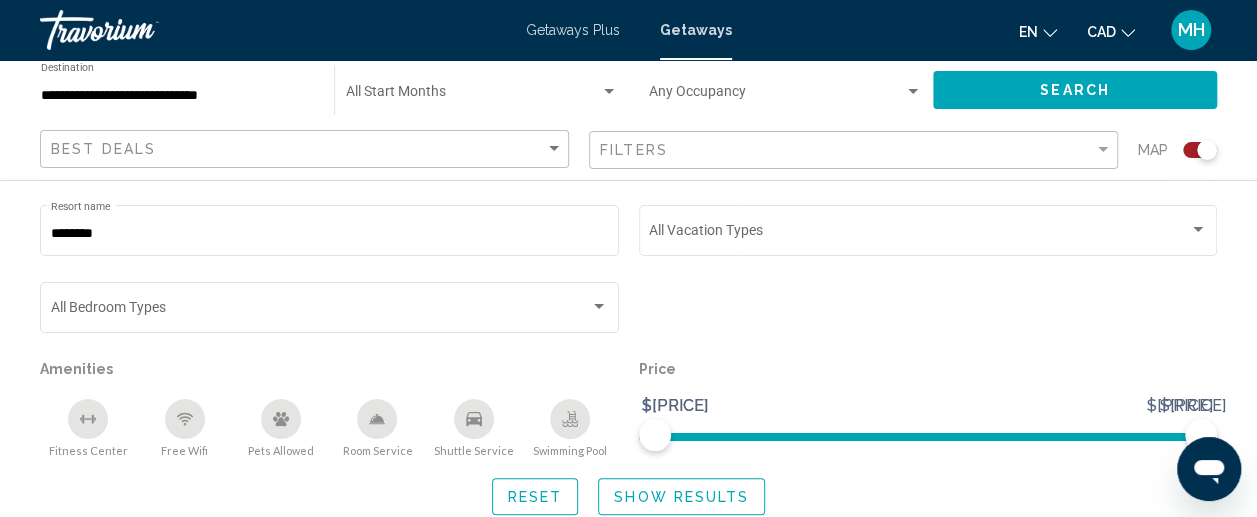 scroll, scrollTop: 470, scrollLeft: 0, axis: vertical 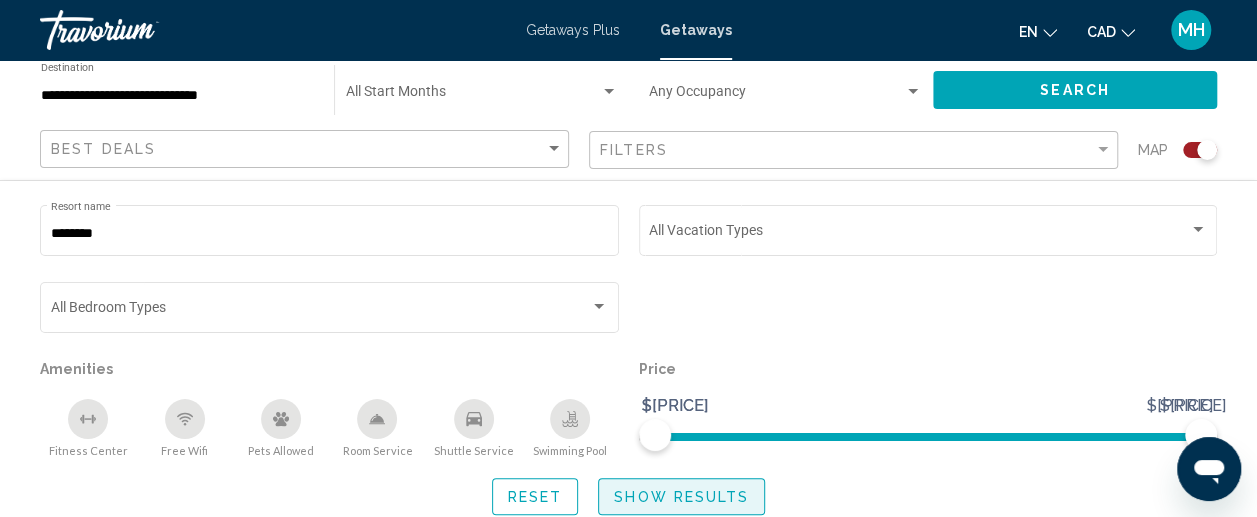 click on "Show Results" 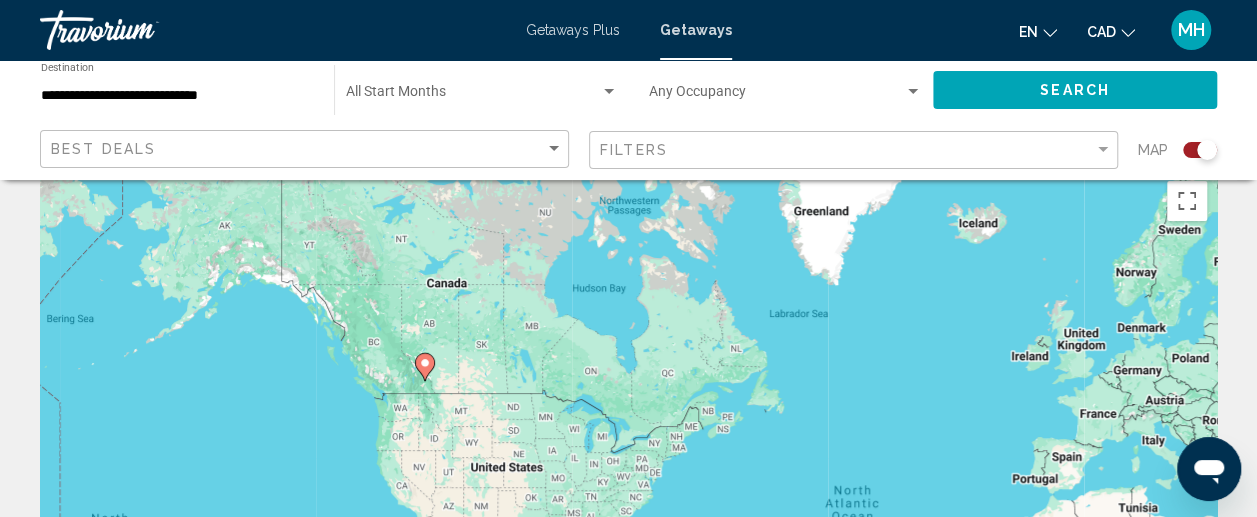 scroll, scrollTop: 0, scrollLeft: 0, axis: both 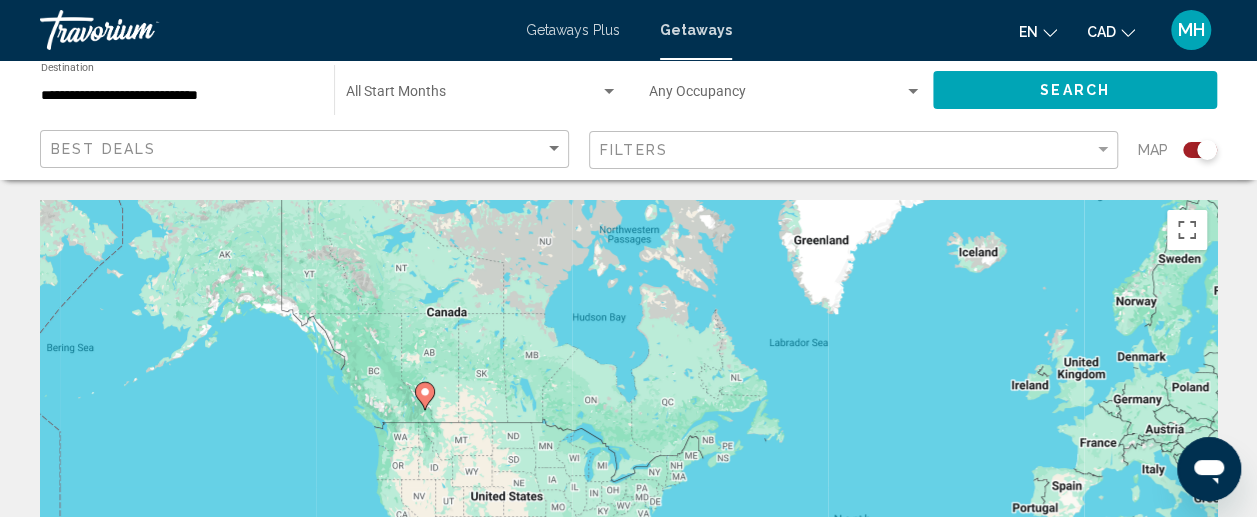 click on "**********" 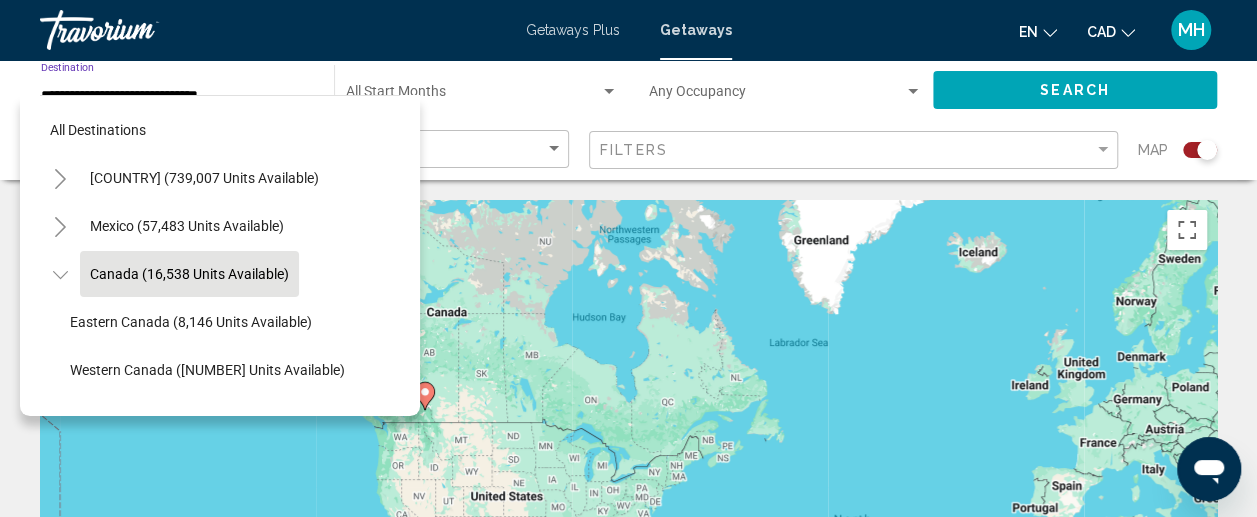 scroll, scrollTop: 30, scrollLeft: 0, axis: vertical 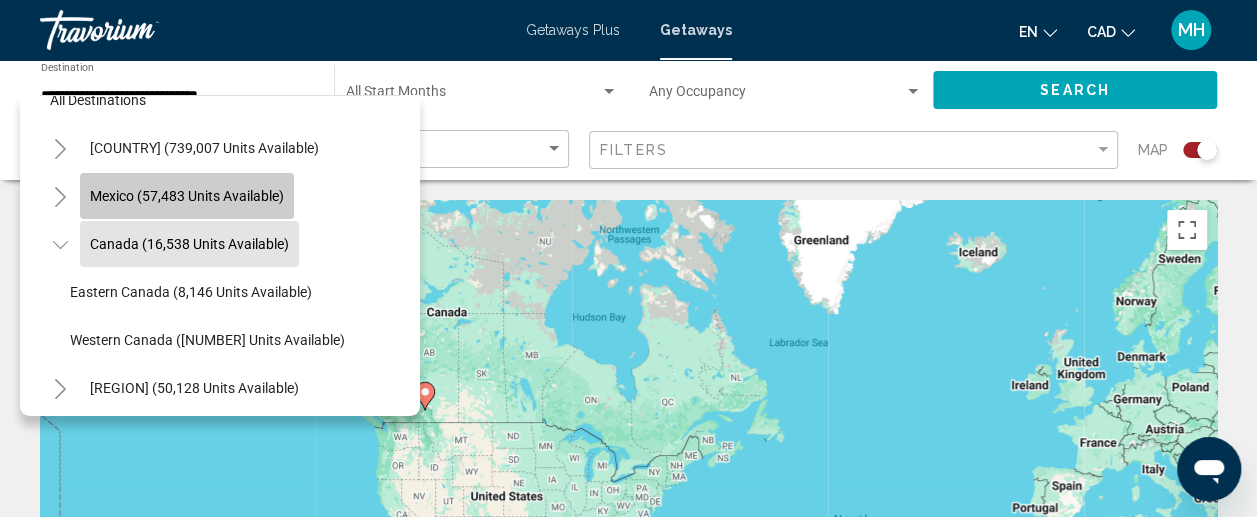 click on "Mexico (57,483 units available)" 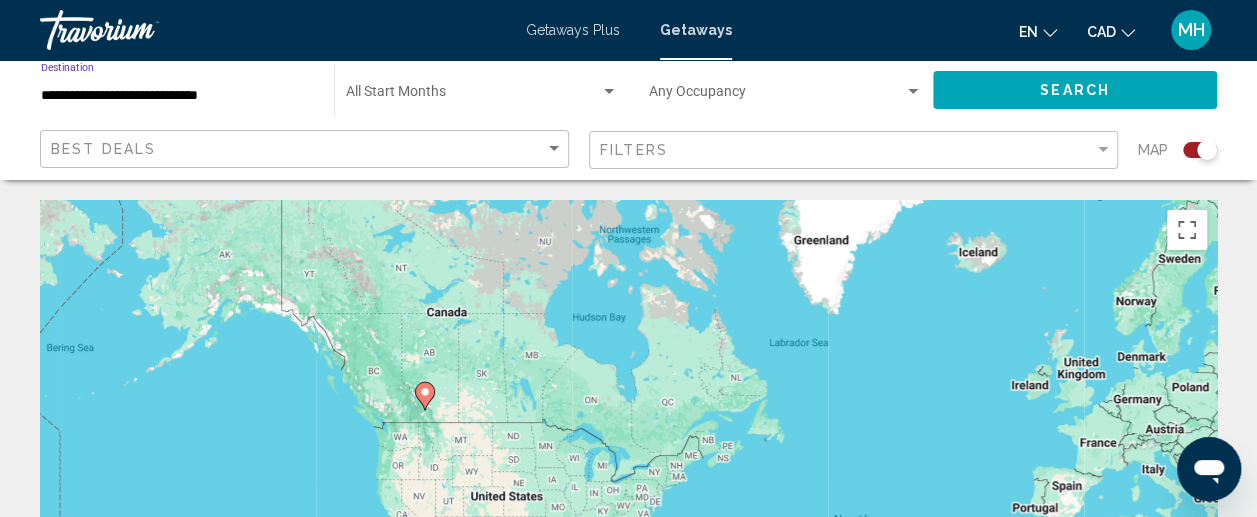 click on "Search" 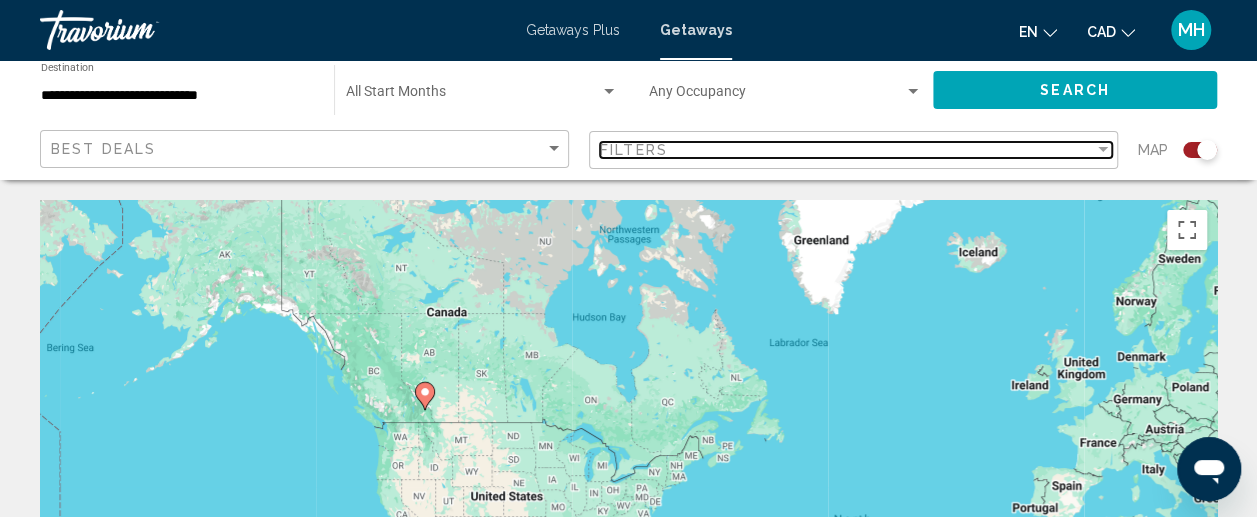 click on "Filters" at bounding box center (847, 150) 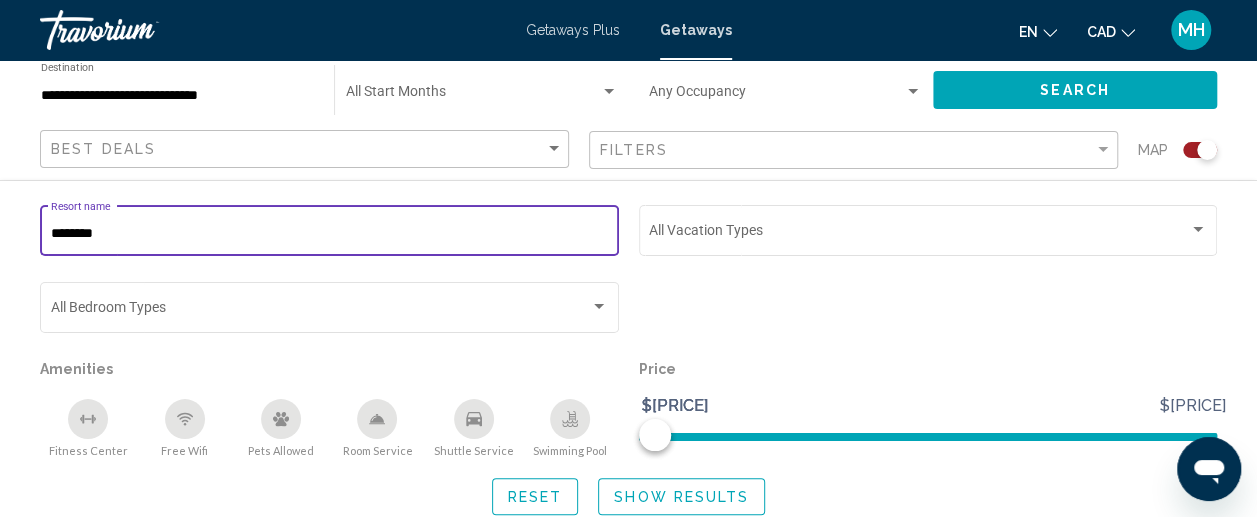 click on "********" at bounding box center (330, 234) 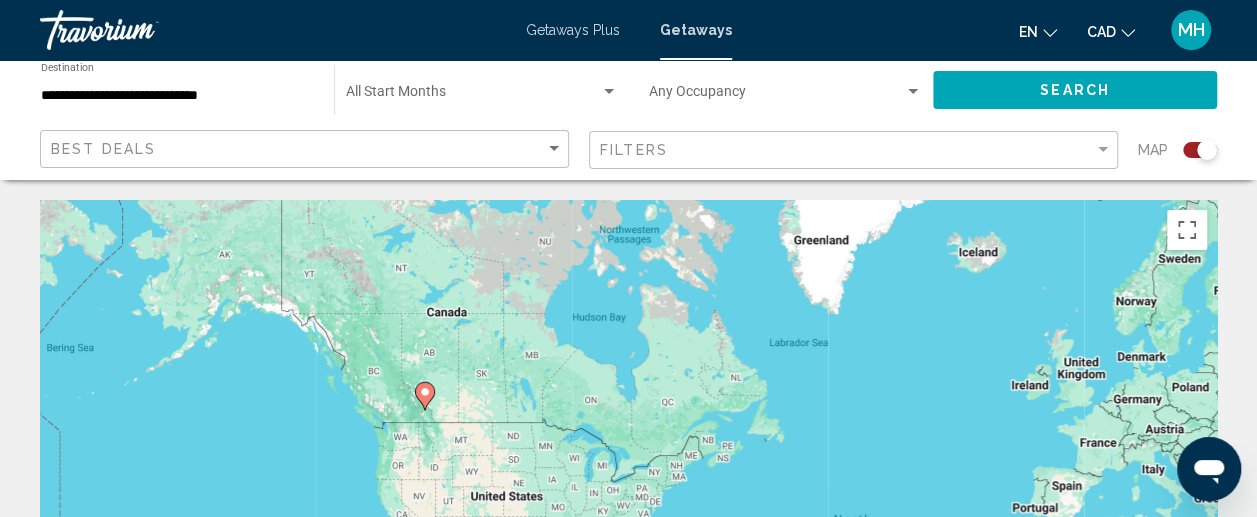 click on "**********" 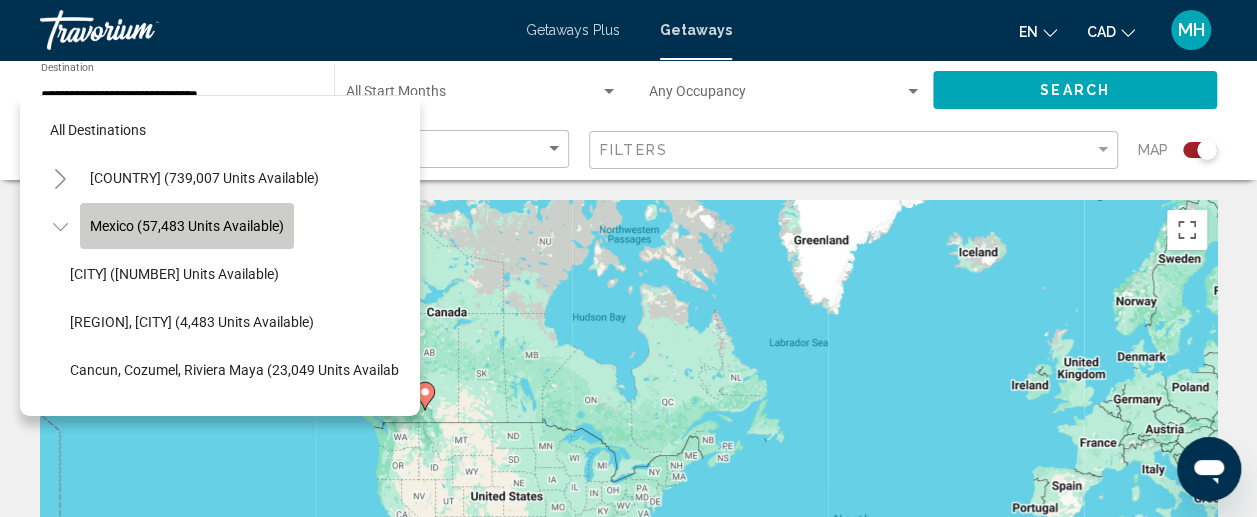 click on "Mexico (57,483 units available)" 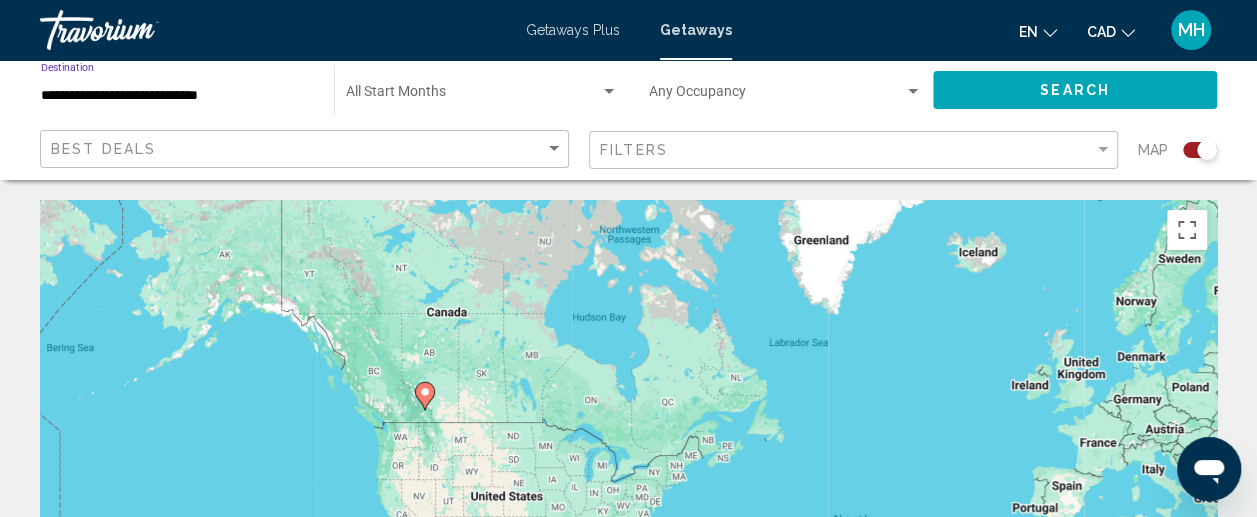 click on "**********" at bounding box center [177, 96] 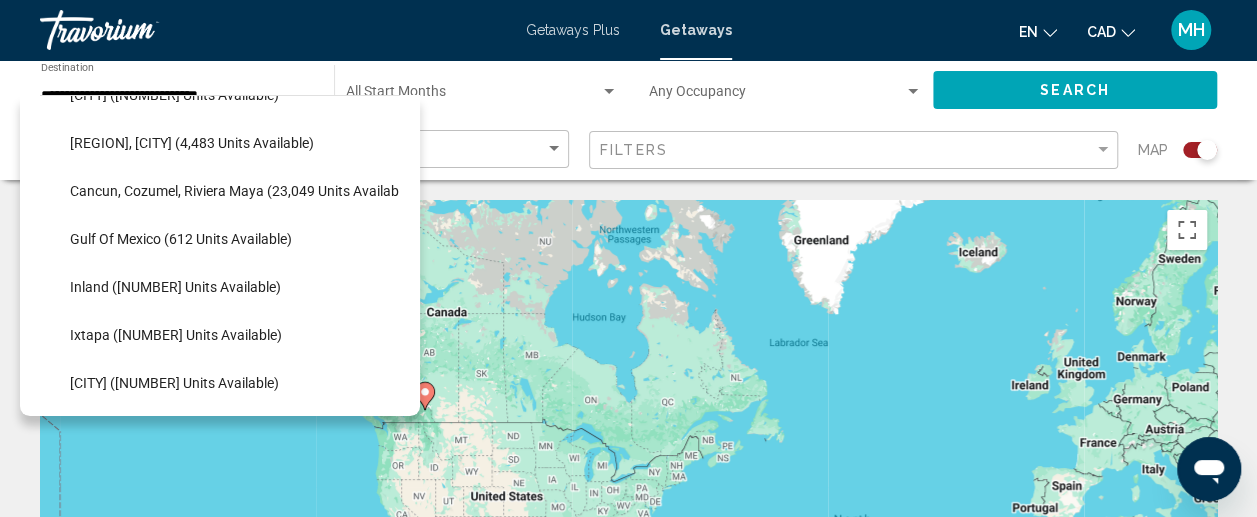 scroll, scrollTop: 107, scrollLeft: 0, axis: vertical 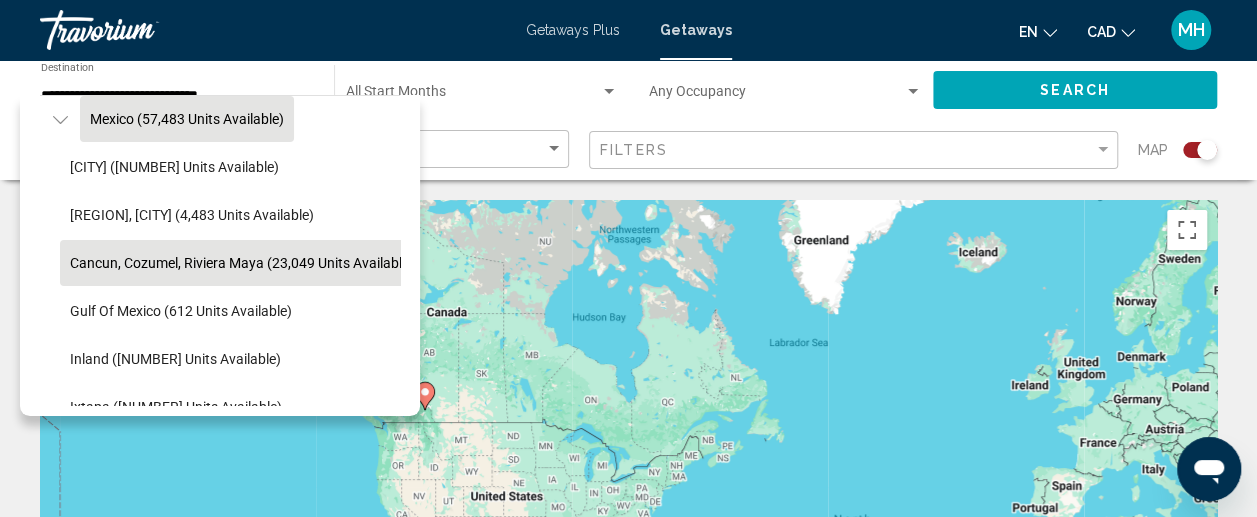 click on "Cancun, Cozumel, Riviera Maya (23,049 units available)" 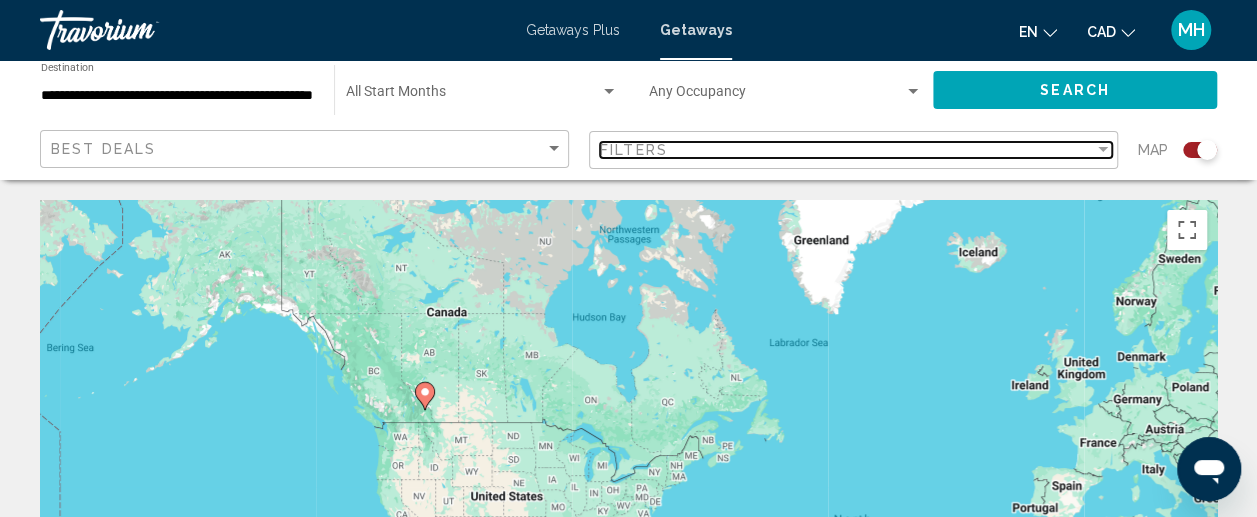 click on "Filters" at bounding box center [847, 150] 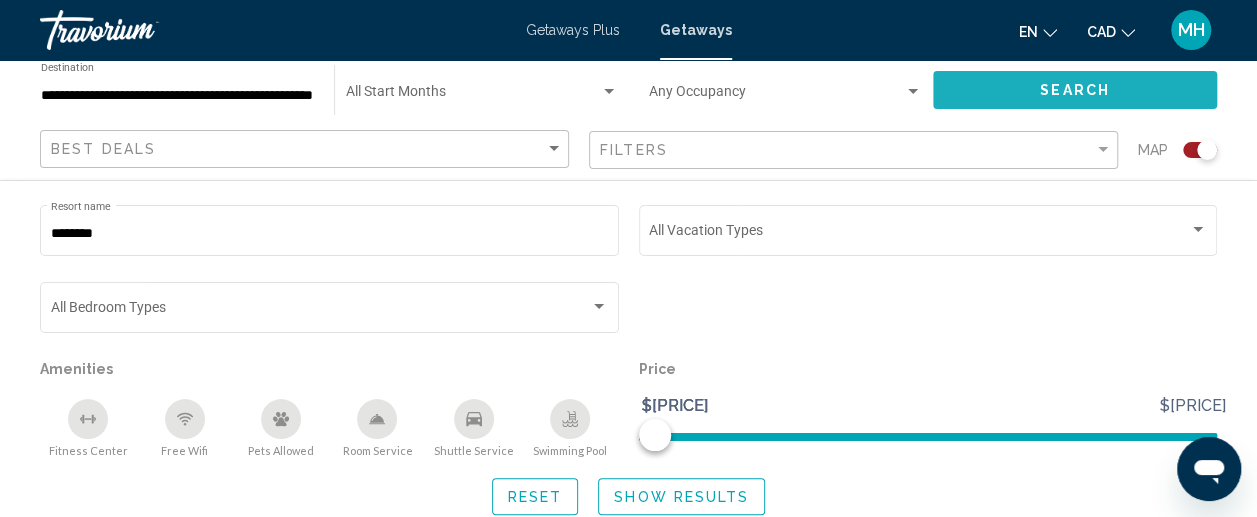 click on "Search" 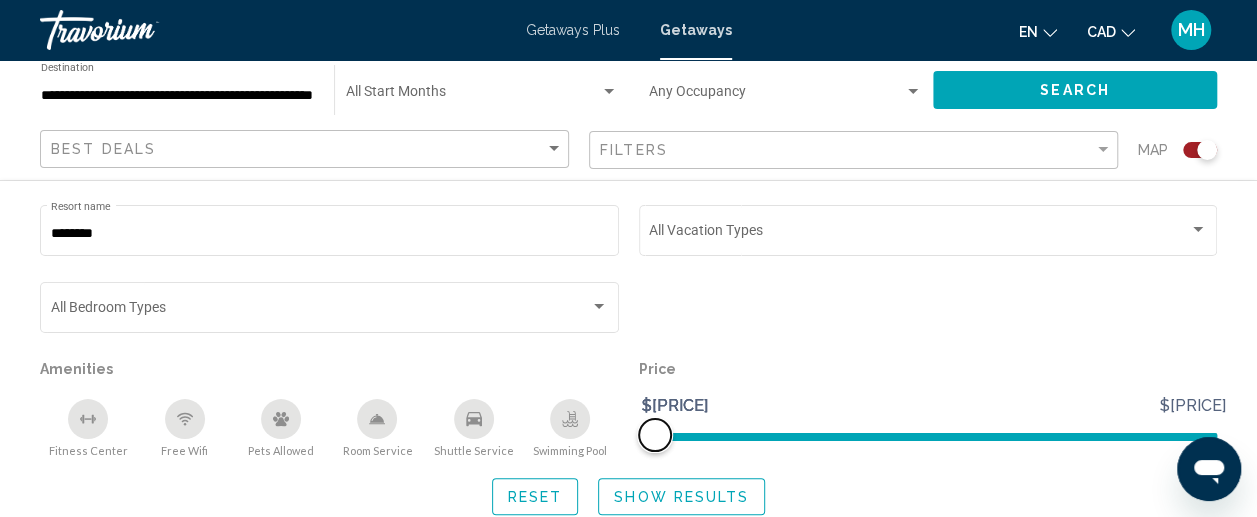 drag, startPoint x: 652, startPoint y: 439, endPoint x: 597, endPoint y: 441, distance: 55.03635 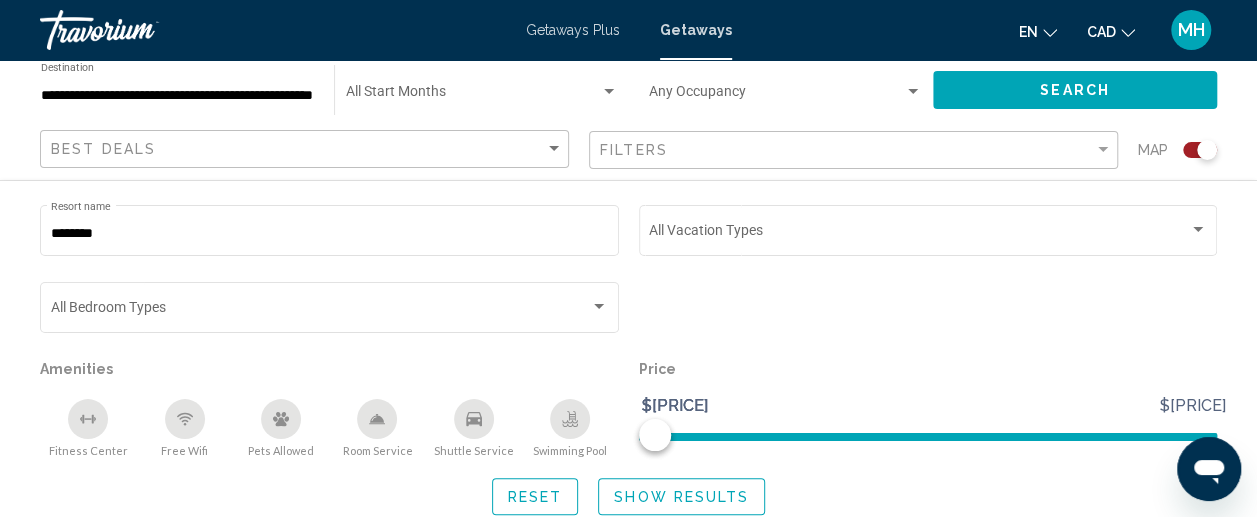 click on "Search" 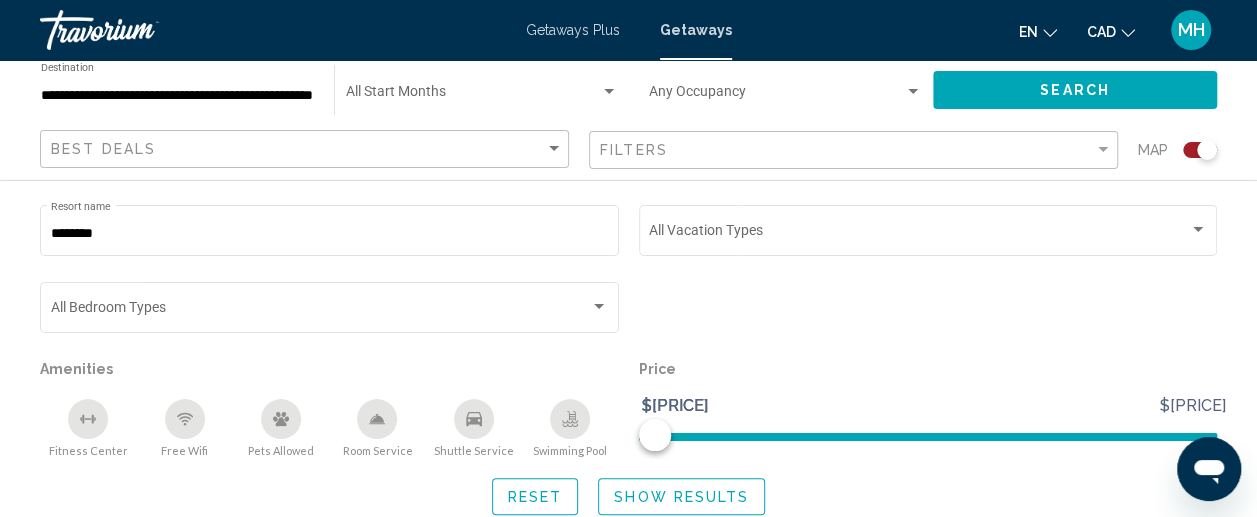 scroll, scrollTop: 612, scrollLeft: 0, axis: vertical 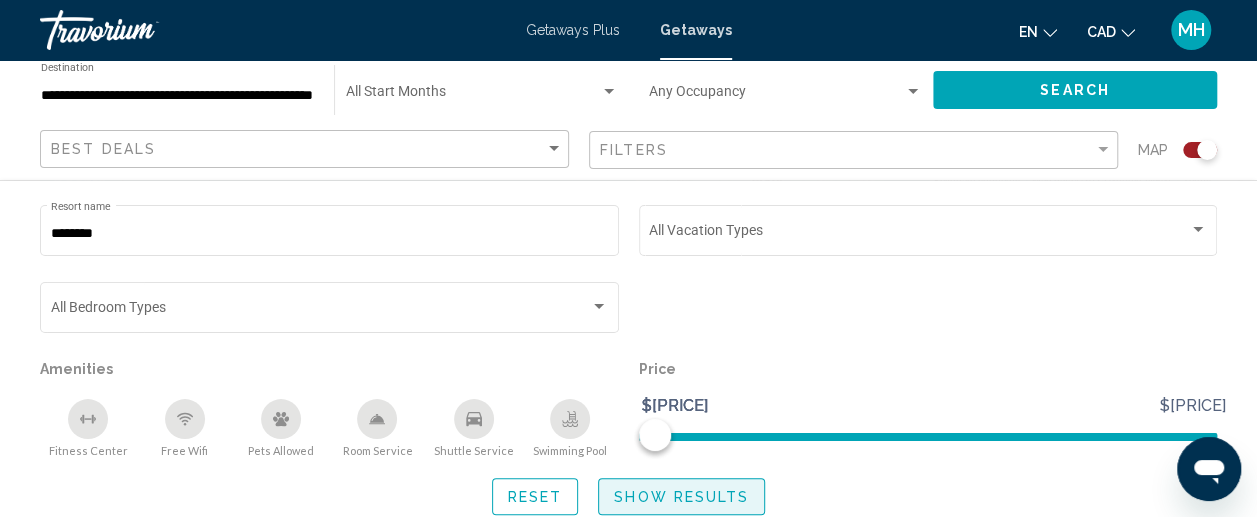 click on "Show Results" 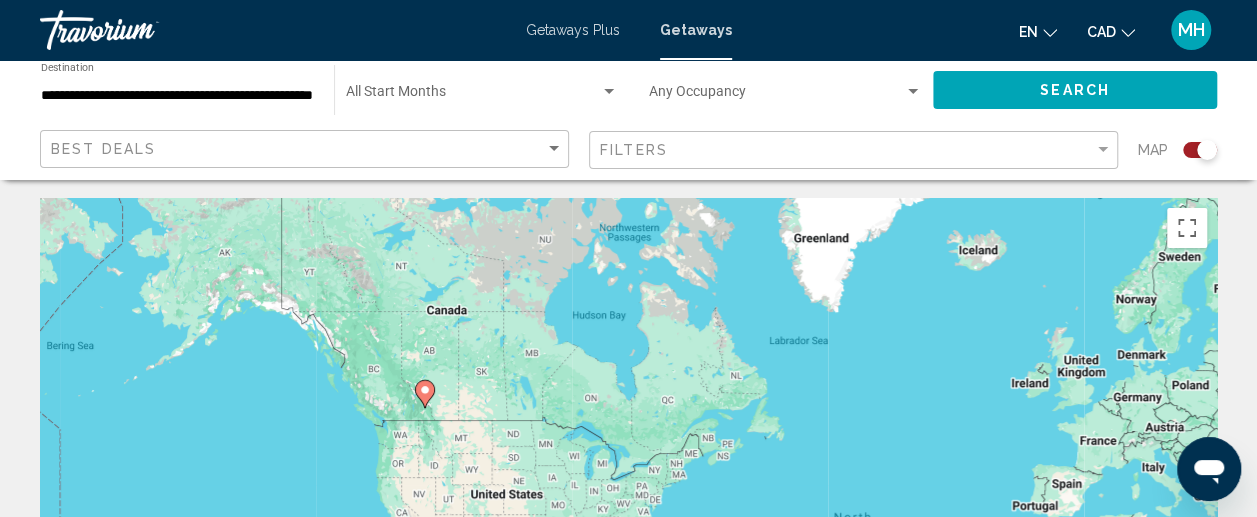 scroll, scrollTop: 0, scrollLeft: 0, axis: both 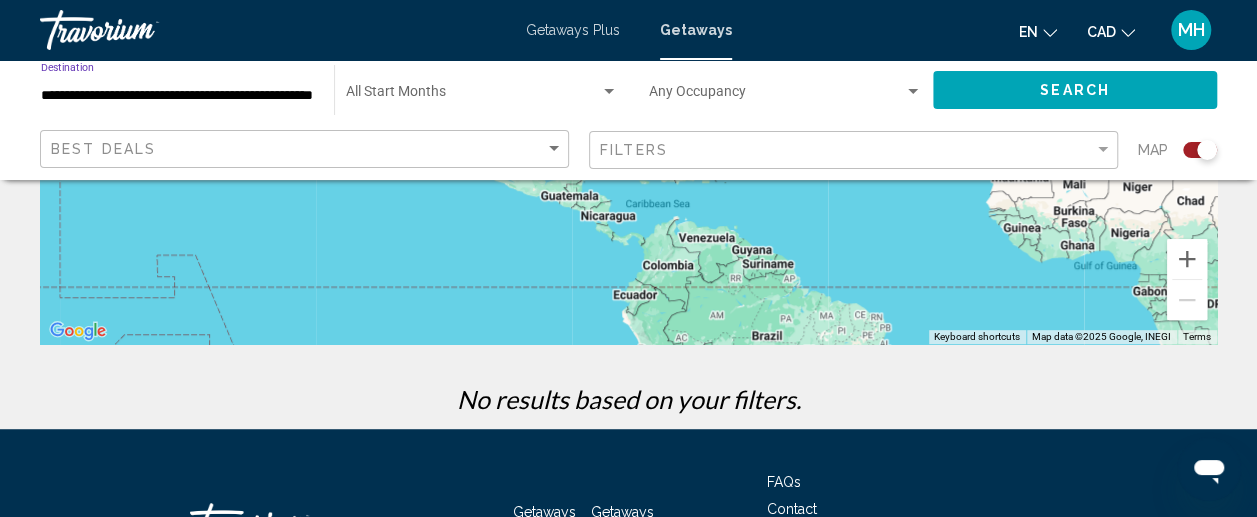 click on "**********" at bounding box center [177, 96] 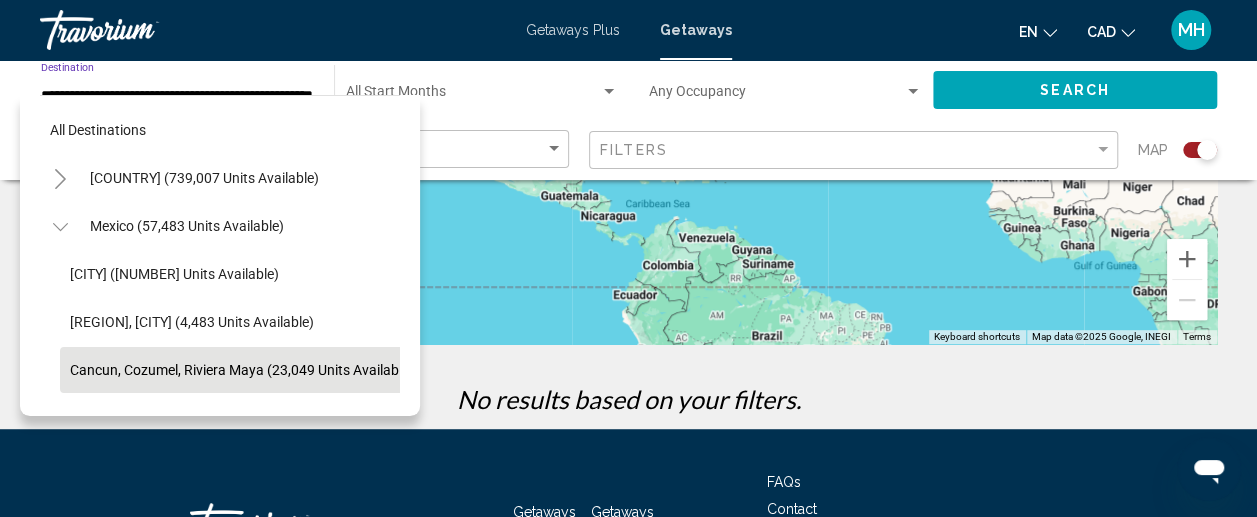 scroll, scrollTop: 126, scrollLeft: 20, axis: both 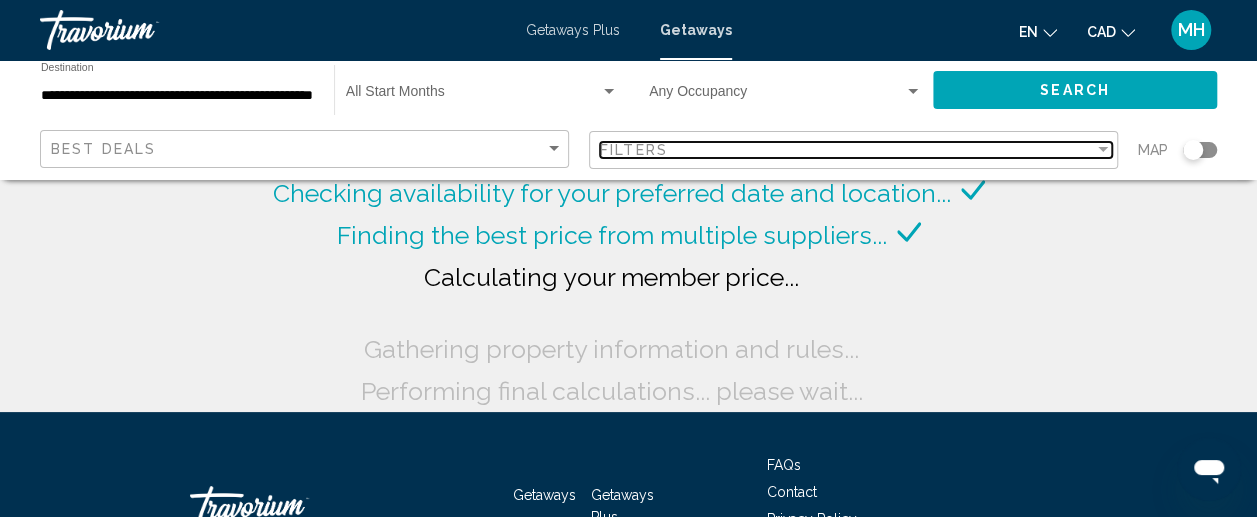 click on "Filters" at bounding box center [847, 150] 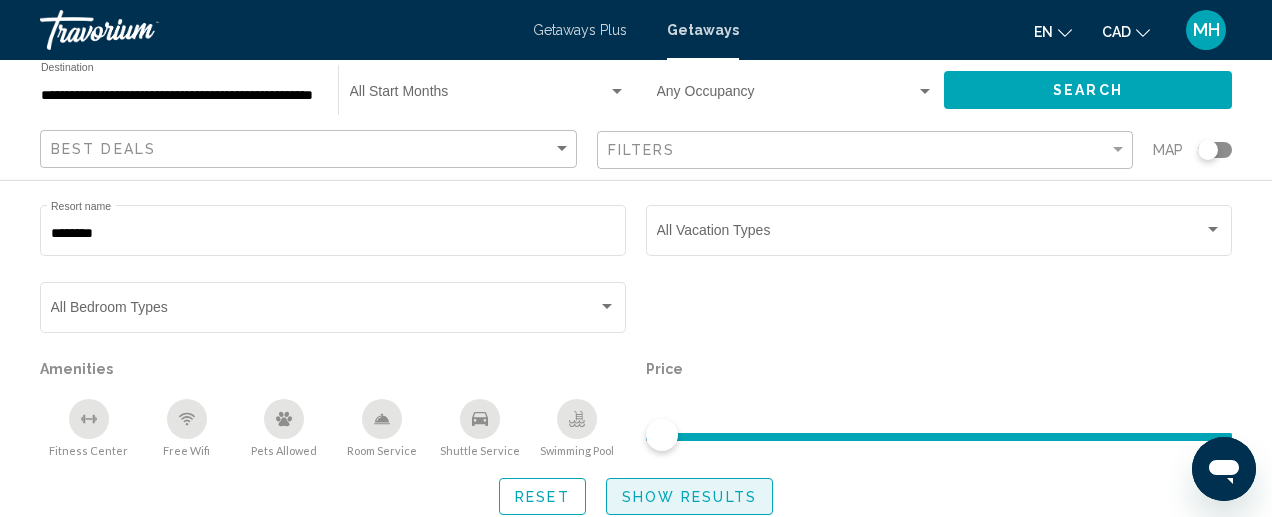 click on "Show Results" 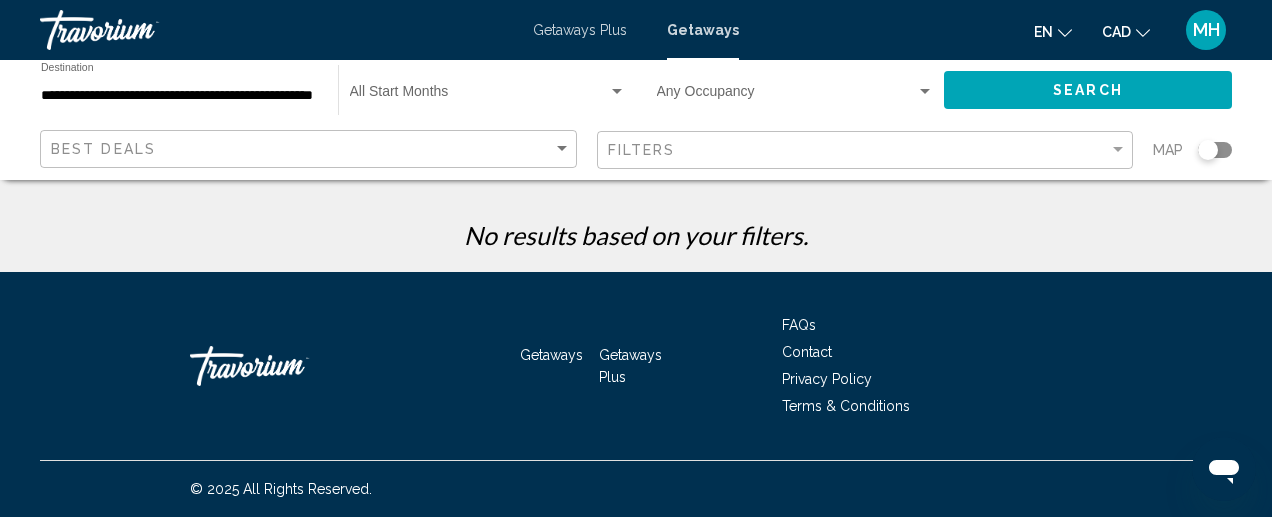 click at bounding box center [140, 30] 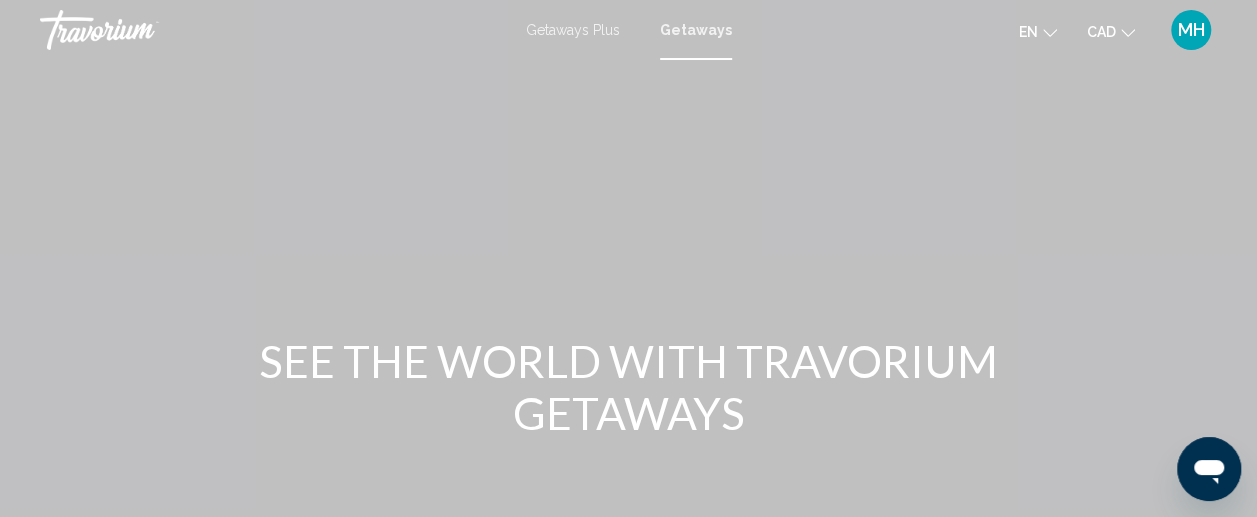click on "Getaways Plus" at bounding box center [573, 30] 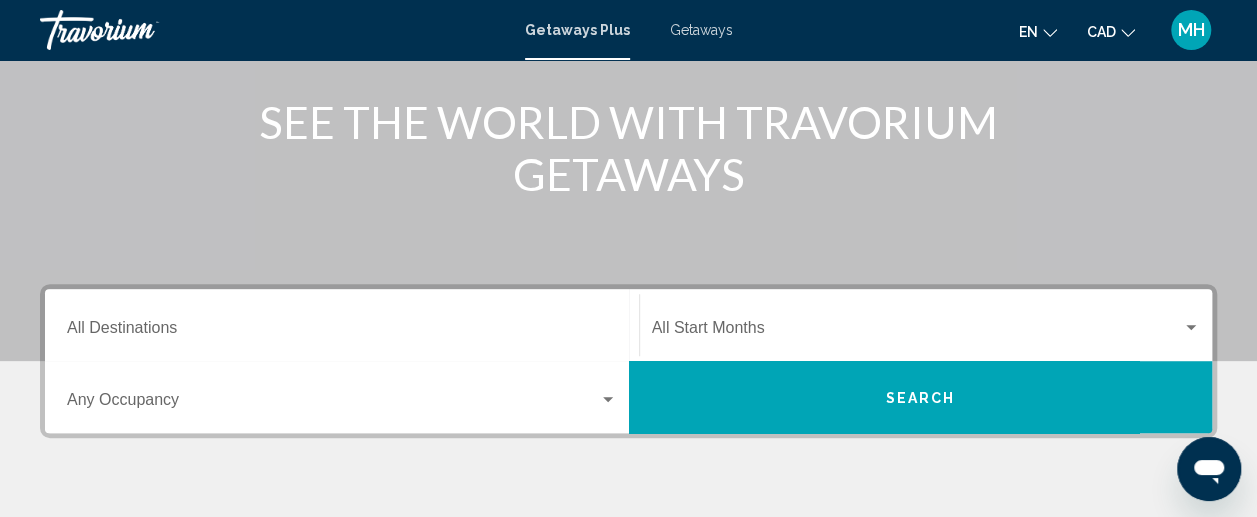 scroll, scrollTop: 242, scrollLeft: 0, axis: vertical 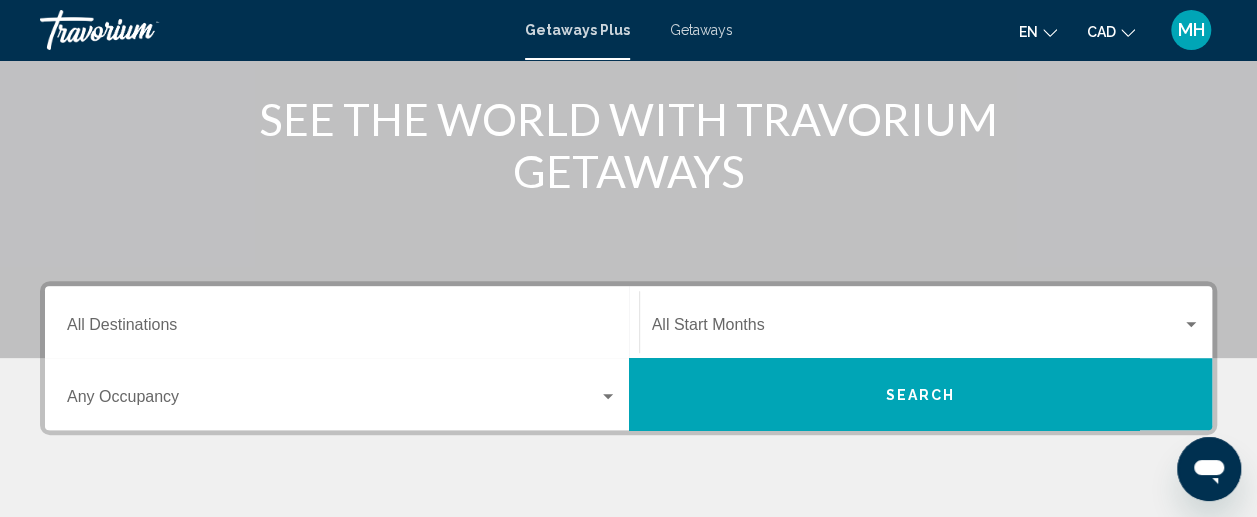 click on "Destination All Destinations" at bounding box center (342, 322) 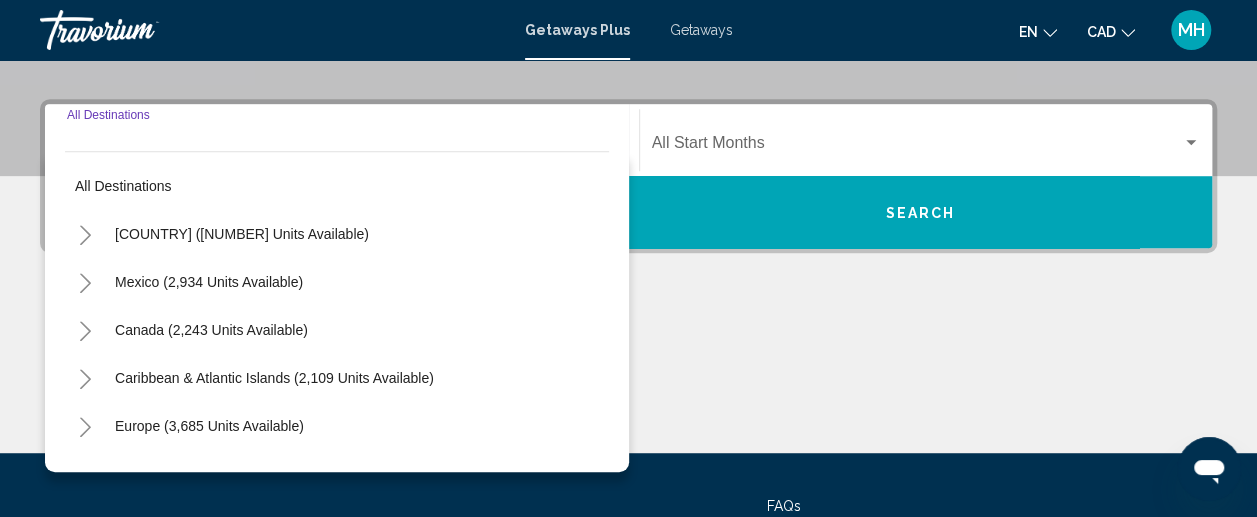 scroll, scrollTop: 458, scrollLeft: 0, axis: vertical 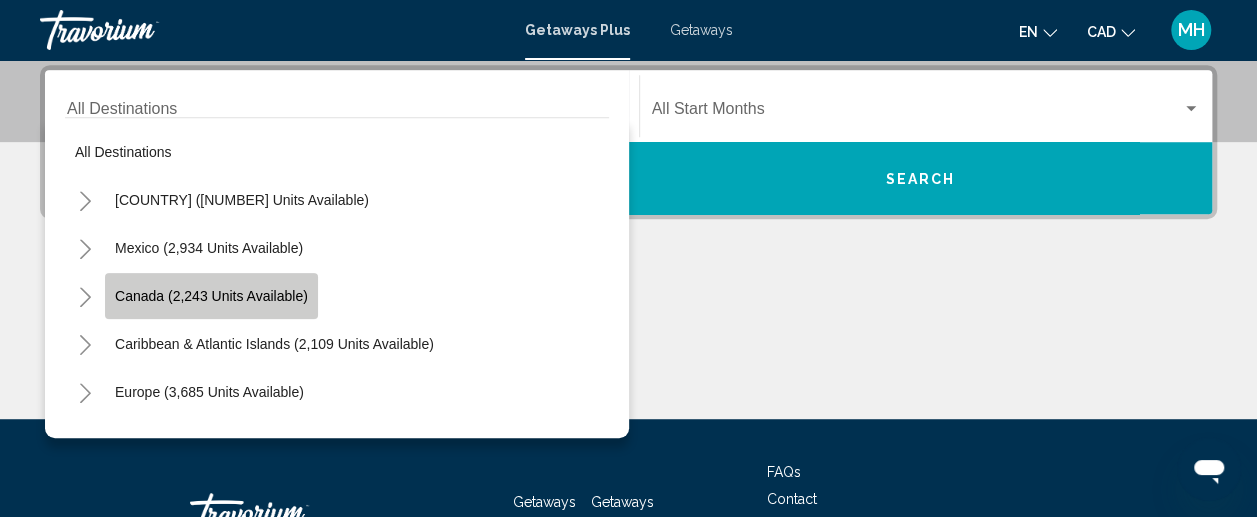 click on "Canada (2,243 units available)" 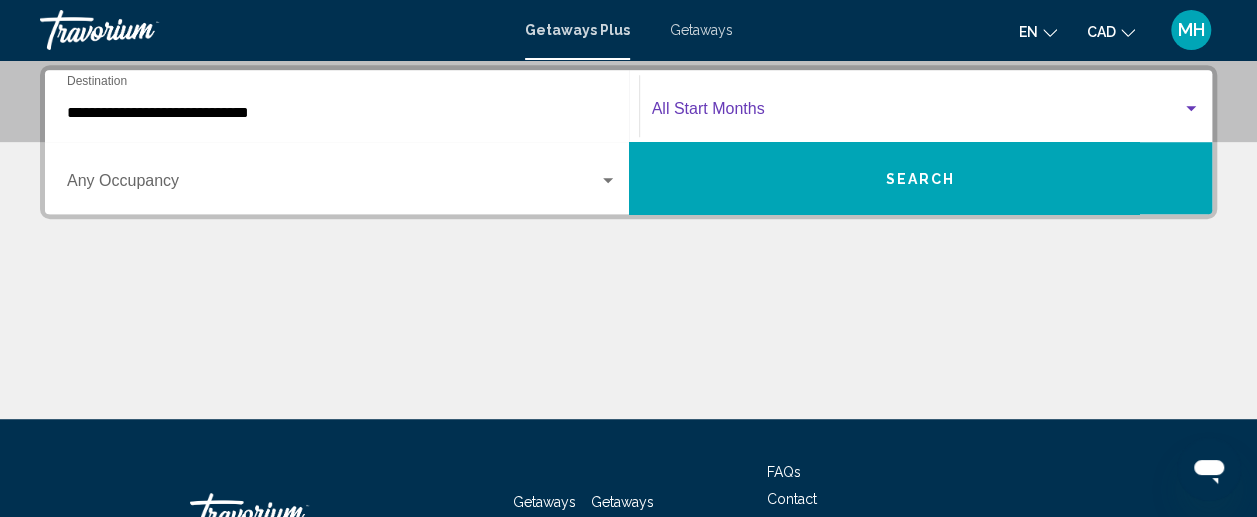 click at bounding box center [917, 113] 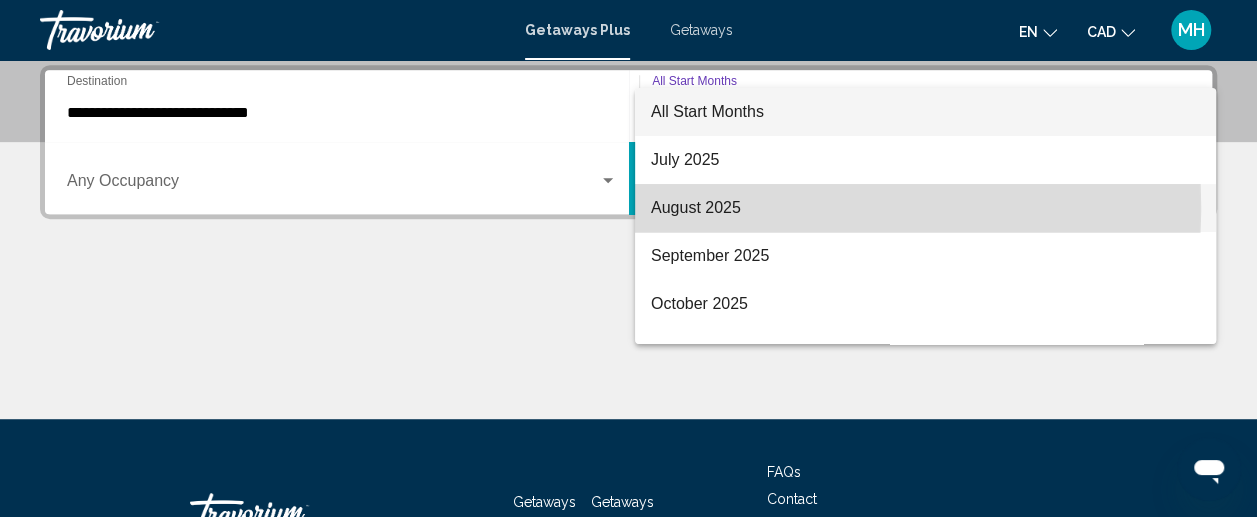 click on "August 2025" at bounding box center (925, 208) 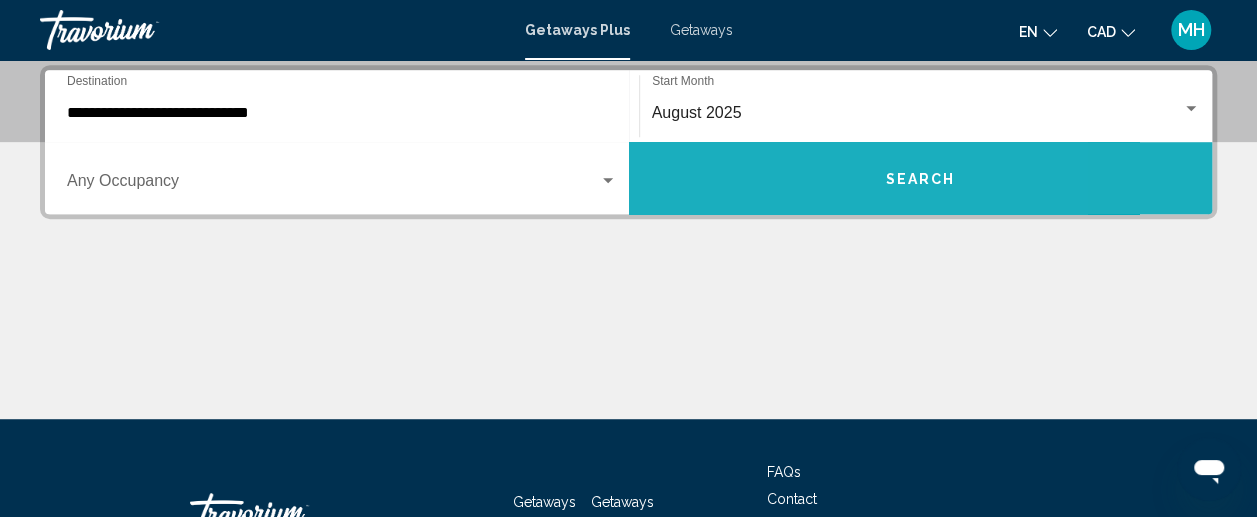 click on "Search" at bounding box center [921, 178] 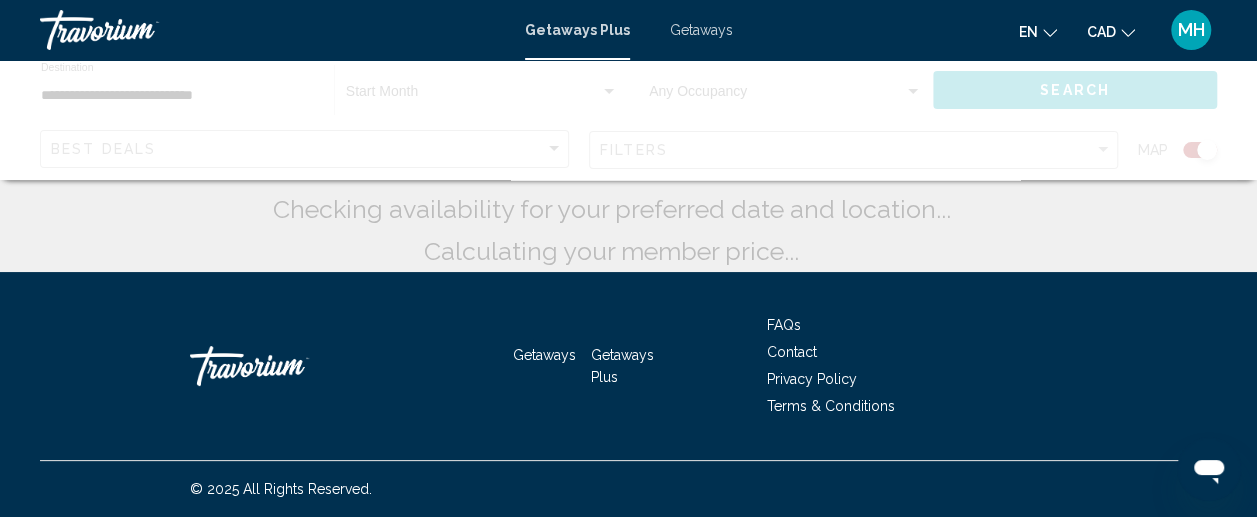 scroll, scrollTop: 0, scrollLeft: 0, axis: both 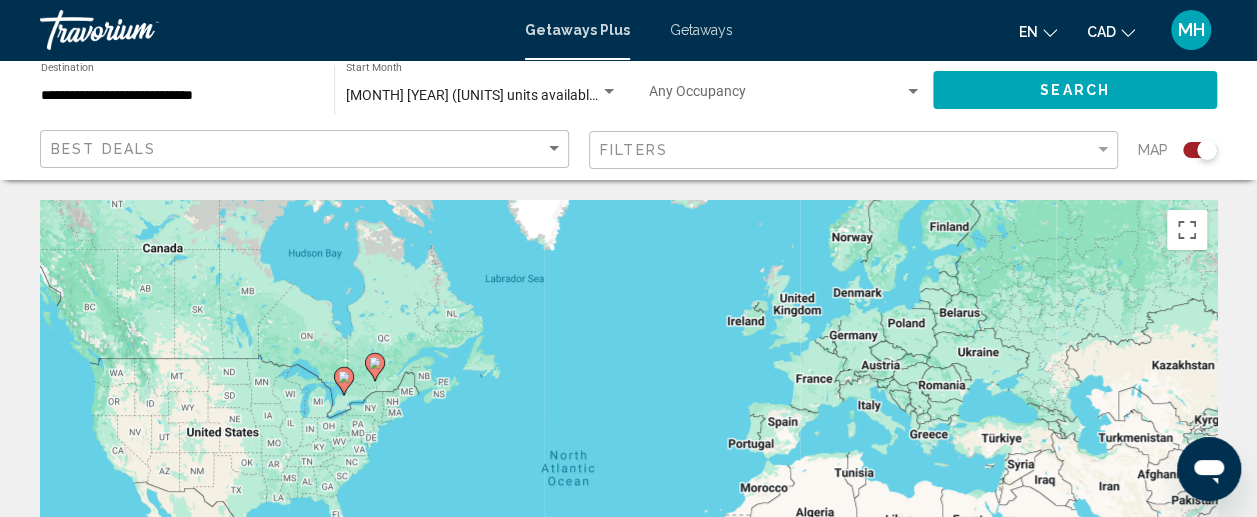 click on "Getaways" at bounding box center [701, 30] 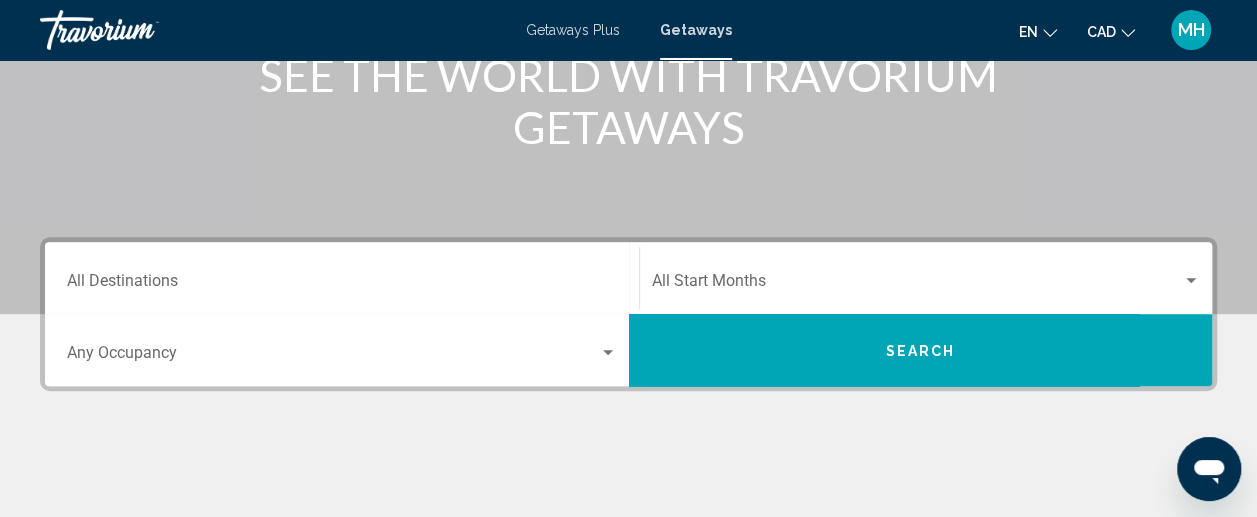 scroll, scrollTop: 292, scrollLeft: 0, axis: vertical 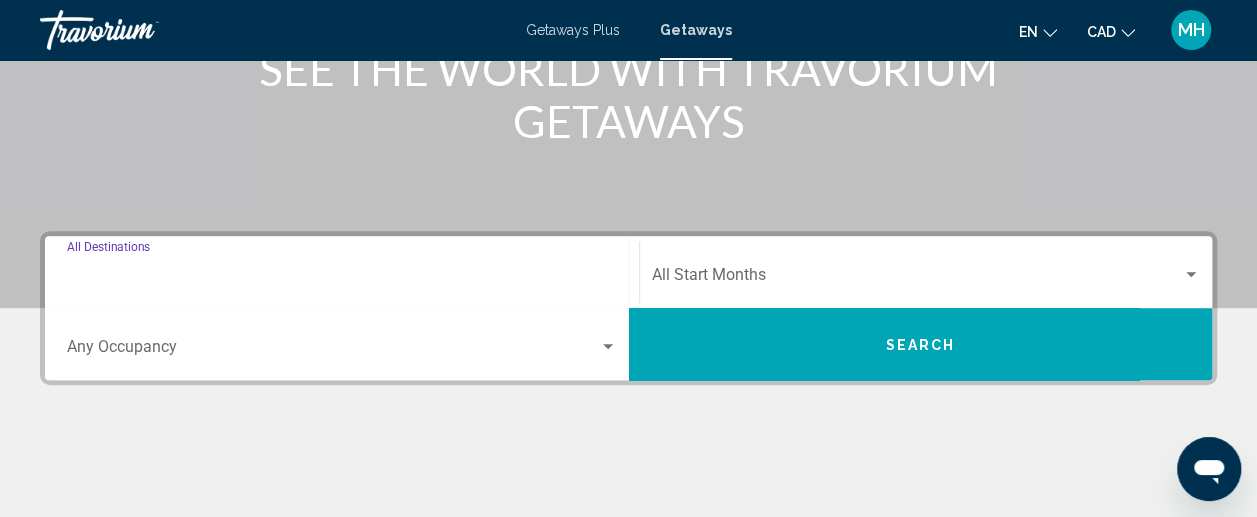 click on "Destination All Destinations" at bounding box center [342, 279] 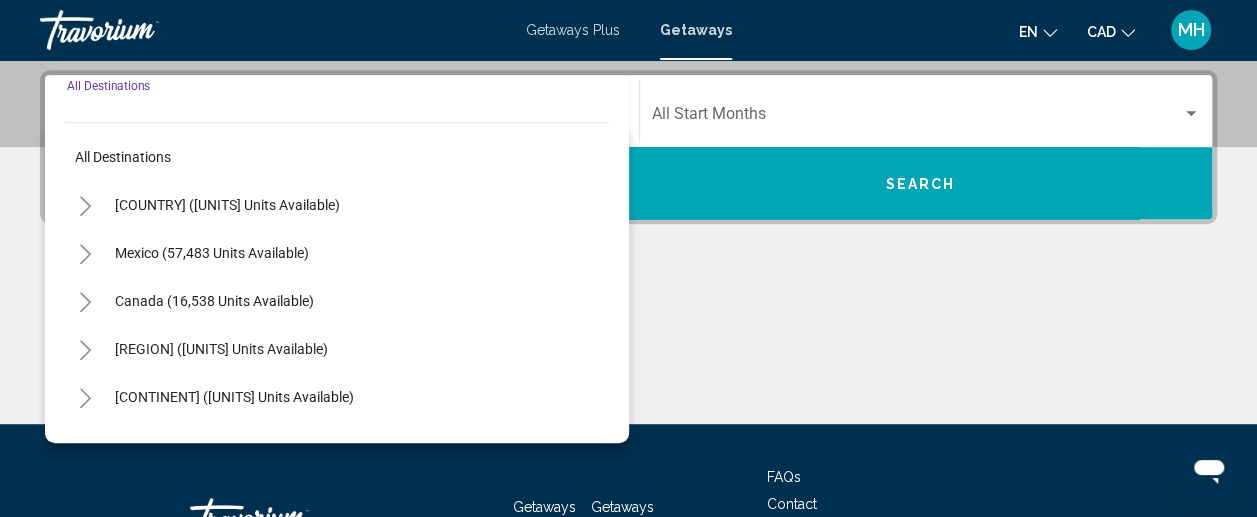 scroll, scrollTop: 458, scrollLeft: 0, axis: vertical 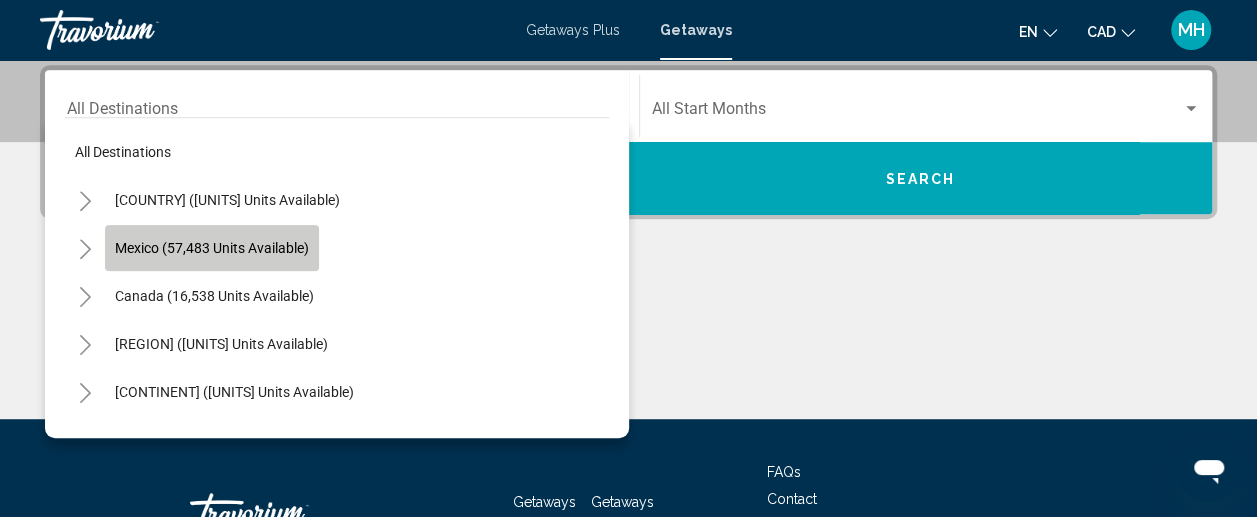 click on "Mexico (57,483 units available)" 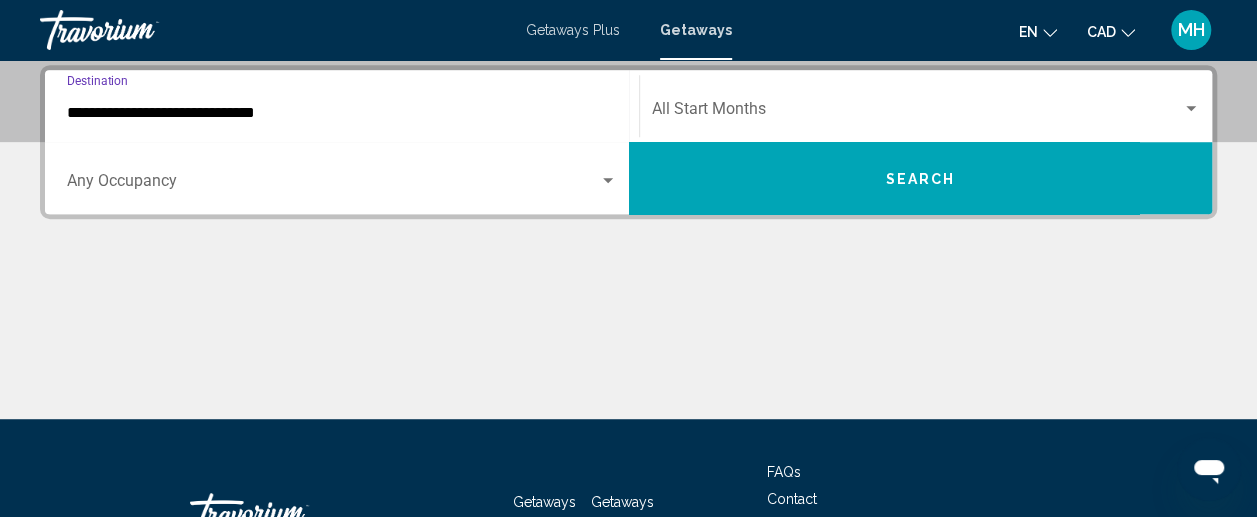 click on "**********" at bounding box center [342, 113] 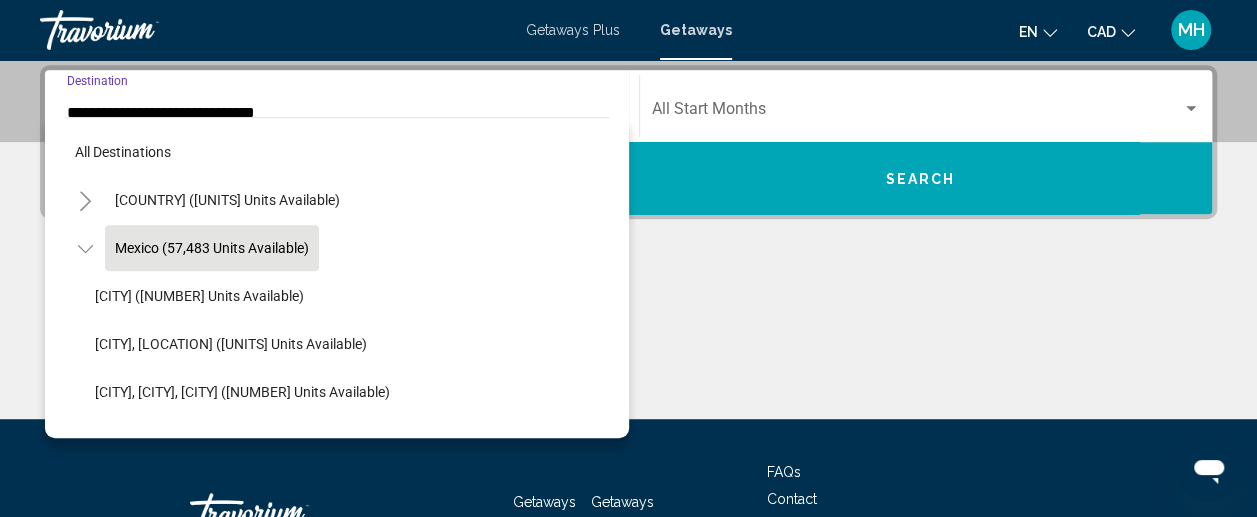 scroll, scrollTop: 446, scrollLeft: 0, axis: vertical 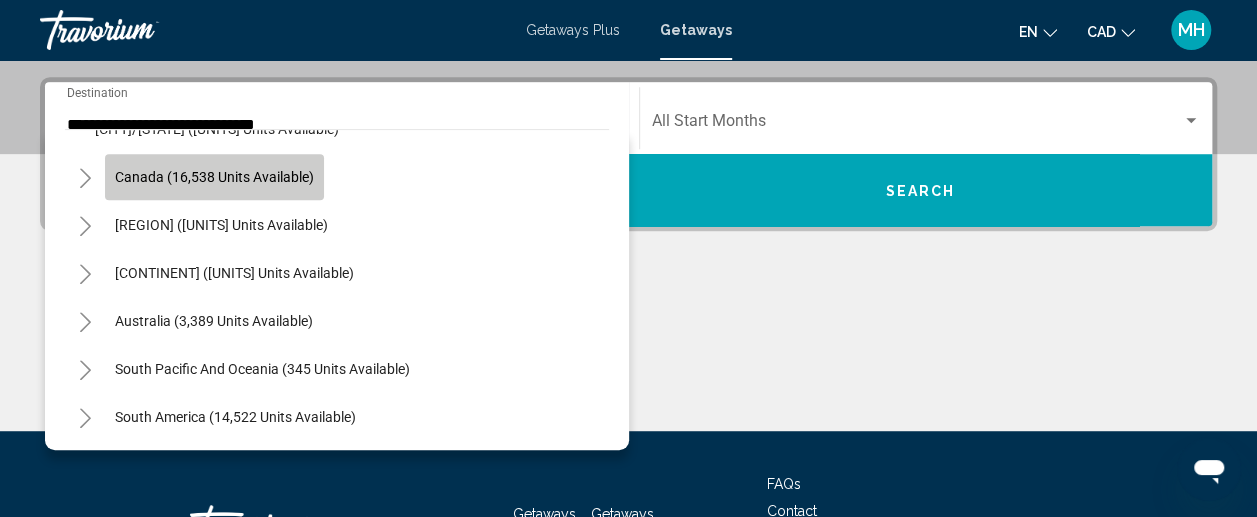 click on "Canada (16,538 units available)" 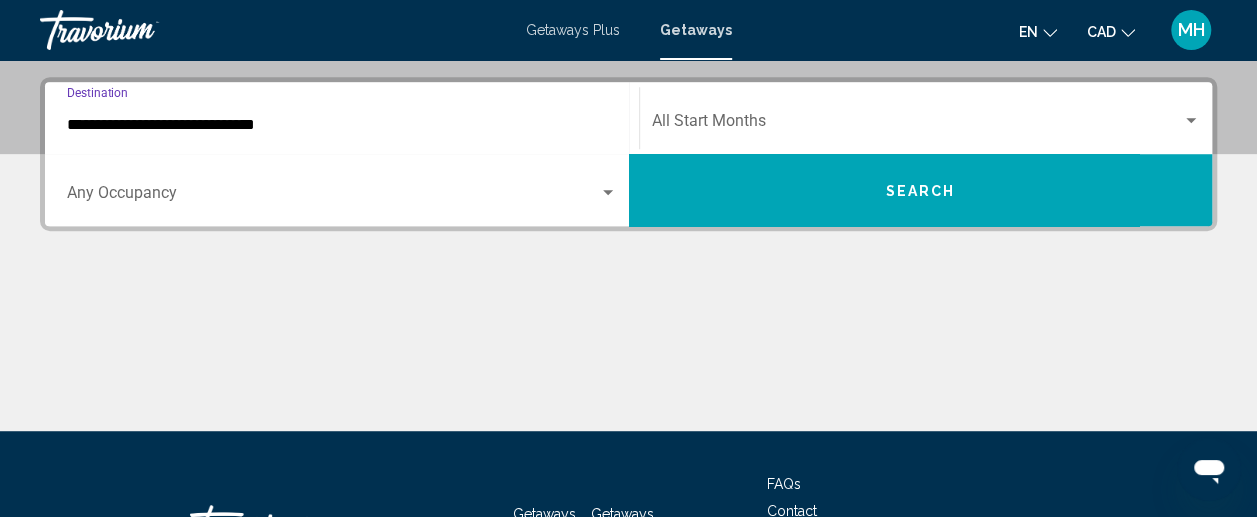 scroll, scrollTop: 458, scrollLeft: 0, axis: vertical 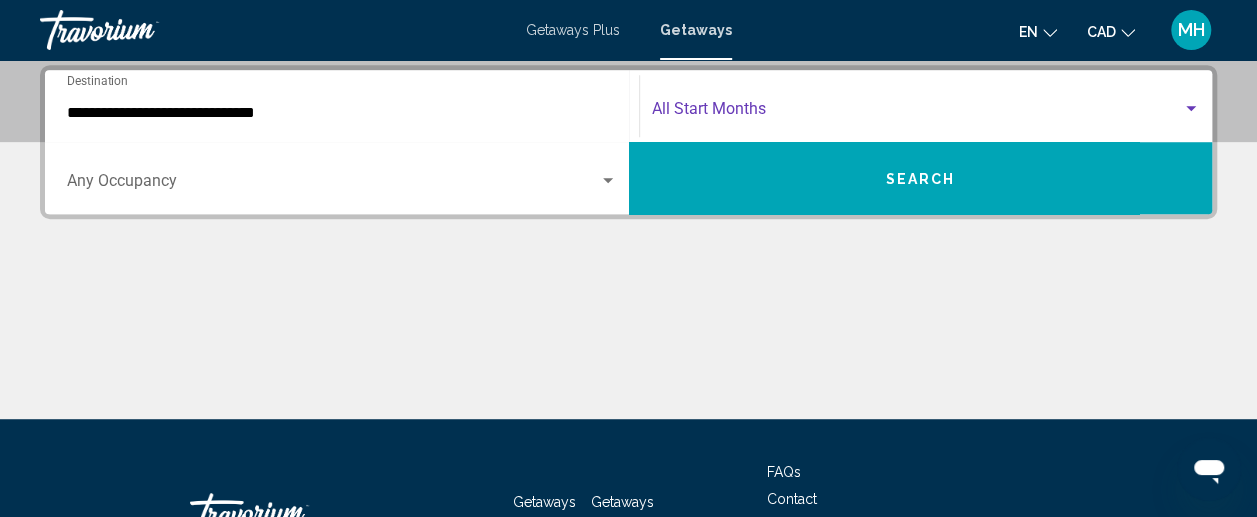 click at bounding box center [917, 113] 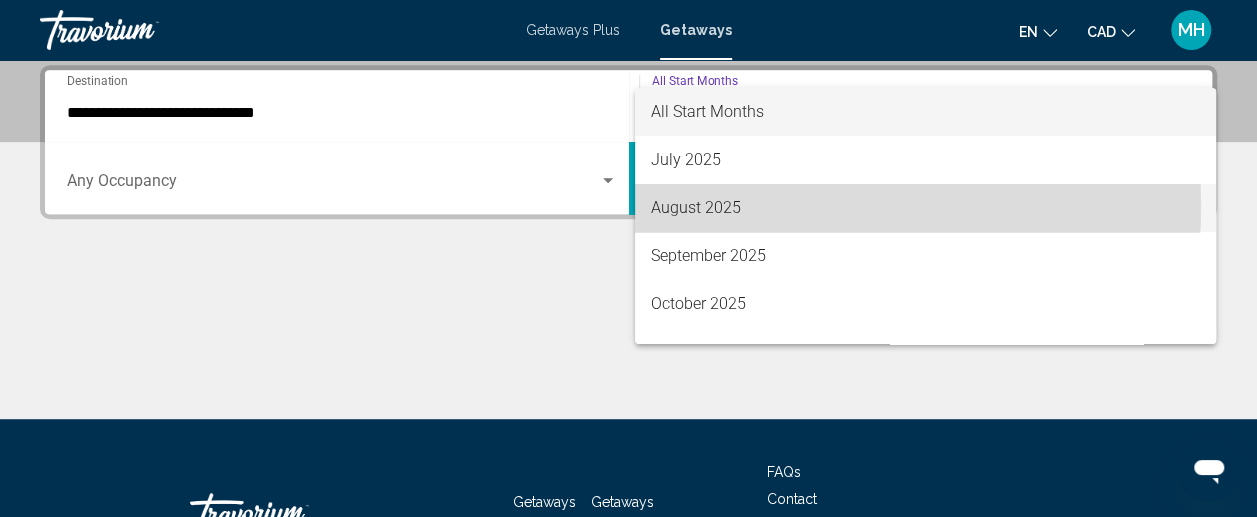 click on "August 2025" at bounding box center [925, 208] 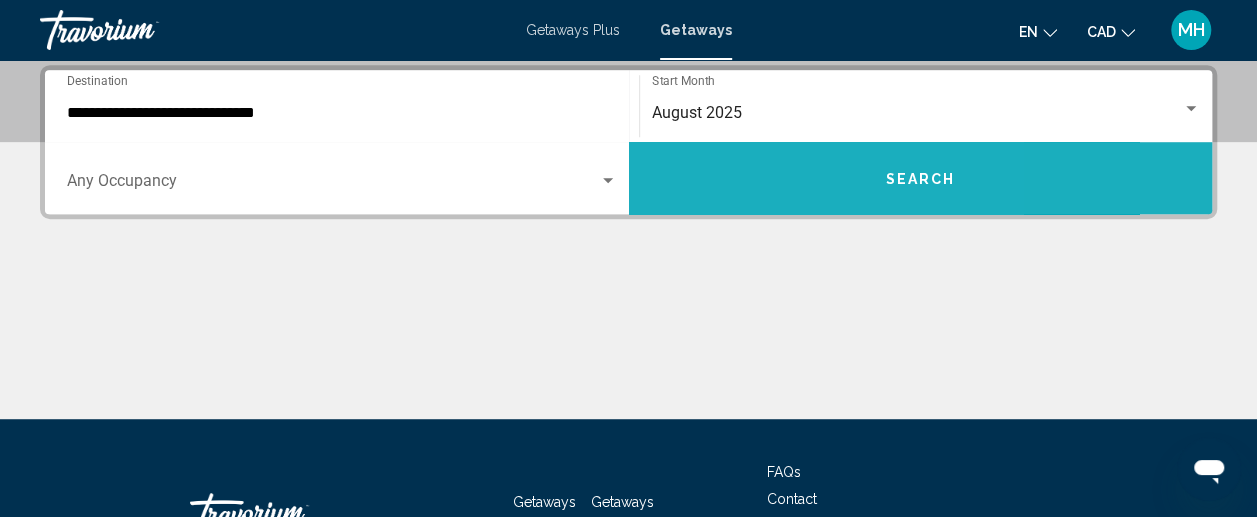click on "Search" at bounding box center (921, 178) 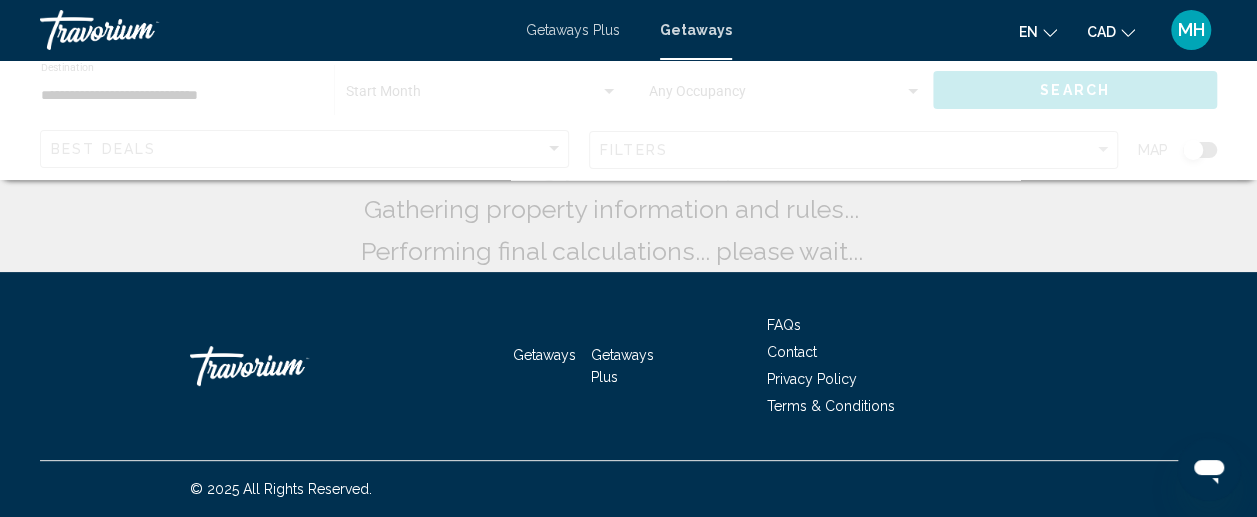 scroll, scrollTop: 0, scrollLeft: 0, axis: both 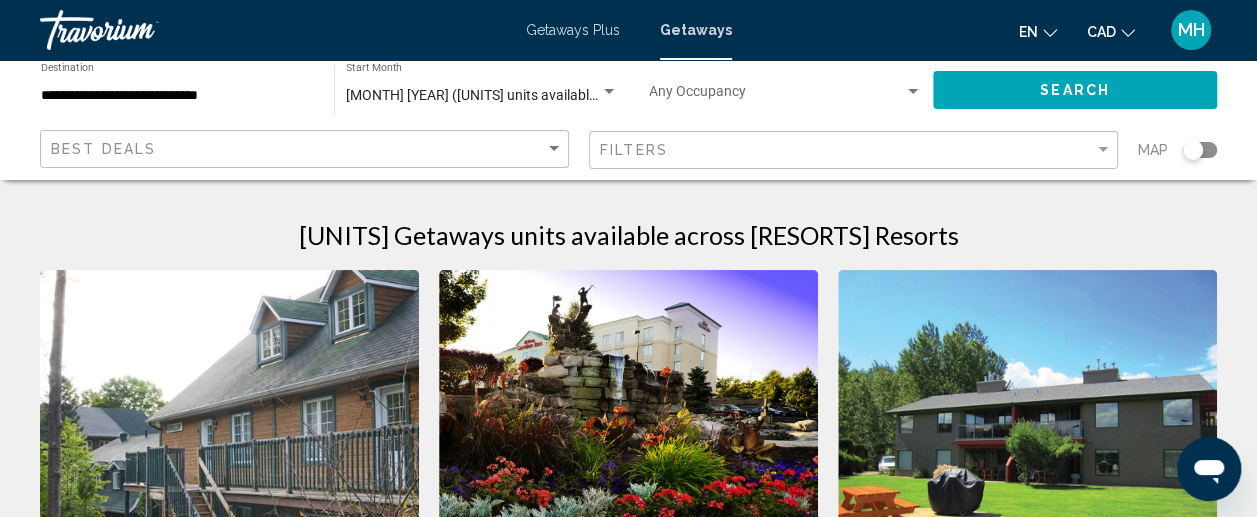click 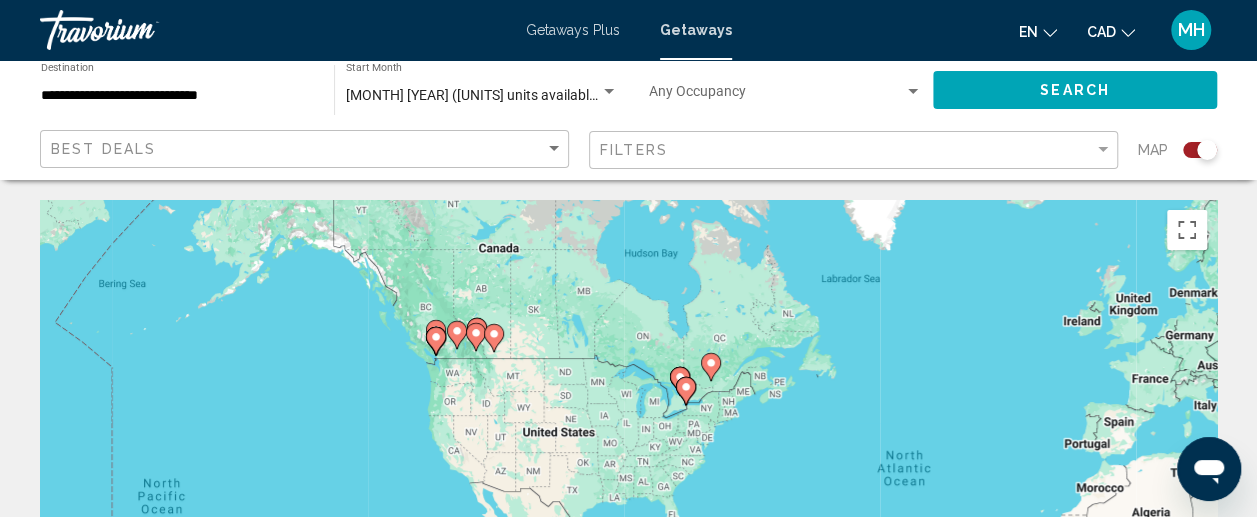 drag, startPoint x: 256, startPoint y: 435, endPoint x: 620, endPoint y: 435, distance: 364 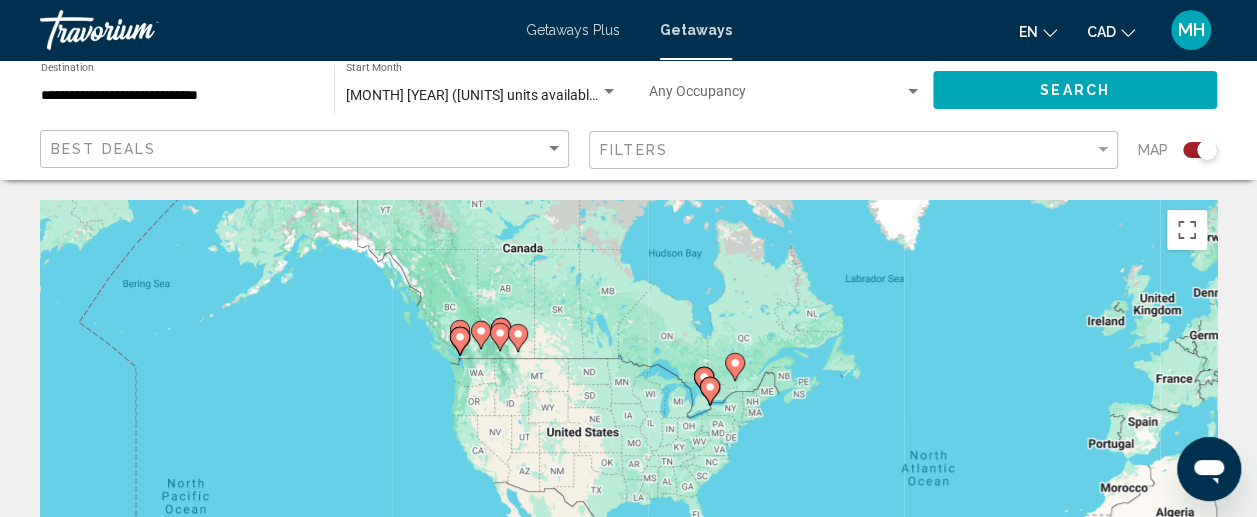 click on "To navigate, press the arrow keys. To activate drag with keyboard, press Alt + Enter. Once in keyboard drag state, use the arrow keys to move the marker. To complete the drag, press the Enter key. To cancel, press Escape." at bounding box center (628, 500) 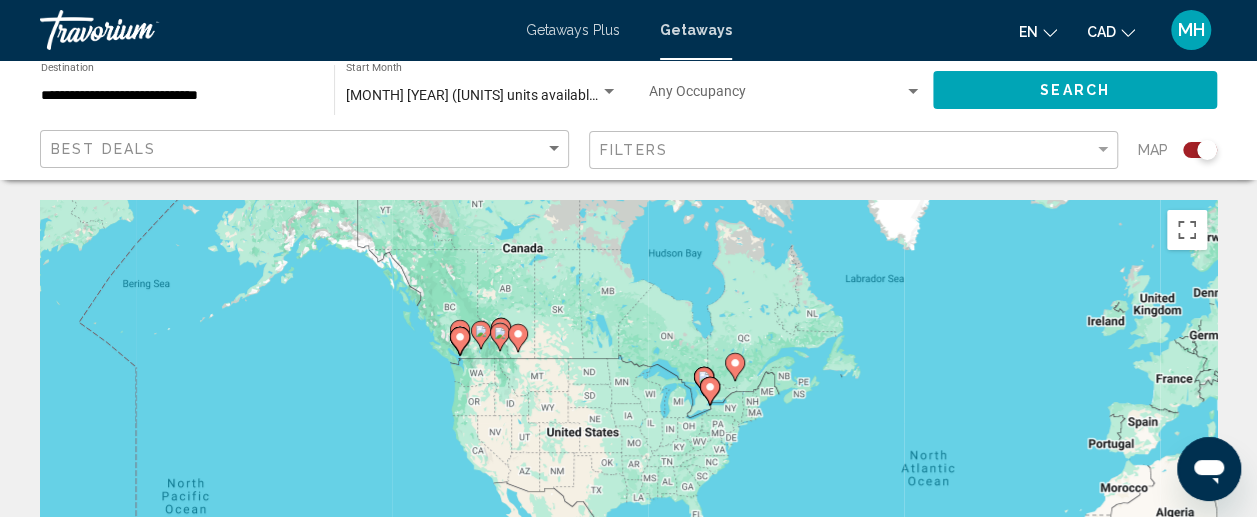 click on "To navigate, press the arrow keys. To activate drag with keyboard, press Alt + Enter. Once in keyboard drag state, use the arrow keys to move the marker. To complete the drag, press the Enter key. To cancel, press Escape." at bounding box center (628, 500) 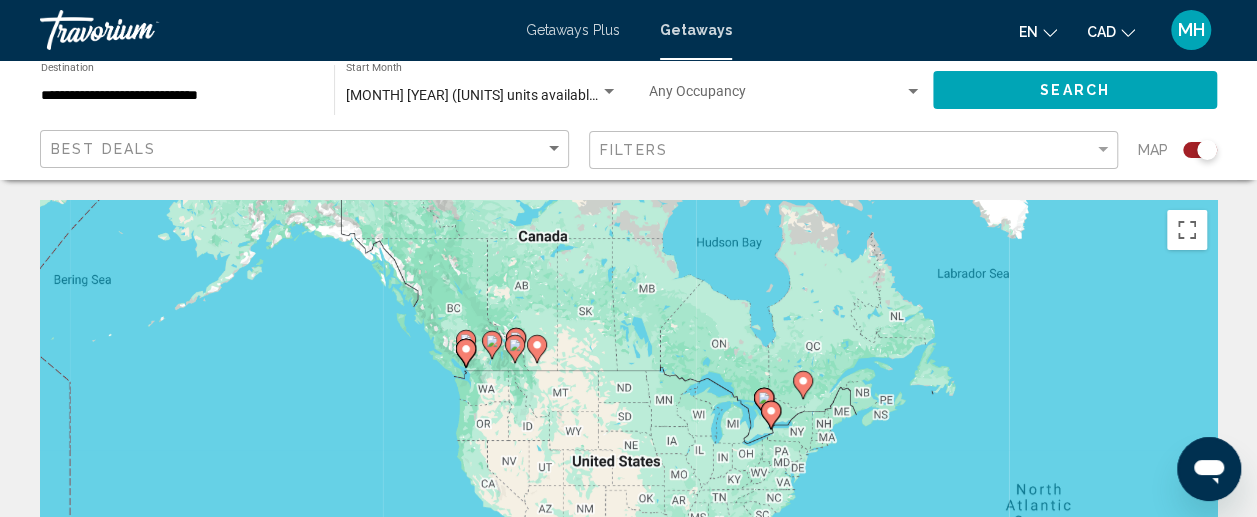 click on "To navigate, press the arrow keys. To activate drag with keyboard, press Alt + Enter. Once in keyboard drag state, use the arrow keys to move the marker. To complete the drag, press the Enter key. To cancel, press Escape." at bounding box center [628, 500] 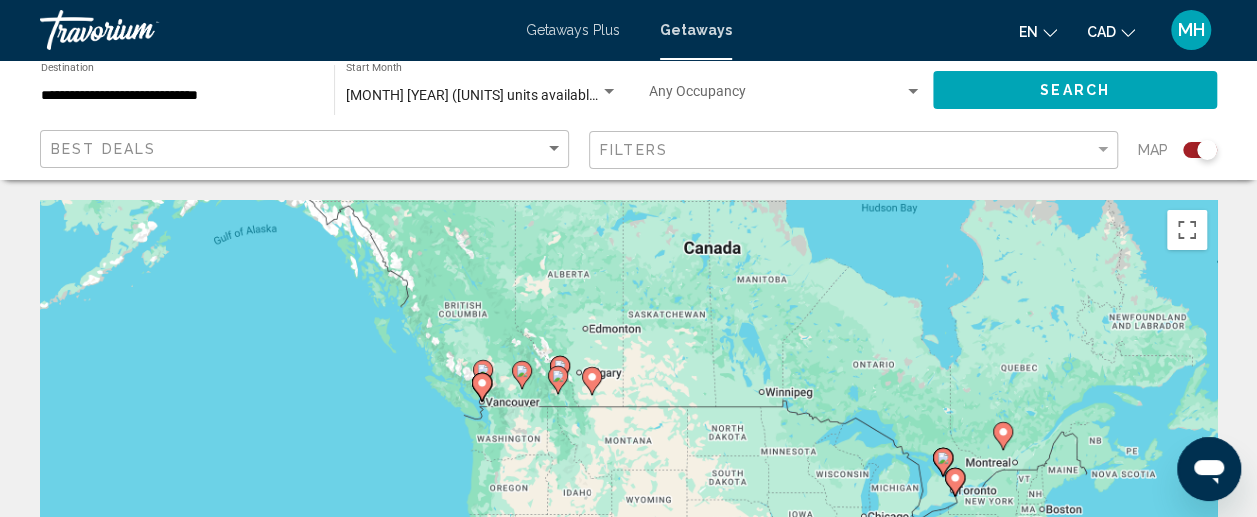 click on "To navigate, press the arrow keys. To activate drag with keyboard, press Alt + Enter. Once in keyboard drag state, use the arrow keys to move the marker. To complete the drag, press the Enter key. To cancel, press Escape." at bounding box center [628, 500] 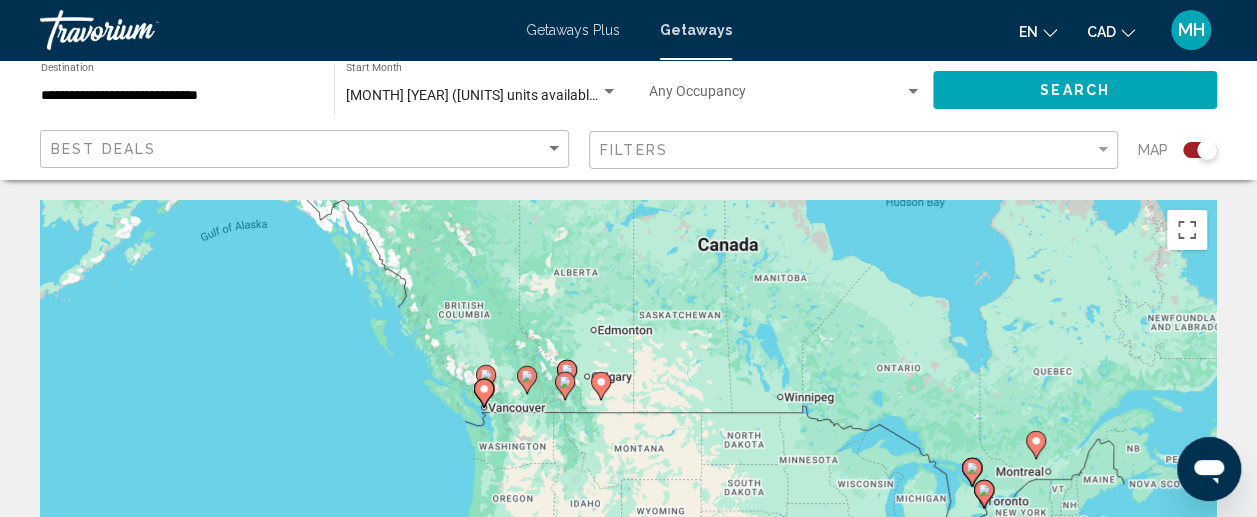 click on "To navigate, press the arrow keys. To activate drag with keyboard, press Alt + Enter. Once in keyboard drag state, use the arrow keys to move the marker. To complete the drag, press the Enter key. To cancel, press Escape." at bounding box center (628, 500) 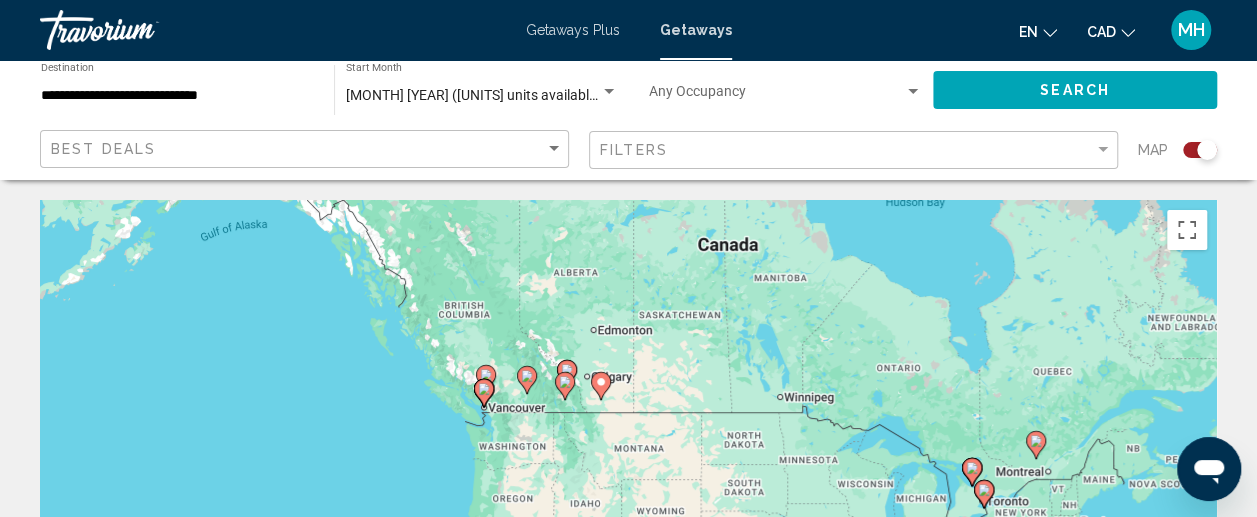 click on "To navigate, press the arrow keys. To activate drag with keyboard, press Alt + Enter. Once in keyboard drag state, use the arrow keys to move the marker. To complete the drag, press the Enter key. To cancel, press Escape." at bounding box center (628, 500) 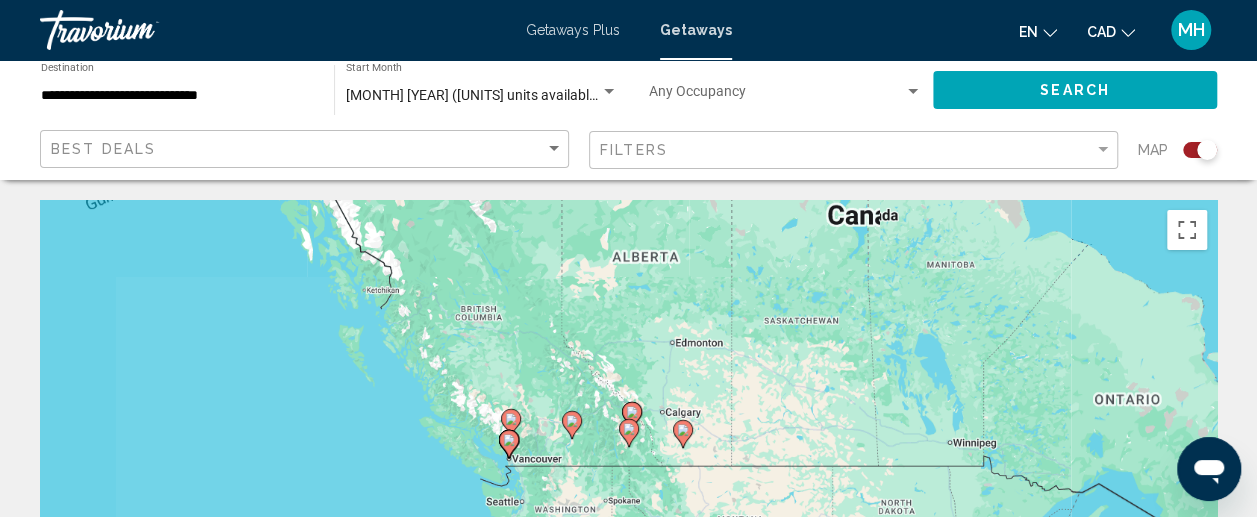 click on "To navigate, press the arrow keys. To activate drag with keyboard, press Alt + Enter. Once in keyboard drag state, use the arrow keys to move the marker. To complete the drag, press the Enter key. To cancel, press Escape." at bounding box center [628, 500] 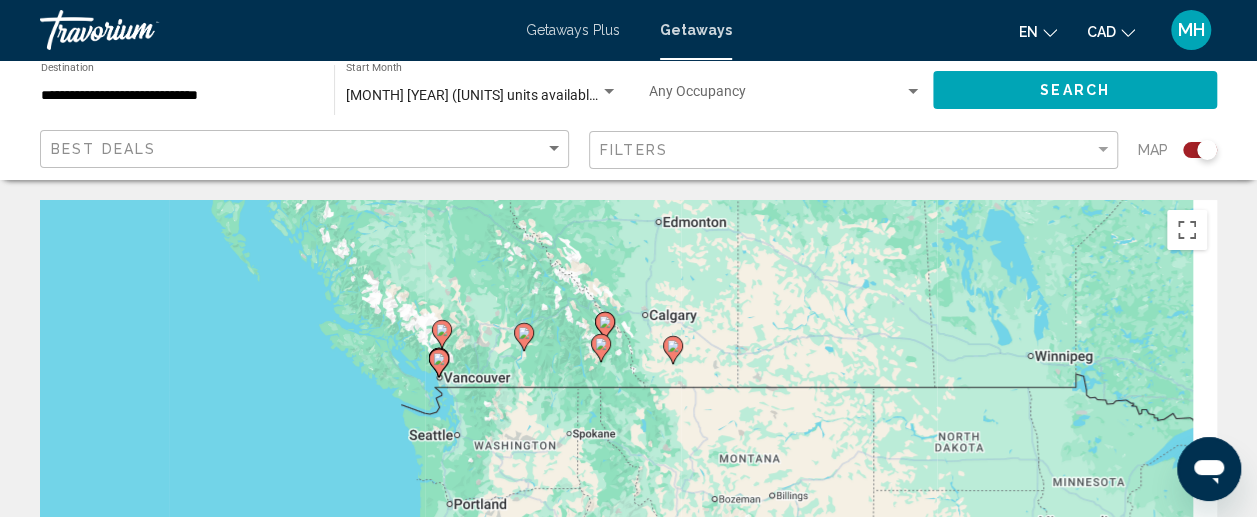 drag, startPoint x: 493, startPoint y: 428, endPoint x: 354, endPoint y: 250, distance: 225.84286 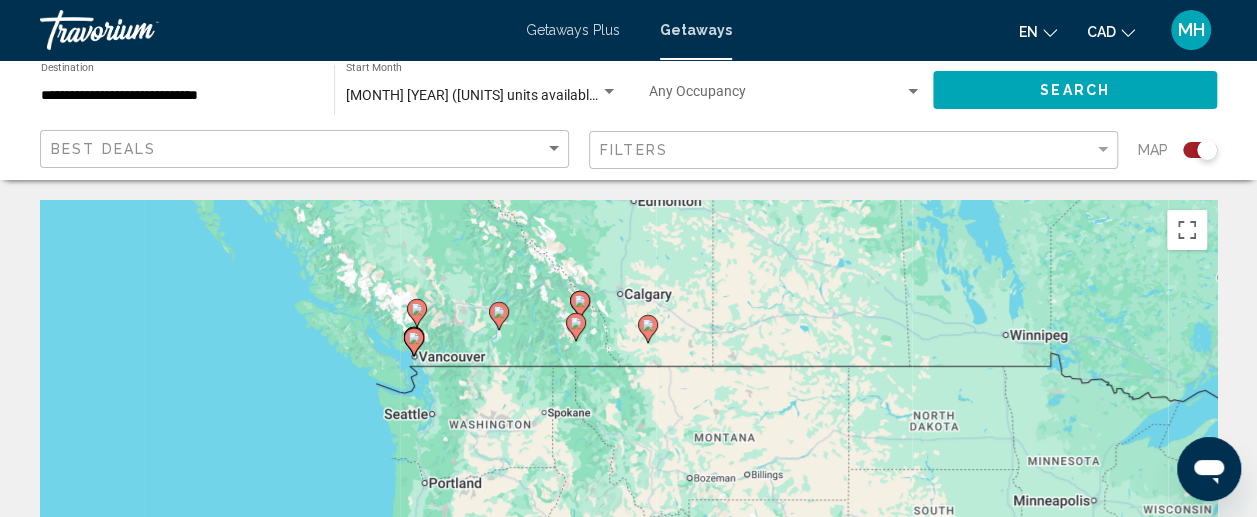click on "To navigate, press the arrow keys. To activate drag with keyboard, press Alt + Enter. Once in keyboard drag state, use the arrow keys to move the marker. To complete the drag, press the Enter key. To cancel, press Escape." at bounding box center [628, 500] 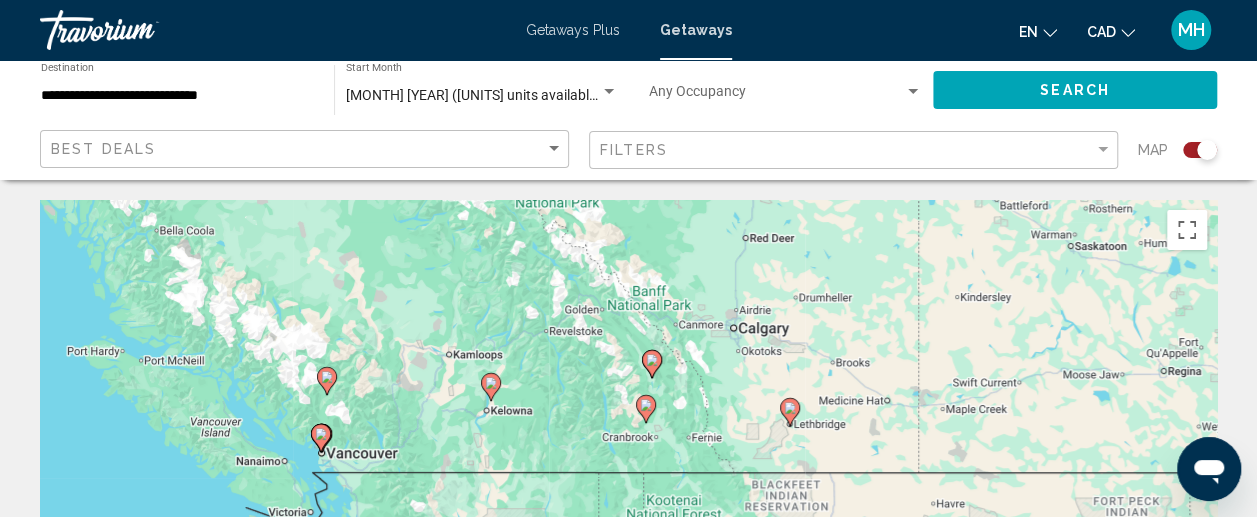 drag, startPoint x: 522, startPoint y: 326, endPoint x: 361, endPoint y: 343, distance: 161.89503 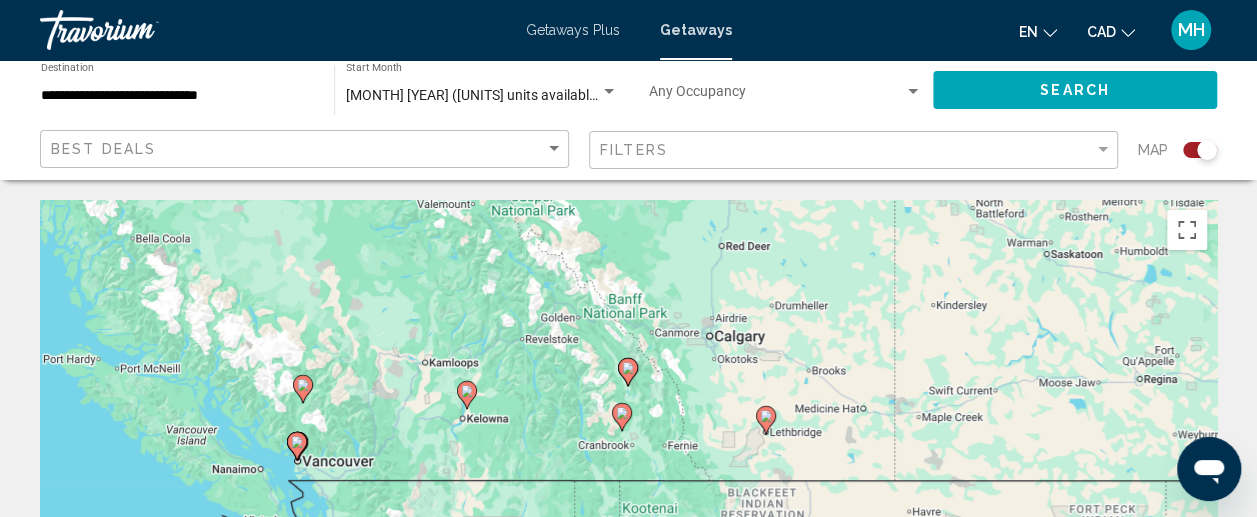 click on "To navigate, press the arrow keys. To activate drag with keyboard, press Alt + Enter. Once in keyboard drag state, use the arrow keys to move the marker. To complete the drag, press the Enter key. To cancel, press Escape." at bounding box center [628, 500] 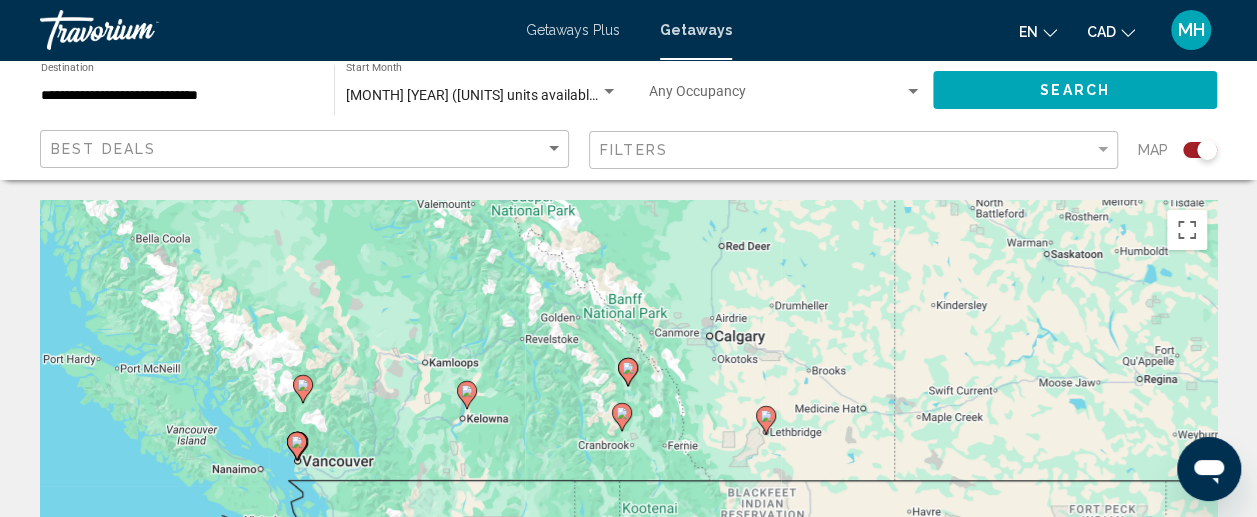 click 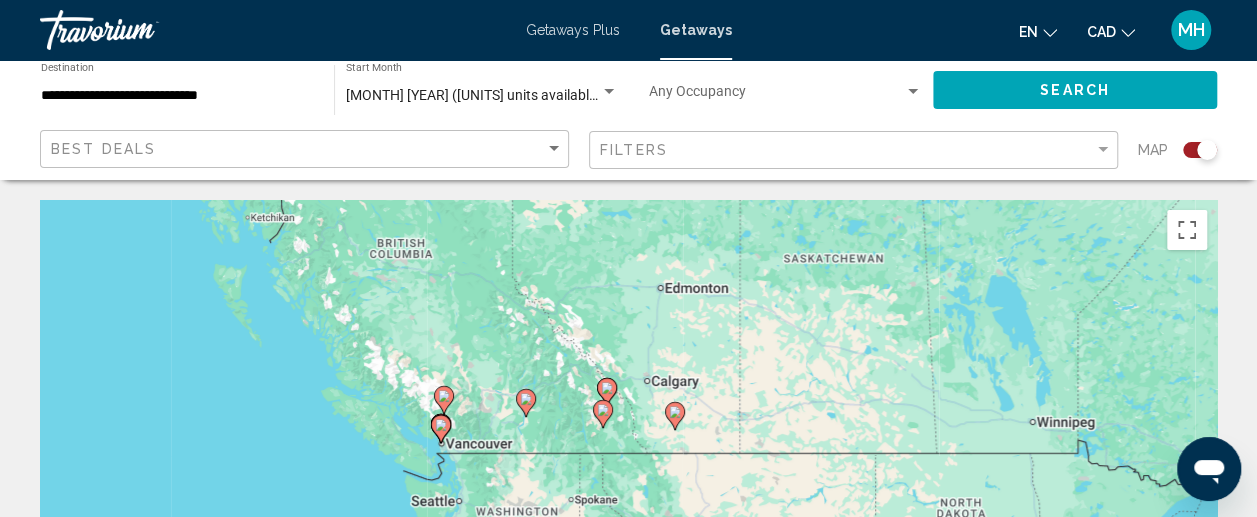 drag, startPoint x: 606, startPoint y: 418, endPoint x: 415, endPoint y: 333, distance: 209.0598 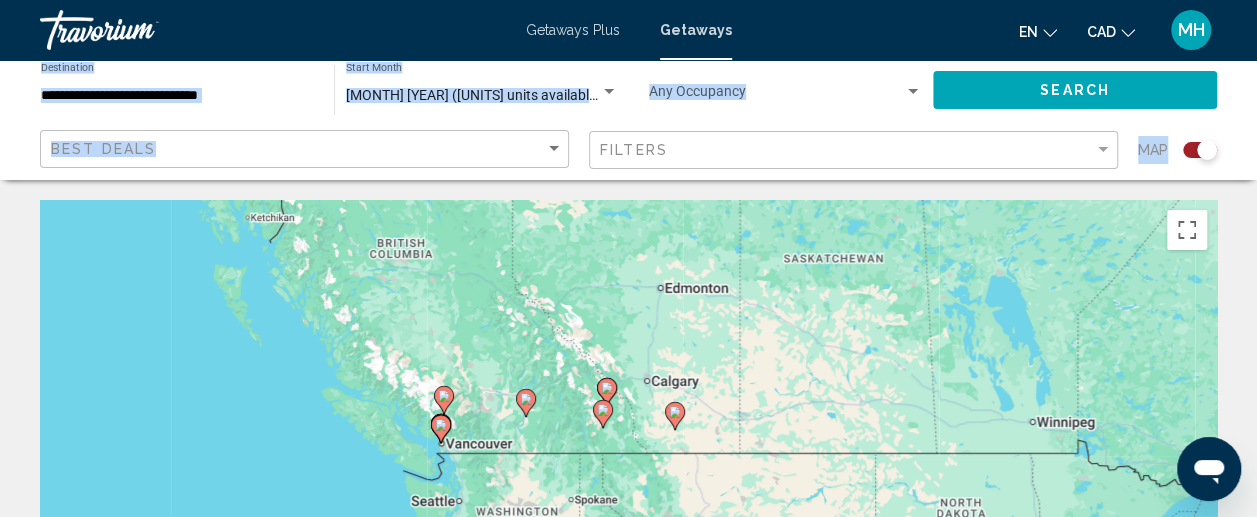 drag, startPoint x: 1255, startPoint y: 38, endPoint x: 1261, endPoint y: 145, distance: 107.16809 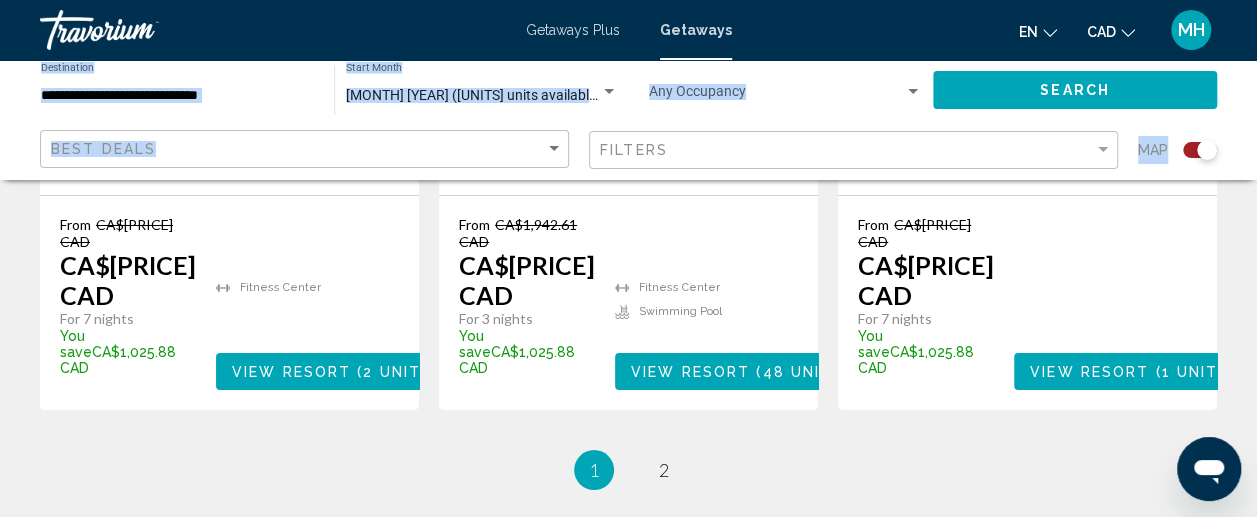 scroll, scrollTop: 3449, scrollLeft: 0, axis: vertical 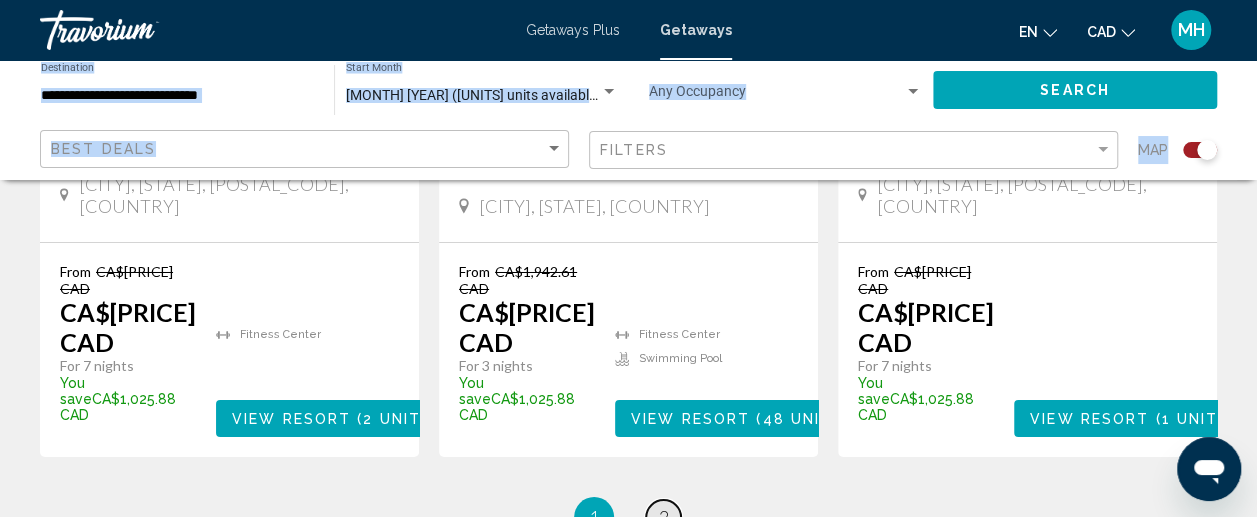 click on "page  2" at bounding box center [663, 517] 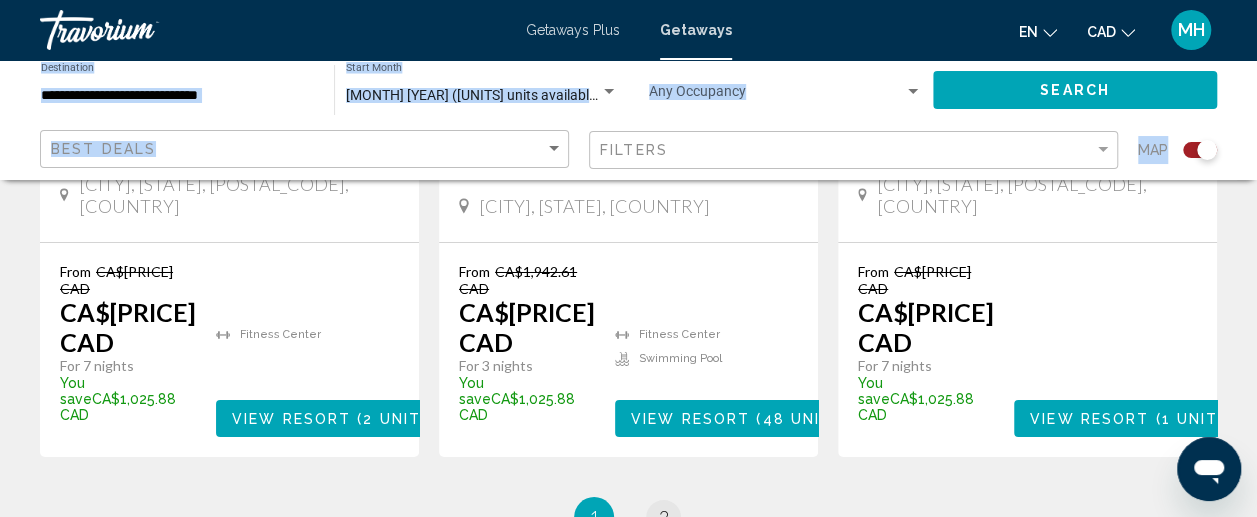 scroll, scrollTop: 0, scrollLeft: 0, axis: both 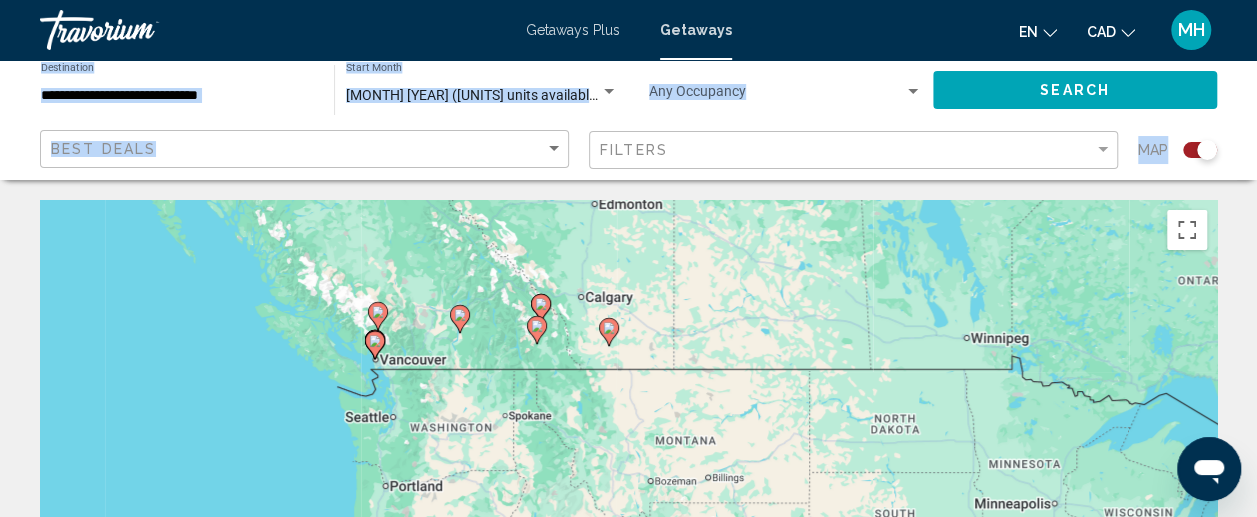 drag, startPoint x: 430, startPoint y: 368, endPoint x: 311, endPoint y: 259, distance: 161.37534 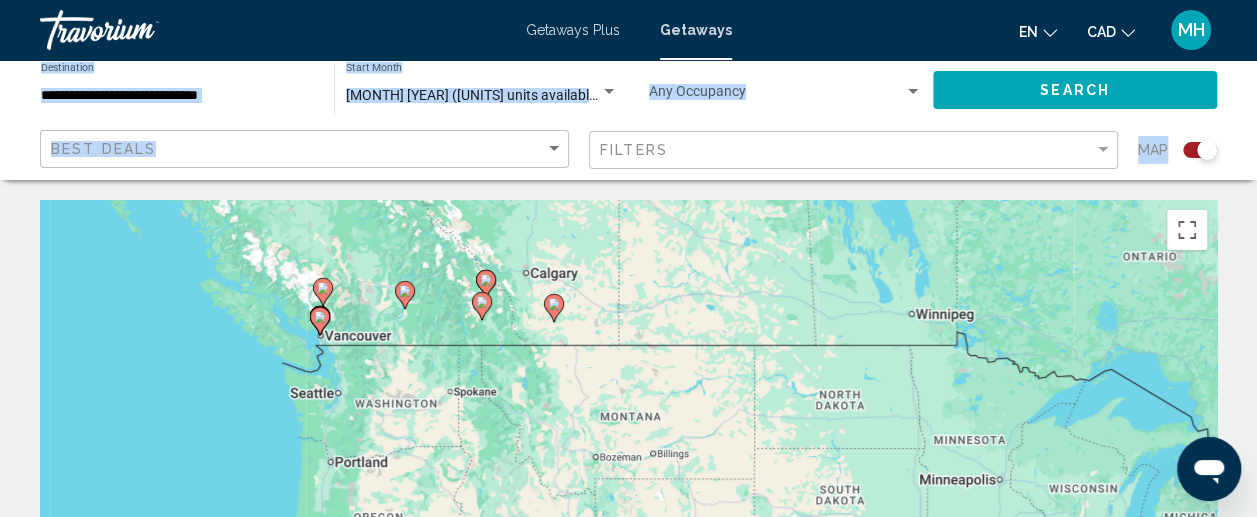 click 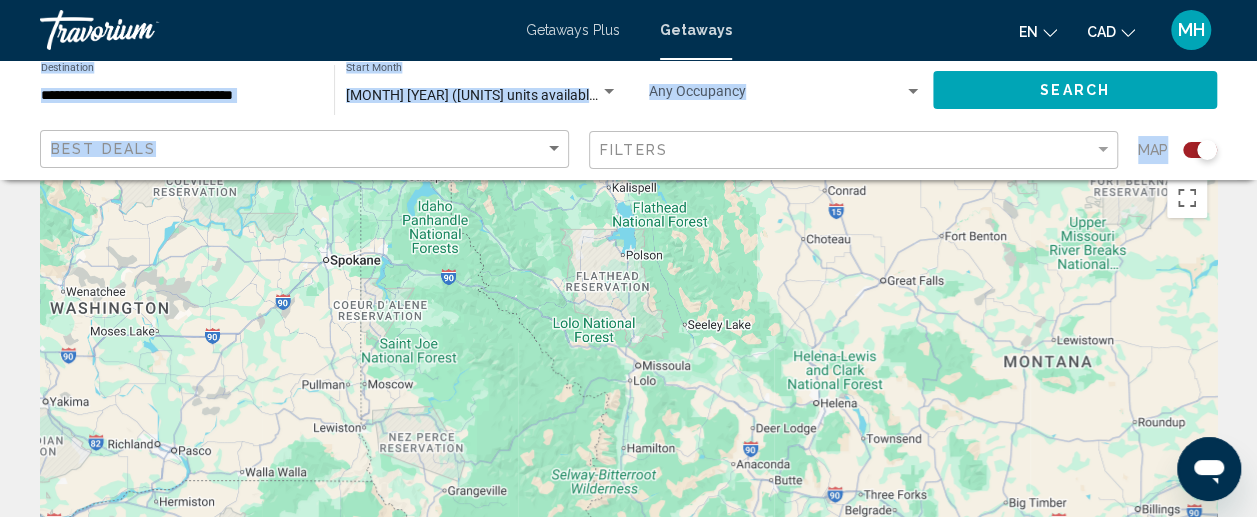 scroll, scrollTop: 106, scrollLeft: 0, axis: vertical 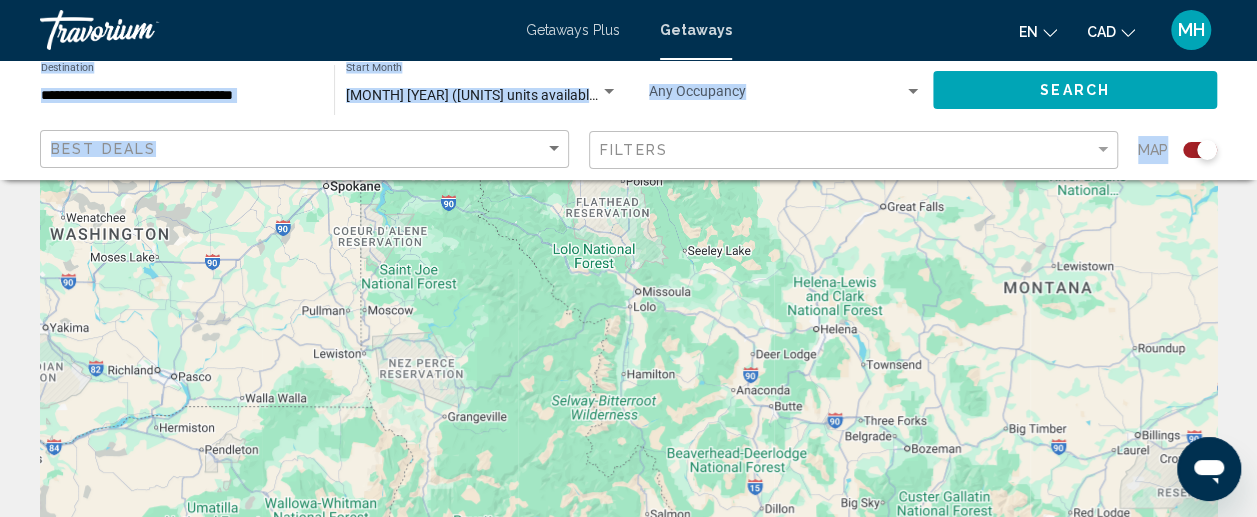 drag, startPoint x: 188, startPoint y: 267, endPoint x: 610, endPoint y: 531, distance: 497.77505 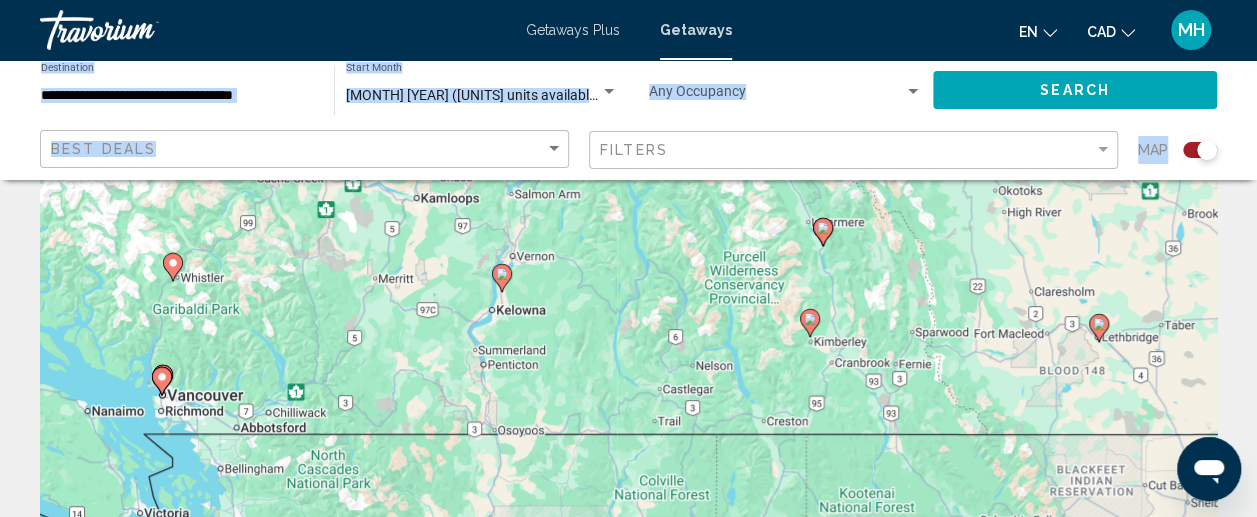 drag, startPoint x: 279, startPoint y: 358, endPoint x: 636, endPoint y: 441, distance: 366.52148 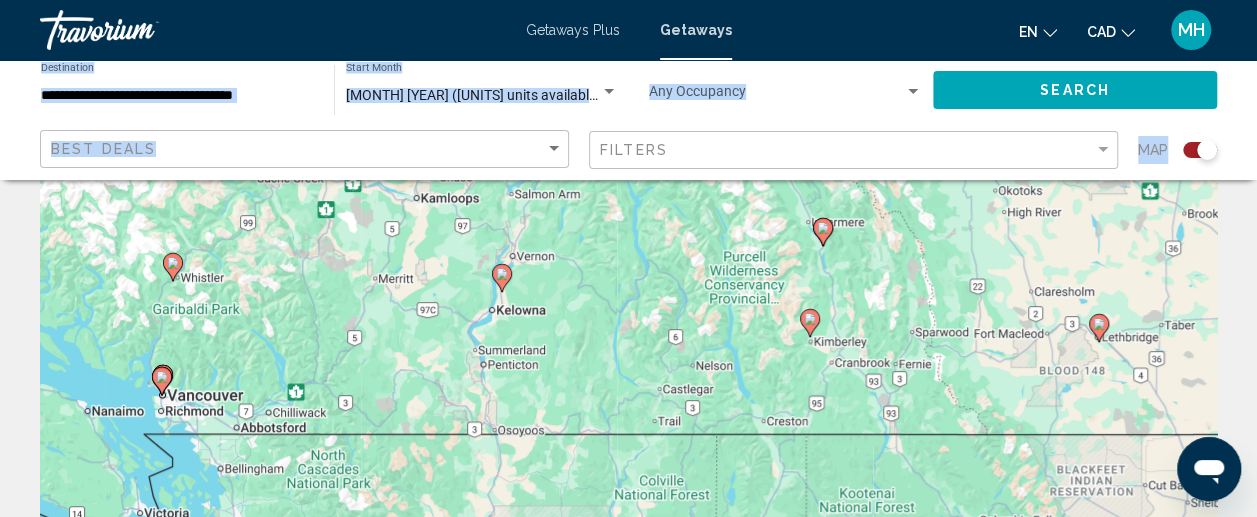 click on "To navigate, press the arrow keys. To activate drag with keyboard, press Alt + Enter. Once in keyboard drag state, use the arrow keys to move the marker. To complete the drag, press the Enter key. To cancel, press Escape." at bounding box center (628, 394) 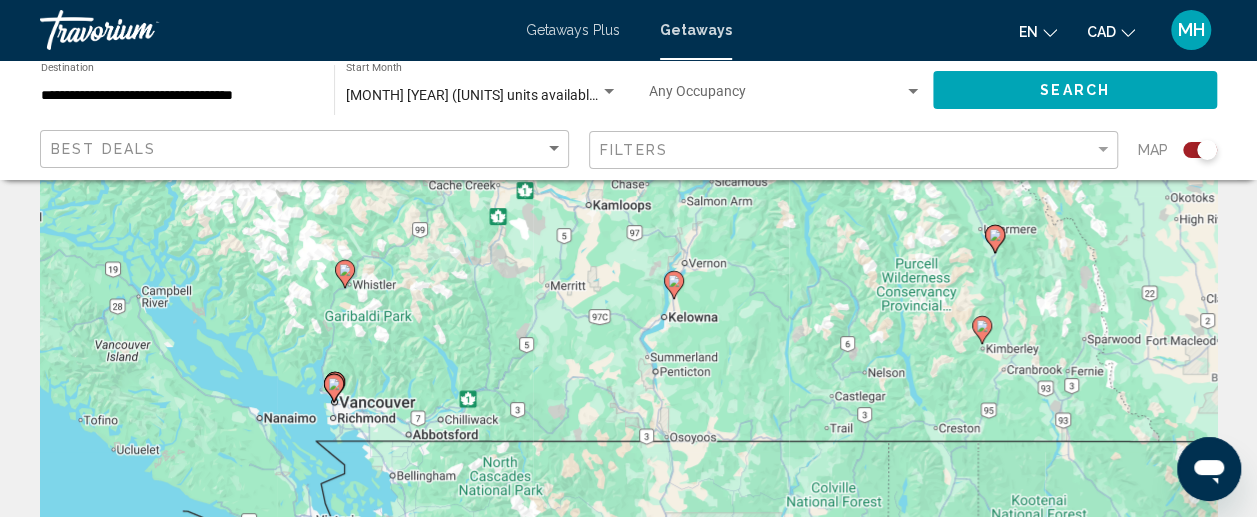 drag, startPoint x: 299, startPoint y: 394, endPoint x: 486, endPoint y: 391, distance: 187.02406 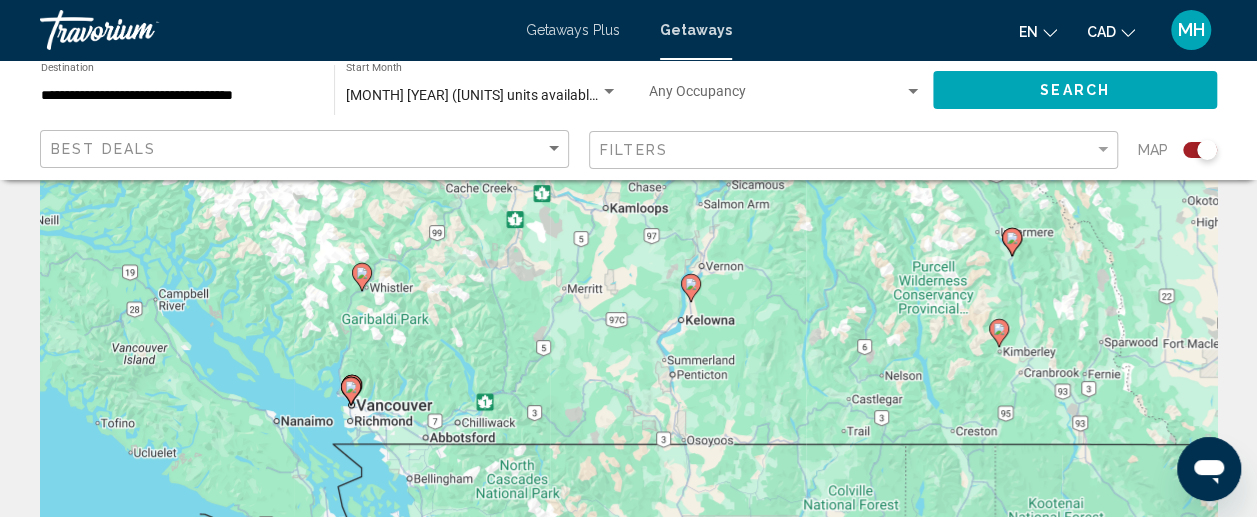 click 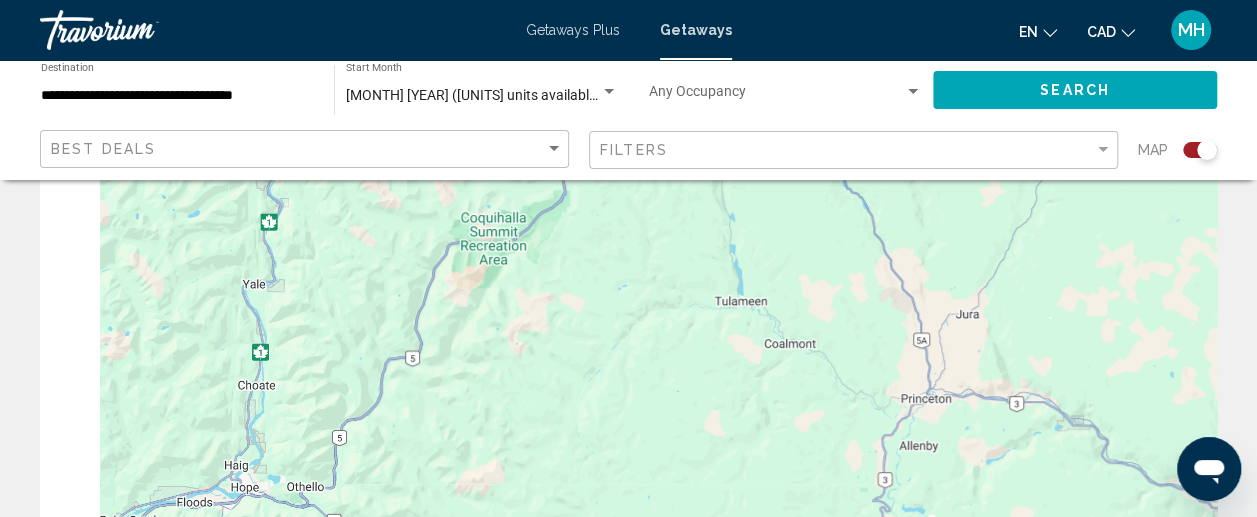 drag, startPoint x: 104, startPoint y: 274, endPoint x: 746, endPoint y: 407, distance: 655.6318 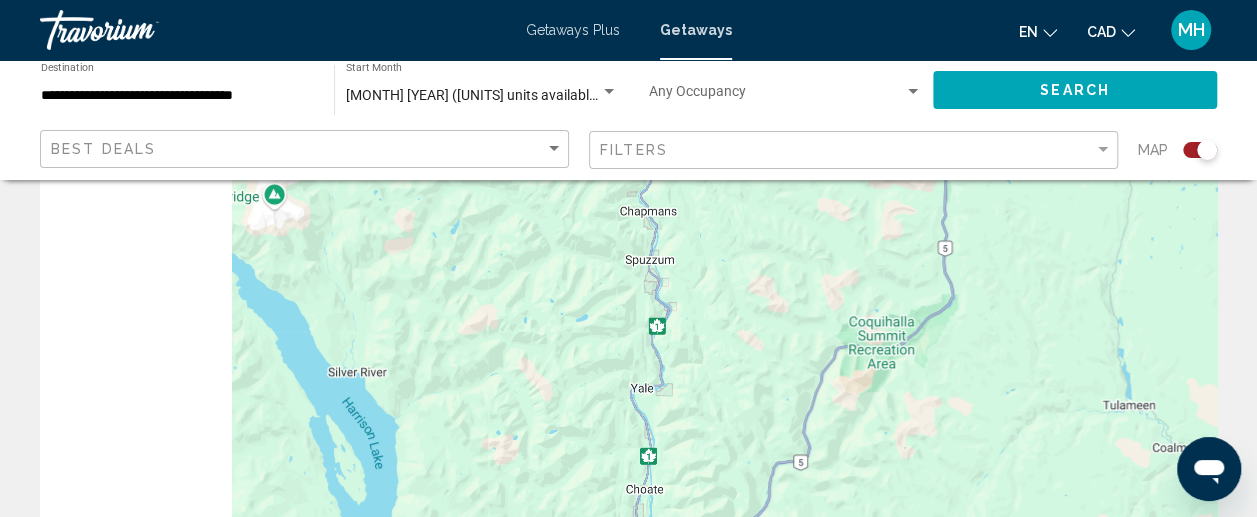 drag, startPoint x: 350, startPoint y: 348, endPoint x: 911, endPoint y: 475, distance: 575.1956 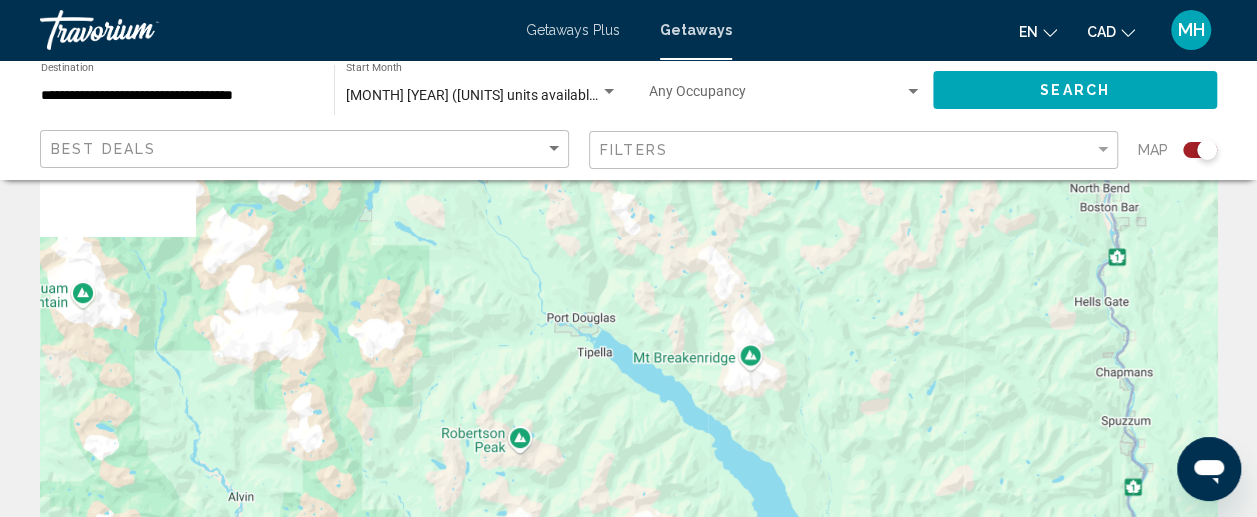 drag, startPoint x: 404, startPoint y: 348, endPoint x: 659, endPoint y: 467, distance: 281.4001 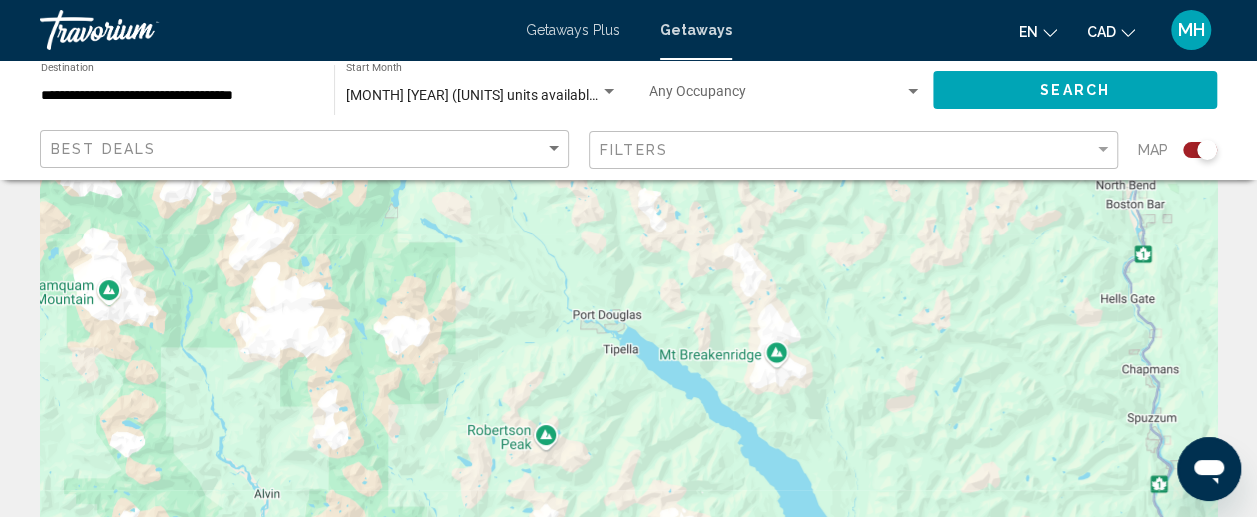 click on "To navigate, press the arrow keys. To activate drag with keyboard, press Alt + Enter. Once in keyboard drag state, use the arrow keys to move the marker. To complete the drag, press the Enter key. To cancel, press Escape." at bounding box center [628, 394] 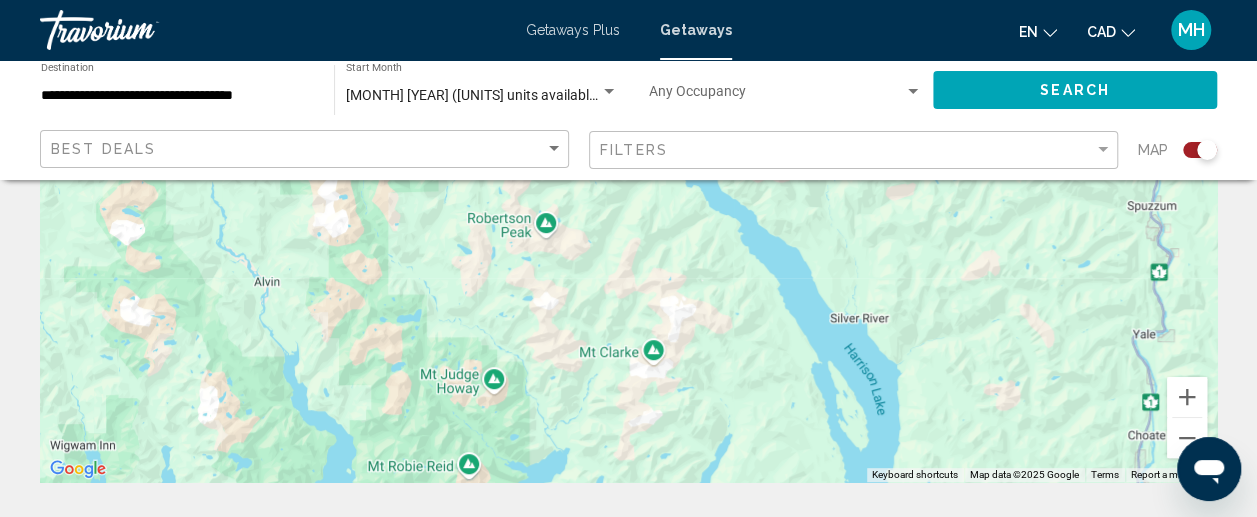 scroll, scrollTop: 263, scrollLeft: 0, axis: vertical 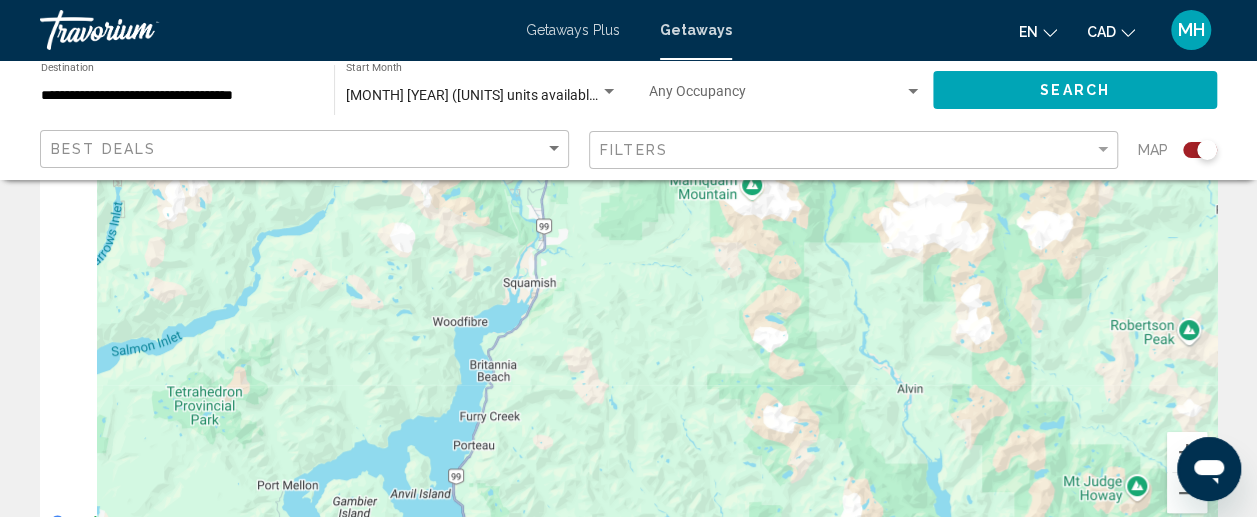 drag, startPoint x: 223, startPoint y: 334, endPoint x: 884, endPoint y: 386, distance: 663.04224 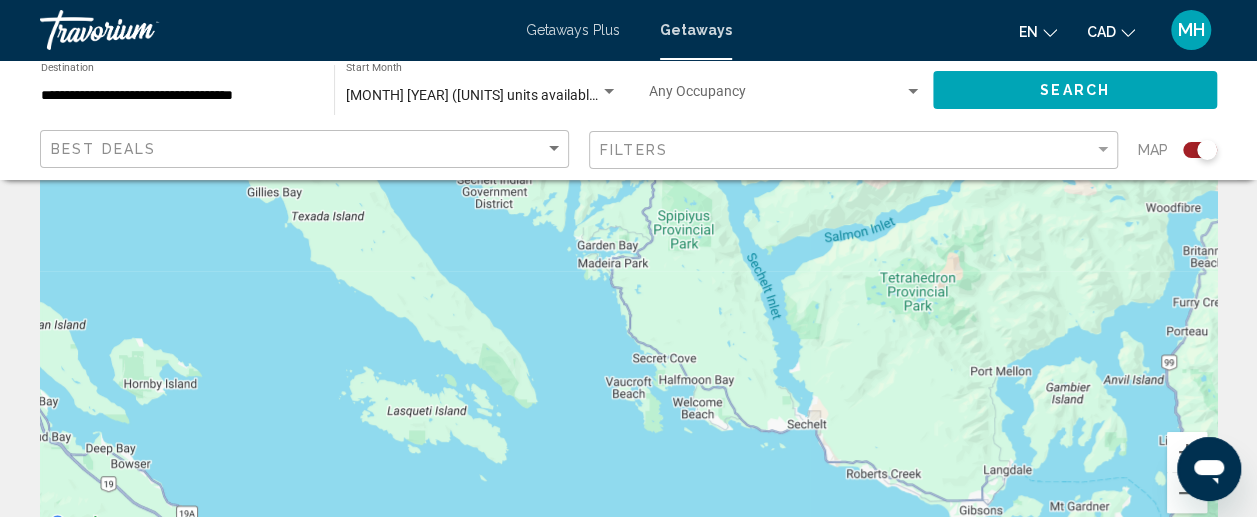 drag, startPoint x: 281, startPoint y: 433, endPoint x: 1006, endPoint y: 292, distance: 738.5838 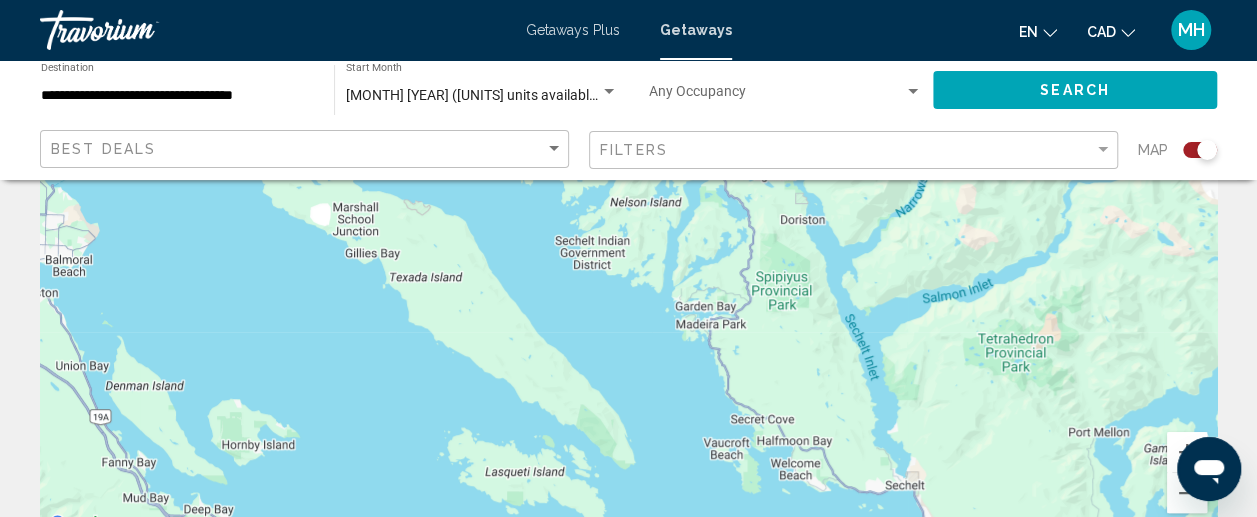 drag, startPoint x: 694, startPoint y: 332, endPoint x: 702, endPoint y: 568, distance: 236.13556 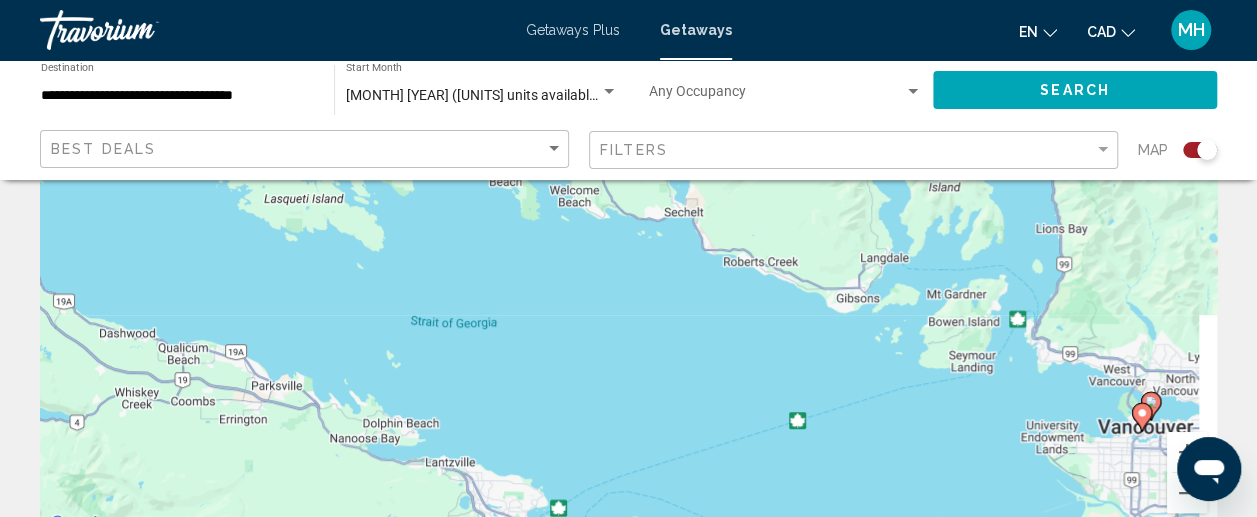 drag, startPoint x: 838, startPoint y: 490, endPoint x: 553, endPoint y: 199, distance: 407.3156 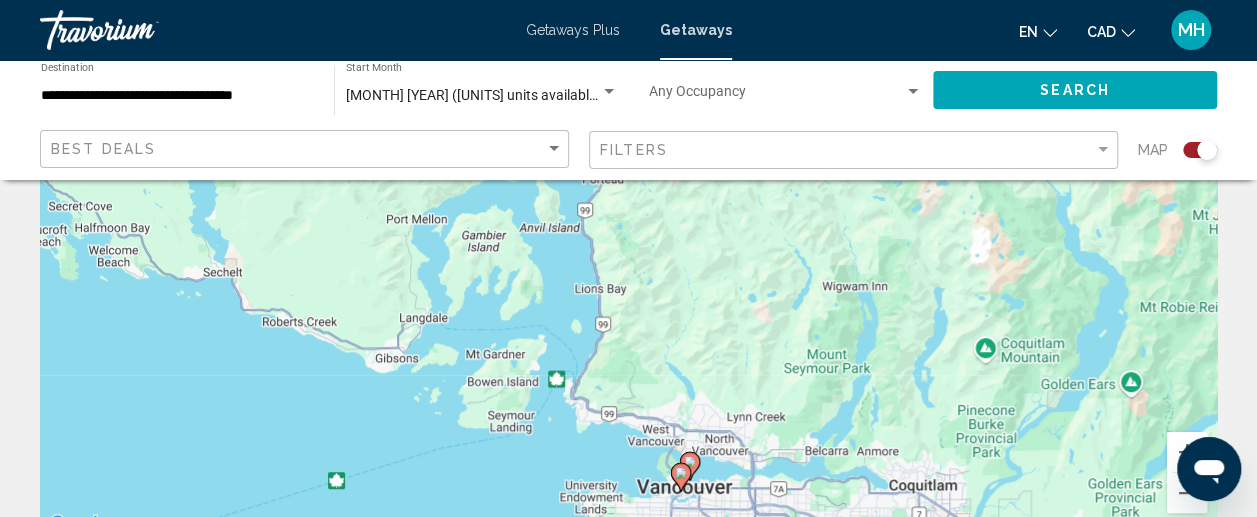 drag, startPoint x: 1010, startPoint y: 307, endPoint x: 566, endPoint y: 509, distance: 487.79092 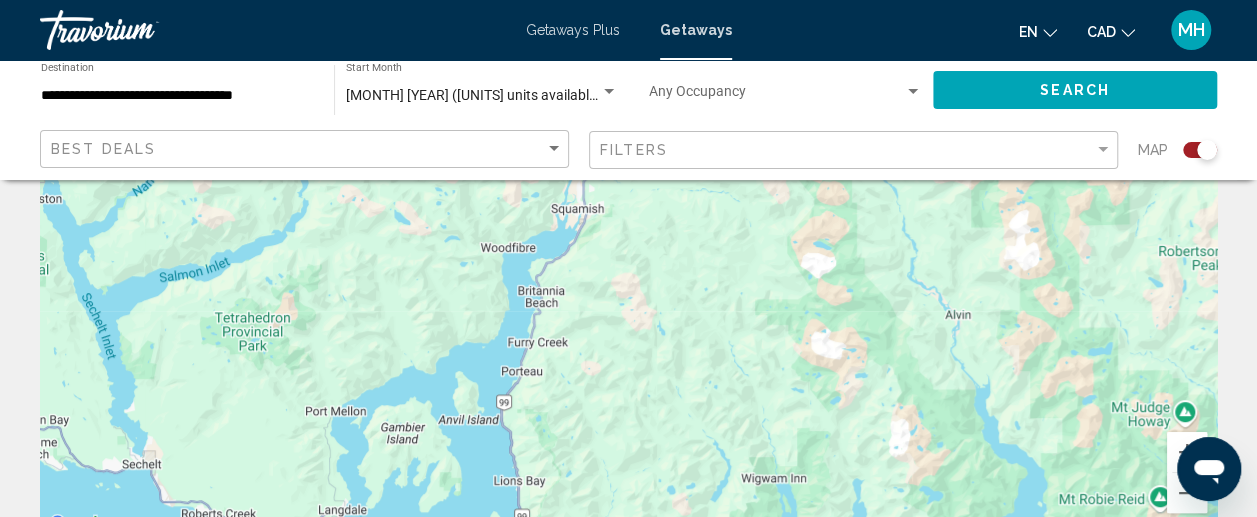 drag, startPoint x: 580, startPoint y: 340, endPoint x: 471, endPoint y: 568, distance: 252.71526 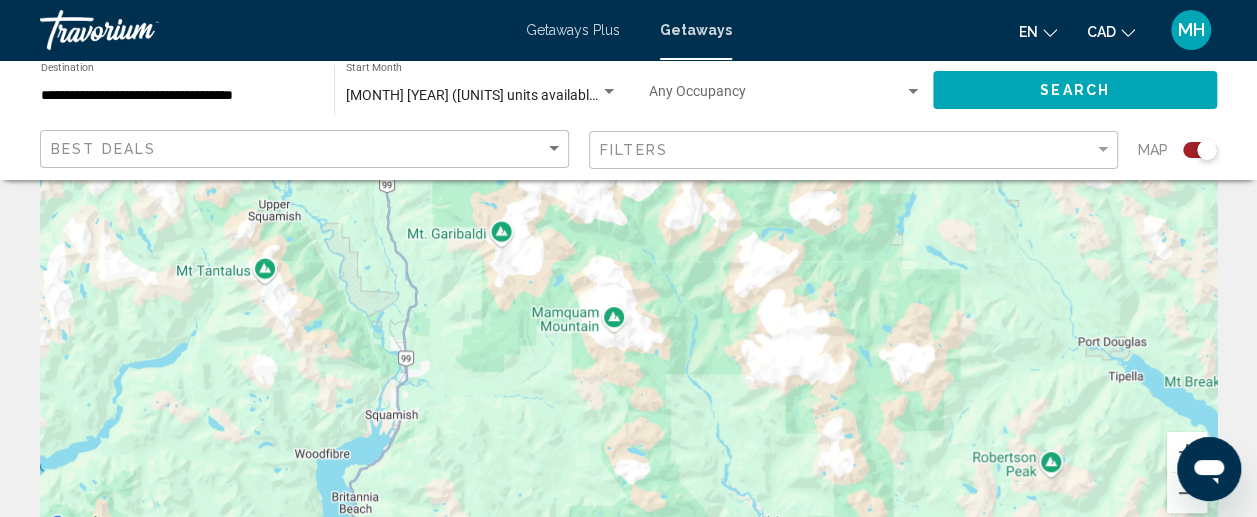 drag, startPoint x: 409, startPoint y: 357, endPoint x: 359, endPoint y: 567, distance: 215.87033 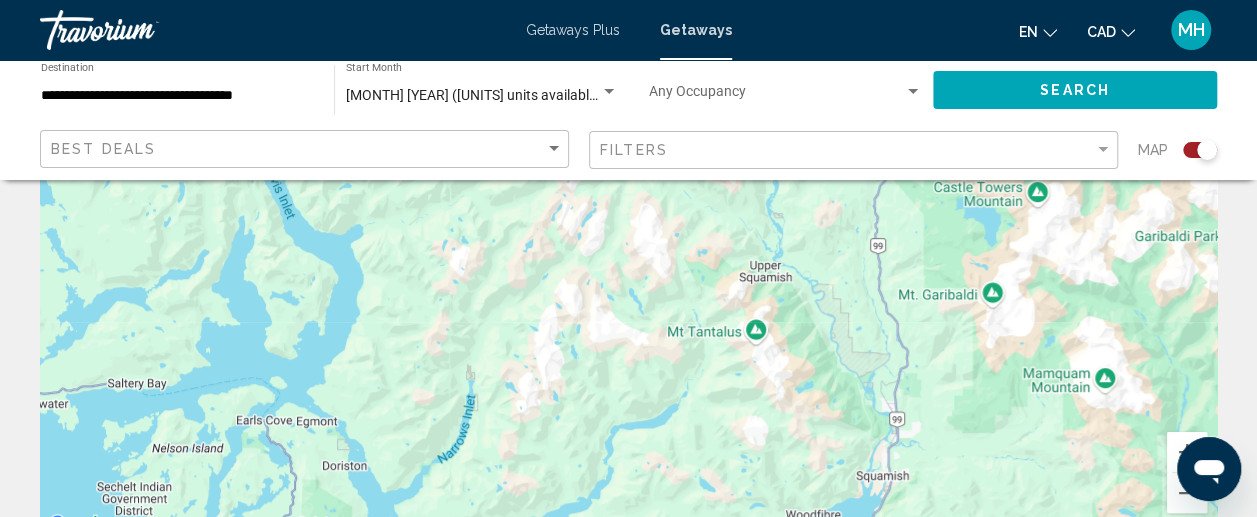 drag, startPoint x: 313, startPoint y: 363, endPoint x: 915, endPoint y: 413, distance: 604.0728 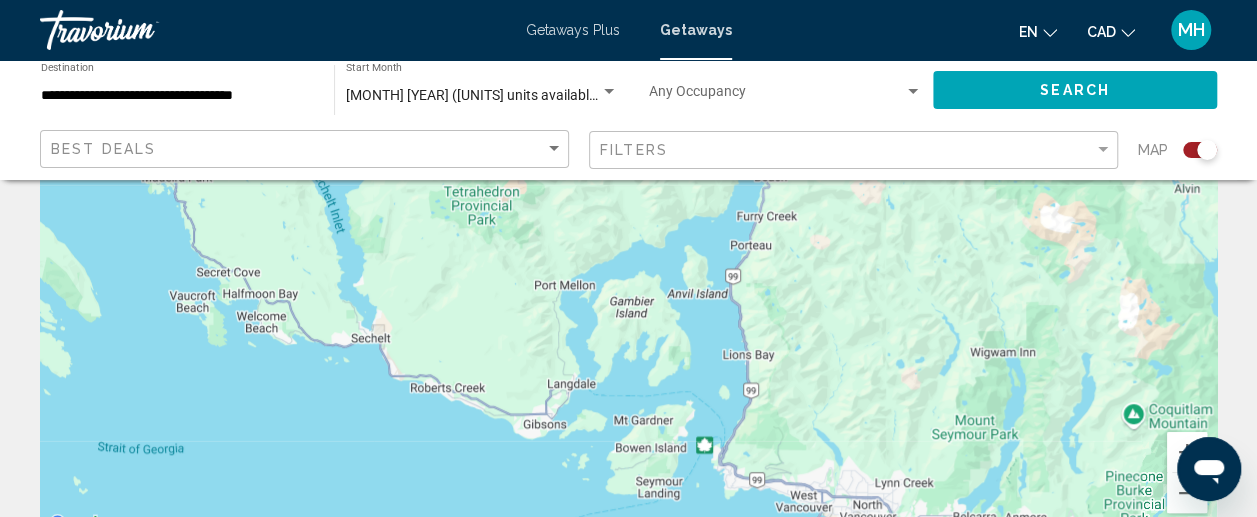 drag, startPoint x: 666, startPoint y: 403, endPoint x: 516, endPoint y: 41, distance: 391.84692 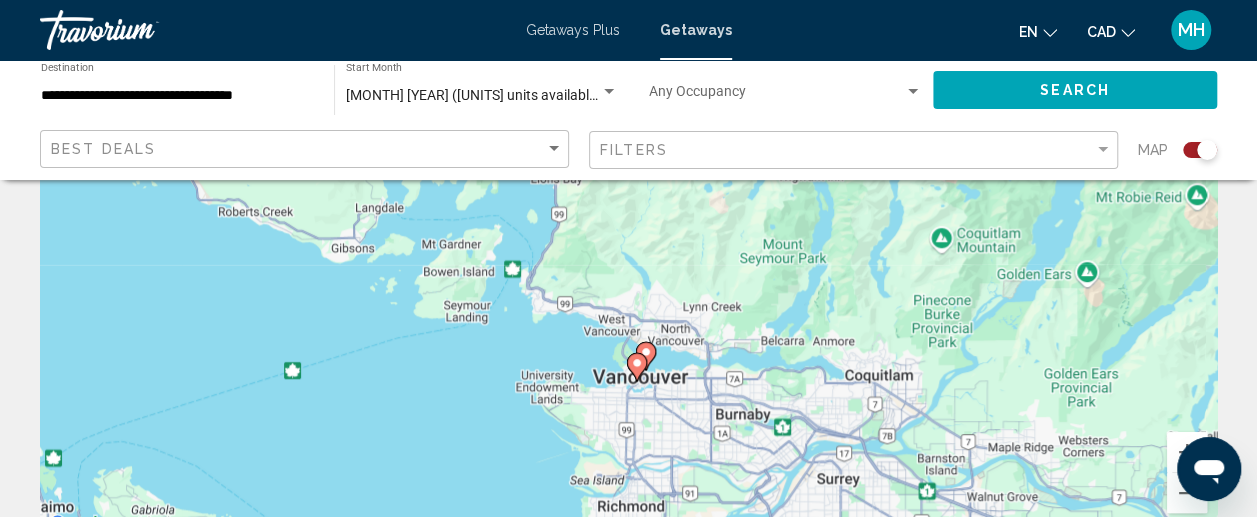 drag, startPoint x: 509, startPoint y: 202, endPoint x: 314, endPoint y: 35, distance: 256.7372 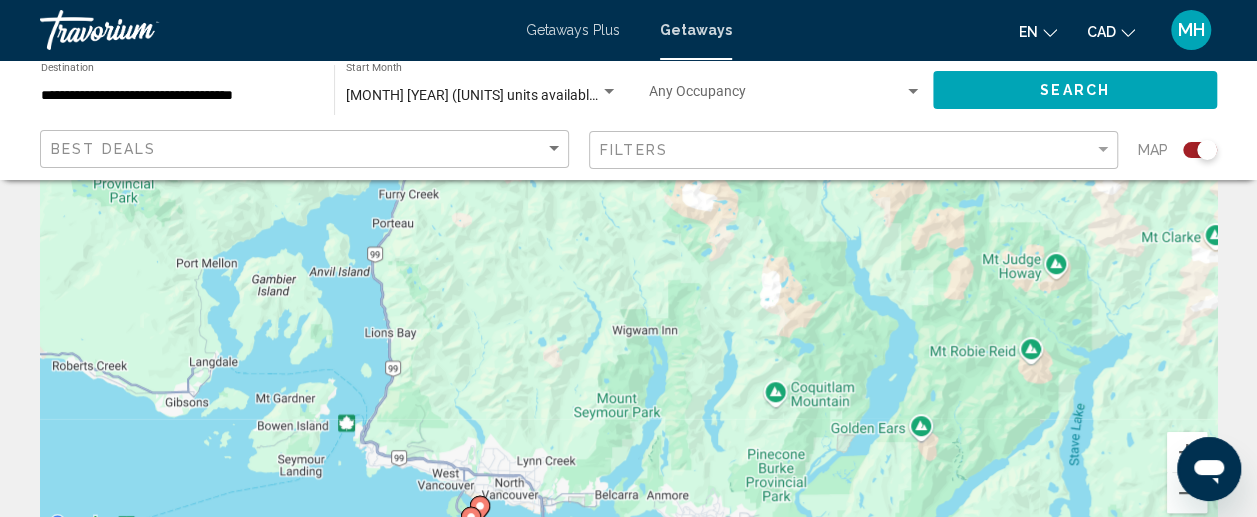 drag, startPoint x: 614, startPoint y: 184, endPoint x: 286, endPoint y: 412, distance: 399.45963 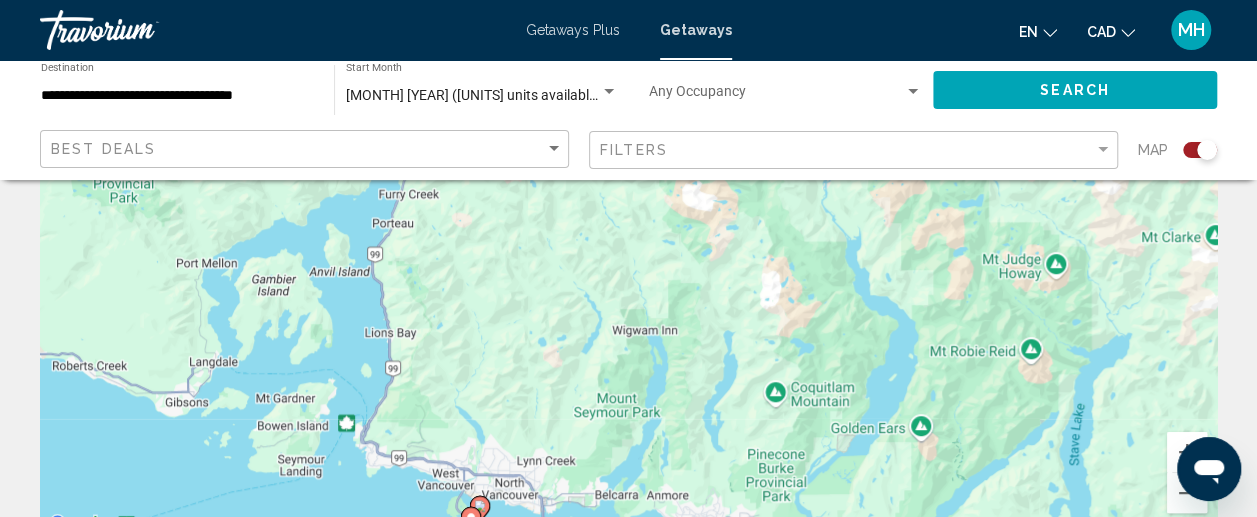 click on "To navigate, press the arrow keys. To activate drag with keyboard, press Alt + Enter. Once in keyboard drag state, use the arrow keys to move the marker. To complete the drag, press the Enter key. To cancel, press Escape." at bounding box center [628, 237] 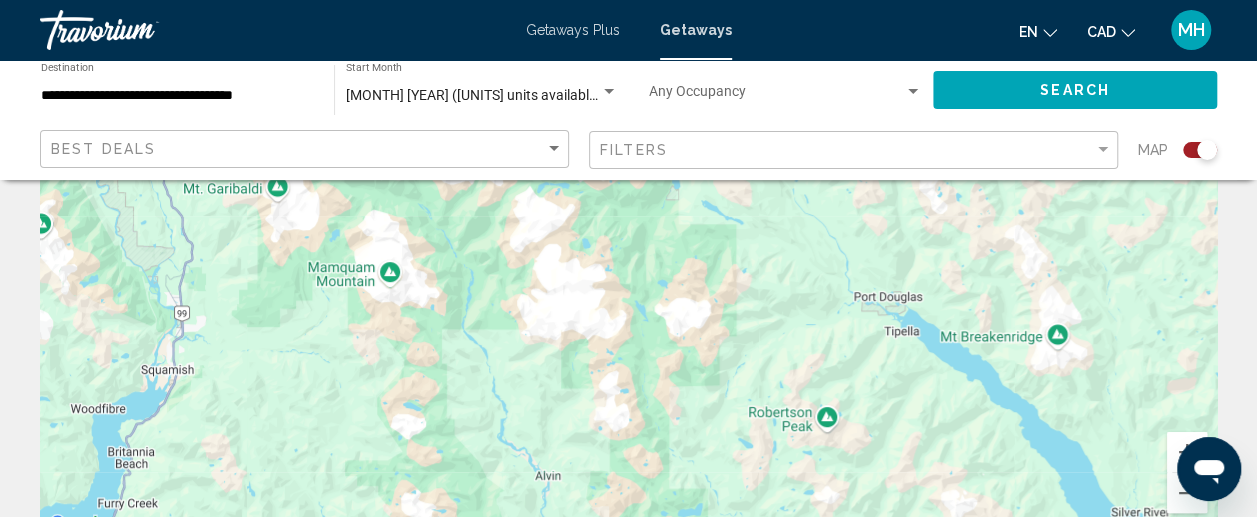 drag, startPoint x: 422, startPoint y: 341, endPoint x: 316, endPoint y: 541, distance: 226.3537 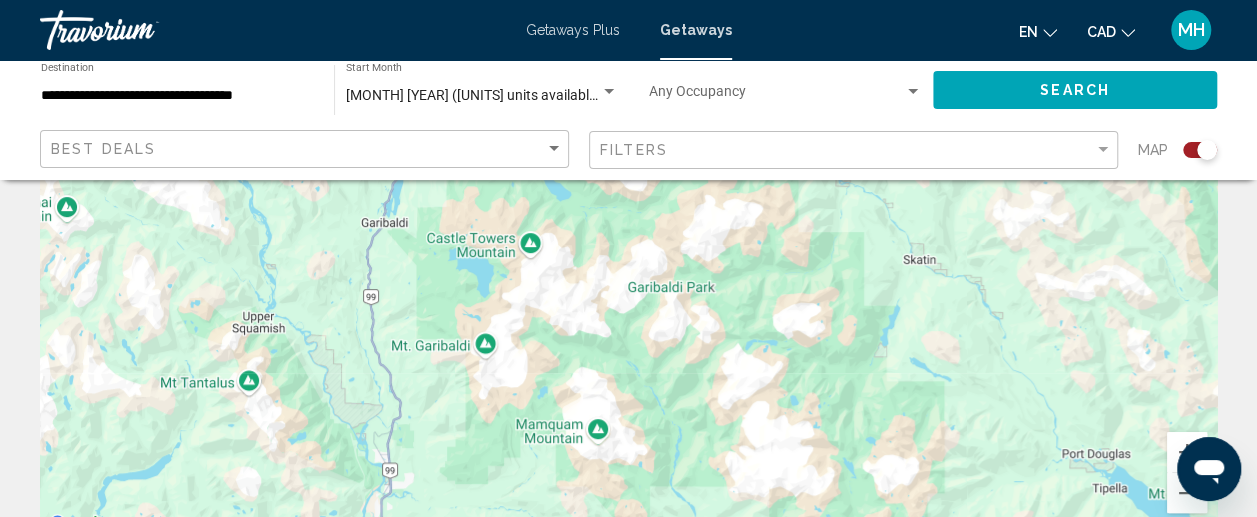 drag, startPoint x: 198, startPoint y: 290, endPoint x: 444, endPoint y: 490, distance: 317.04257 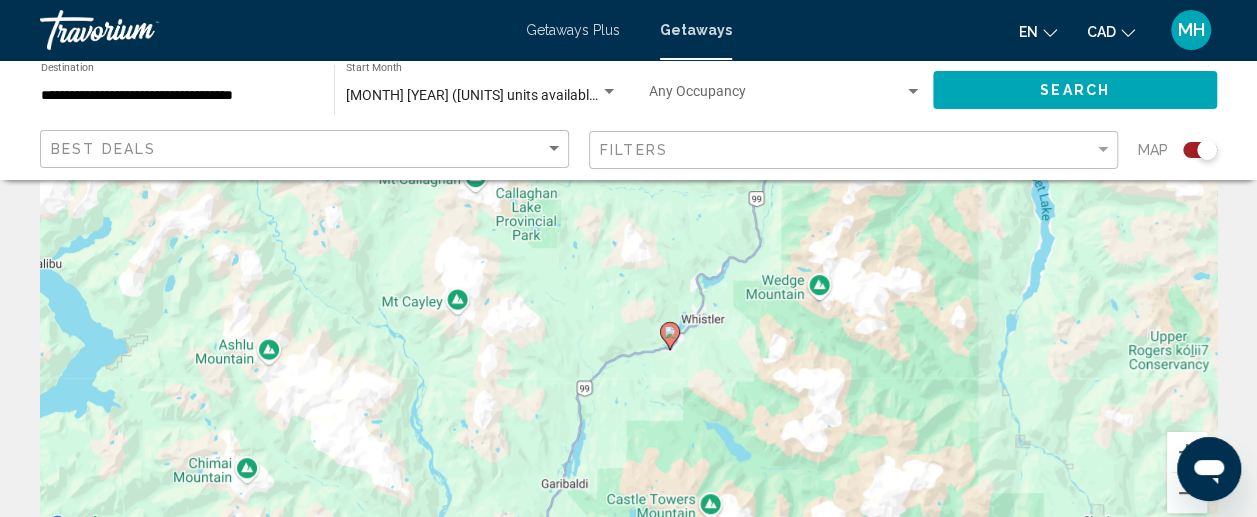 drag, startPoint x: 306, startPoint y: 323, endPoint x: 450, endPoint y: 546, distance: 265.45245 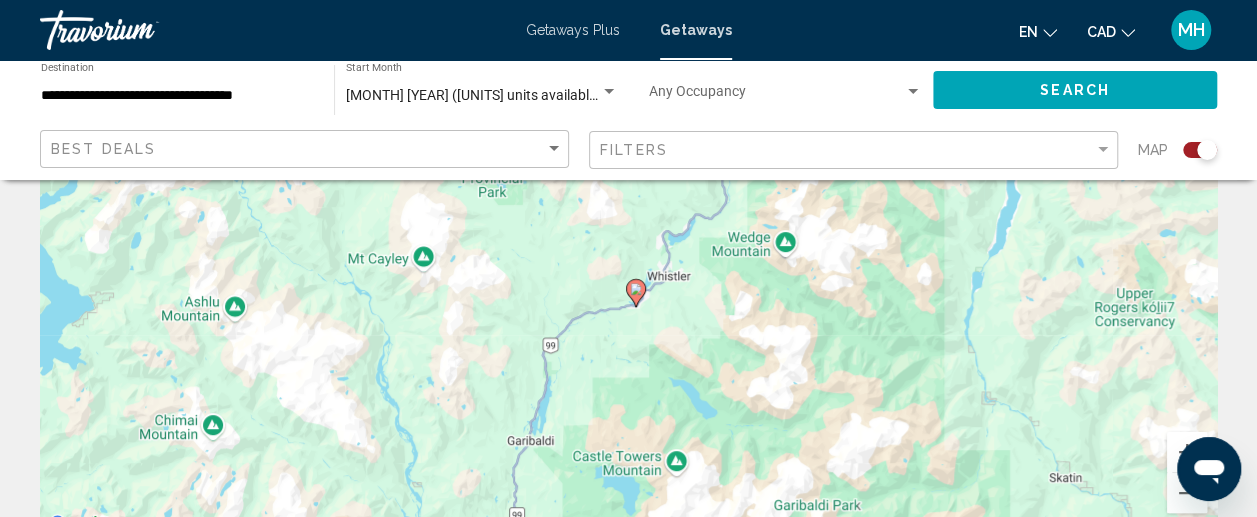 click 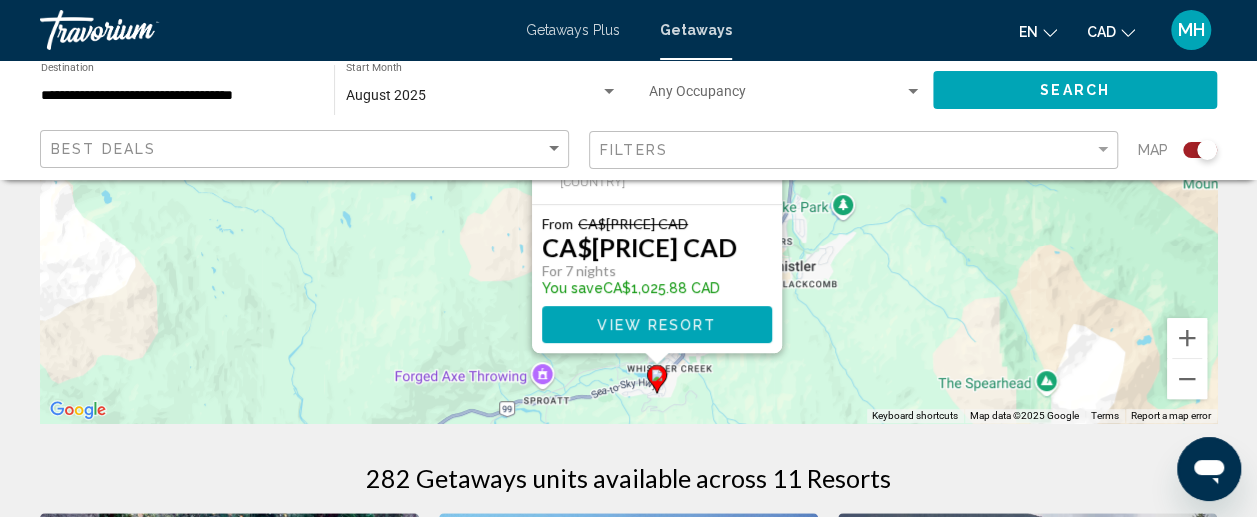scroll, scrollTop: 293, scrollLeft: 0, axis: vertical 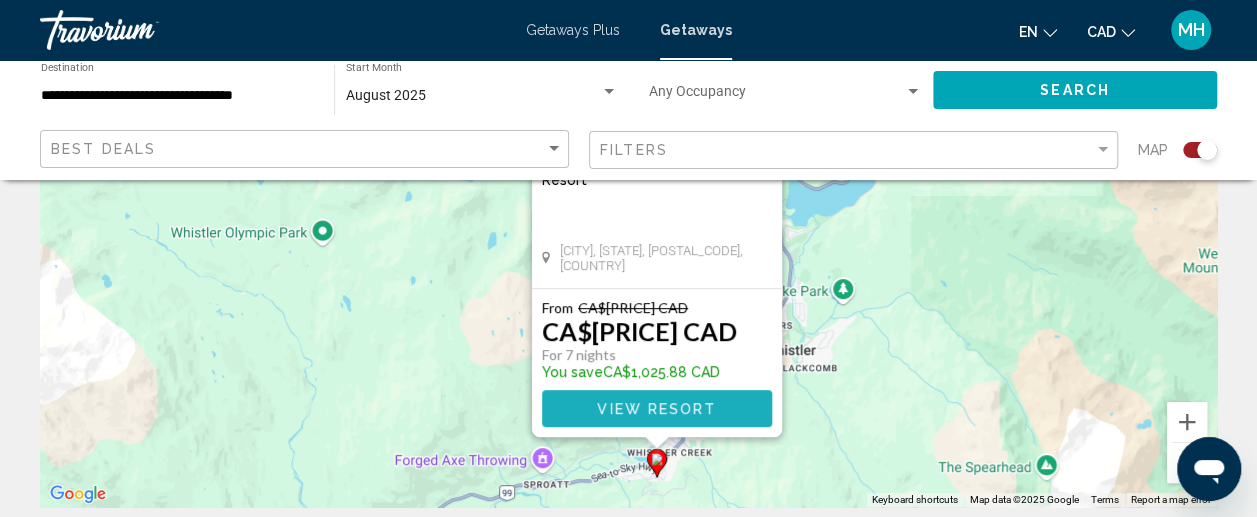 click on "View Resort" at bounding box center [656, 409] 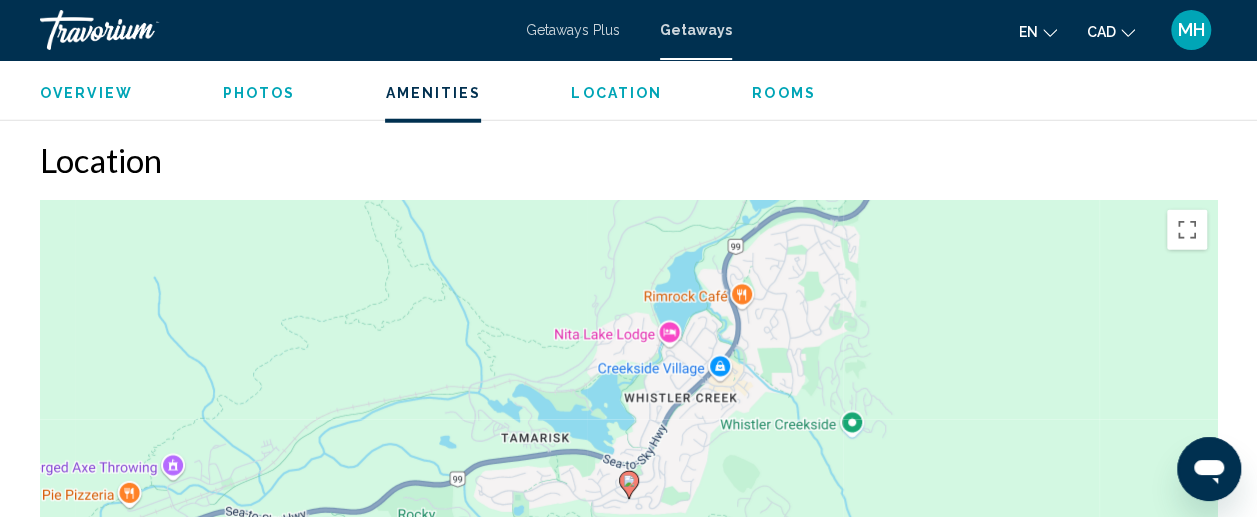 scroll, scrollTop: 2732, scrollLeft: 0, axis: vertical 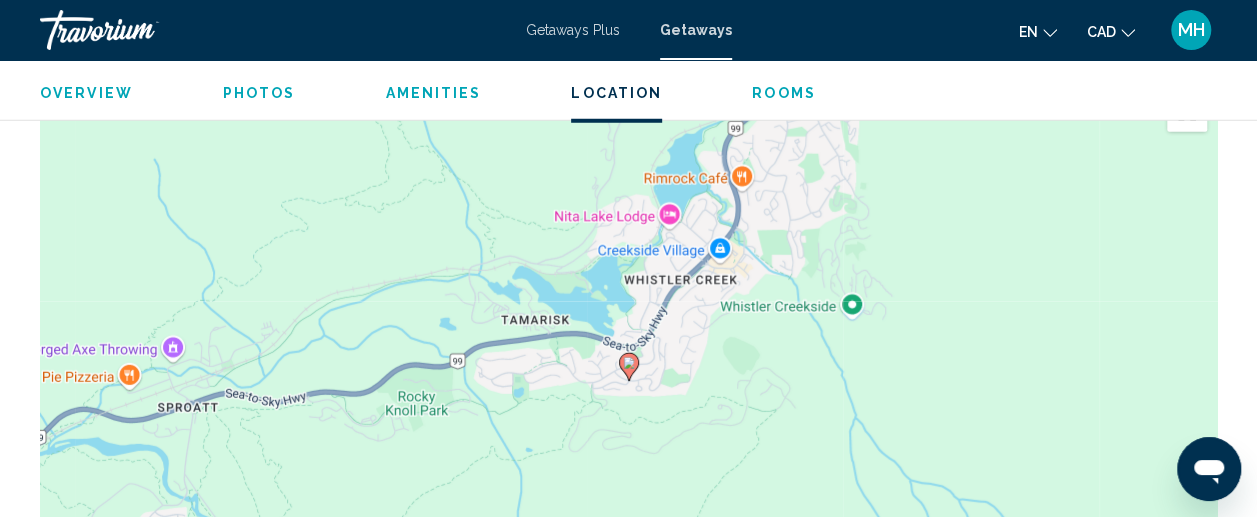 click 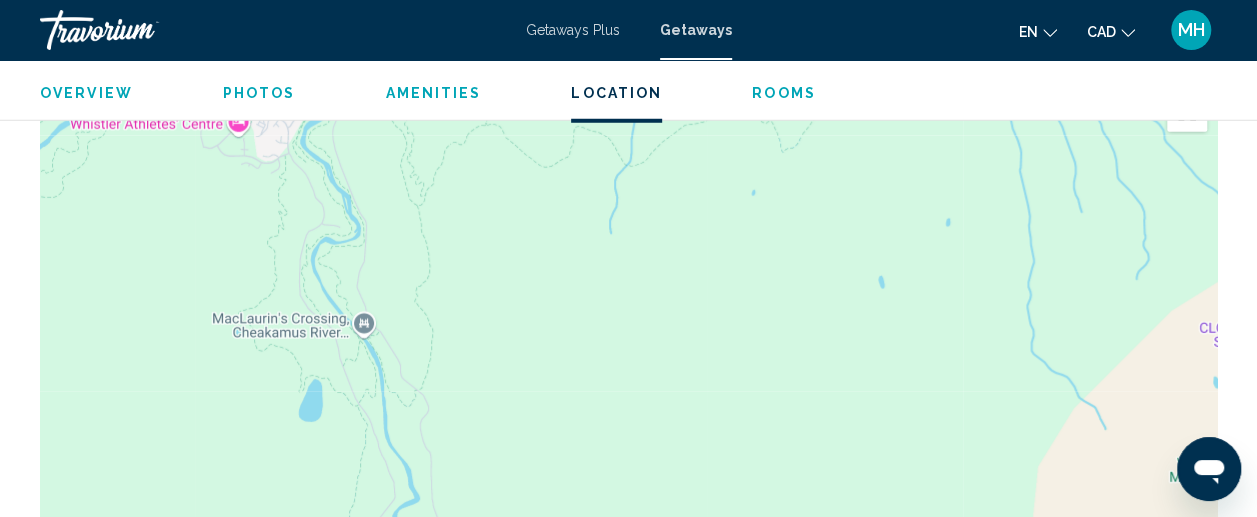 drag, startPoint x: 643, startPoint y: 397, endPoint x: 768, endPoint y: -28, distance: 443.00113 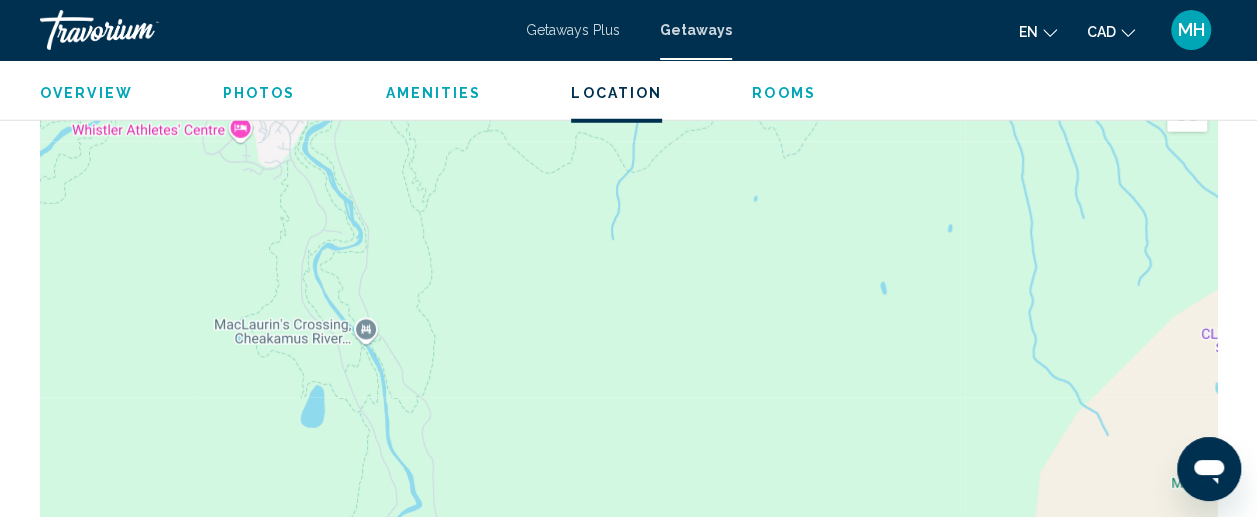 scroll, scrollTop: 0, scrollLeft: 0, axis: both 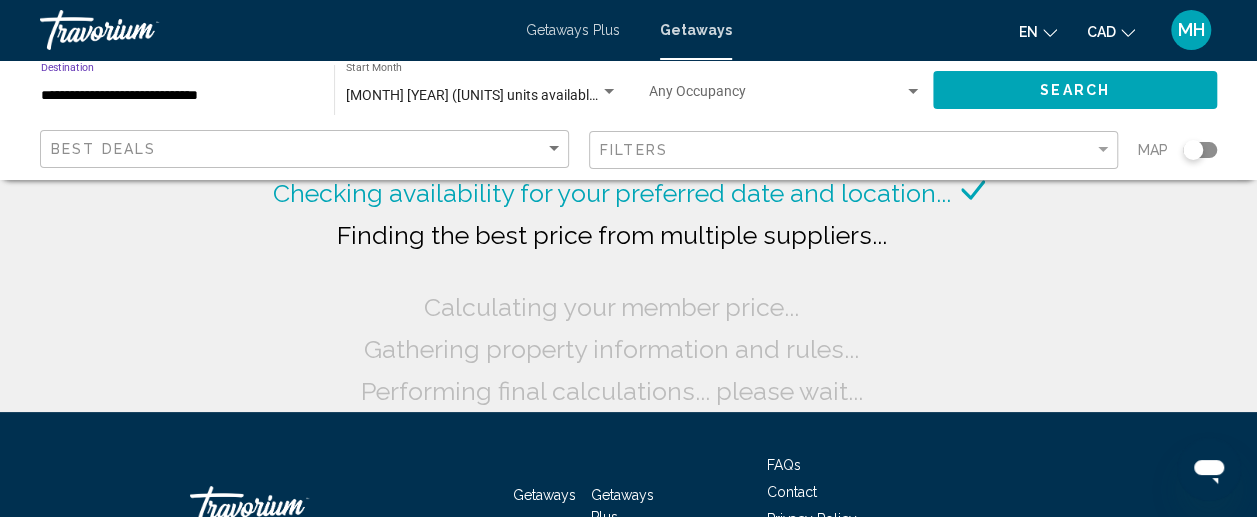 click on "**********" at bounding box center (177, 96) 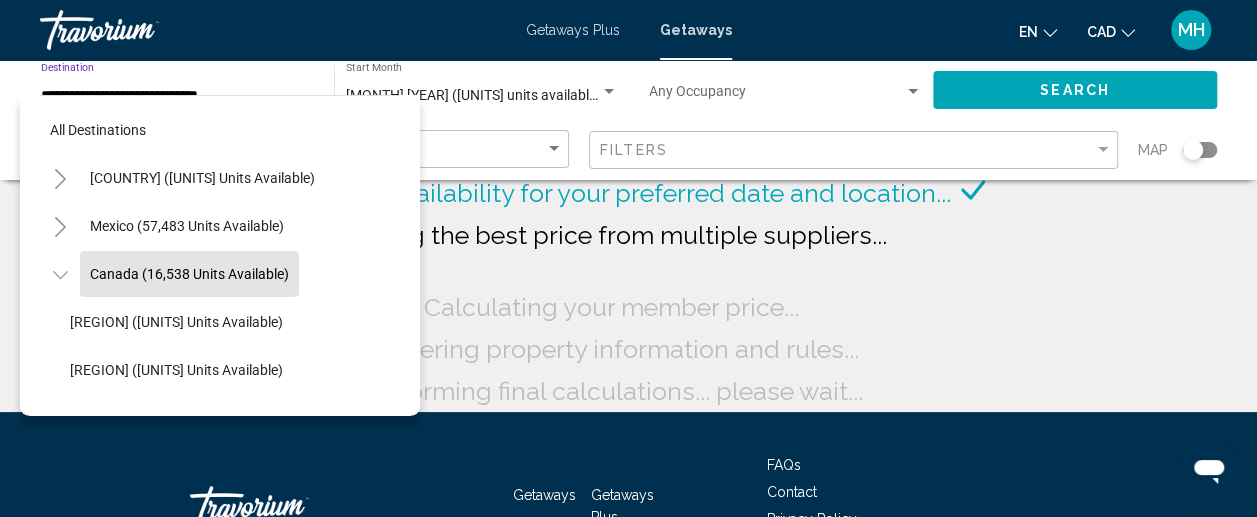 scroll, scrollTop: 30, scrollLeft: 0, axis: vertical 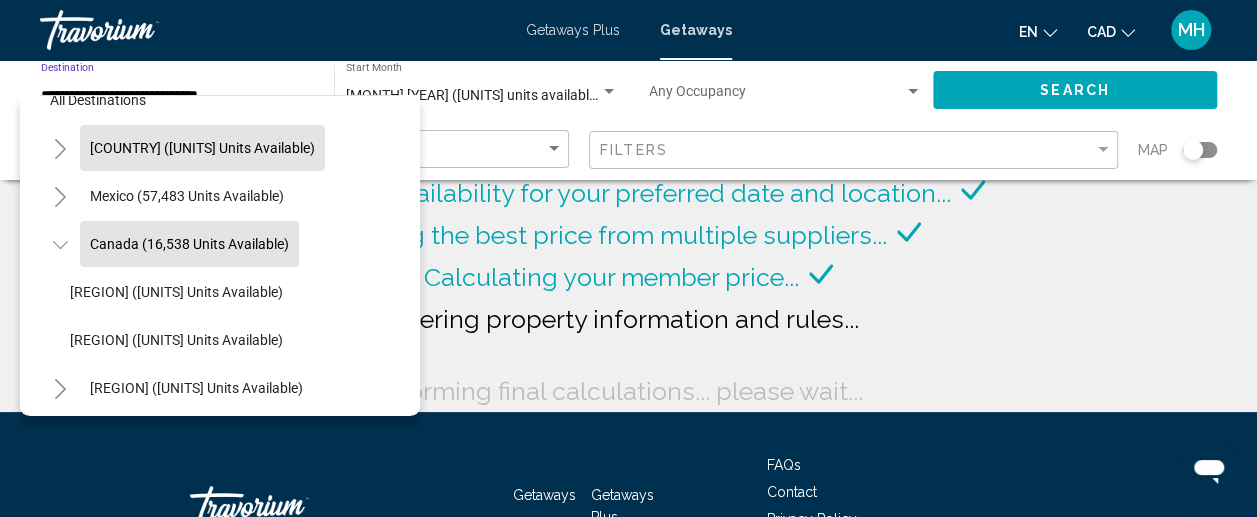 click on "[COUNTRY] (739,007 units available)" at bounding box center [187, 196] 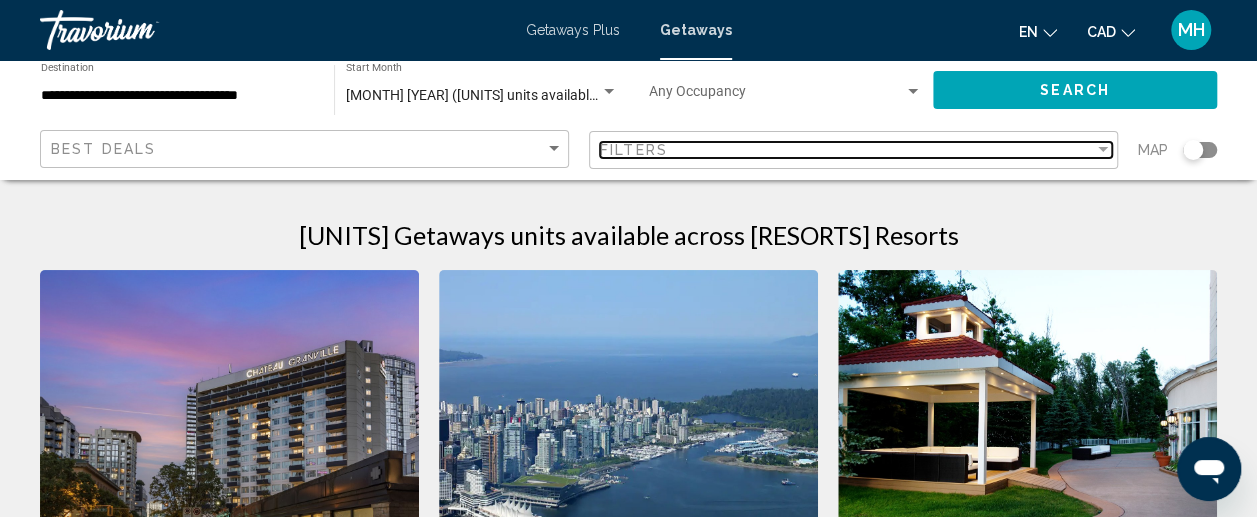 click on "Filters" at bounding box center [847, 150] 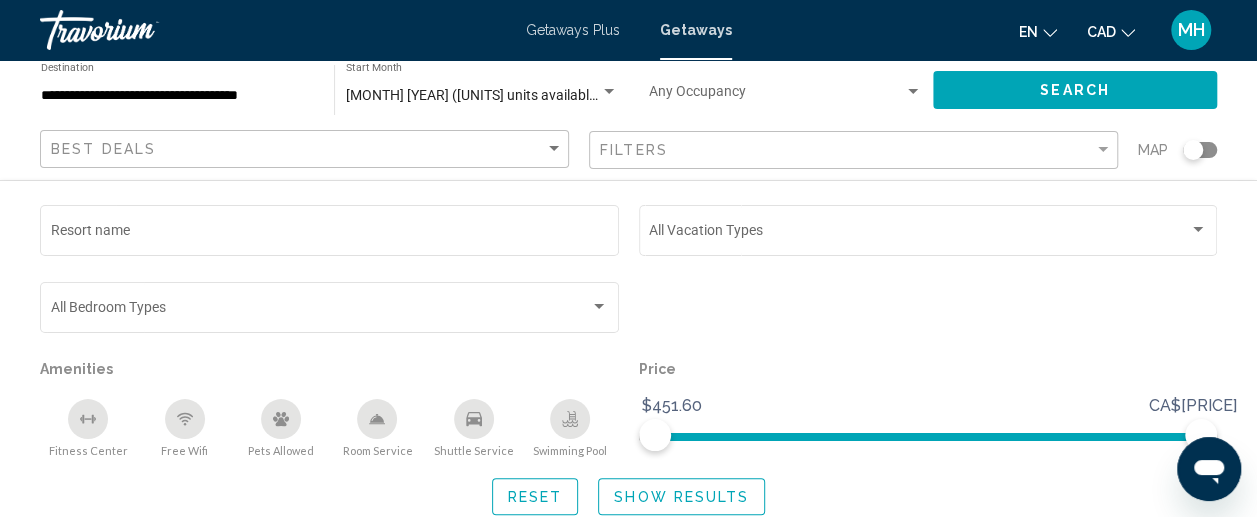 click 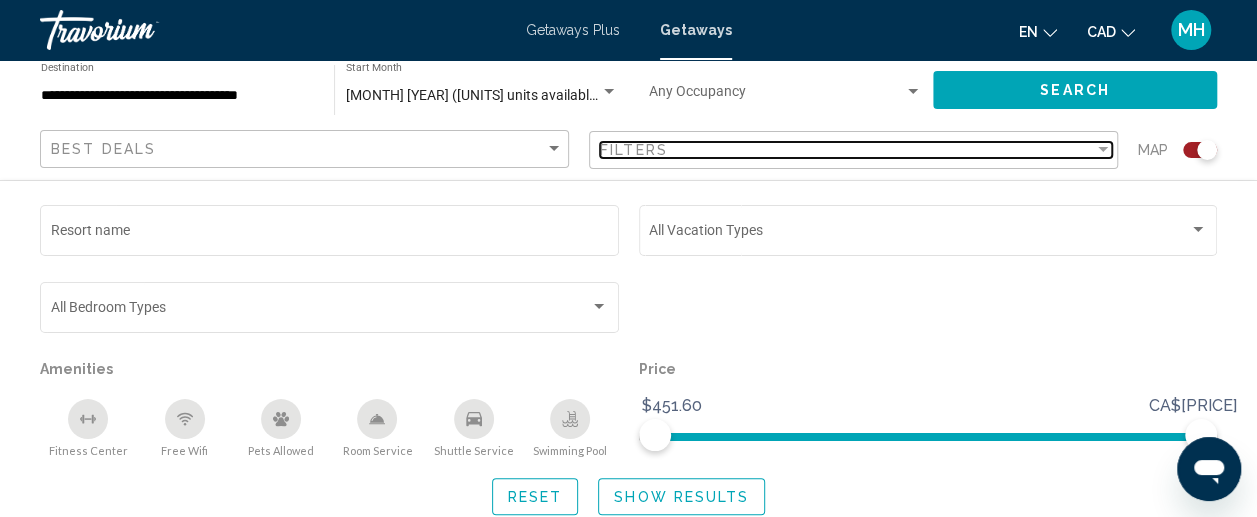 click at bounding box center [1103, 150] 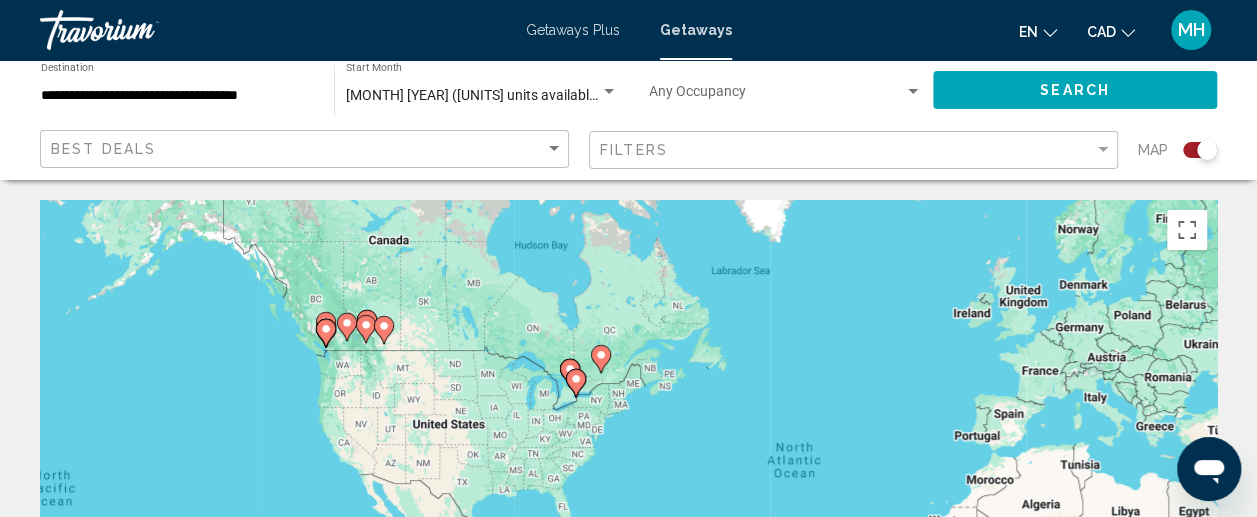 drag, startPoint x: 302, startPoint y: 437, endPoint x: 559, endPoint y: 435, distance: 257.00778 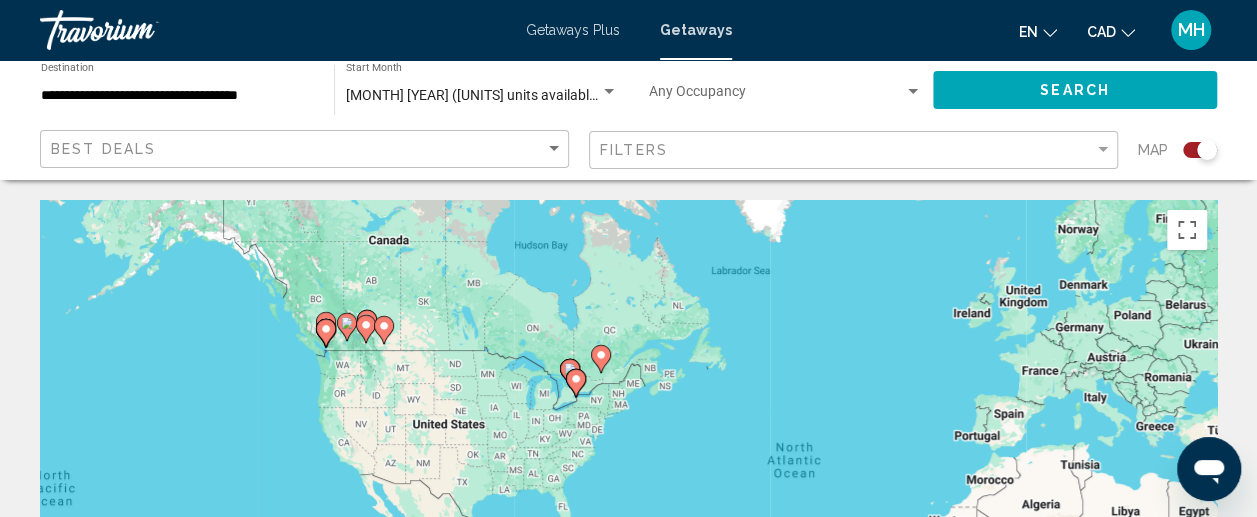 click on "To navigate, press the arrow keys. To activate drag with keyboard, press Alt + Enter. Once in keyboard drag state, use the arrow keys to move the marker. To complete the drag, press the Enter key. To cancel, press Escape." at bounding box center [628, 500] 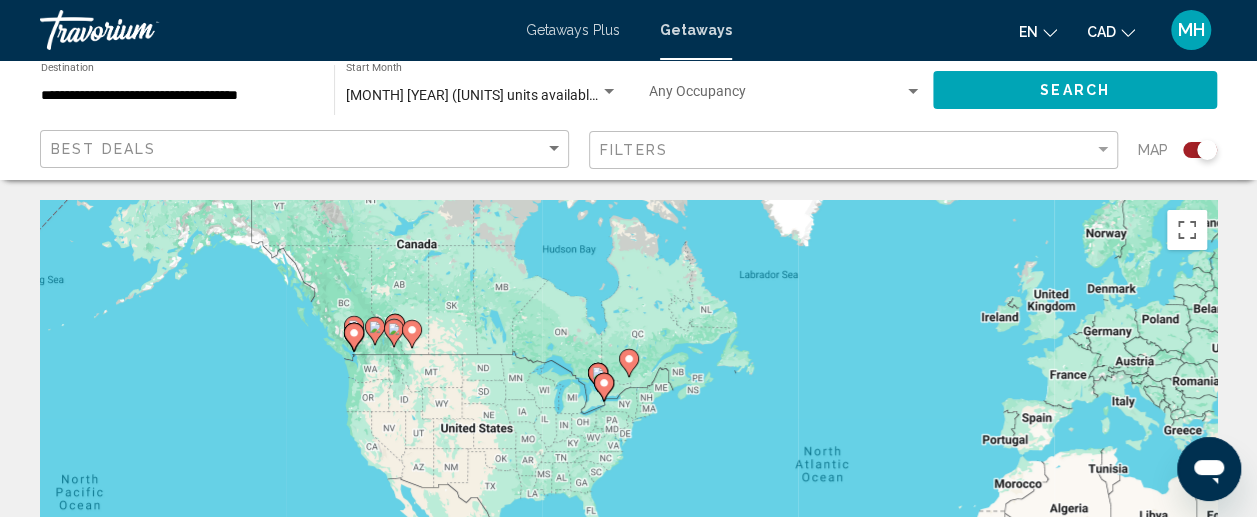 click 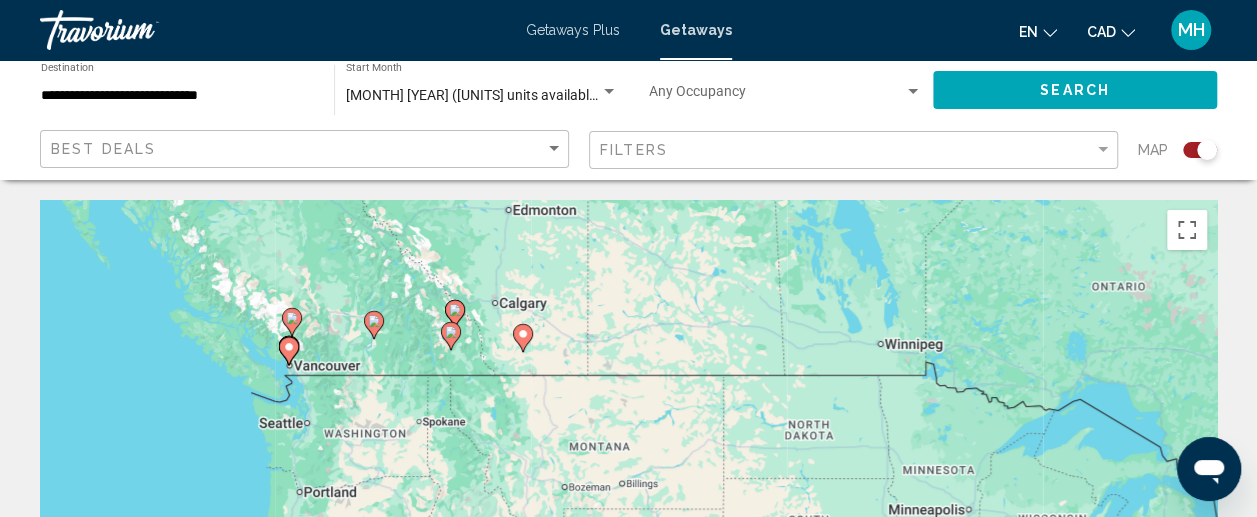 drag, startPoint x: 608, startPoint y: 371, endPoint x: 412, endPoint y: 213, distance: 251.75385 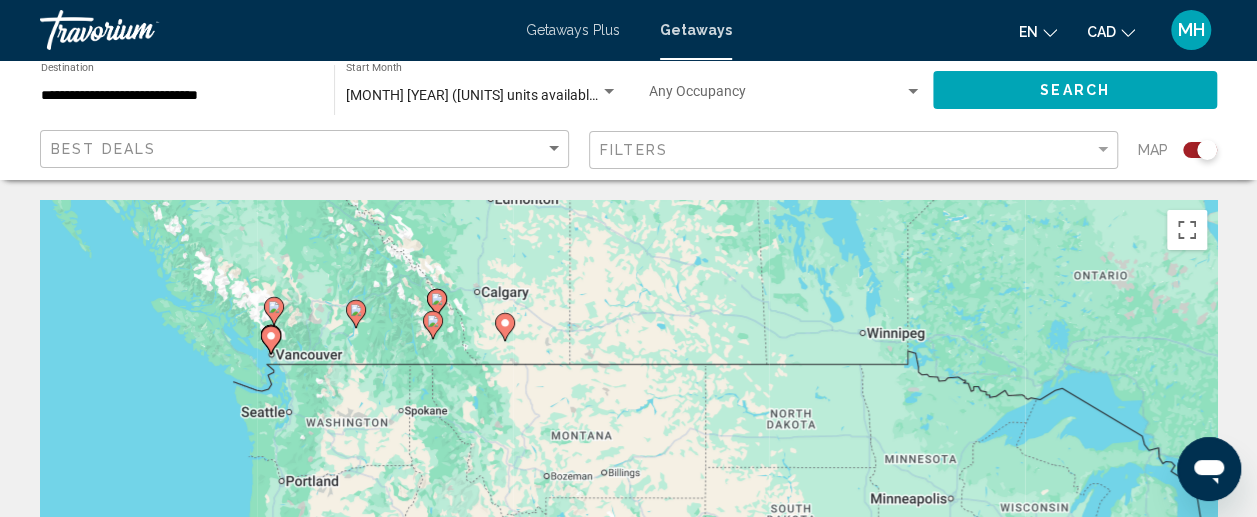 click 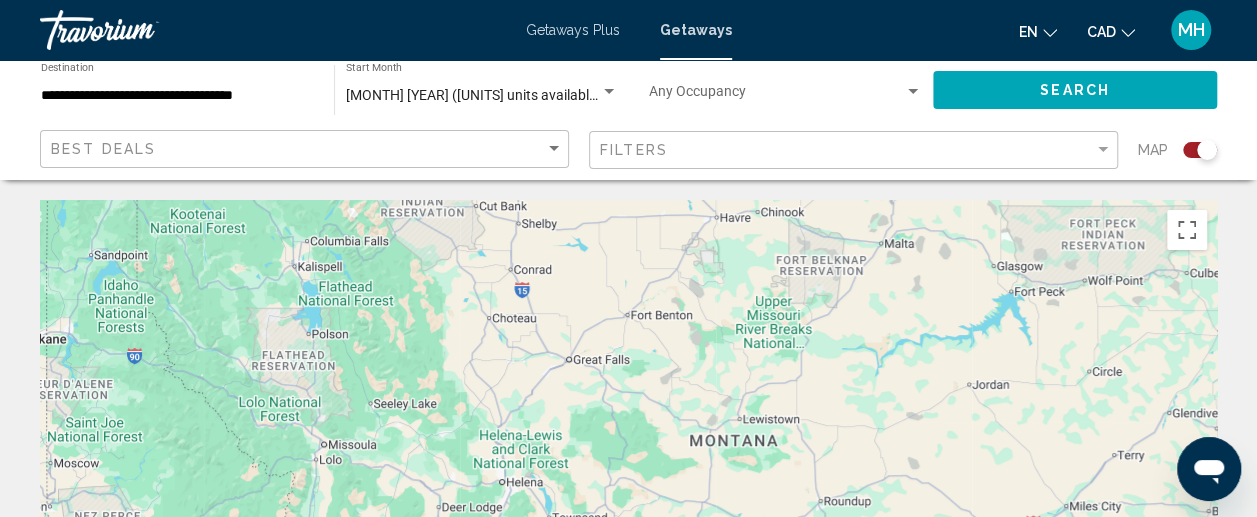 drag, startPoint x: 210, startPoint y: 272, endPoint x: 533, endPoint y: 563, distance: 434.7528 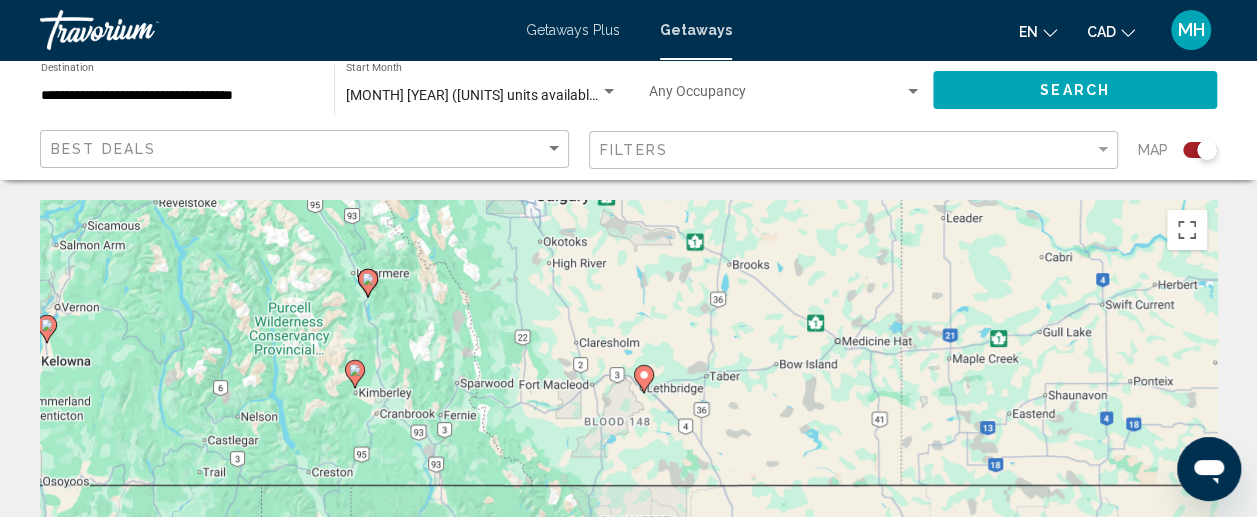 drag, startPoint x: 230, startPoint y: 341, endPoint x: 423, endPoint y: 557, distance: 289.6636 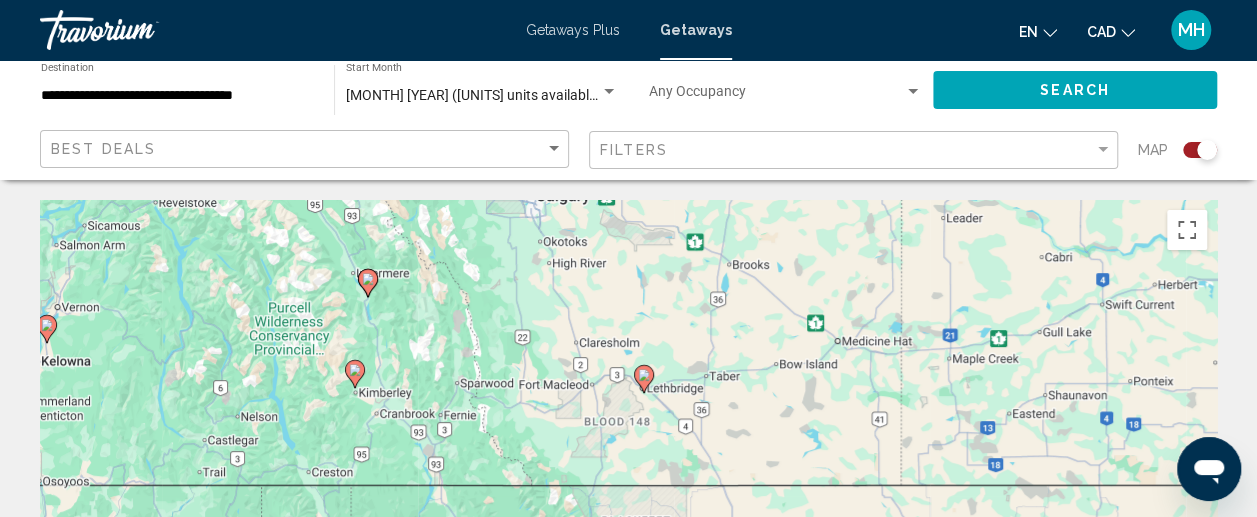 click on "**********" at bounding box center [628, 258] 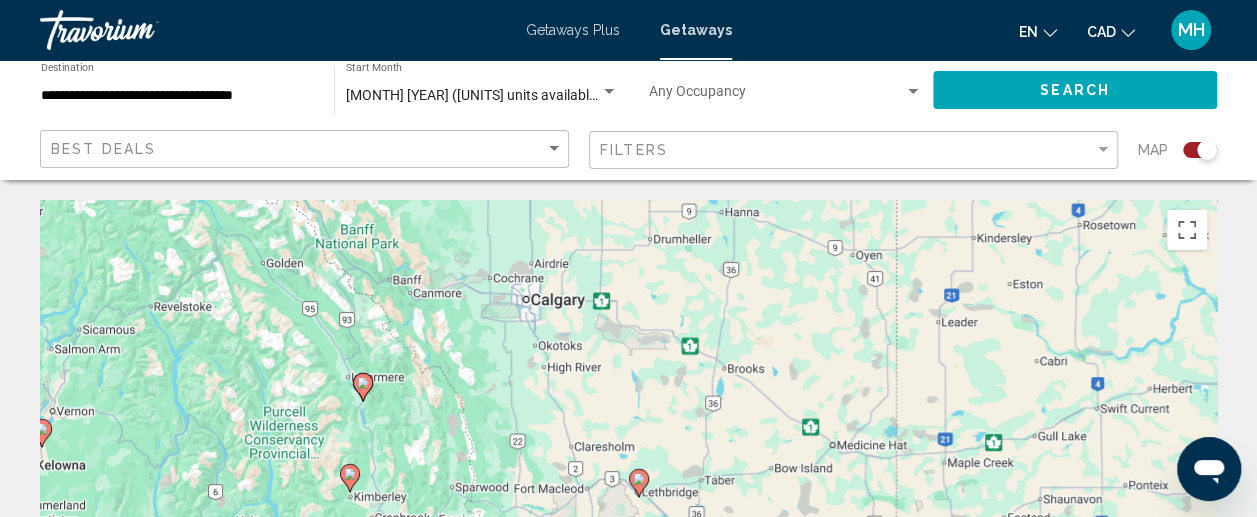 drag, startPoint x: 378, startPoint y: 295, endPoint x: 370, endPoint y: 401, distance: 106.30146 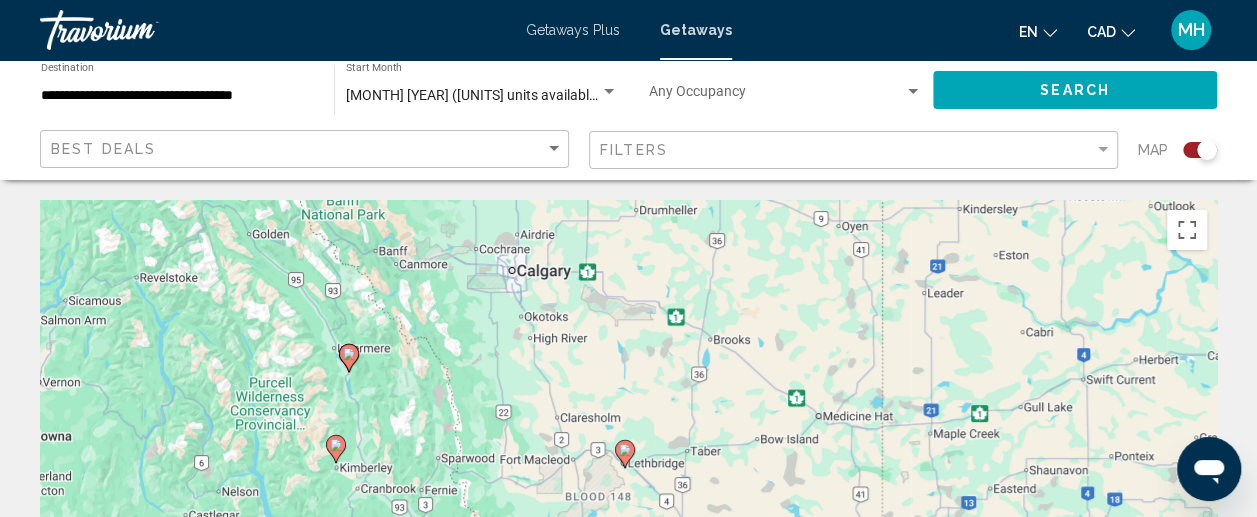 click 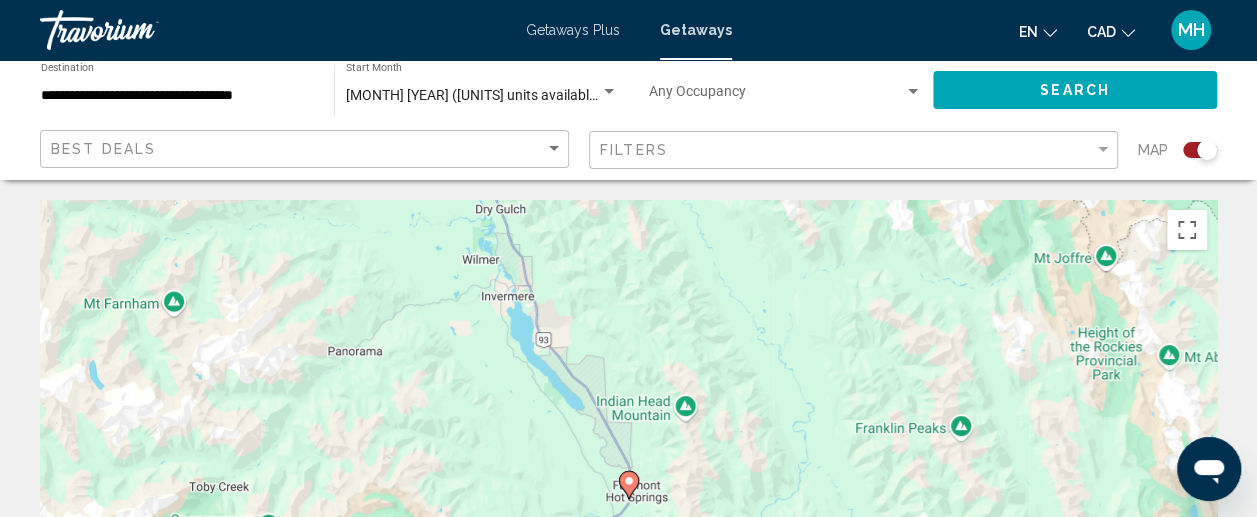 click 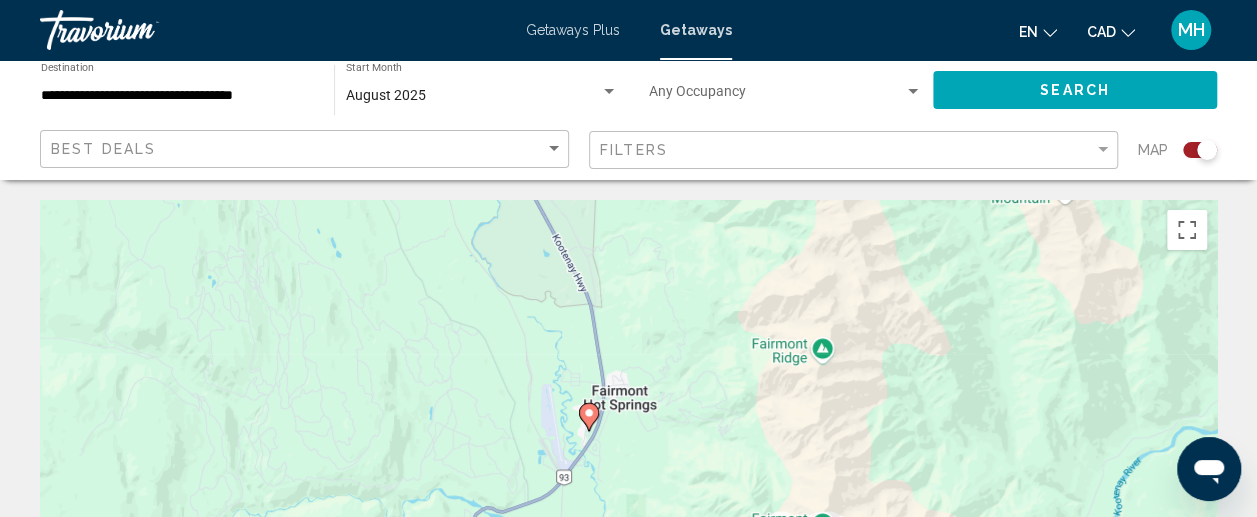 drag, startPoint x: 690, startPoint y: 425, endPoint x: 652, endPoint y: 44, distance: 382.89032 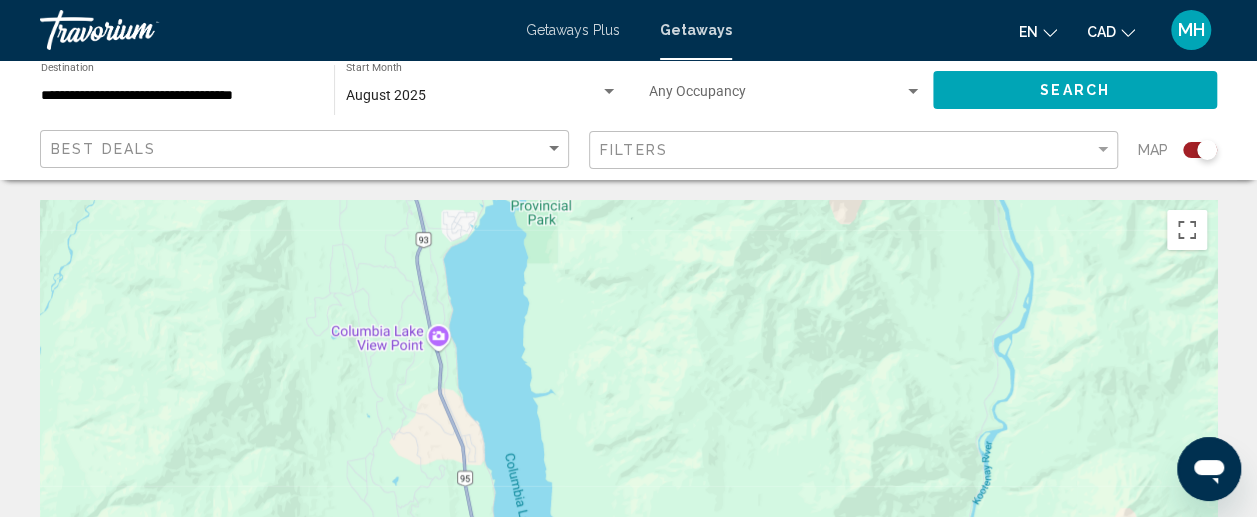 drag, startPoint x: 668, startPoint y: 325, endPoint x: 543, endPoint y: -41, distance: 386.75702 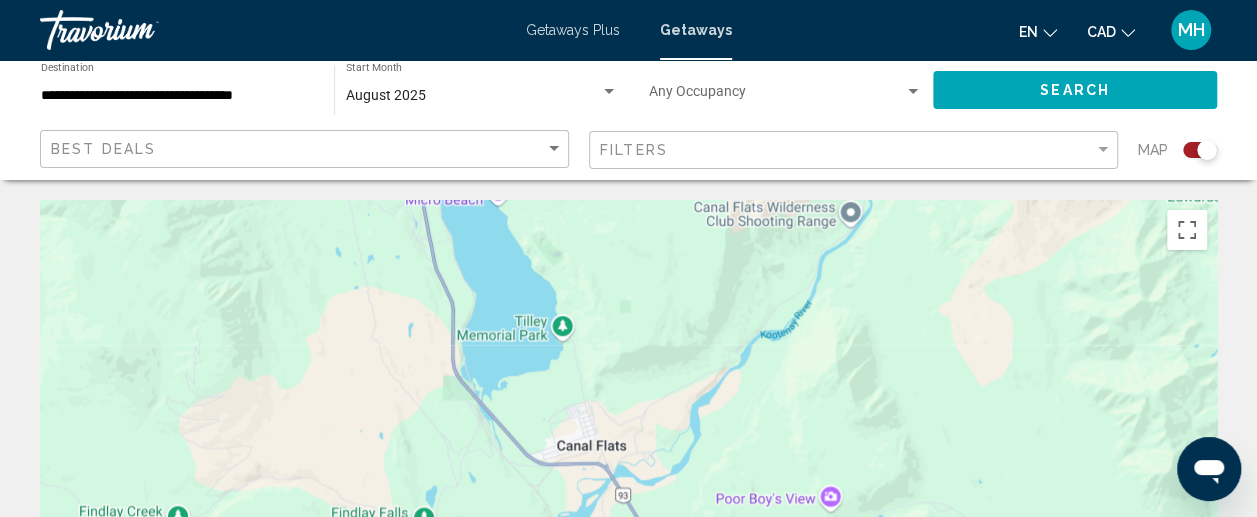 drag, startPoint x: 550, startPoint y: 257, endPoint x: 478, endPoint y: -148, distance: 411.35022 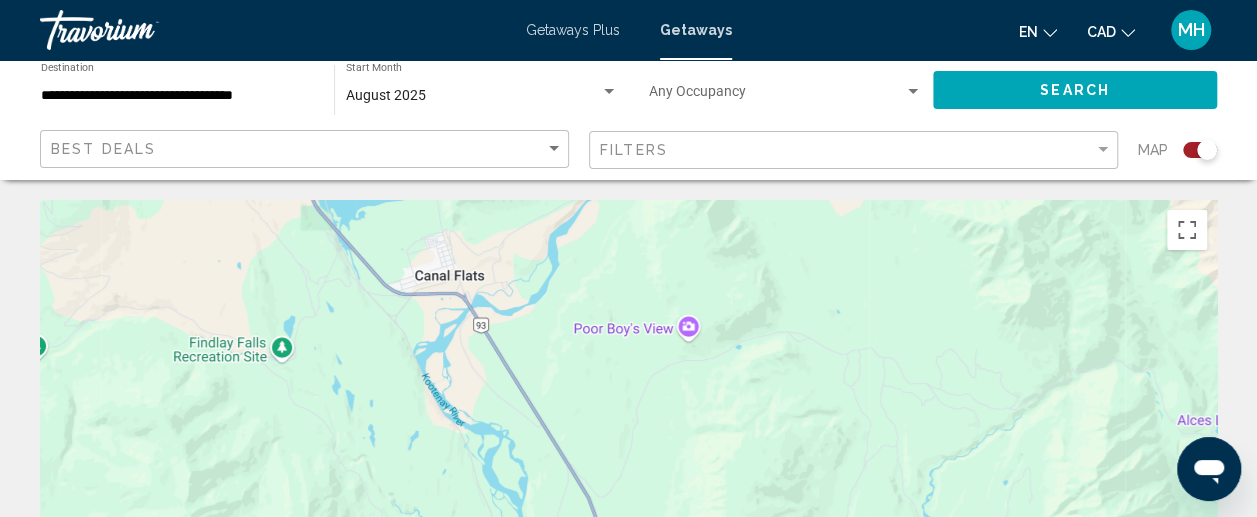 drag, startPoint x: 576, startPoint y: 223, endPoint x: 426, endPoint y: 43, distance: 234.3075 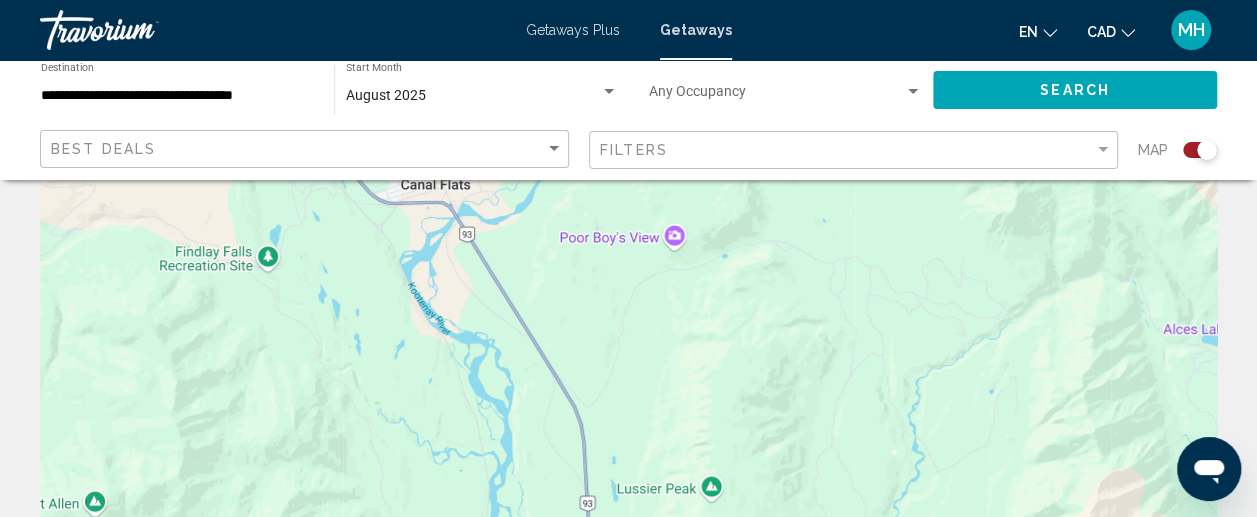 scroll, scrollTop: 0, scrollLeft: 0, axis: both 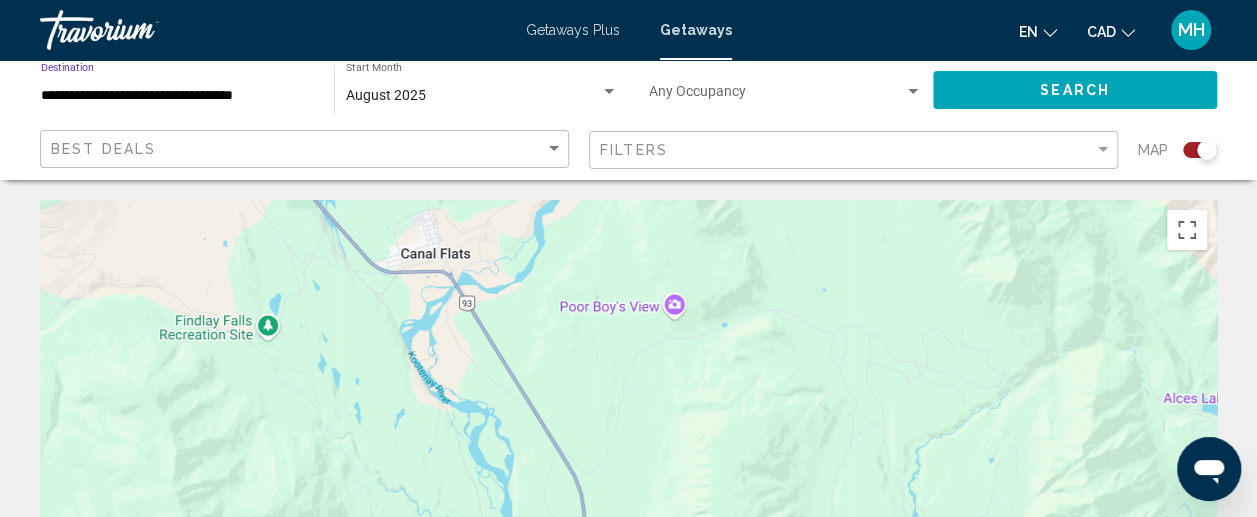 click on "**********" at bounding box center (177, 96) 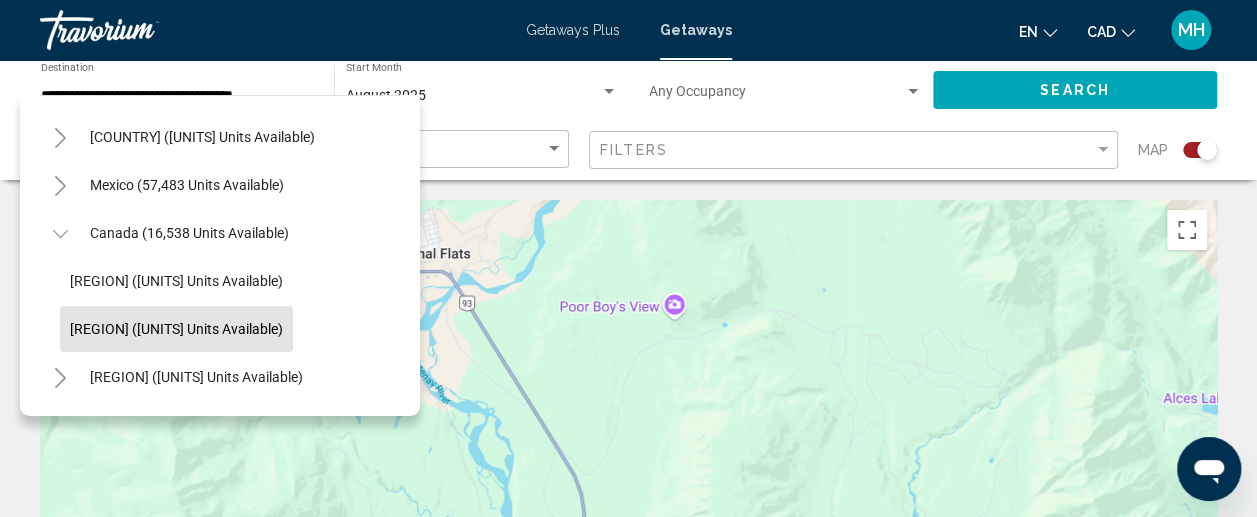 scroll, scrollTop: 0, scrollLeft: 0, axis: both 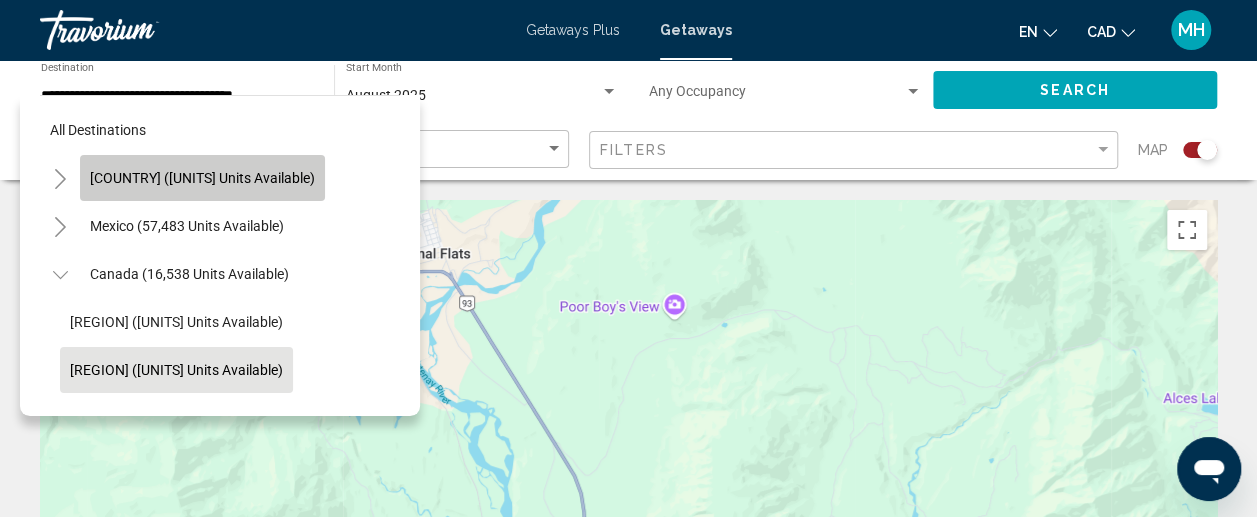 click on "[COUNTRY] (739,007 units available)" 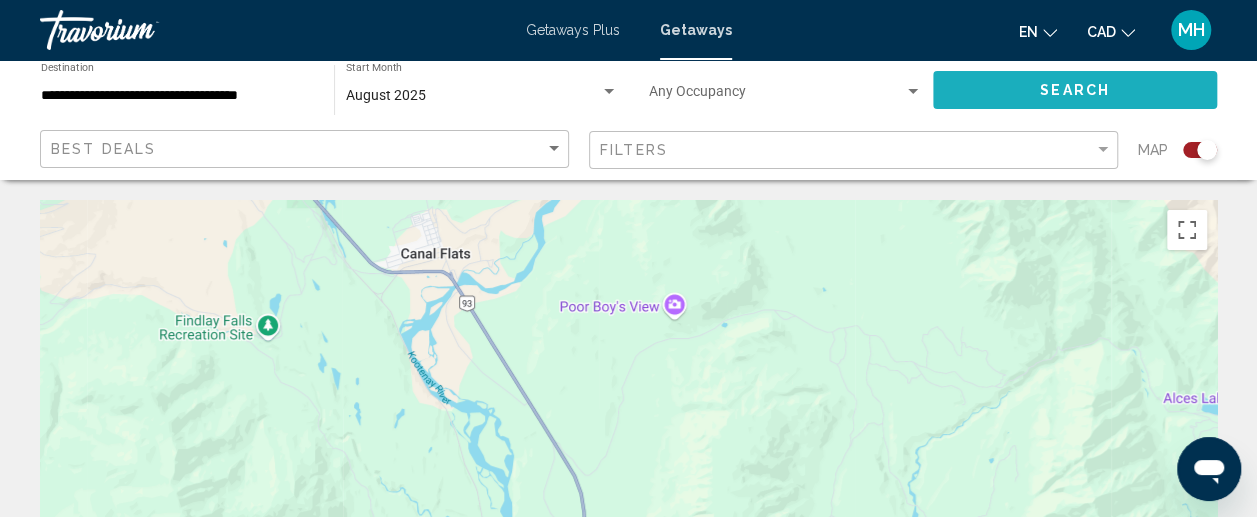 click on "Search" 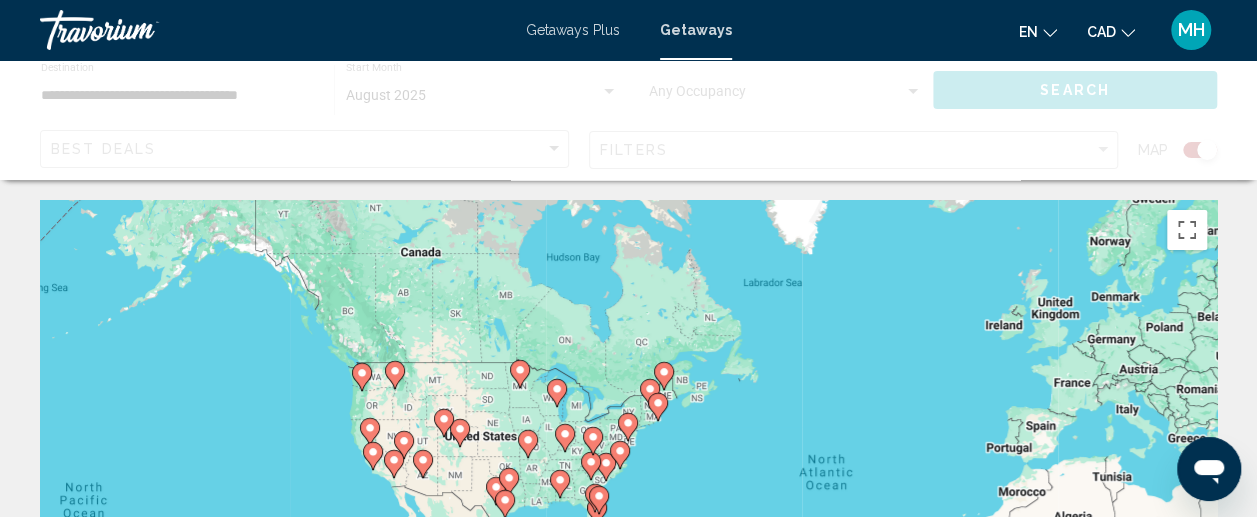 drag, startPoint x: 204, startPoint y: 383, endPoint x: 470, endPoint y: 387, distance: 266.03006 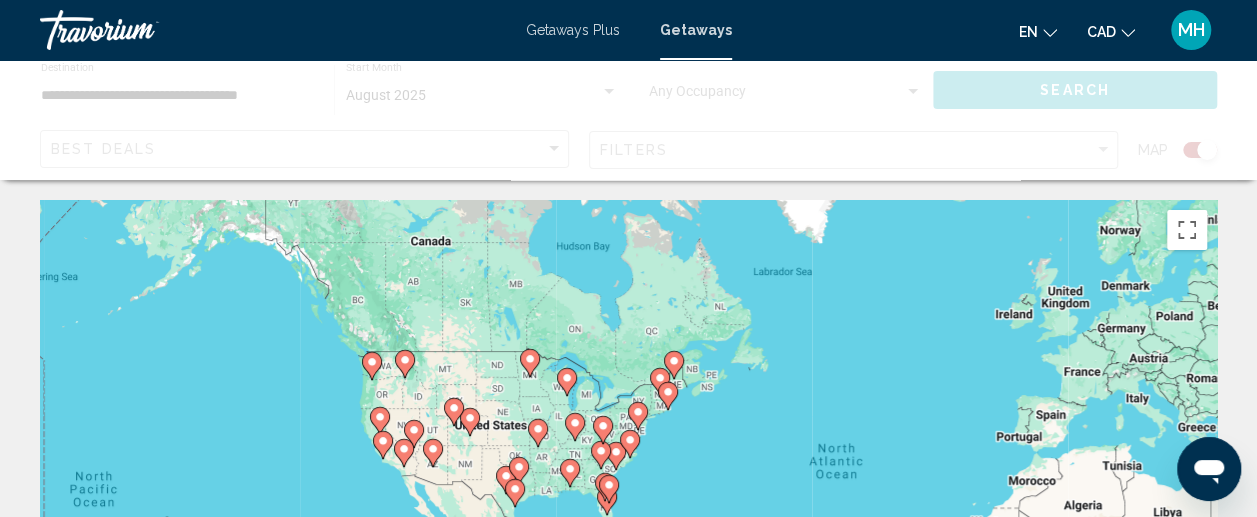 click on "To navigate, press the arrow keys. To activate drag with keyboard, press Alt + Enter. Once in keyboard drag state, use the arrow keys to move the marker. To complete the drag, press the Enter key. To cancel, press Escape." at bounding box center [628, 500] 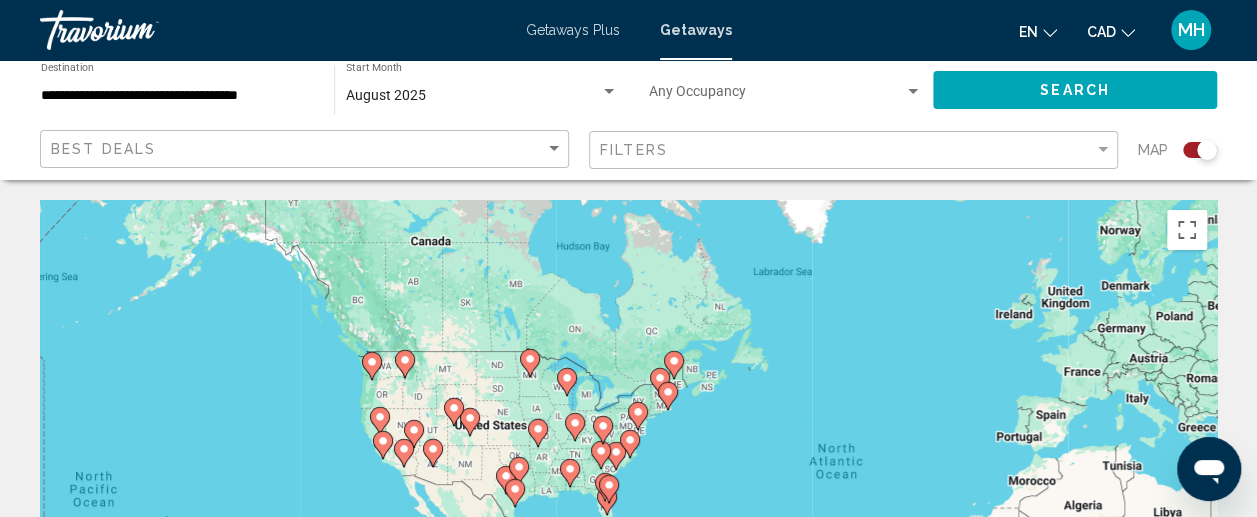 click on "To navigate, press the arrow keys. To activate drag with keyboard, press Alt + Enter. Once in keyboard drag state, use the arrow keys to move the marker. To complete the drag, press the Enter key. To cancel, press Escape." at bounding box center [628, 500] 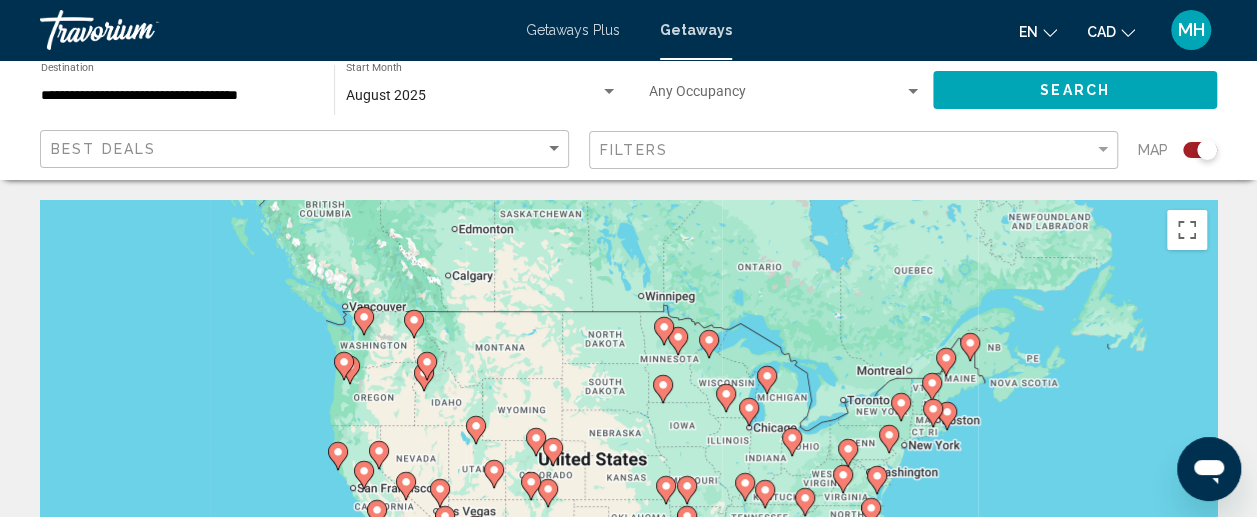 click on "To navigate, press the arrow keys. To activate drag with keyboard, press Alt + Enter. Once in keyboard drag state, use the arrow keys to move the marker. To complete the drag, press the Enter key. To cancel, press Escape." at bounding box center (628, 500) 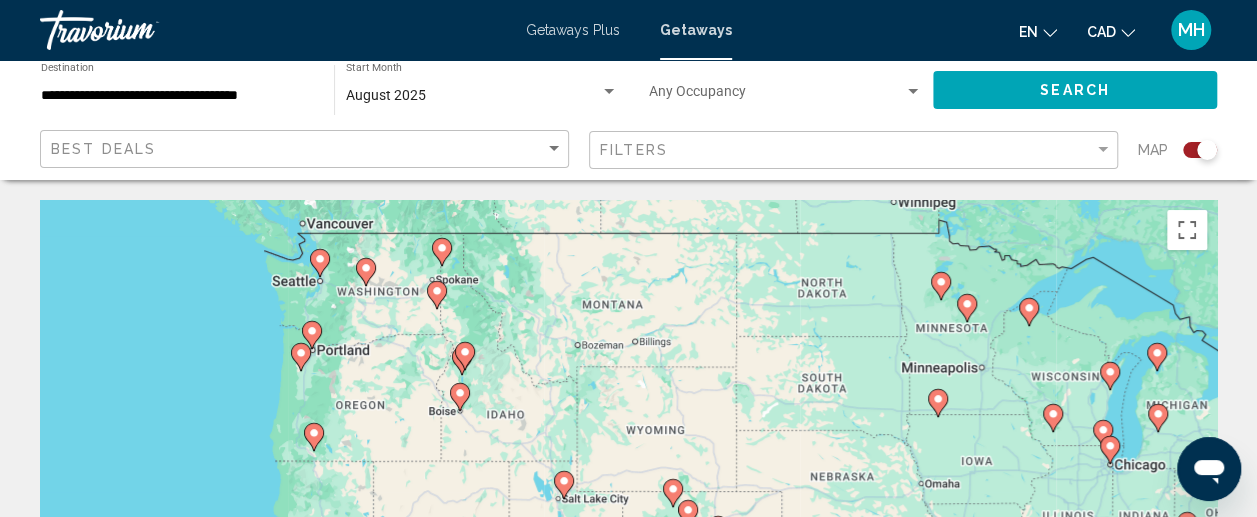 click on "To navigate, press the arrow keys. To activate drag with keyboard, press Alt + Enter. Once in keyboard drag state, use the arrow keys to move the marker. To complete the drag, press the Enter key. To cancel, press Escape." at bounding box center (628, 500) 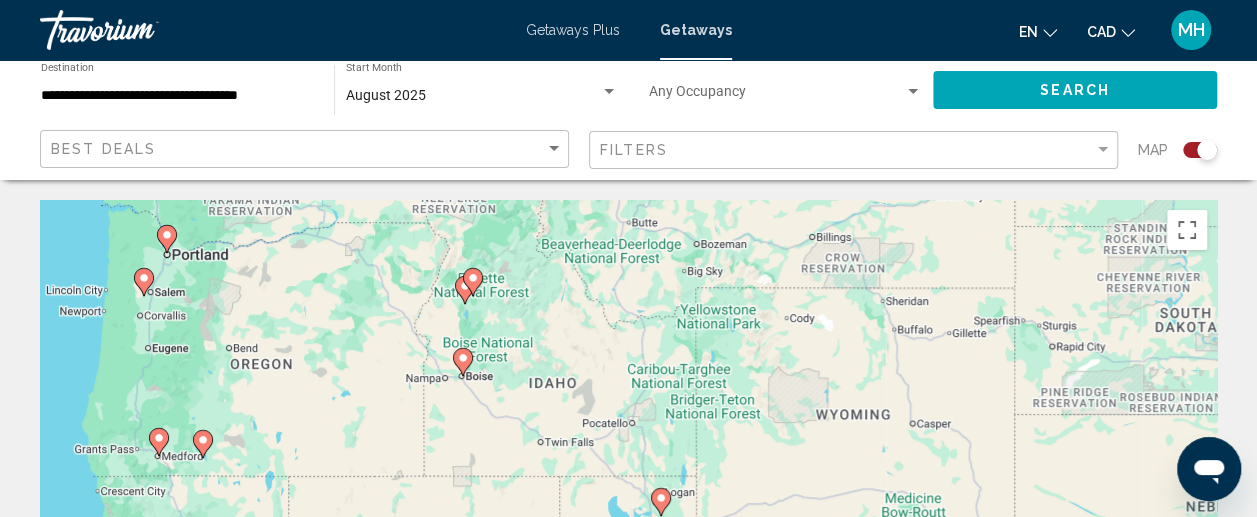 drag, startPoint x: 392, startPoint y: 365, endPoint x: 284, endPoint y: 284, distance: 135 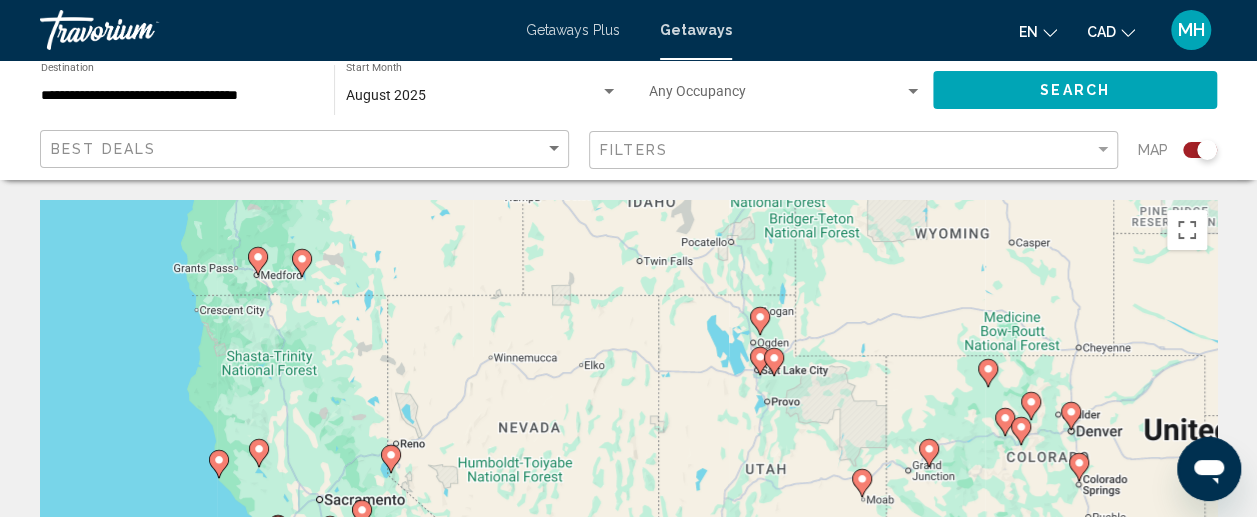 drag, startPoint x: 442, startPoint y: 399, endPoint x: 548, endPoint y: 238, distance: 192.7615 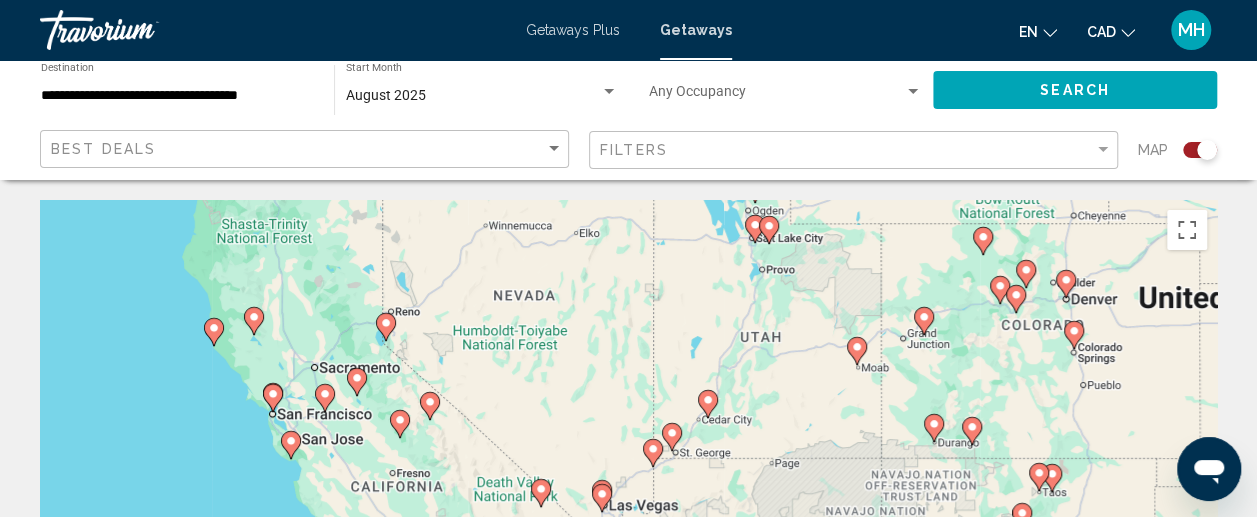 drag, startPoint x: 369, startPoint y: 377, endPoint x: 361, endPoint y: 233, distance: 144.22205 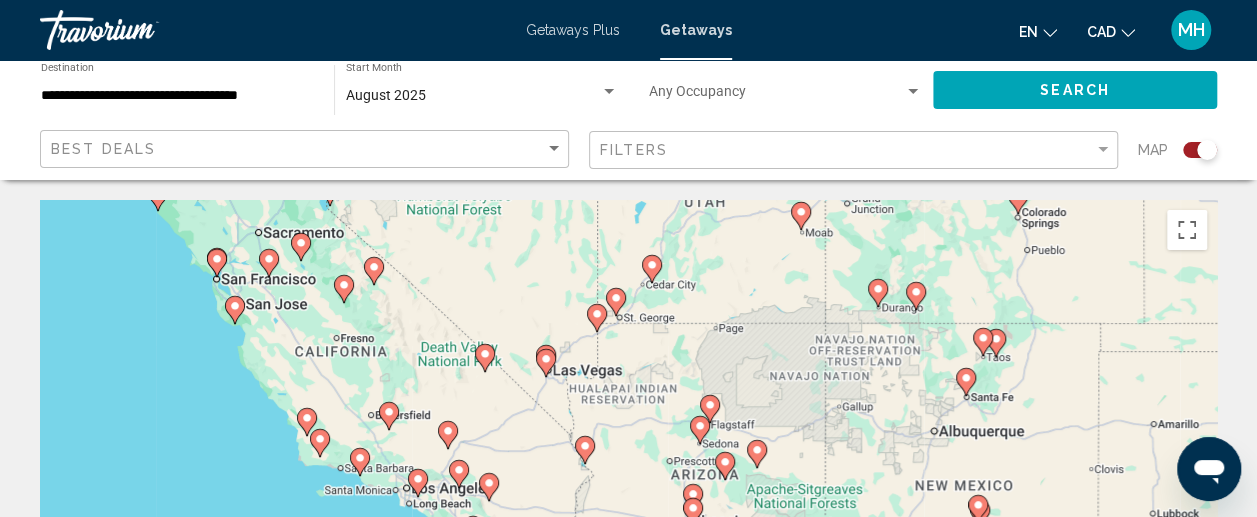 drag, startPoint x: 340, startPoint y: 333, endPoint x: 281, endPoint y: 197, distance: 148.24641 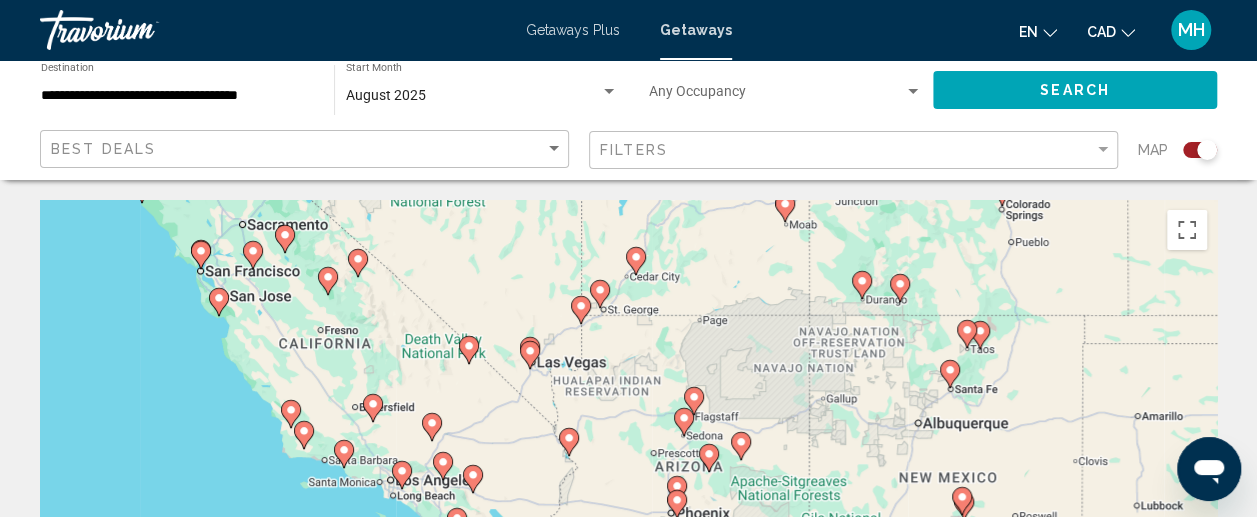 drag, startPoint x: 262, startPoint y: 353, endPoint x: 248, endPoint y: 345, distance: 16.124516 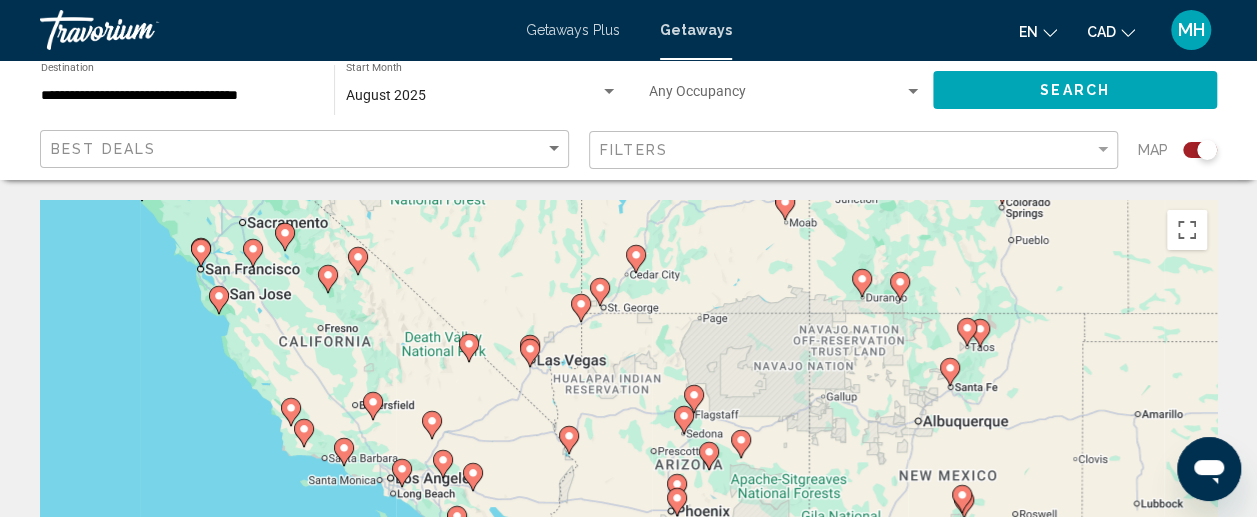 click 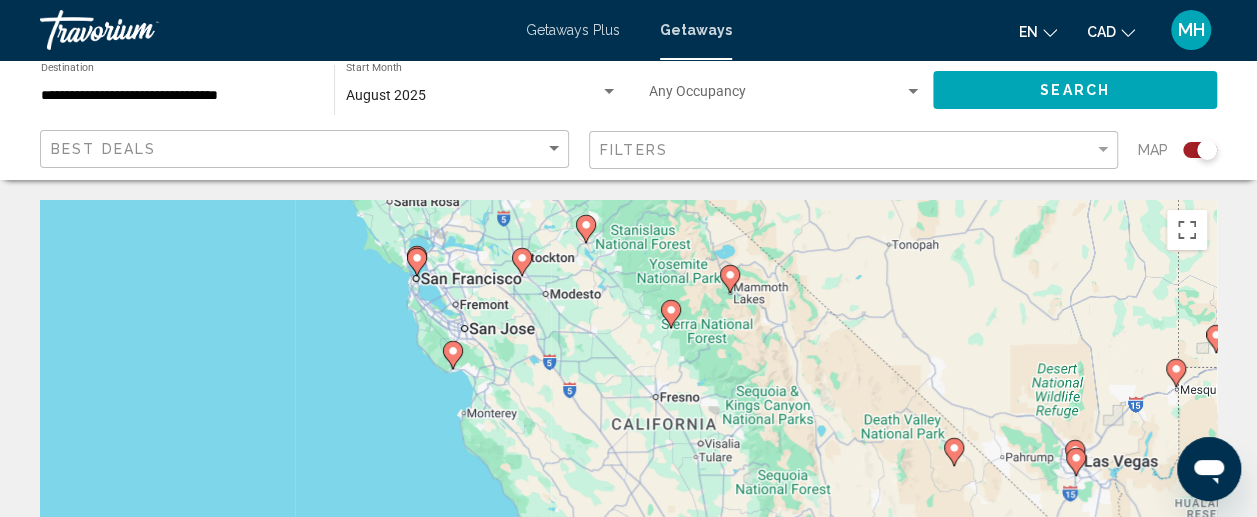 drag, startPoint x: 587, startPoint y: 391, endPoint x: 372, endPoint y: 168, distance: 309.76443 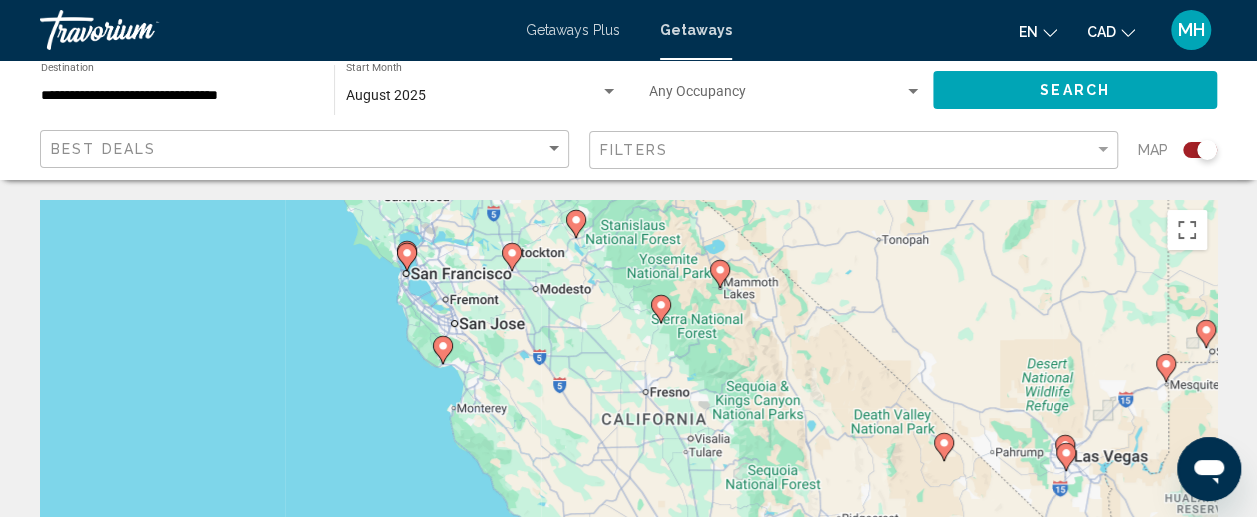 click on "To navigate, press the arrow keys. To activate drag with keyboard, press Alt + Enter. Once in keyboard drag state, use the arrow keys to move the marker. To complete the drag, press the Enter key. To cancel, press Escape." at bounding box center [628, 500] 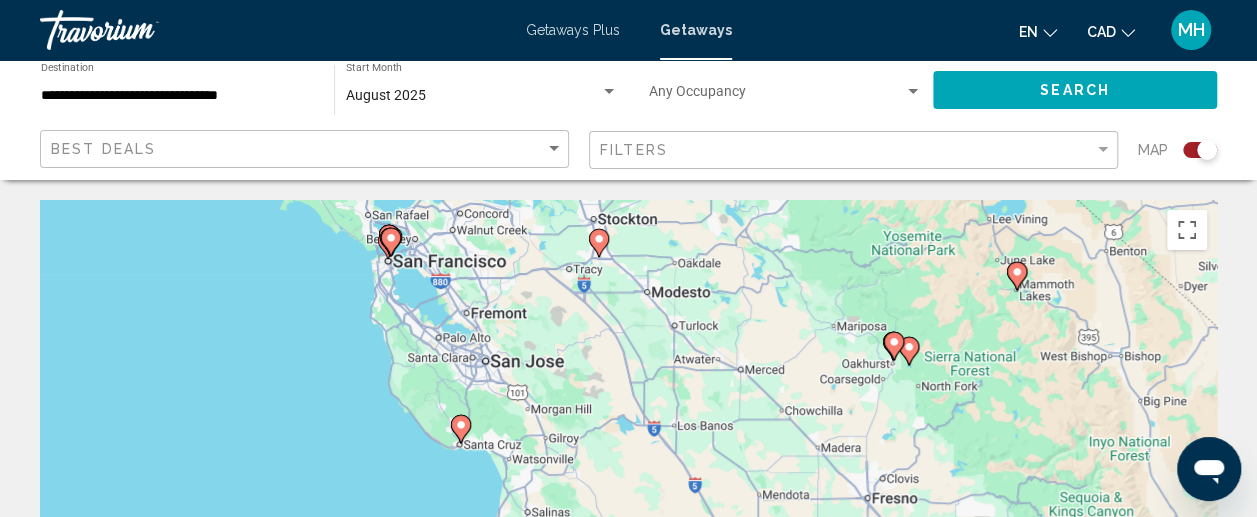 click 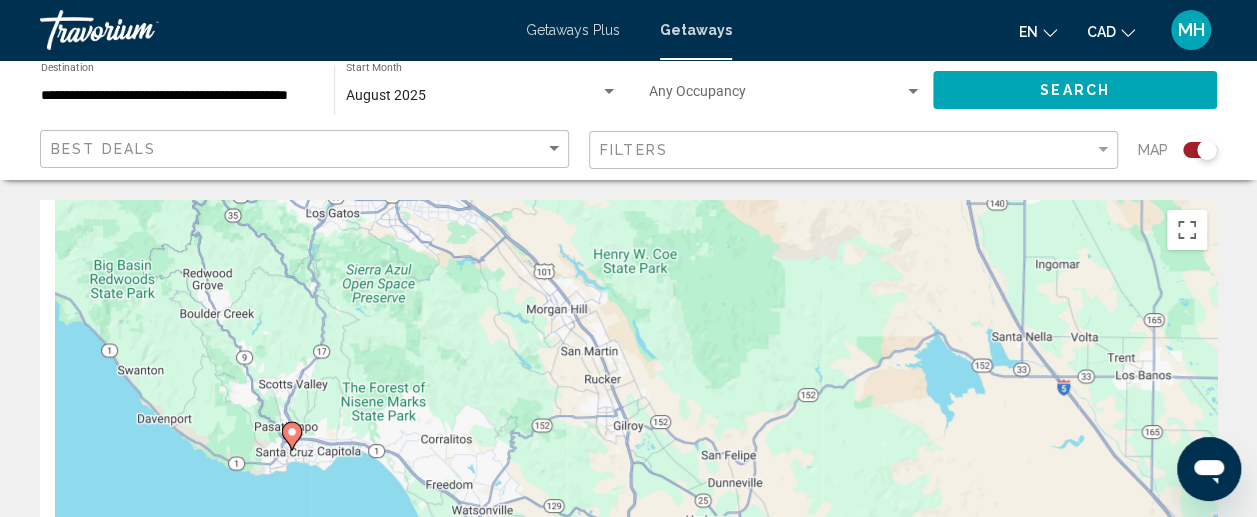 drag, startPoint x: 233, startPoint y: 273, endPoint x: 571, endPoint y: 455, distance: 383.8854 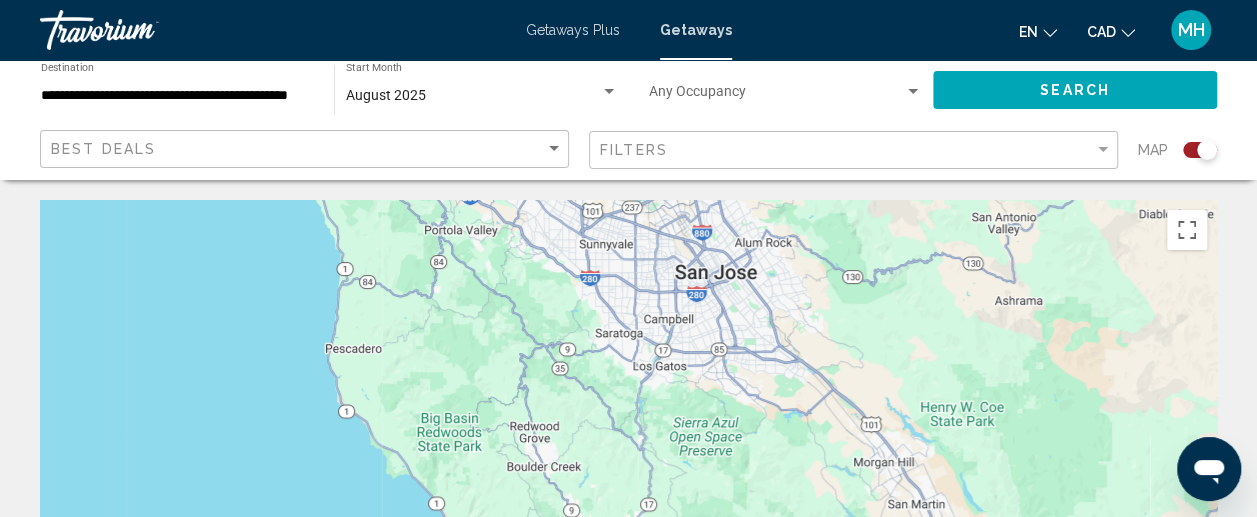 drag, startPoint x: 400, startPoint y: 429, endPoint x: 756, endPoint y: 566, distance: 381.45117 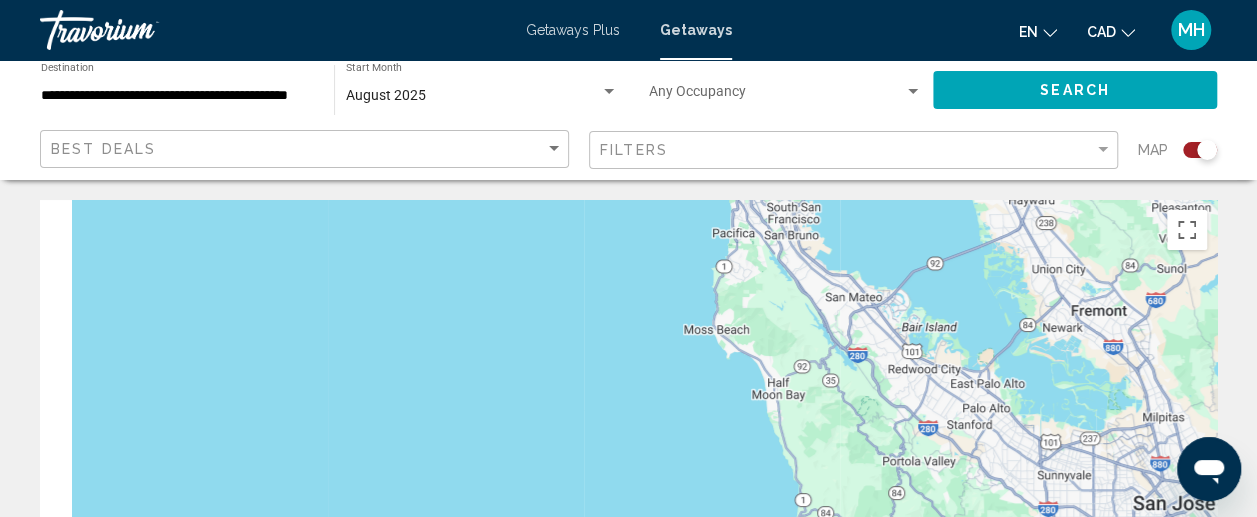 drag, startPoint x: 458, startPoint y: 307, endPoint x: 918, endPoint y: 552, distance: 521.1766 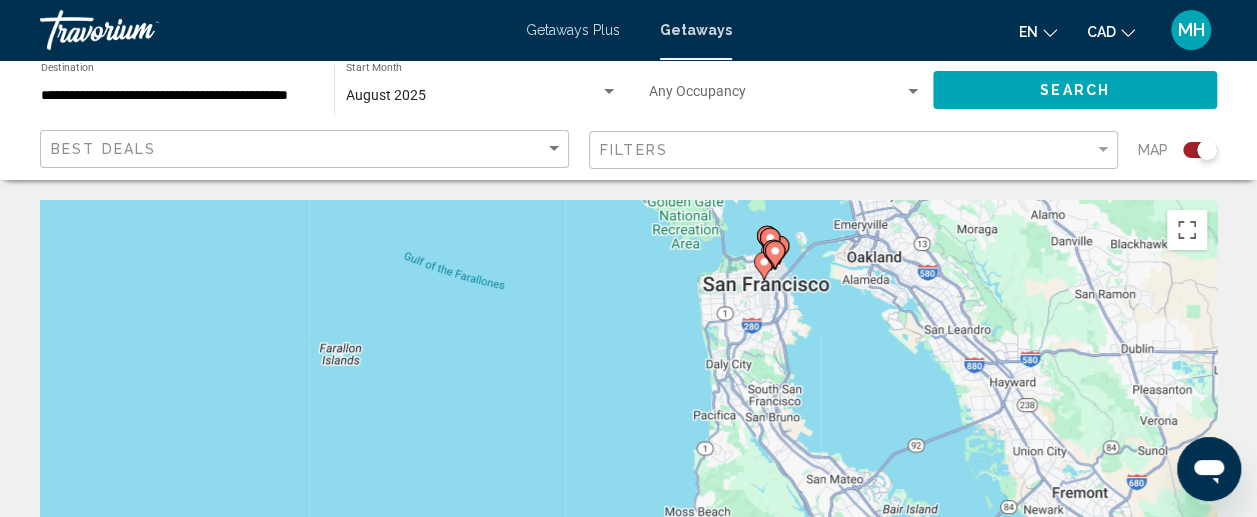 drag, startPoint x: 888, startPoint y: 357, endPoint x: 842, endPoint y: 562, distance: 210.0976 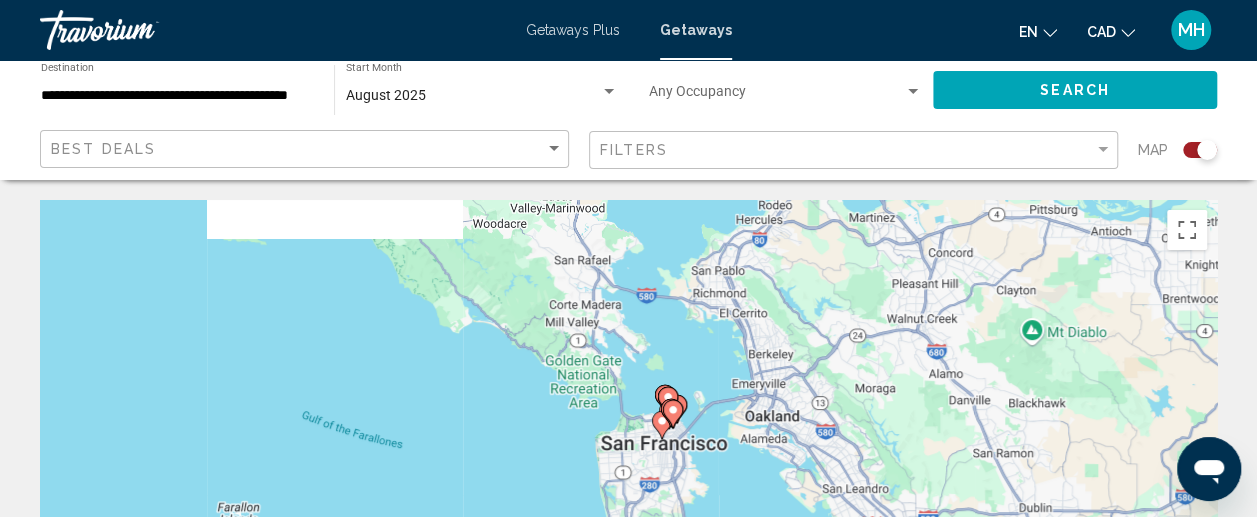 drag, startPoint x: 727, startPoint y: 326, endPoint x: 674, endPoint y: 520, distance: 201.10942 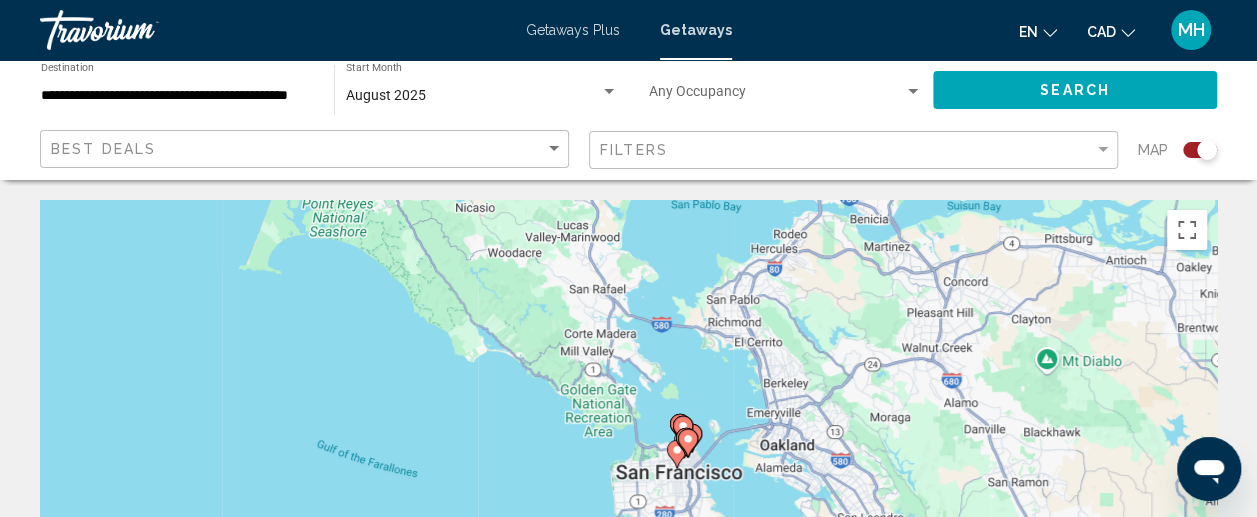 click on "To navigate, press the arrow keys. To activate drag with keyboard, press Alt + Enter. Once in keyboard drag state, use the arrow keys to move the marker. To complete the drag, press the Enter key. To cancel, press Escape." at bounding box center (628, 500) 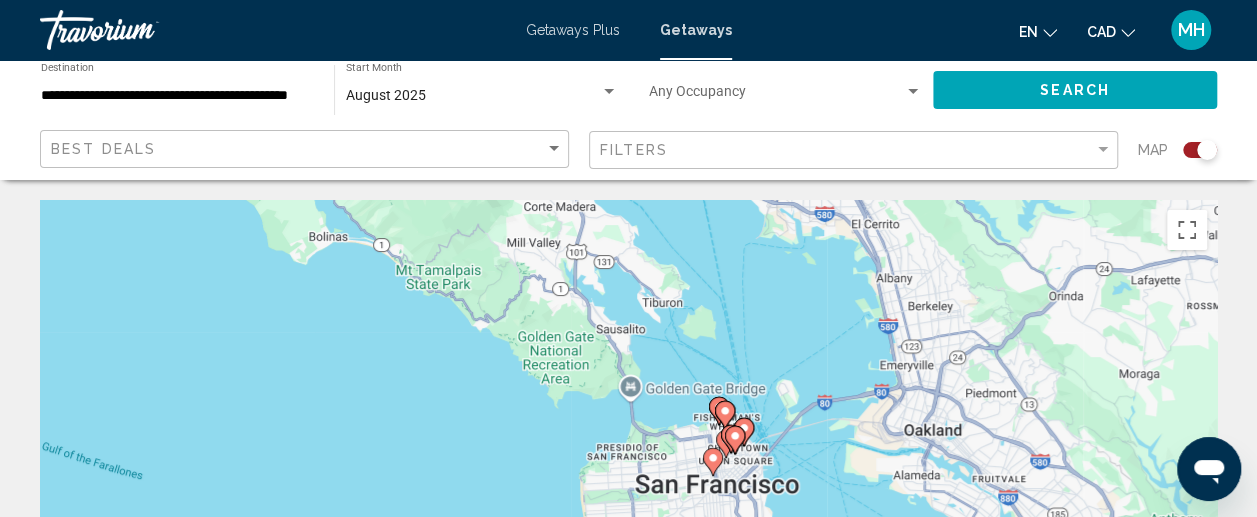 click on "To navigate, press the arrow keys. To activate drag with keyboard, press Alt + Enter. Once in keyboard drag state, use the arrow keys to move the marker. To complete the drag, press the Enter key. To cancel, press Escape." at bounding box center [628, 500] 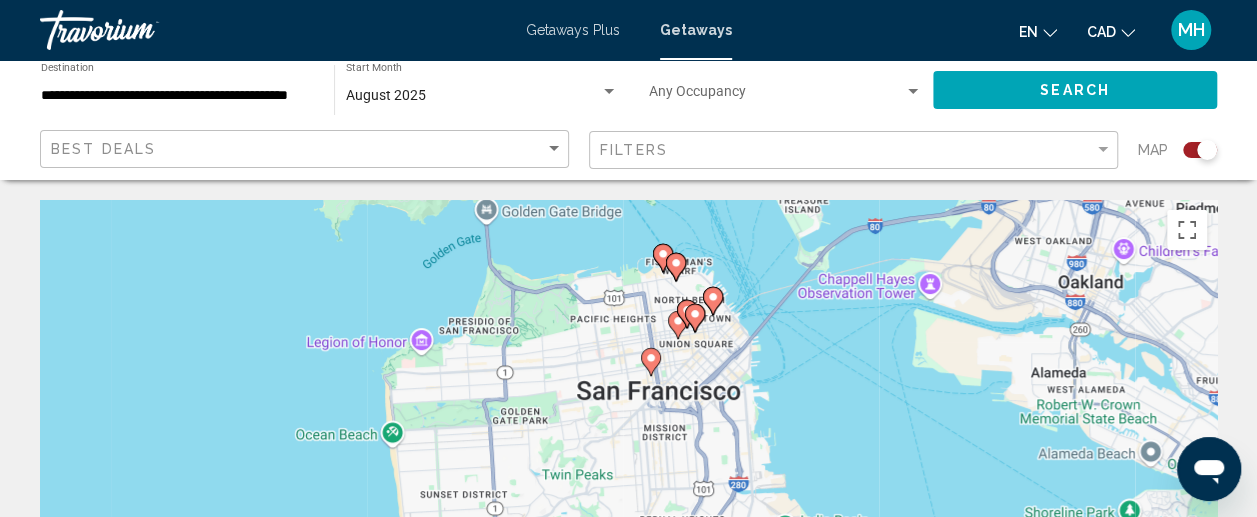 drag, startPoint x: 690, startPoint y: 442, endPoint x: 553, endPoint y: 322, distance: 182.12358 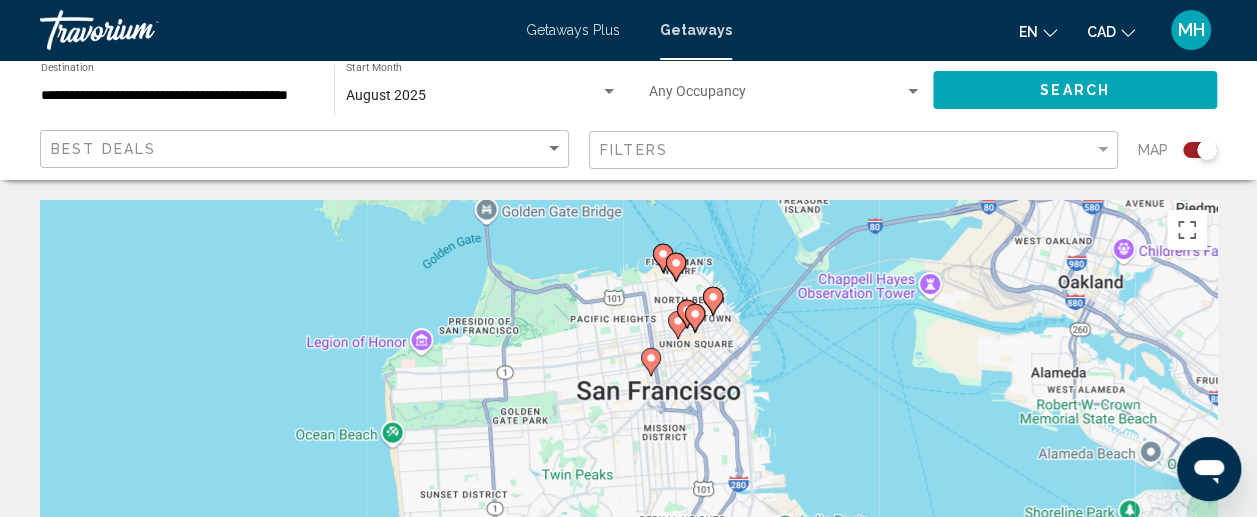 click at bounding box center [687, 314] 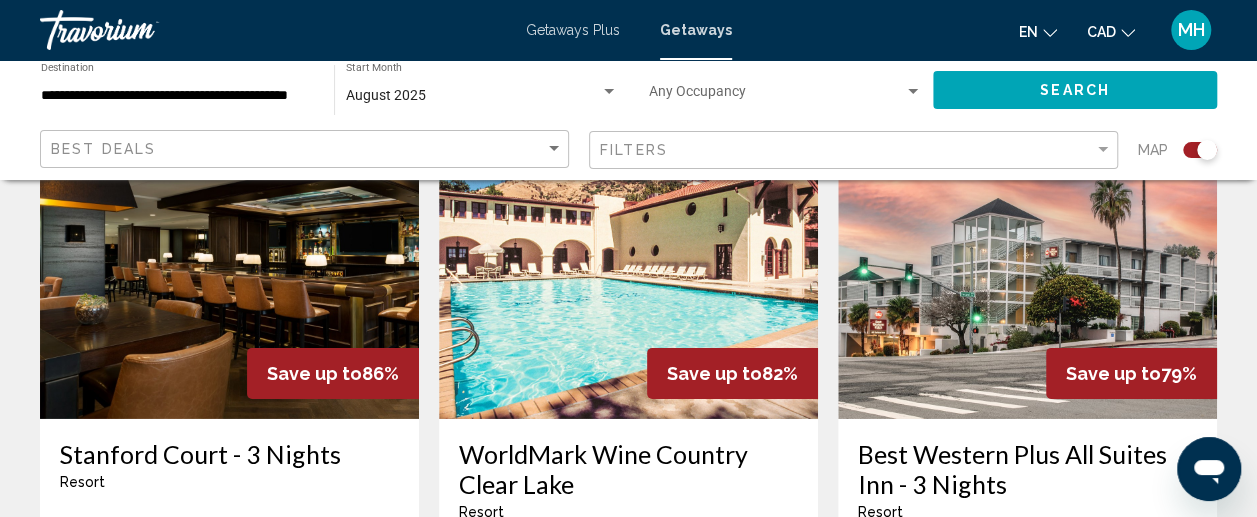 scroll, scrollTop: 3024, scrollLeft: 0, axis: vertical 